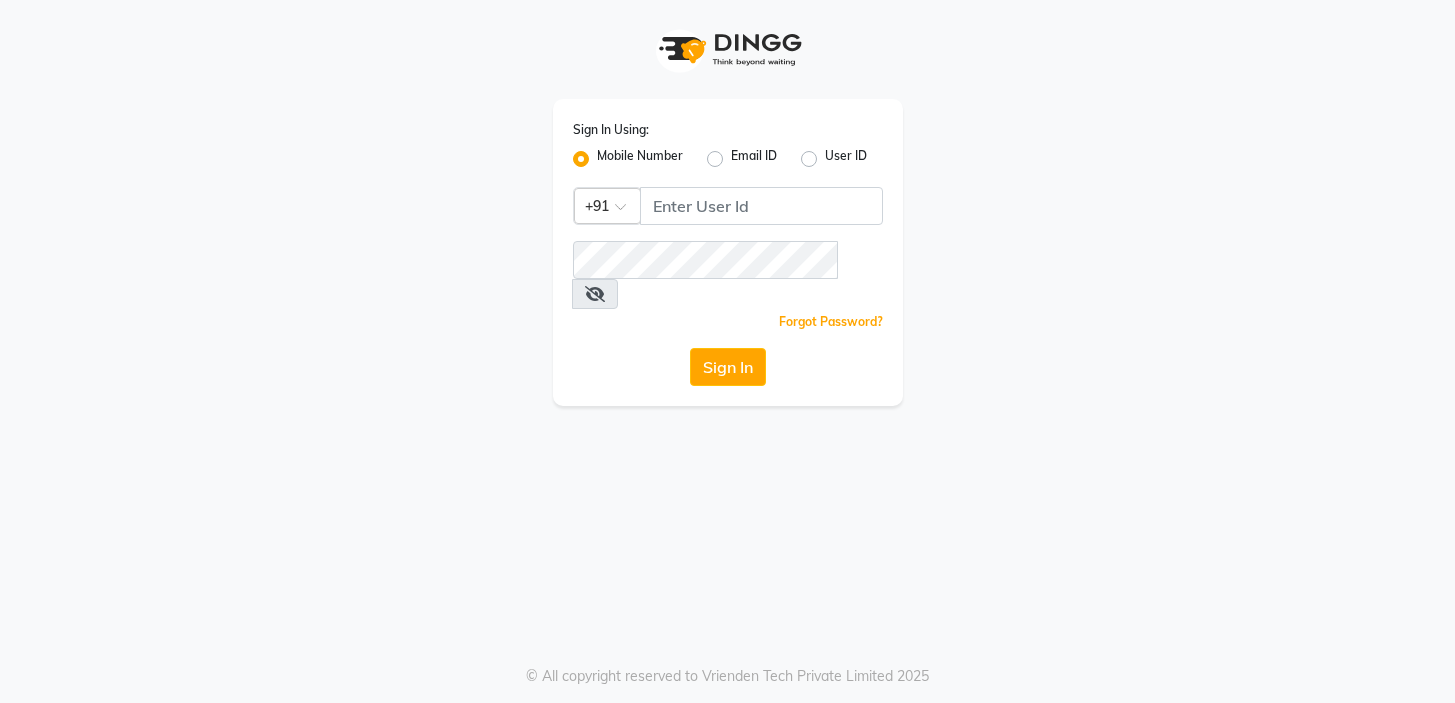 scroll, scrollTop: 0, scrollLeft: 0, axis: both 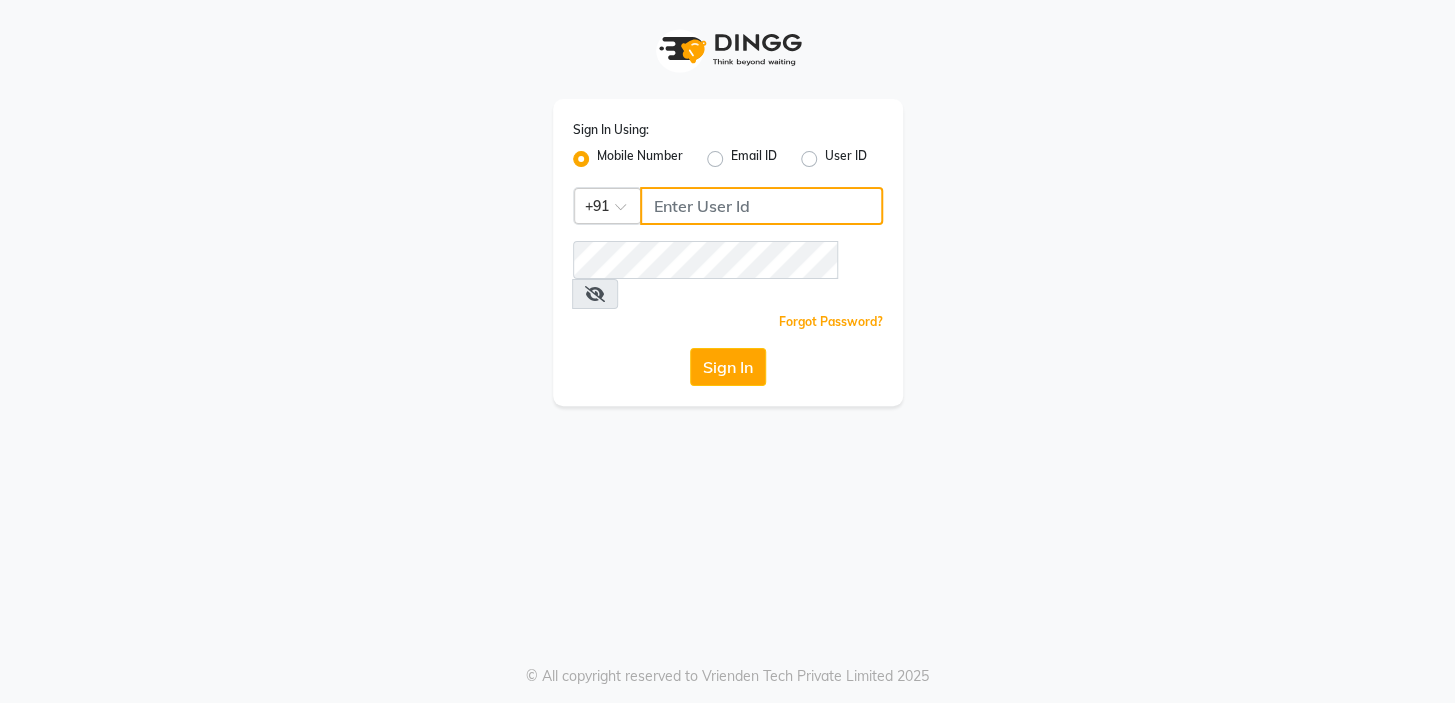 click 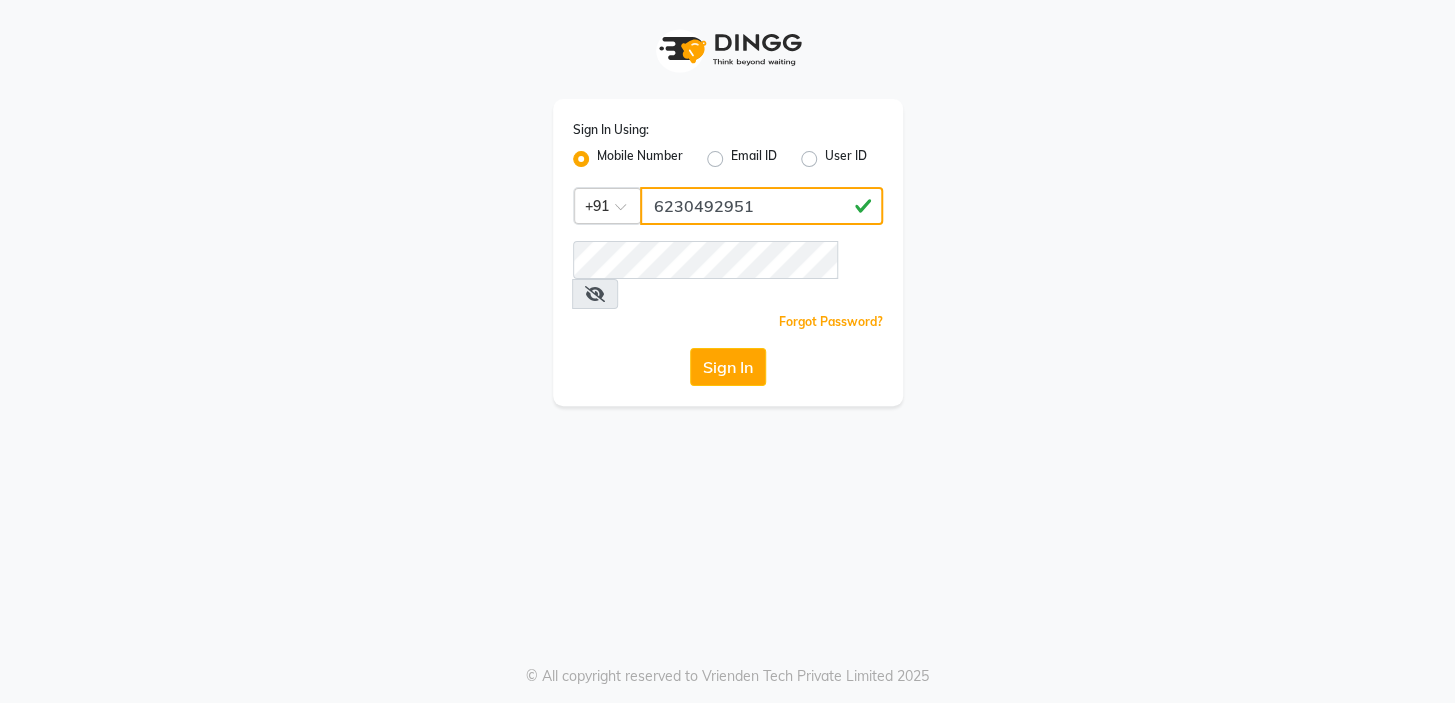 type on "6230492951" 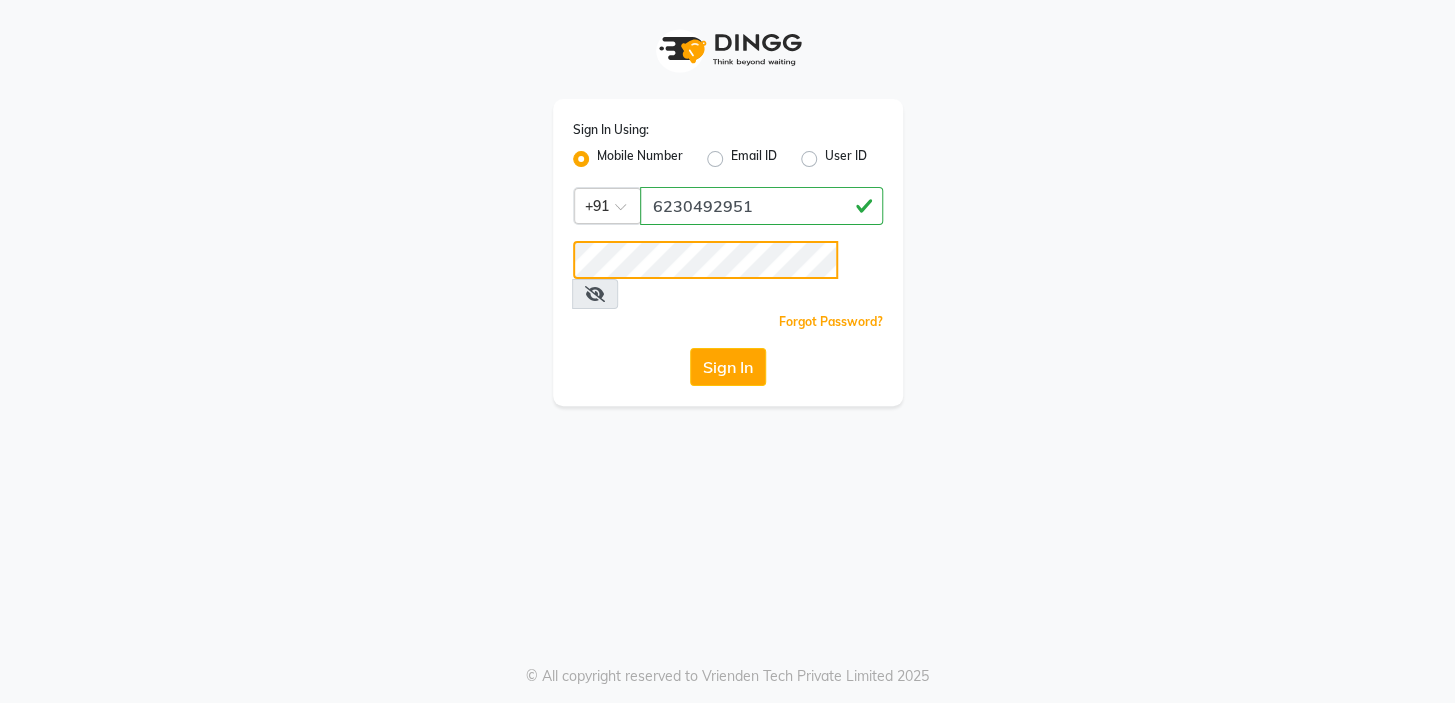 click on "Sign In" 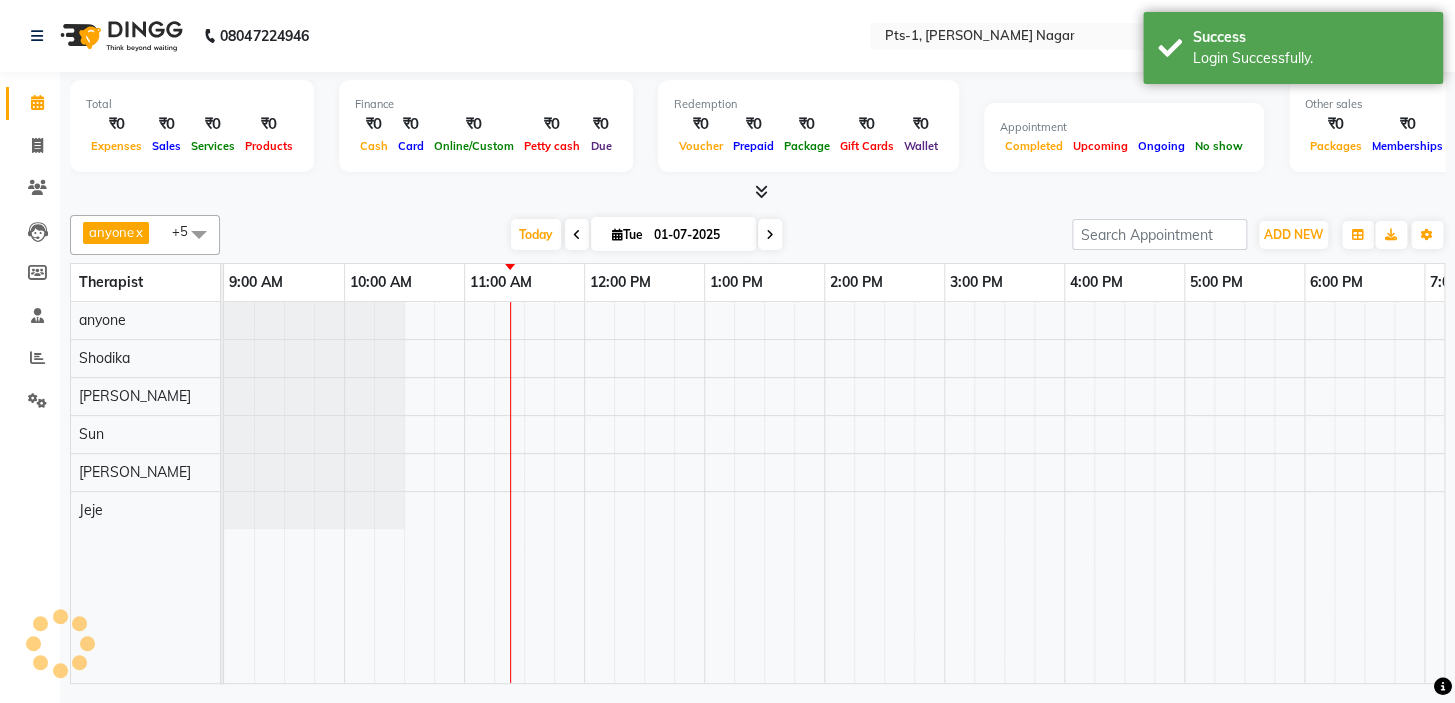 select on "en" 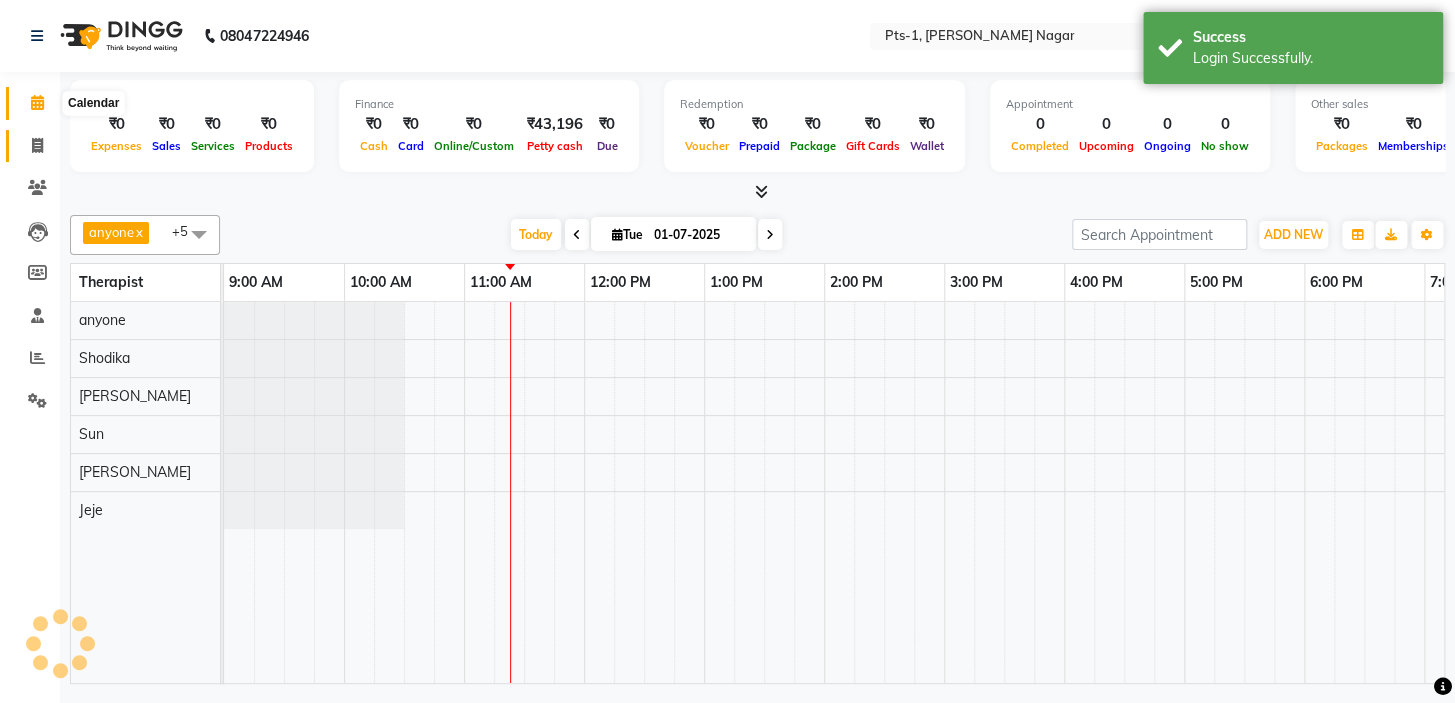 scroll, scrollTop: 0, scrollLeft: 0, axis: both 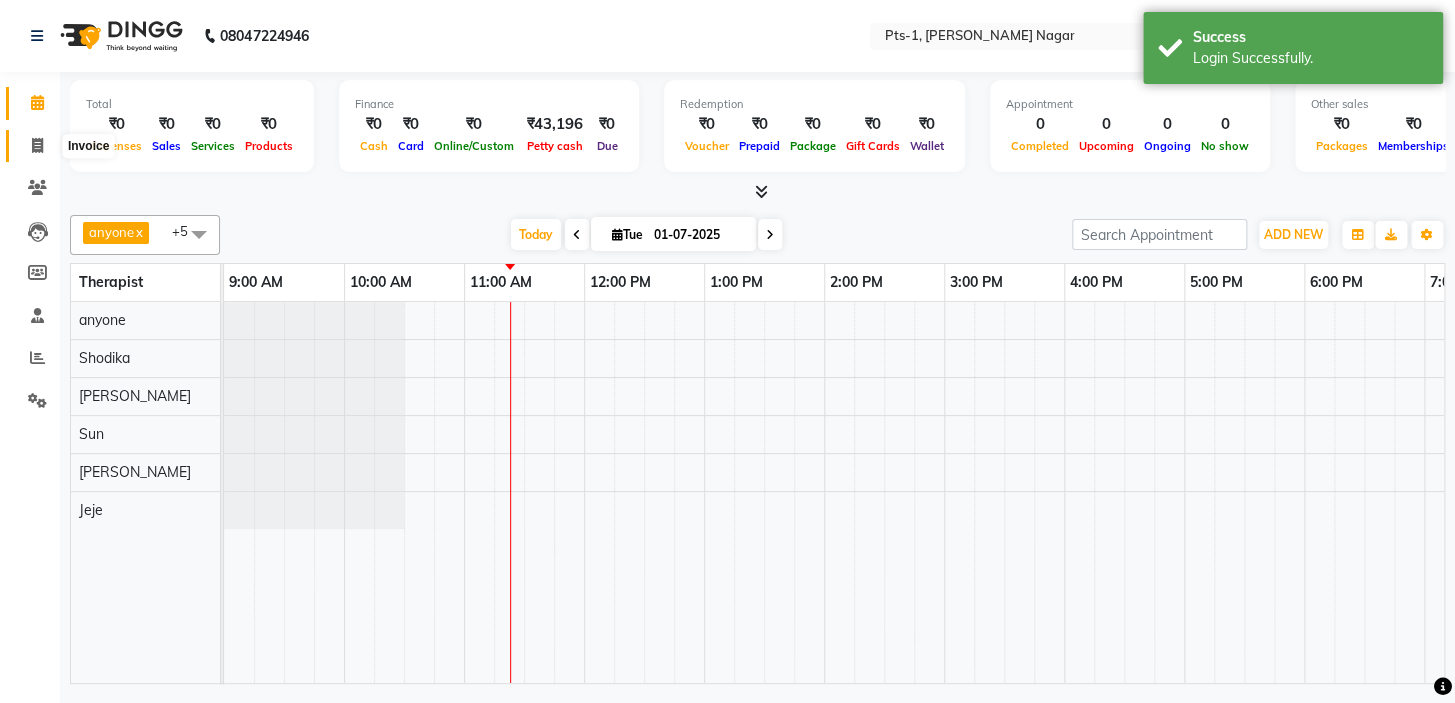 click 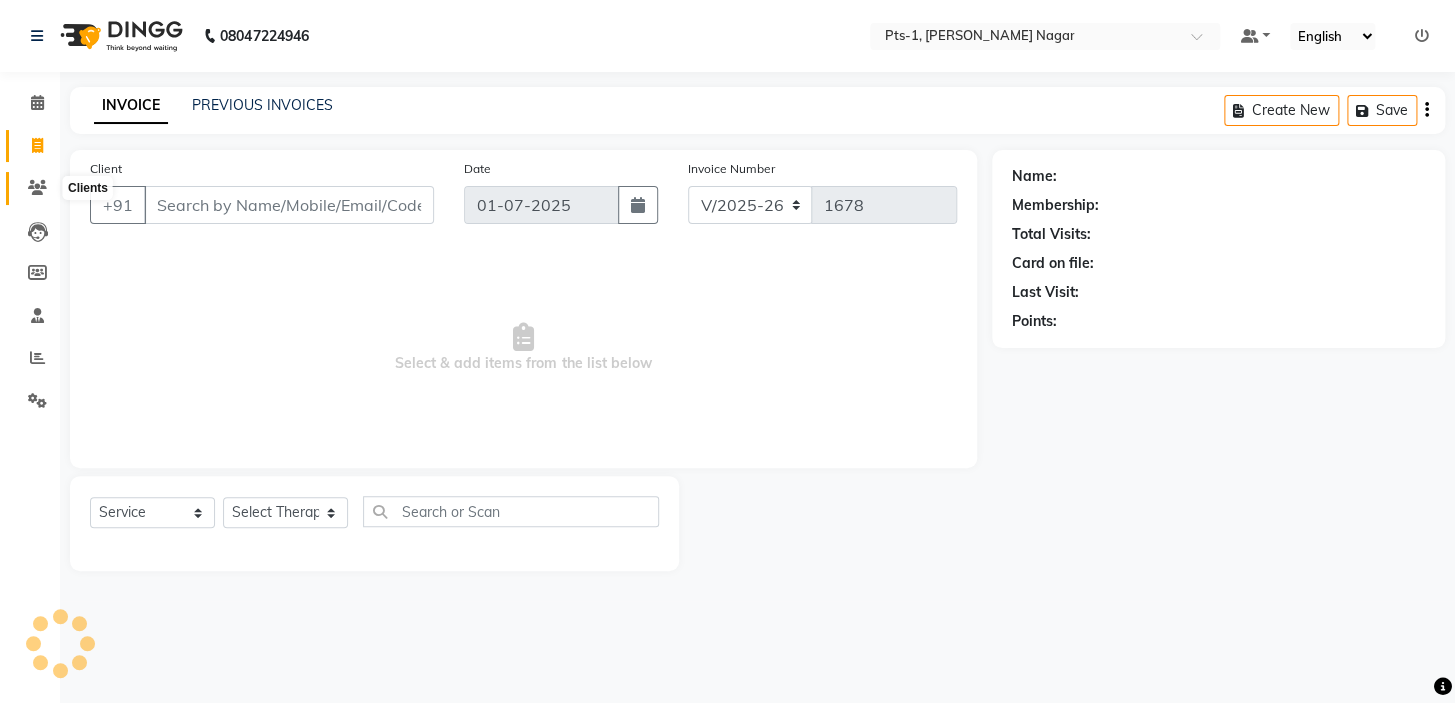 click 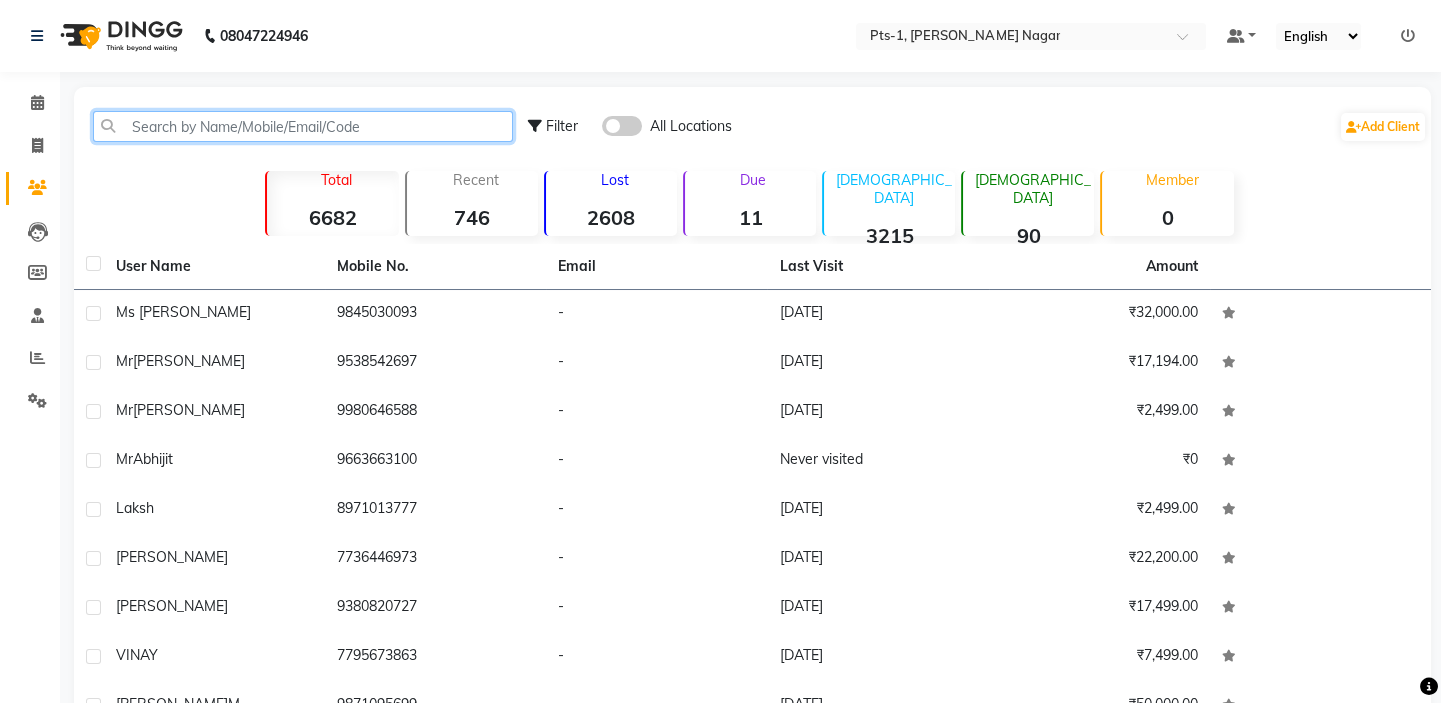 click 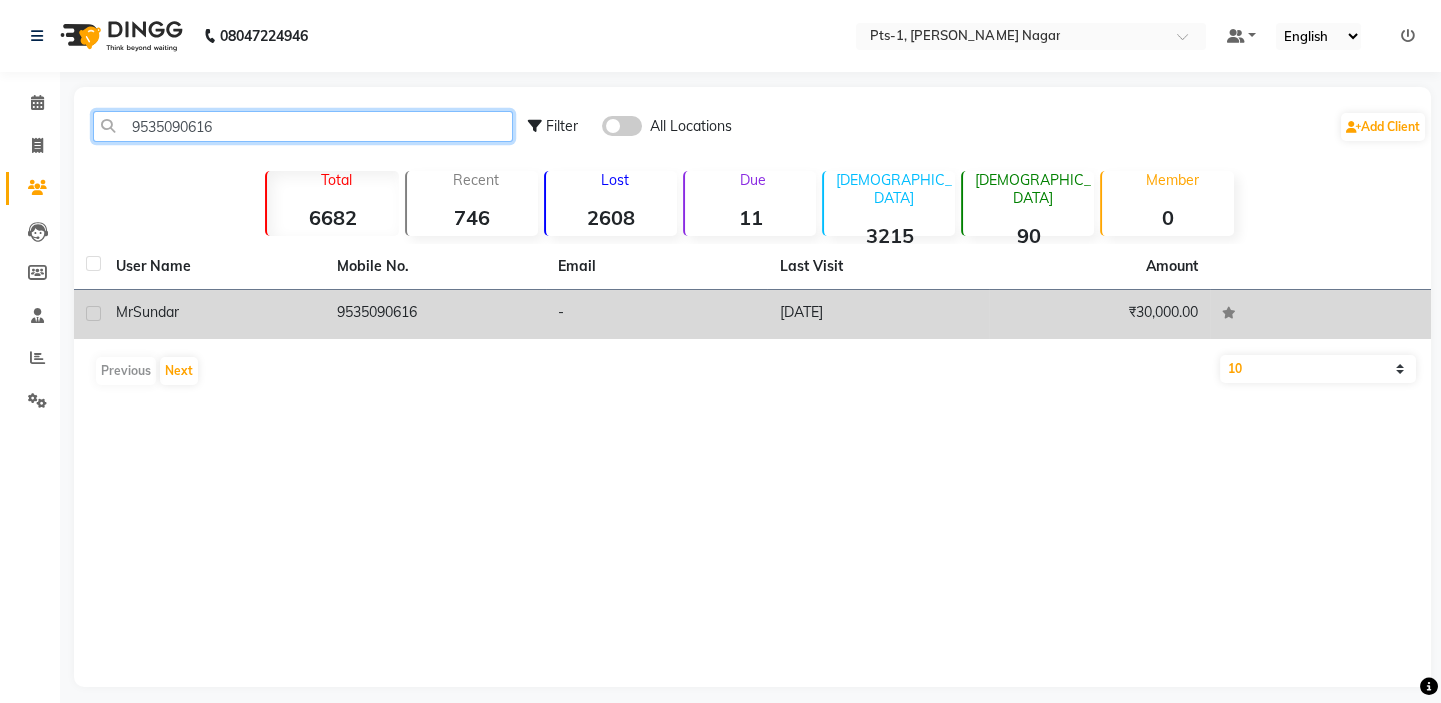 type on "9535090616" 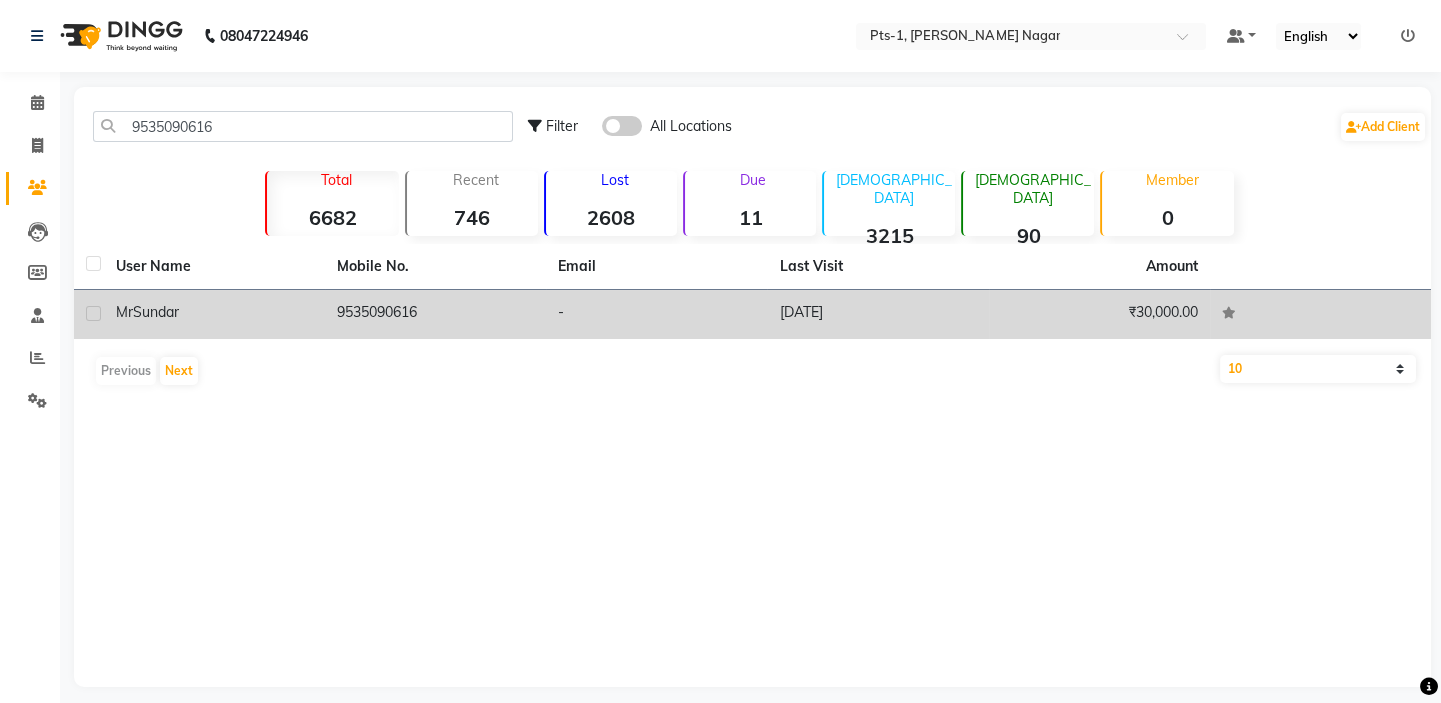click on "Mr  Sundar" 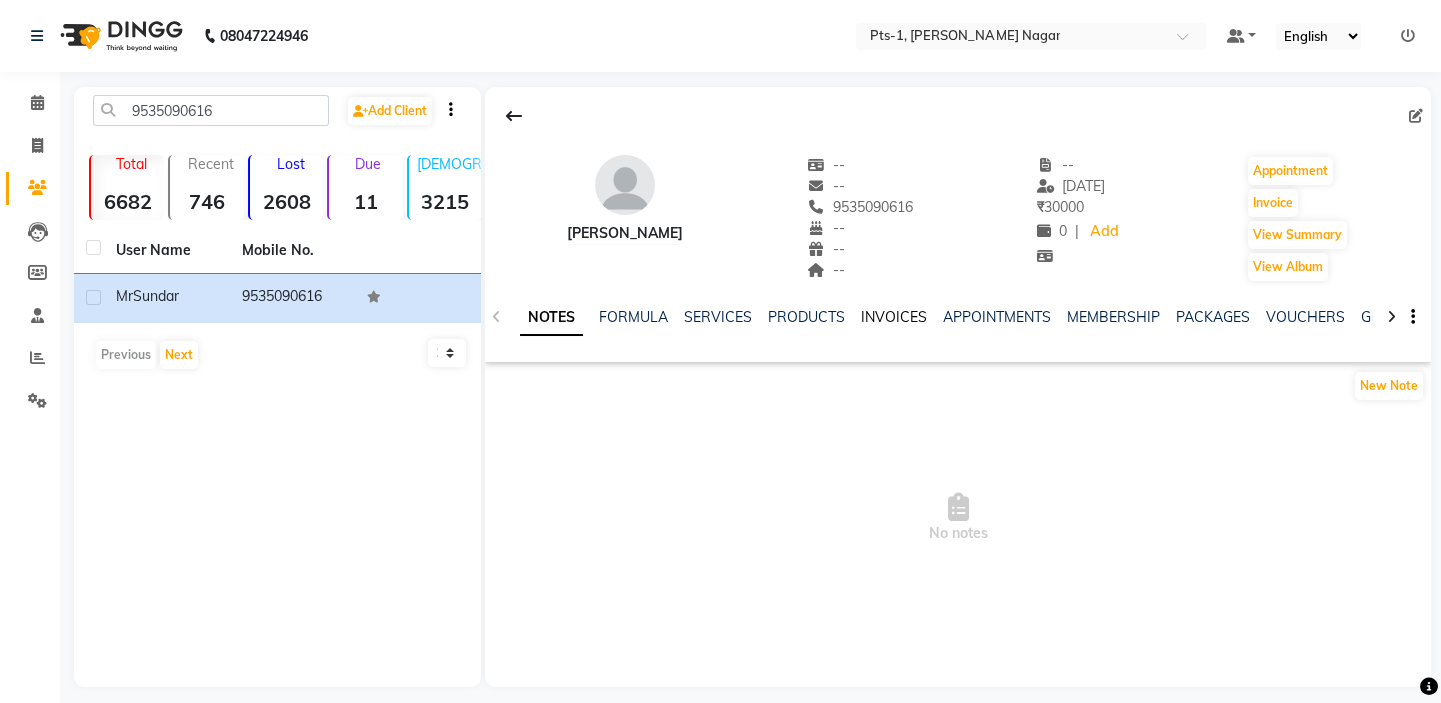 click on "INVOICES" 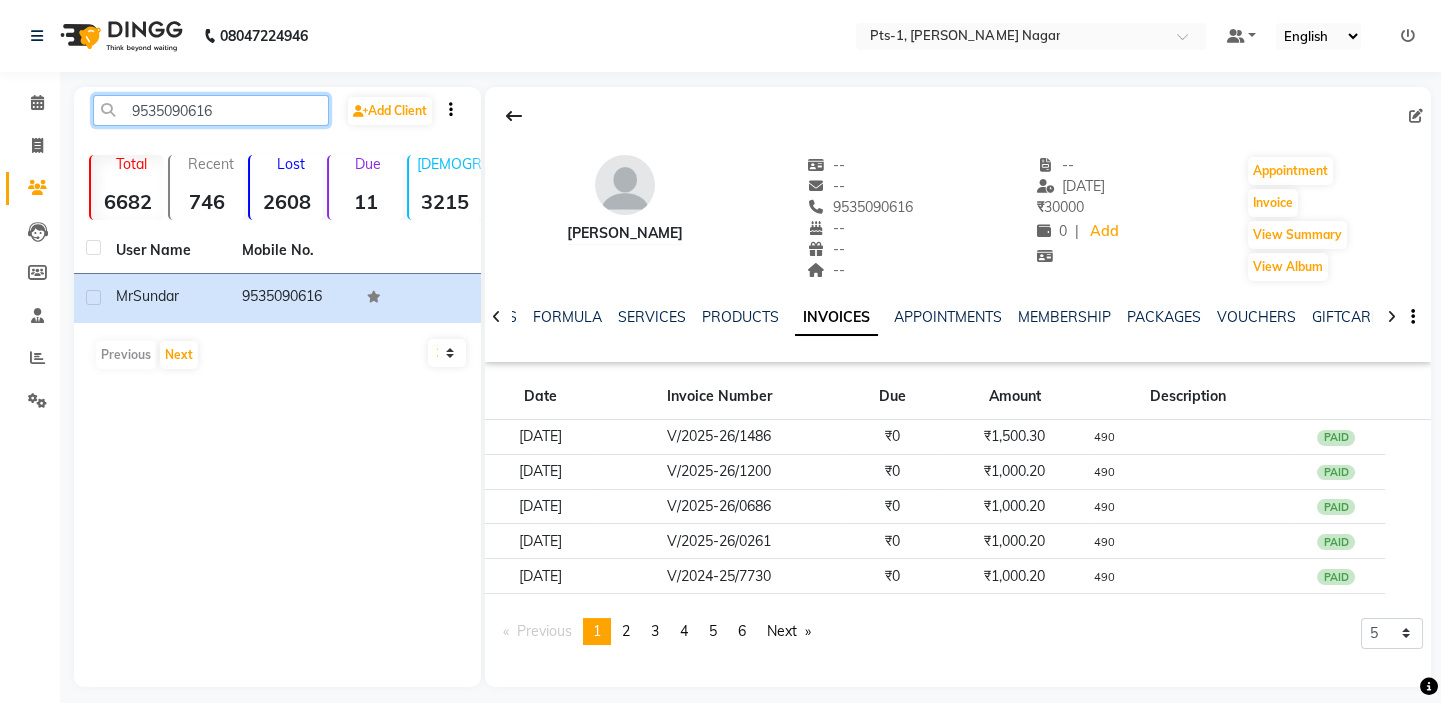 drag, startPoint x: 221, startPoint y: 112, endPoint x: 123, endPoint y: 126, distance: 98.99495 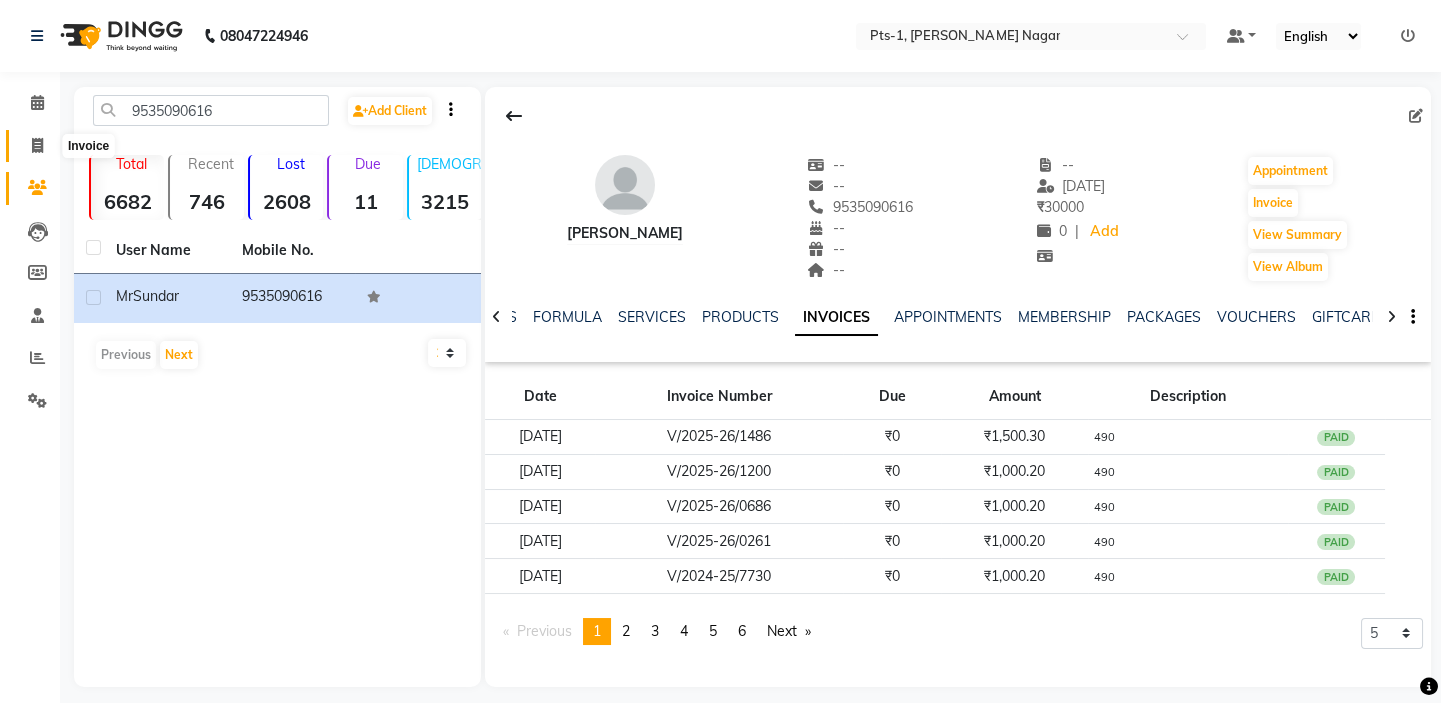 click 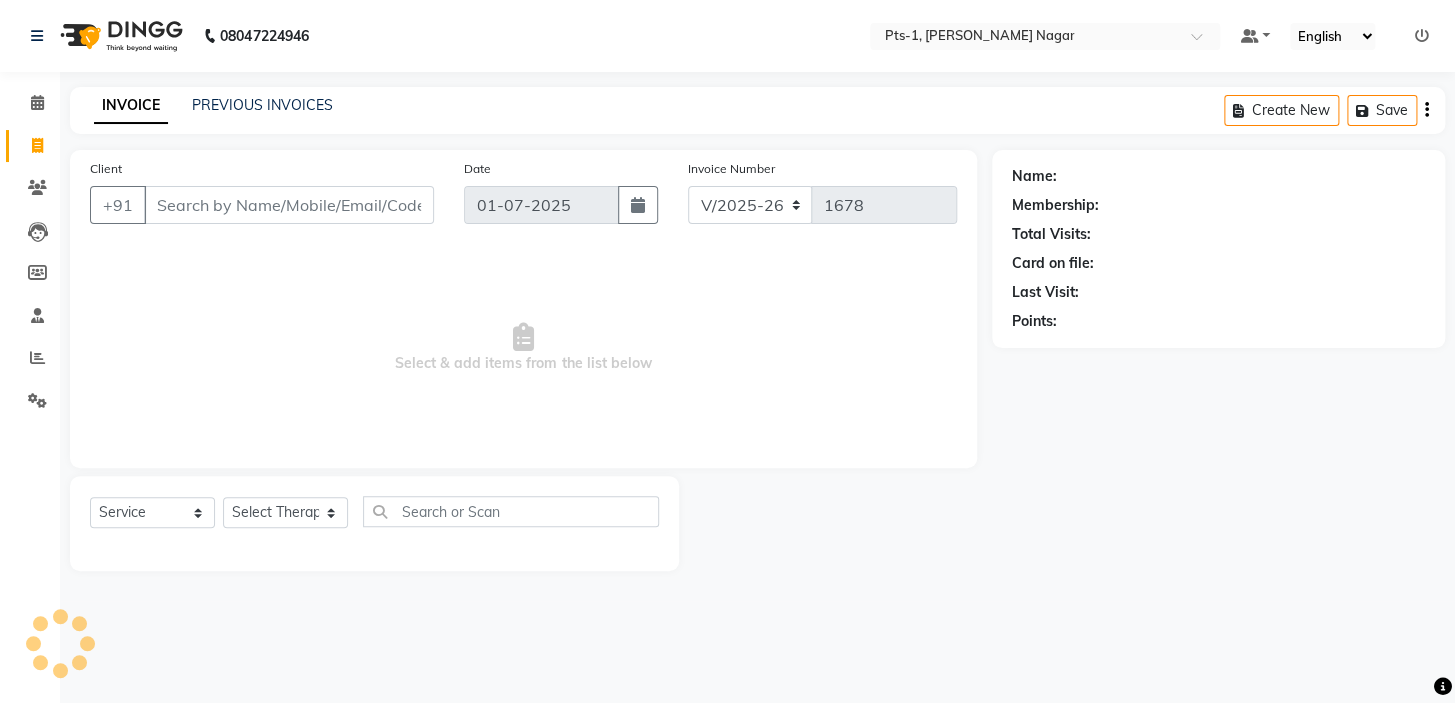 click on "Client" at bounding box center (289, 205) 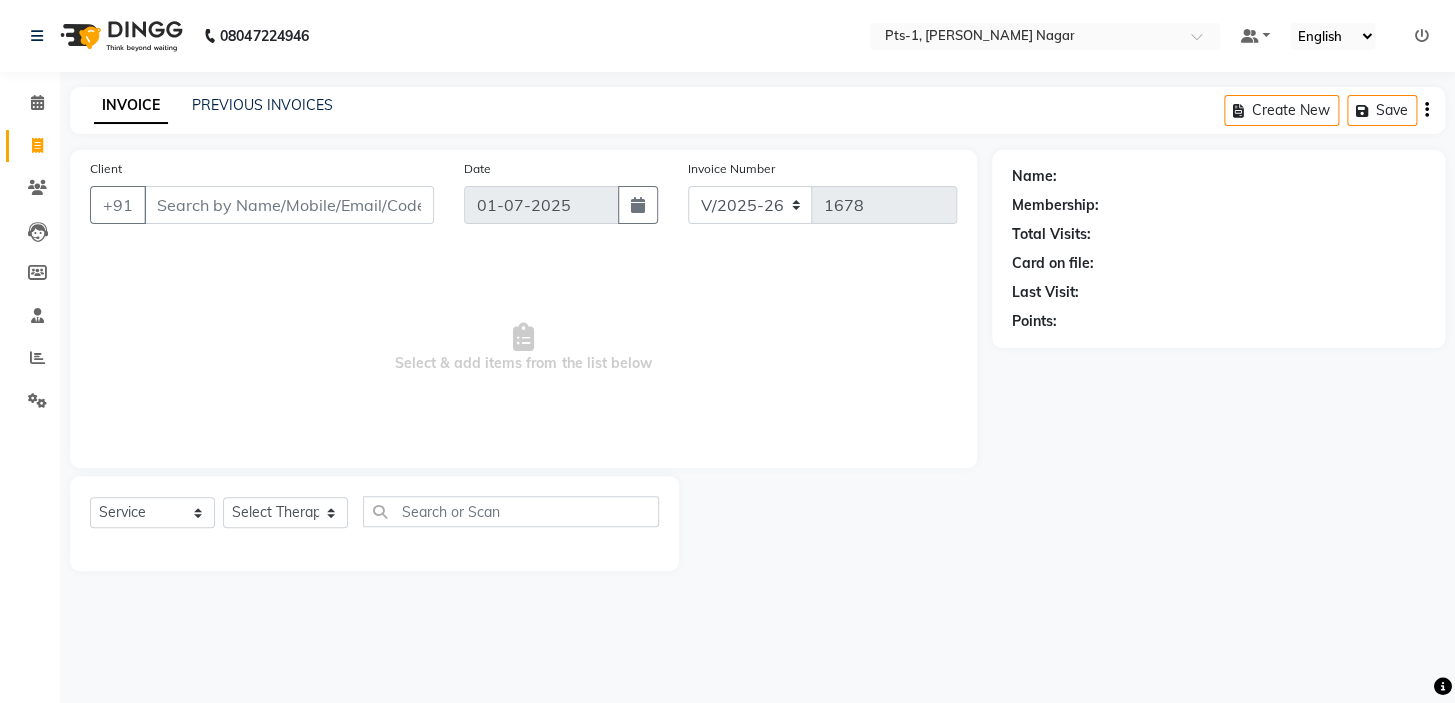 type on "v" 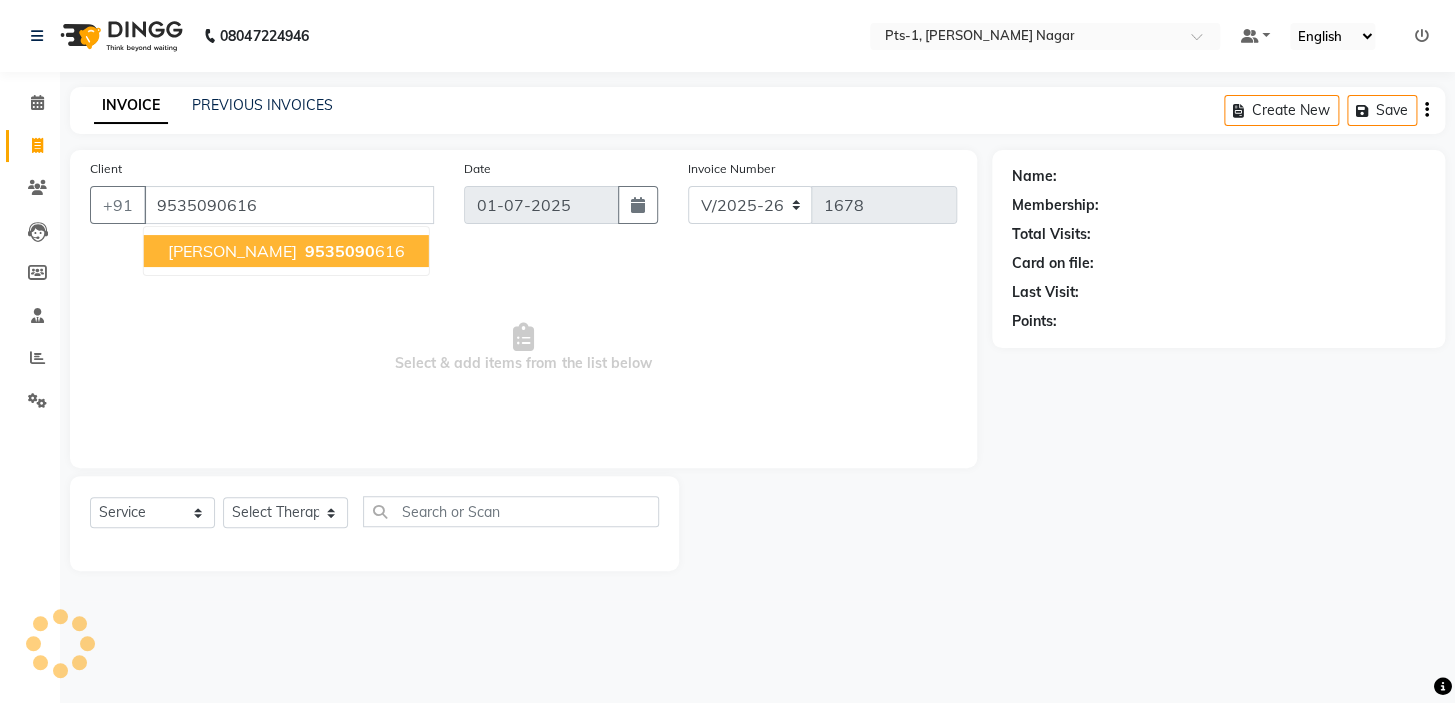 type on "9535090616" 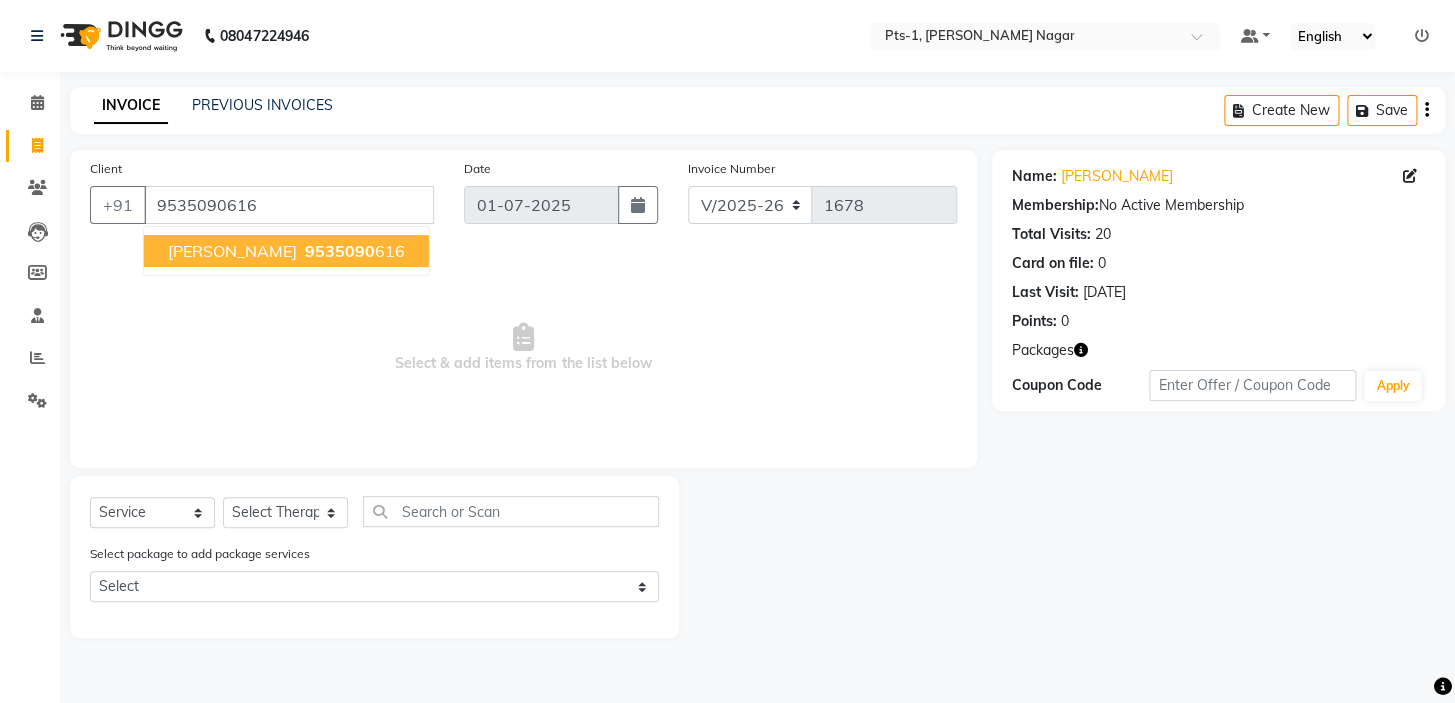 click on "Mr Sundar" at bounding box center [232, 251] 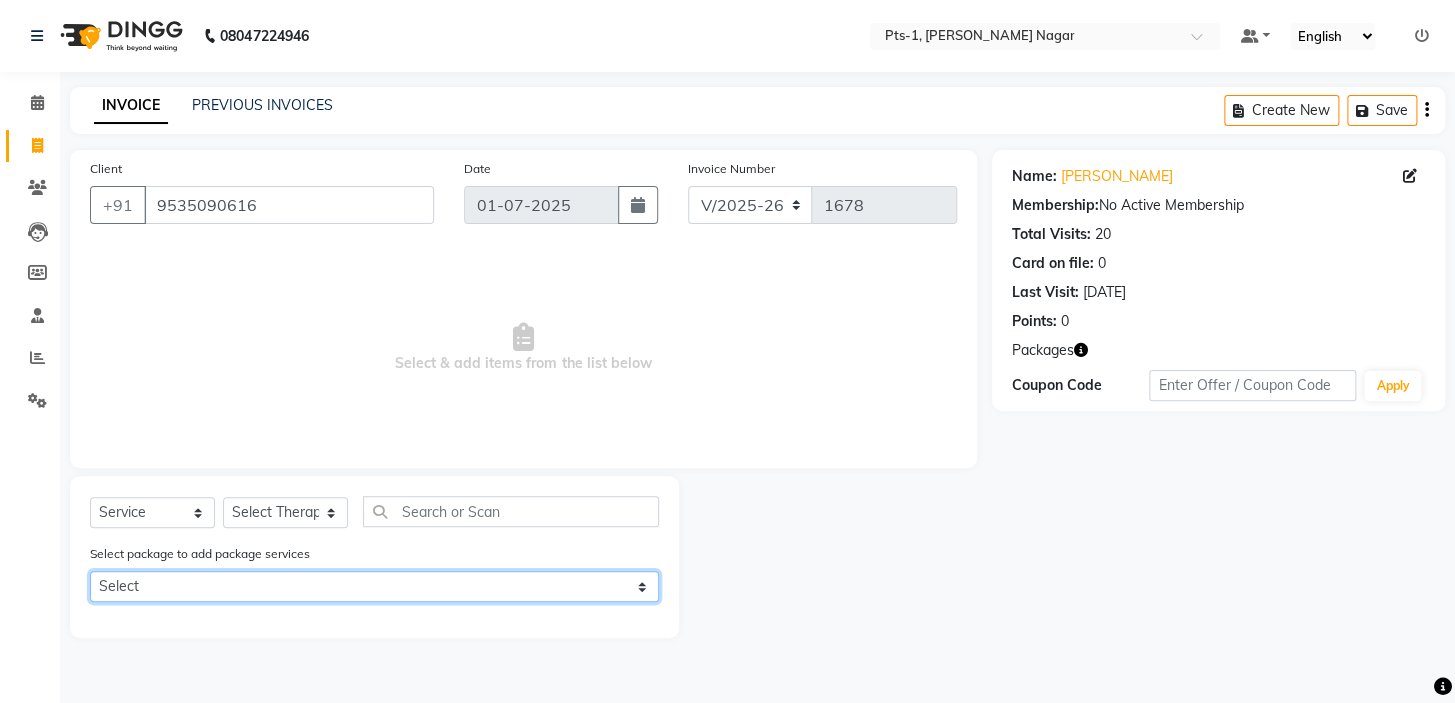 click on "Select PTS PACKAGE (10K) 10 SERVICES" 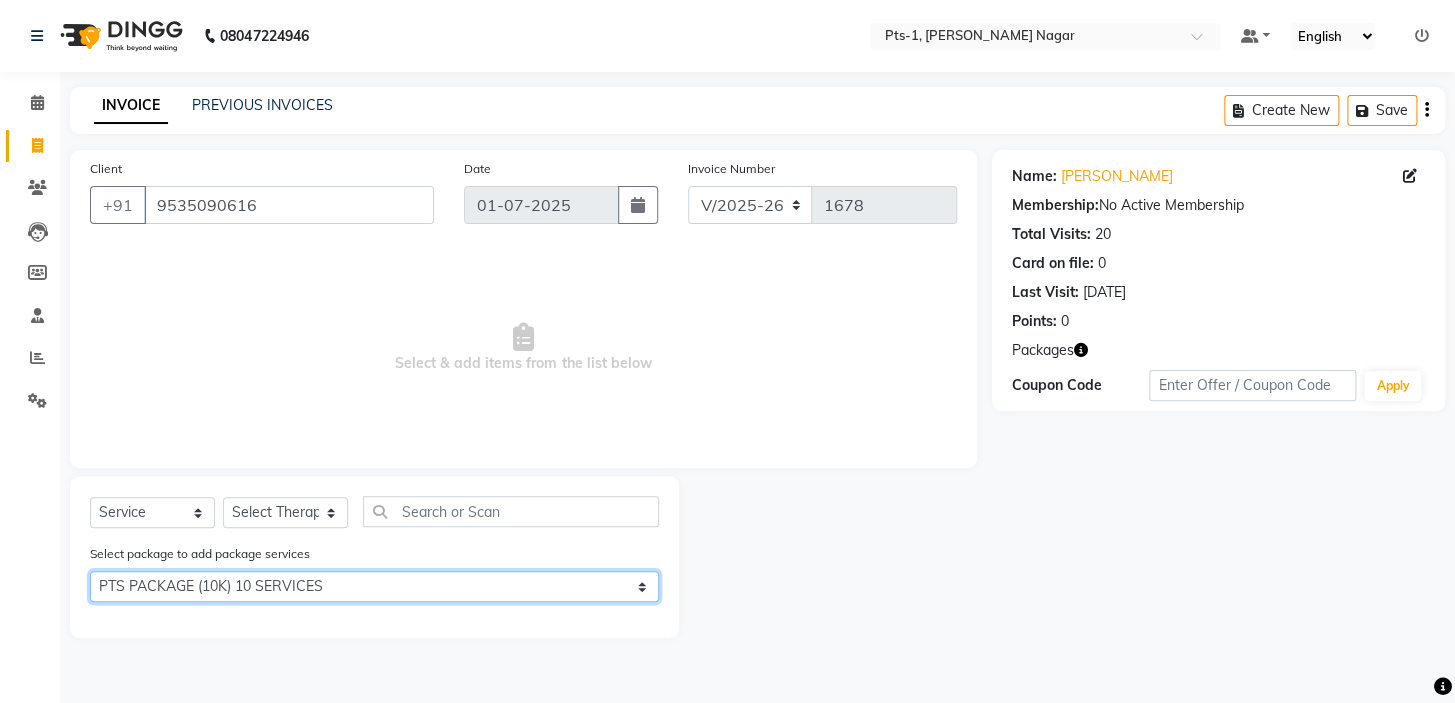 click on "Select PTS PACKAGE (10K) 10 SERVICES" 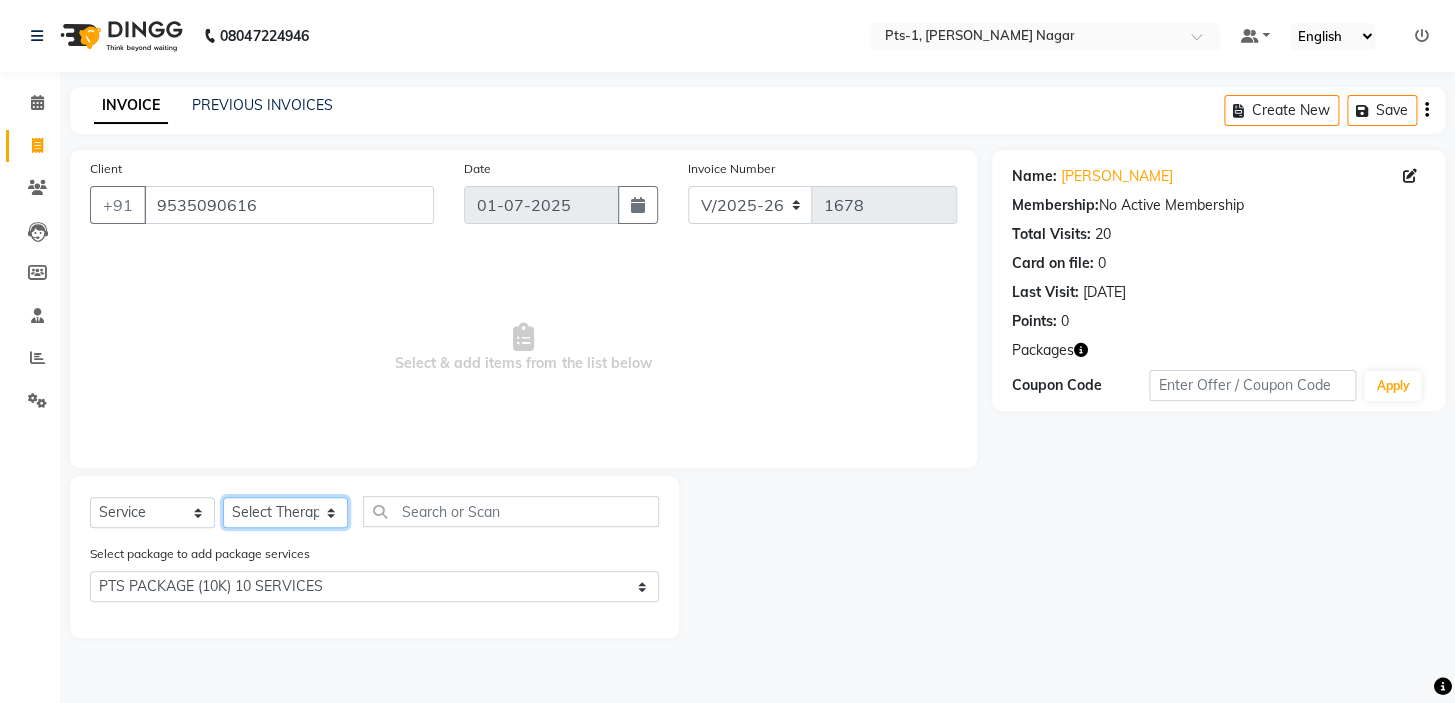 click on "Select Therapist Alle [PERSON_NAME] anyone [PERSON_NAME] [PERSON_NAME] Gia Jeje [PERSON_NAME] [PERSON_NAME] [PERSON_NAME] Sun [PERSON_NAME] [PERSON_NAME]" 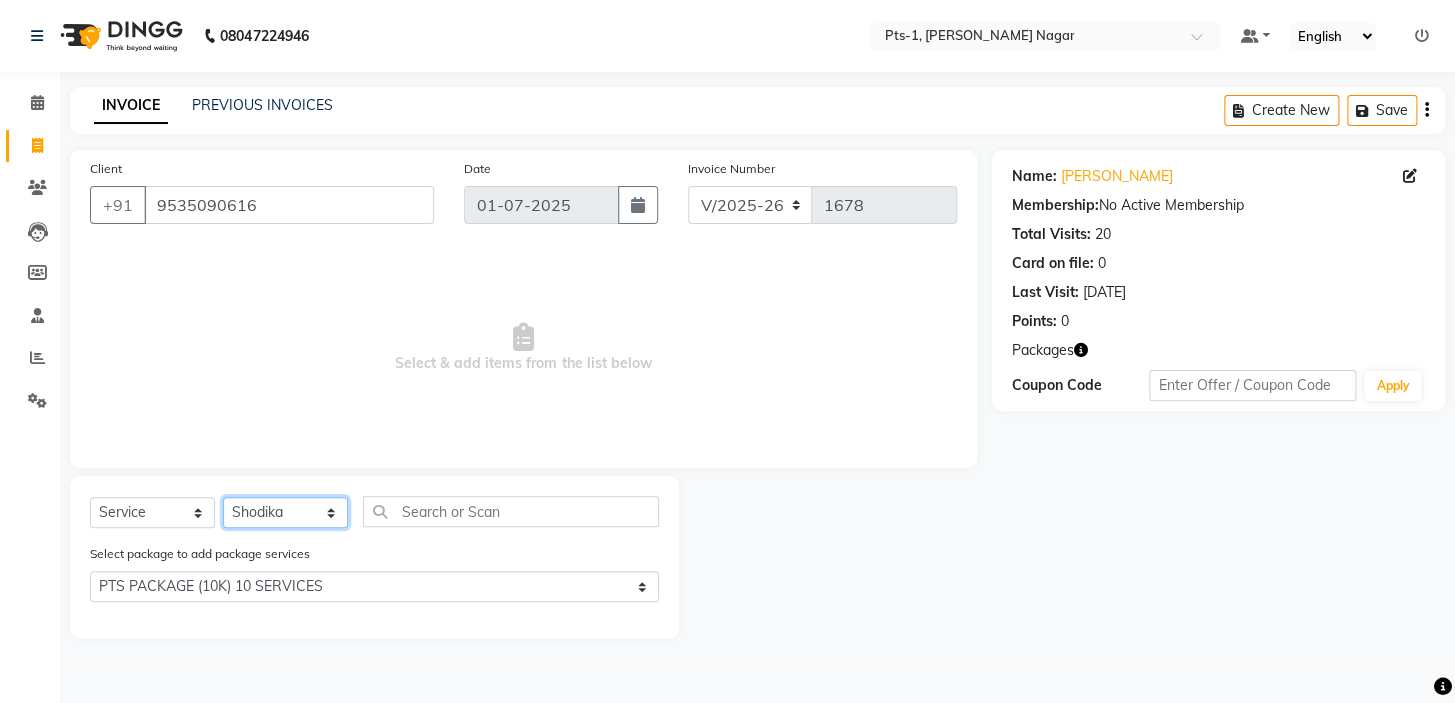 click on "Select Therapist Alle [PERSON_NAME] anyone [PERSON_NAME] [PERSON_NAME] Gia Jeje [PERSON_NAME] [PERSON_NAME] [PERSON_NAME] Sun [PERSON_NAME] [PERSON_NAME]" 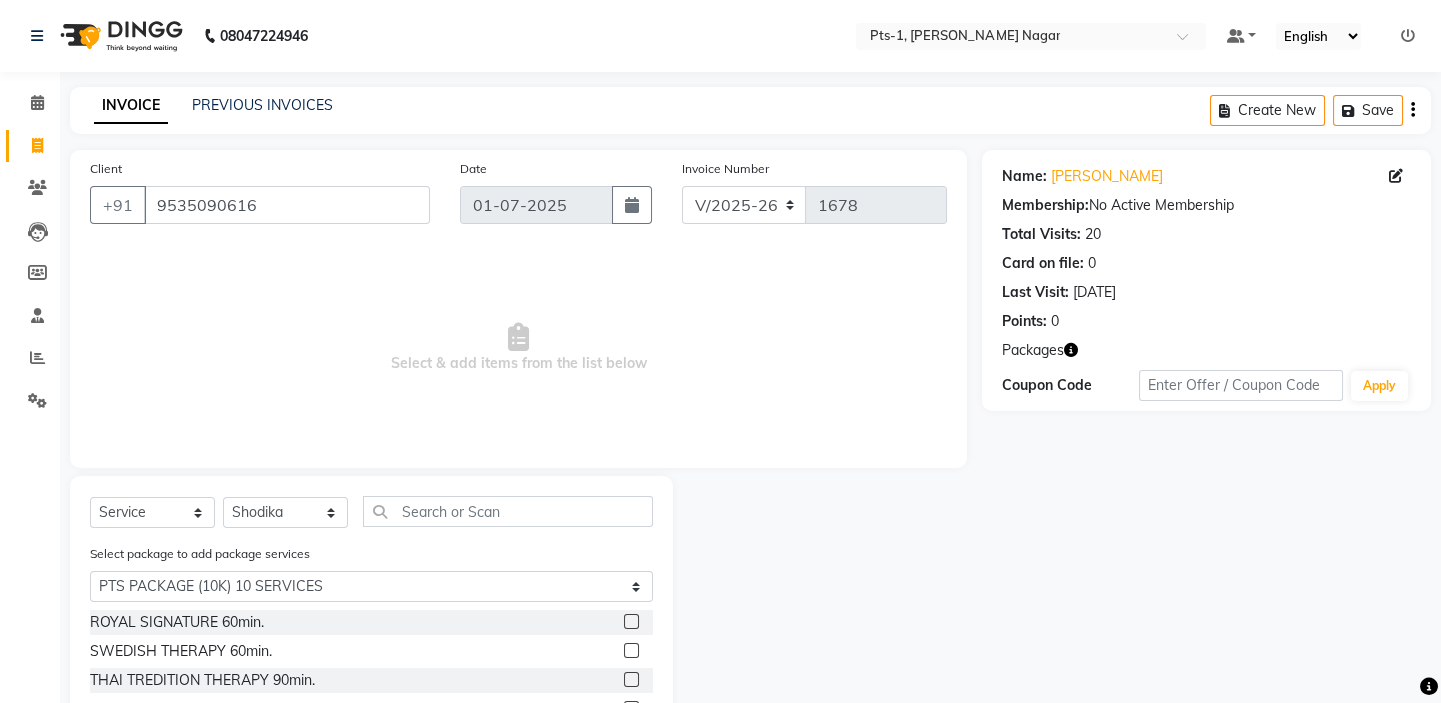 click 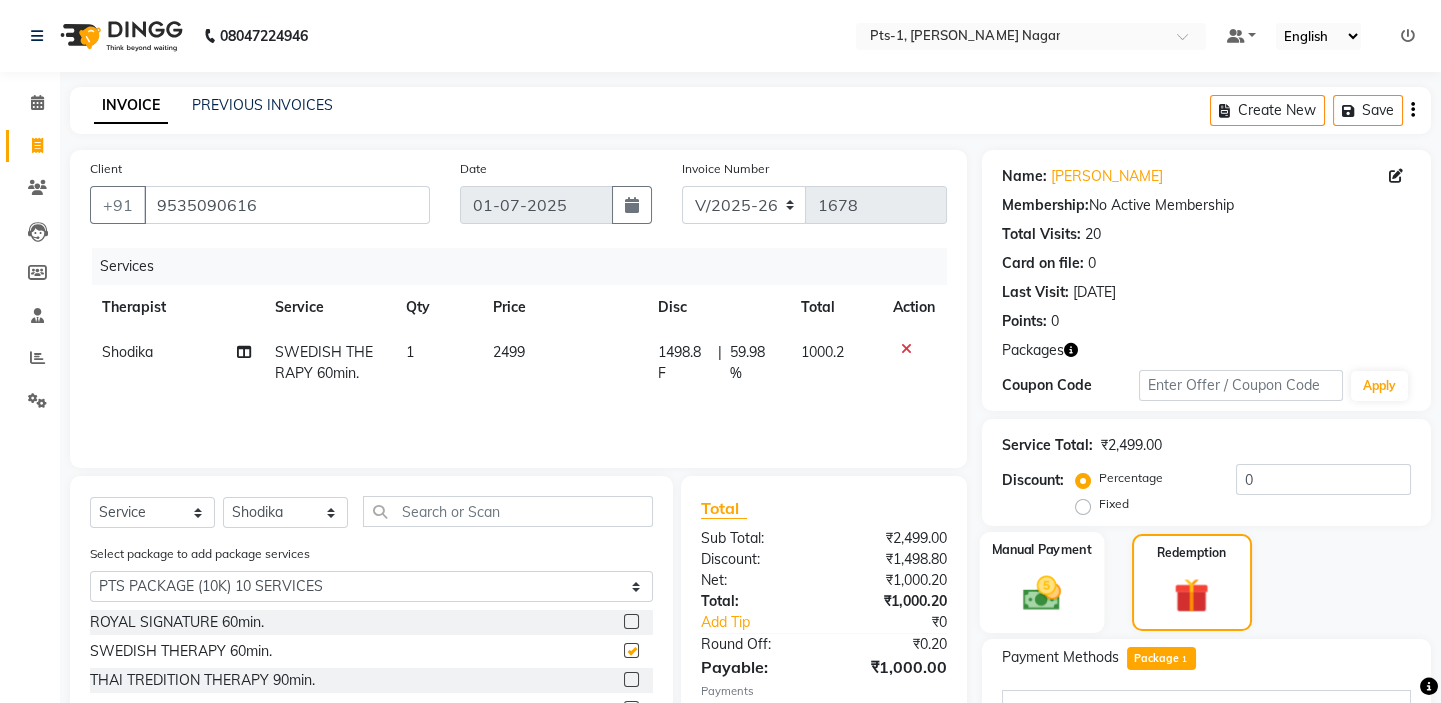 checkbox on "false" 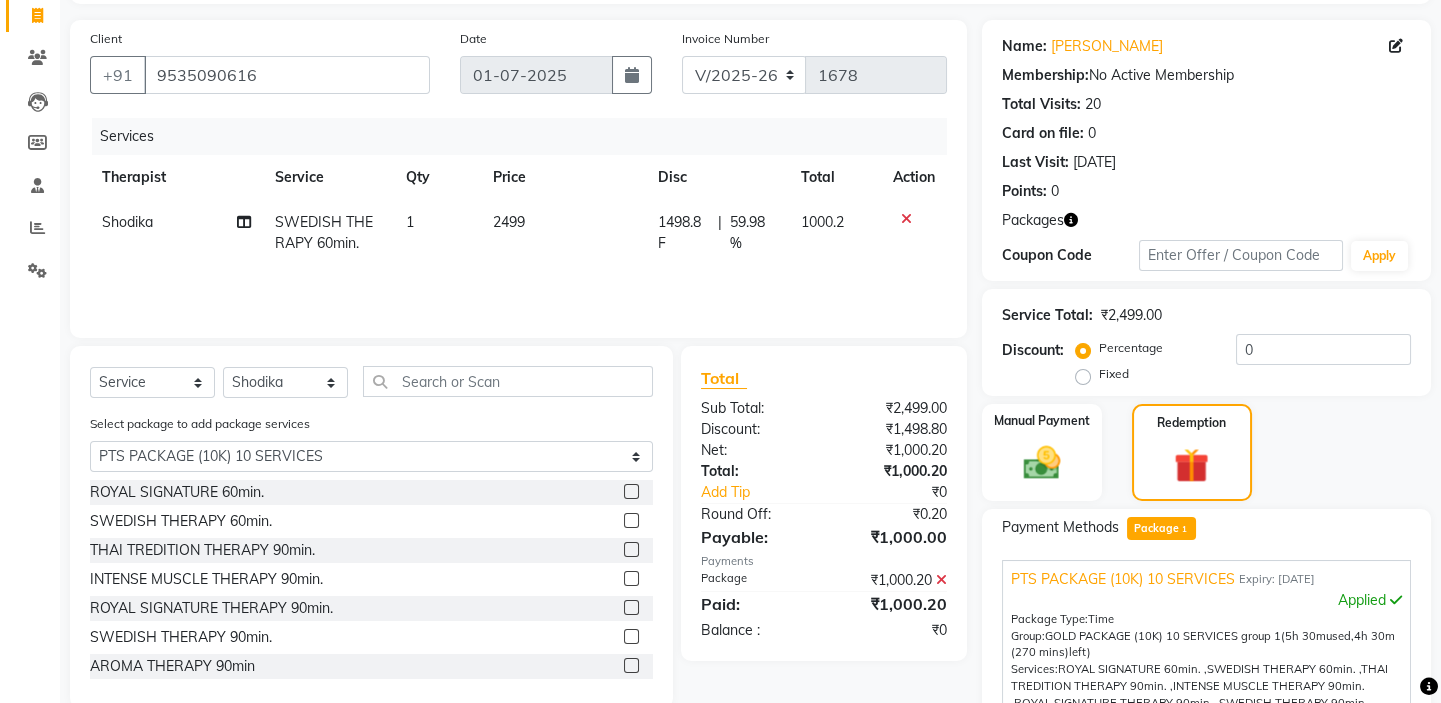 scroll, scrollTop: 389, scrollLeft: 0, axis: vertical 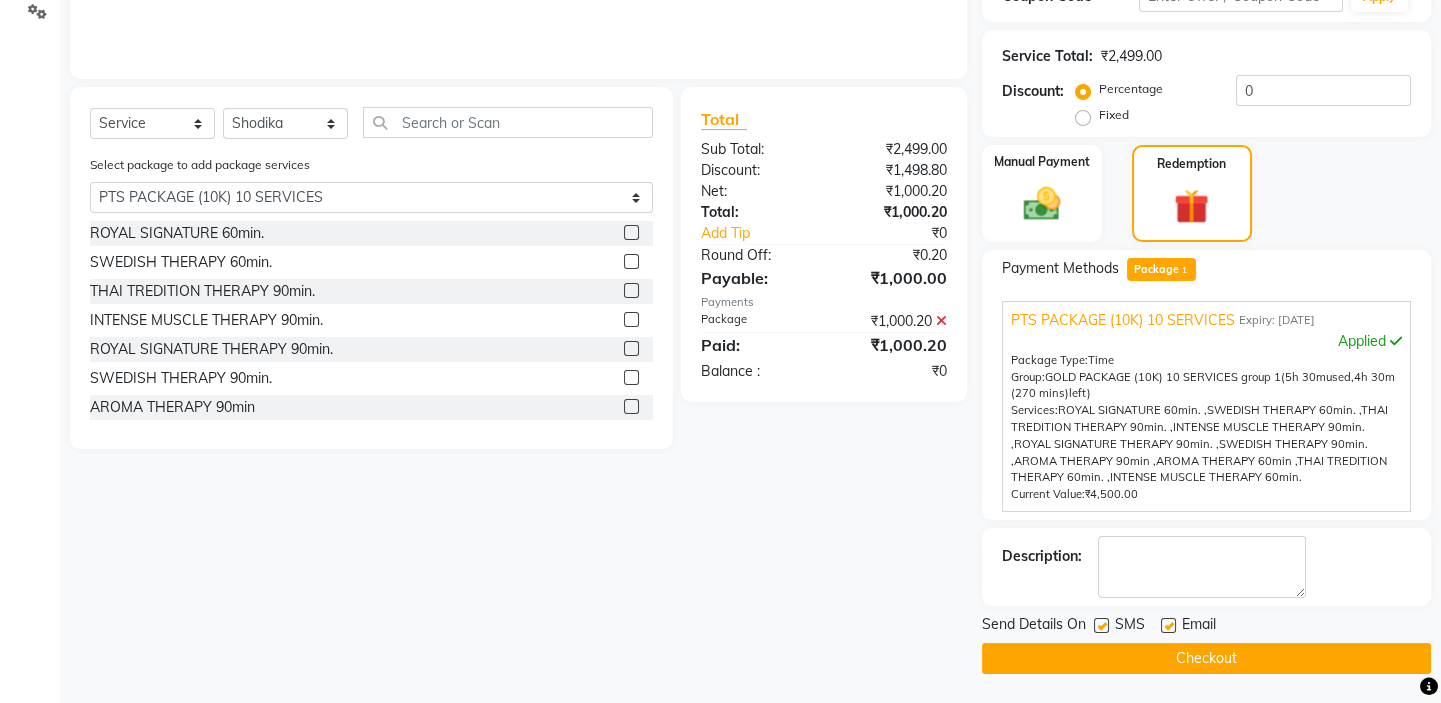 click 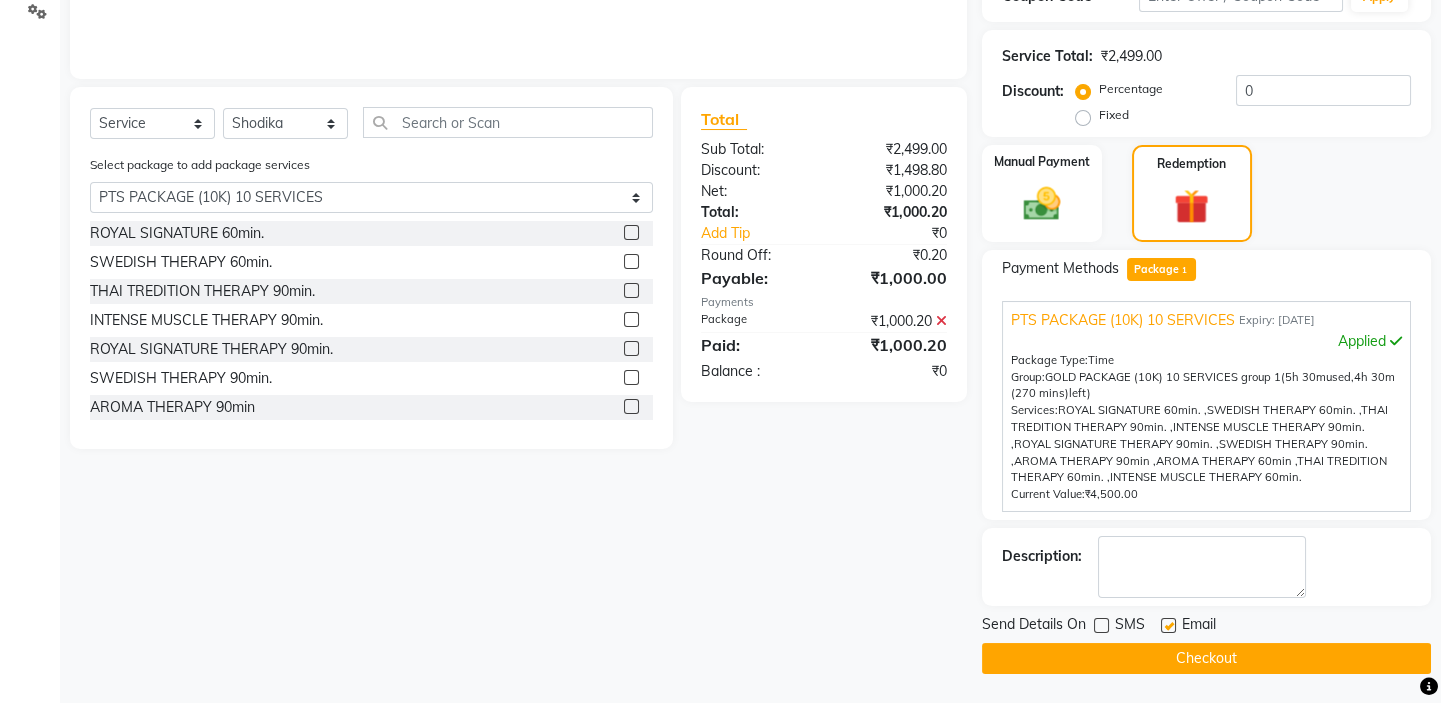click 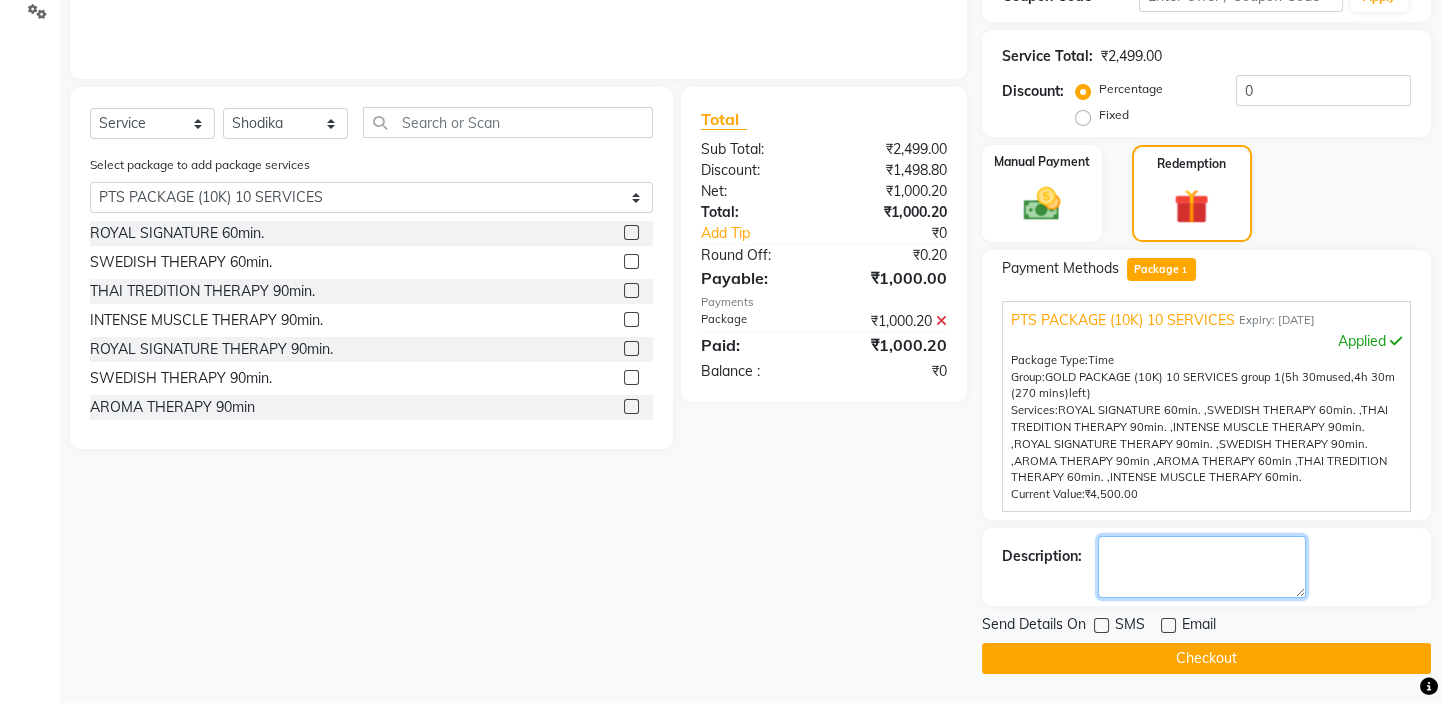 click 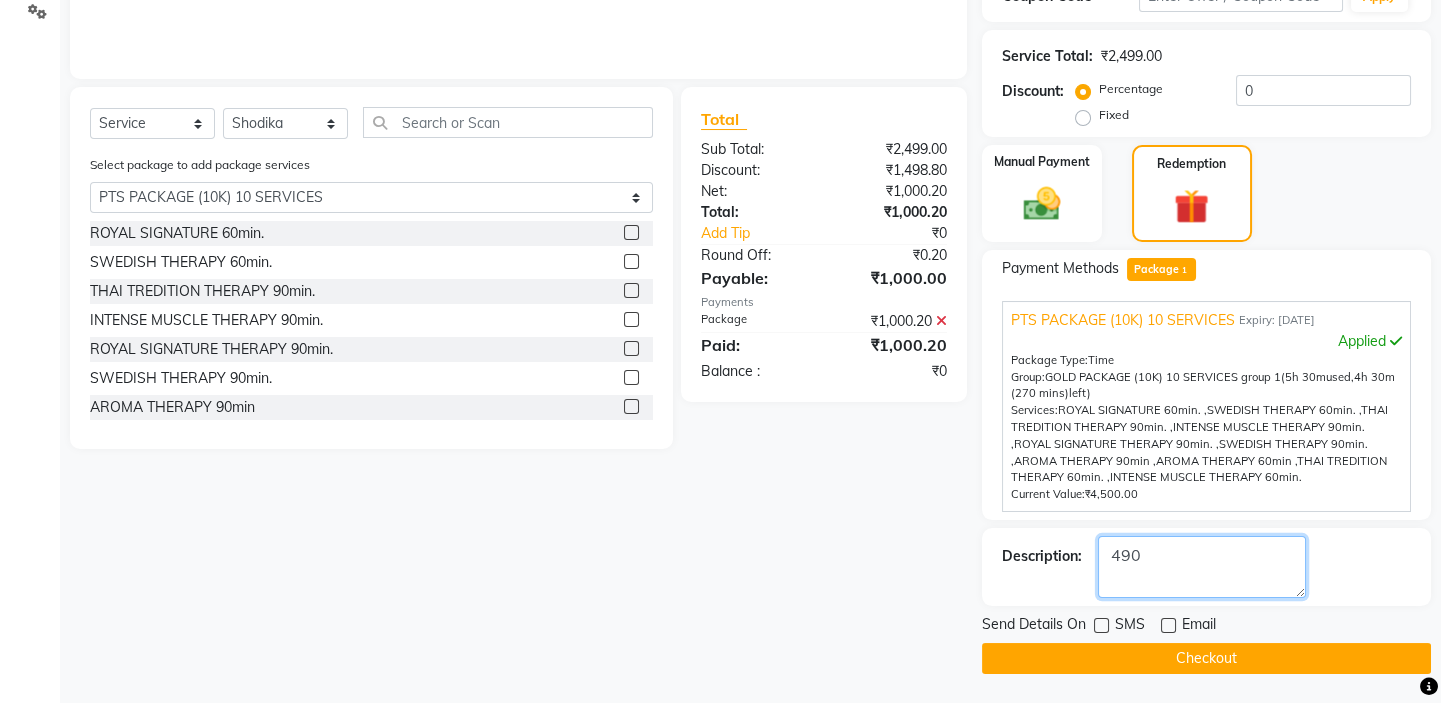 type on "490" 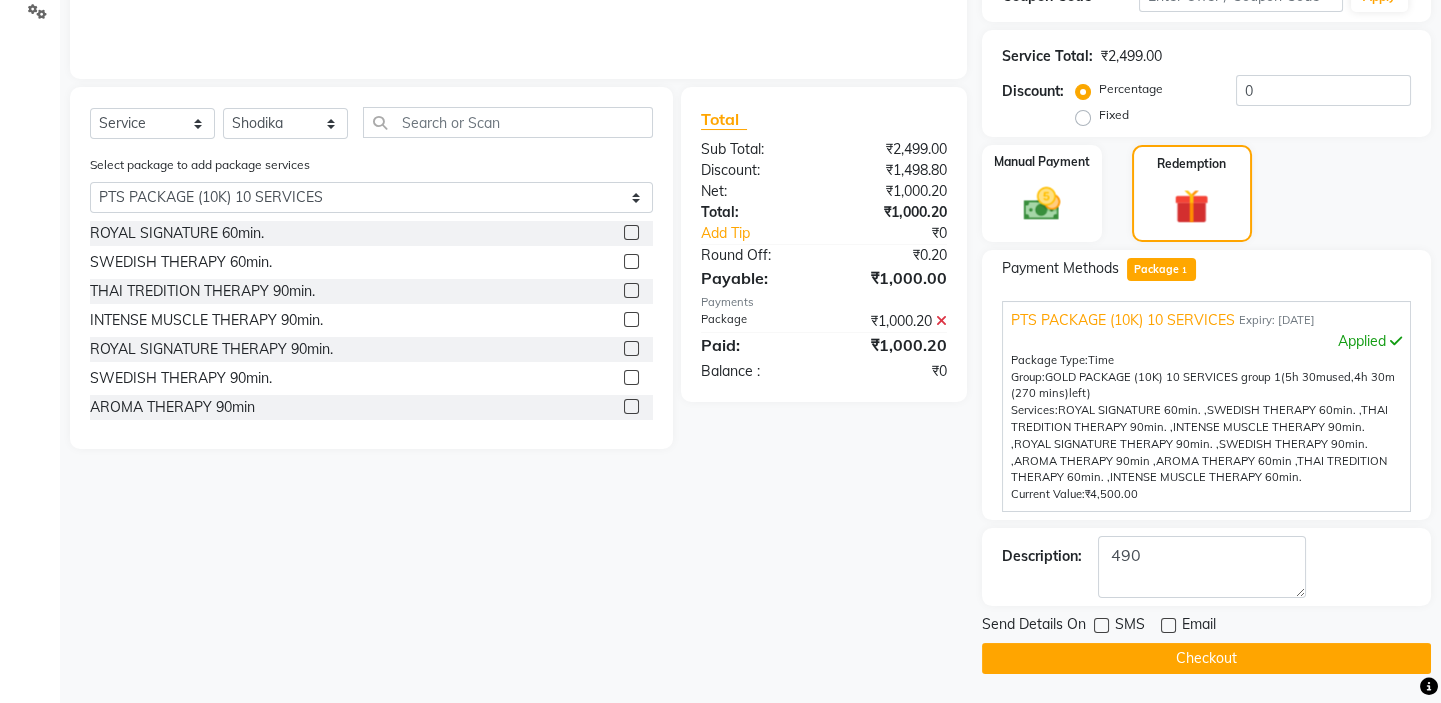 click on "Checkout" 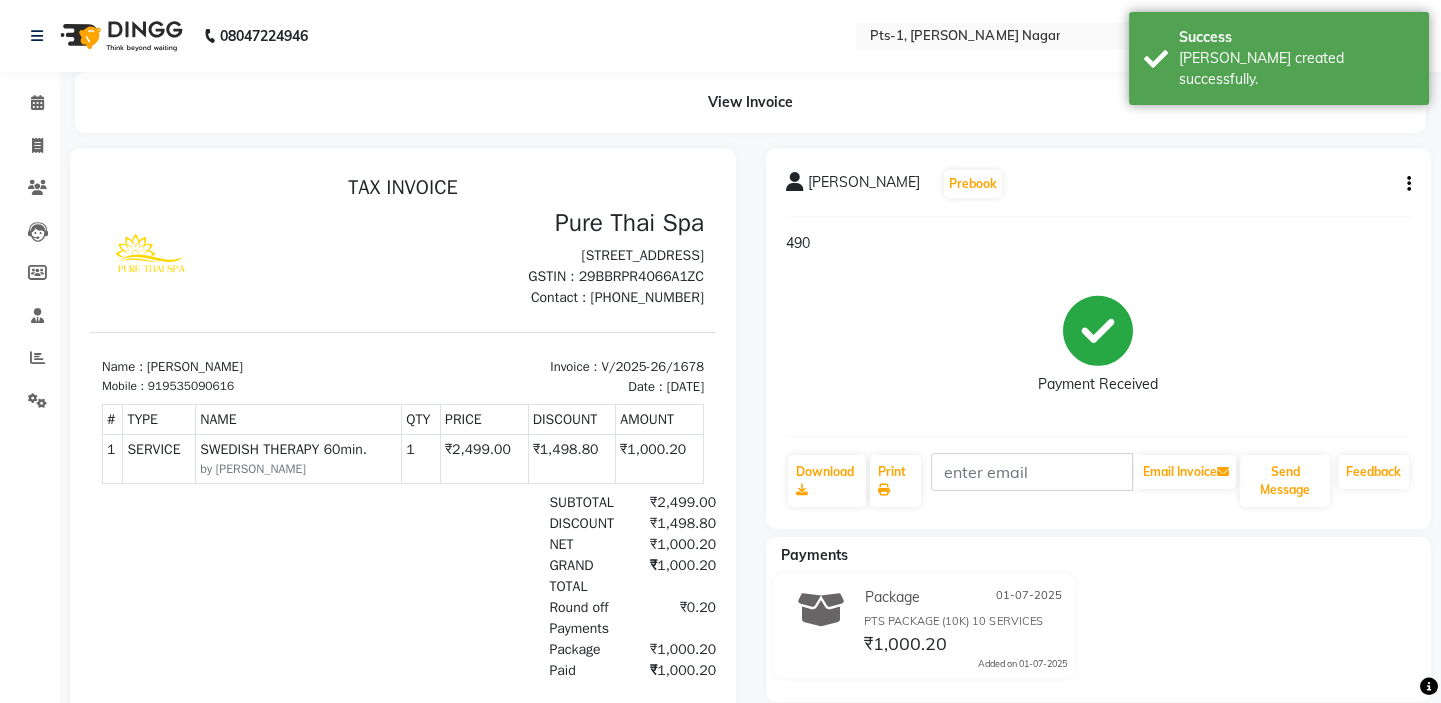 scroll, scrollTop: 0, scrollLeft: 0, axis: both 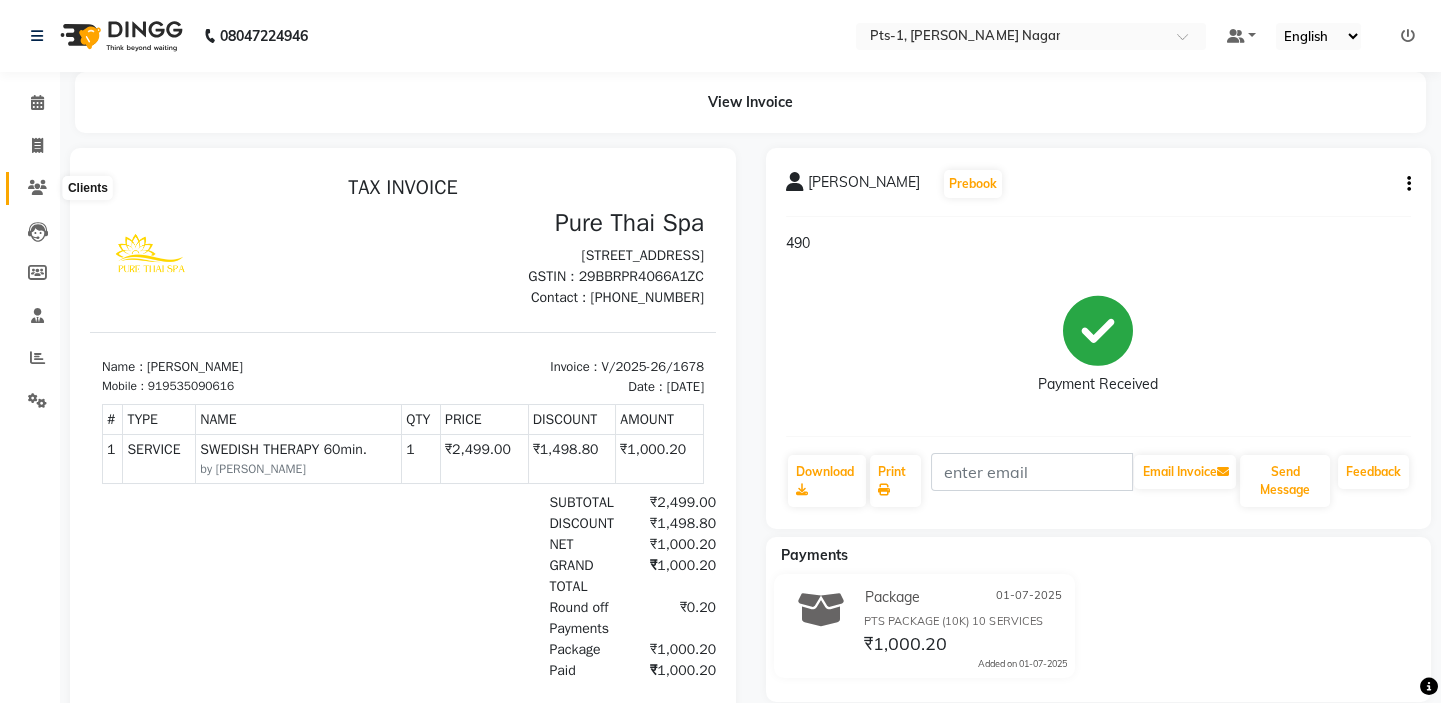 click 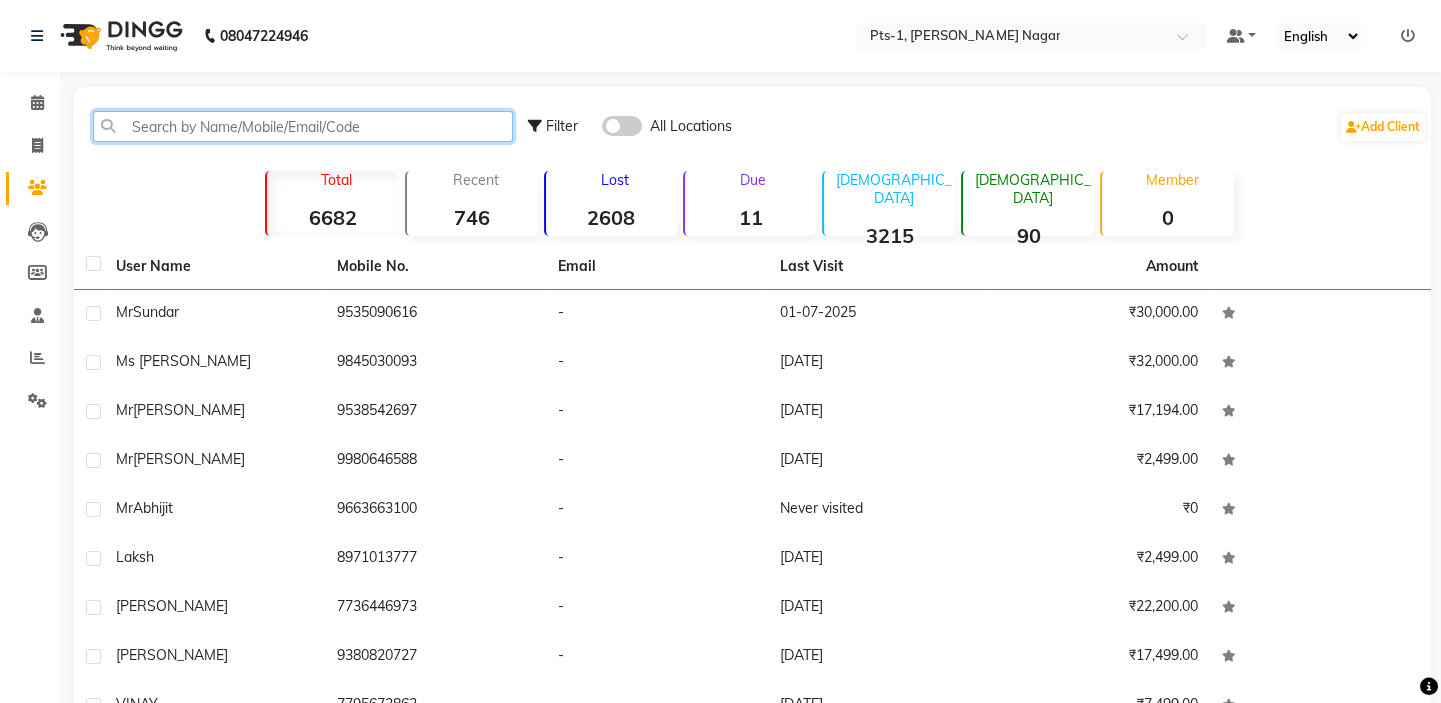click 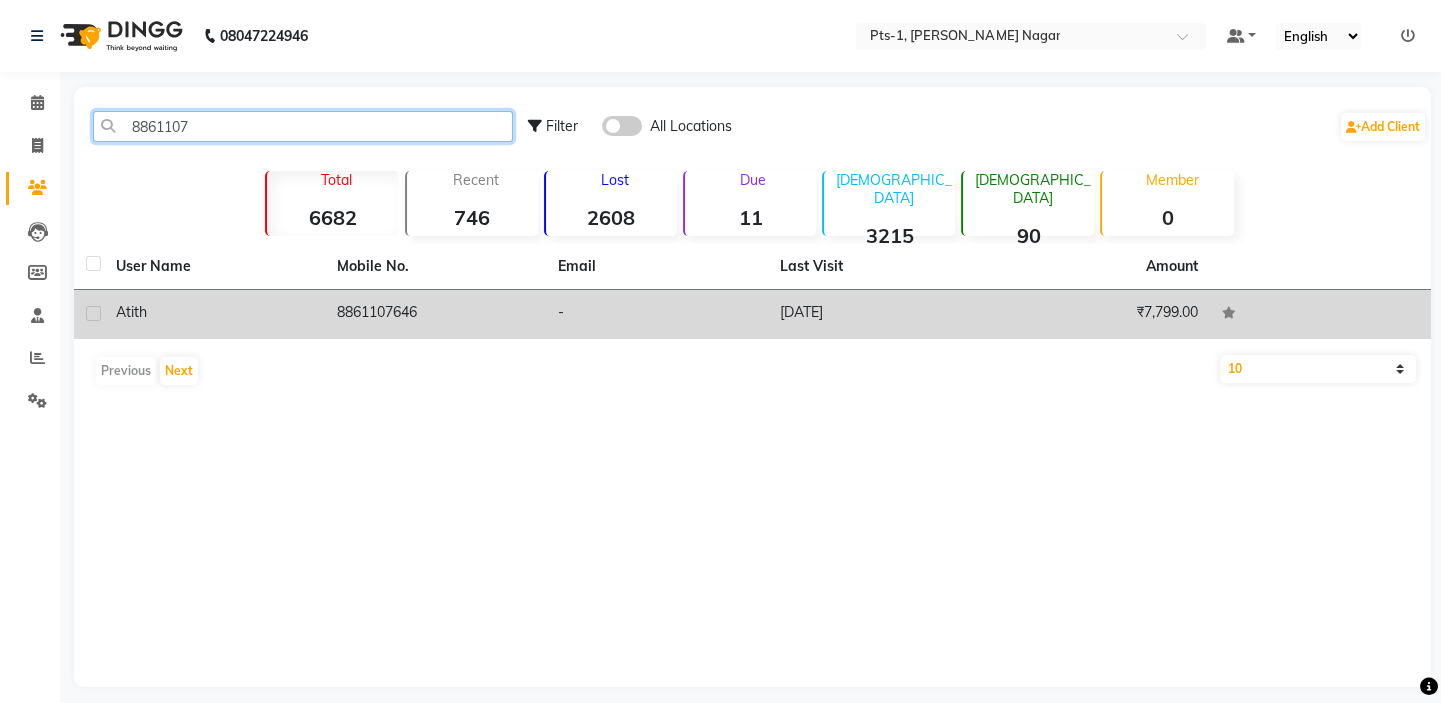 type on "8861107" 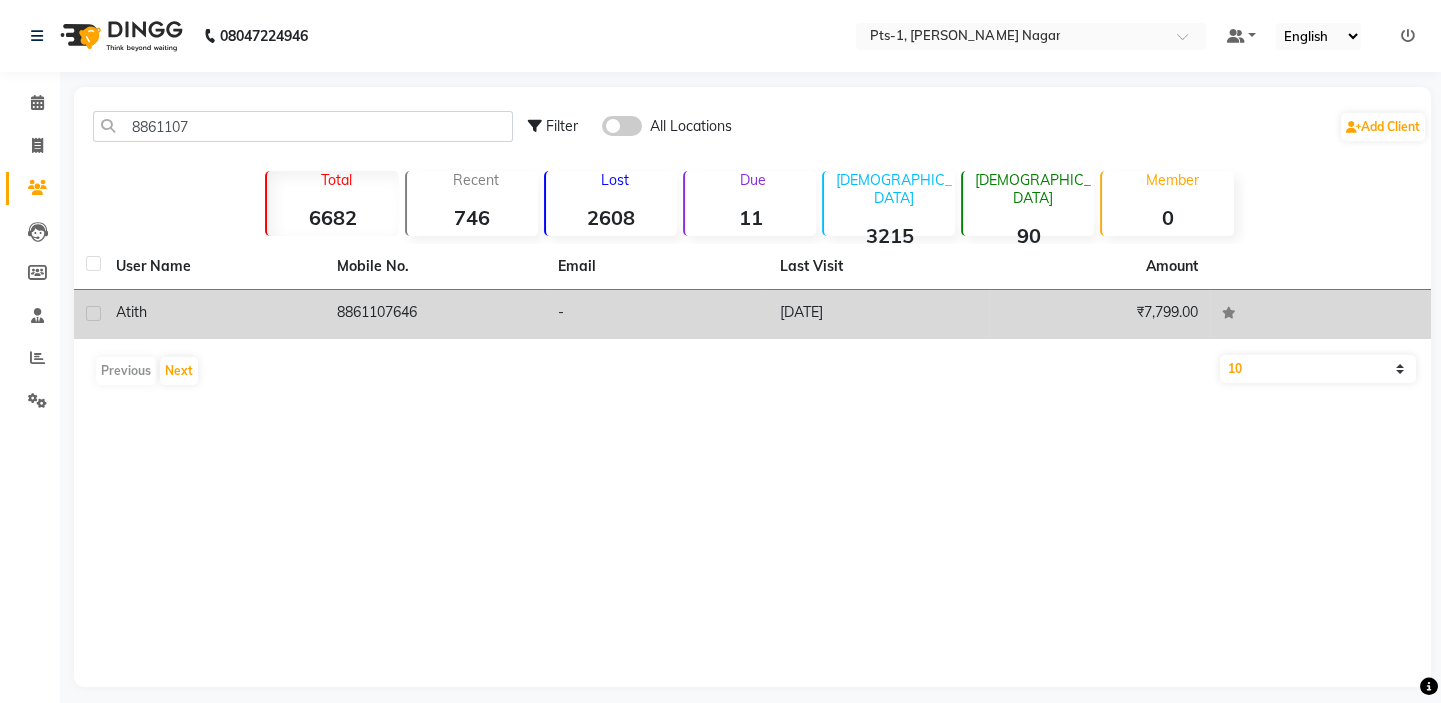 click on "8861107646" 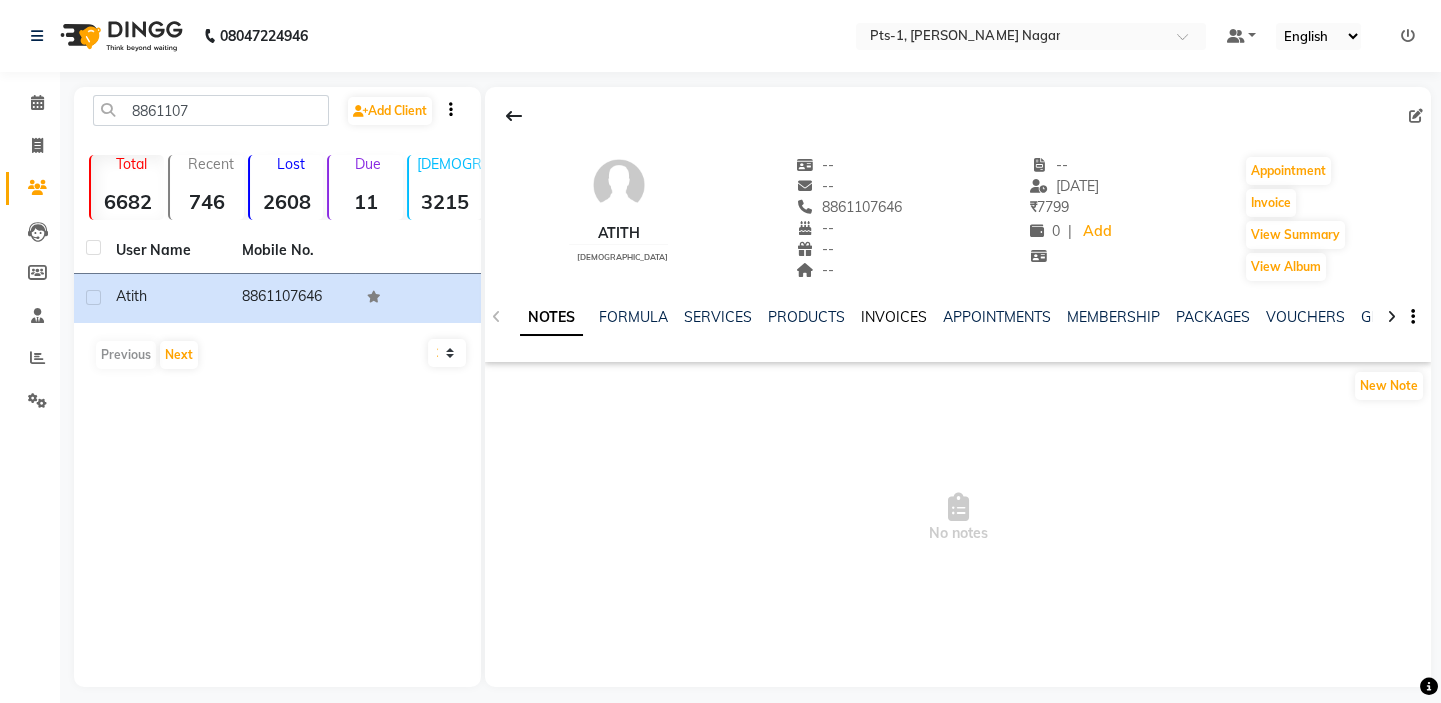 click on "INVOICES" 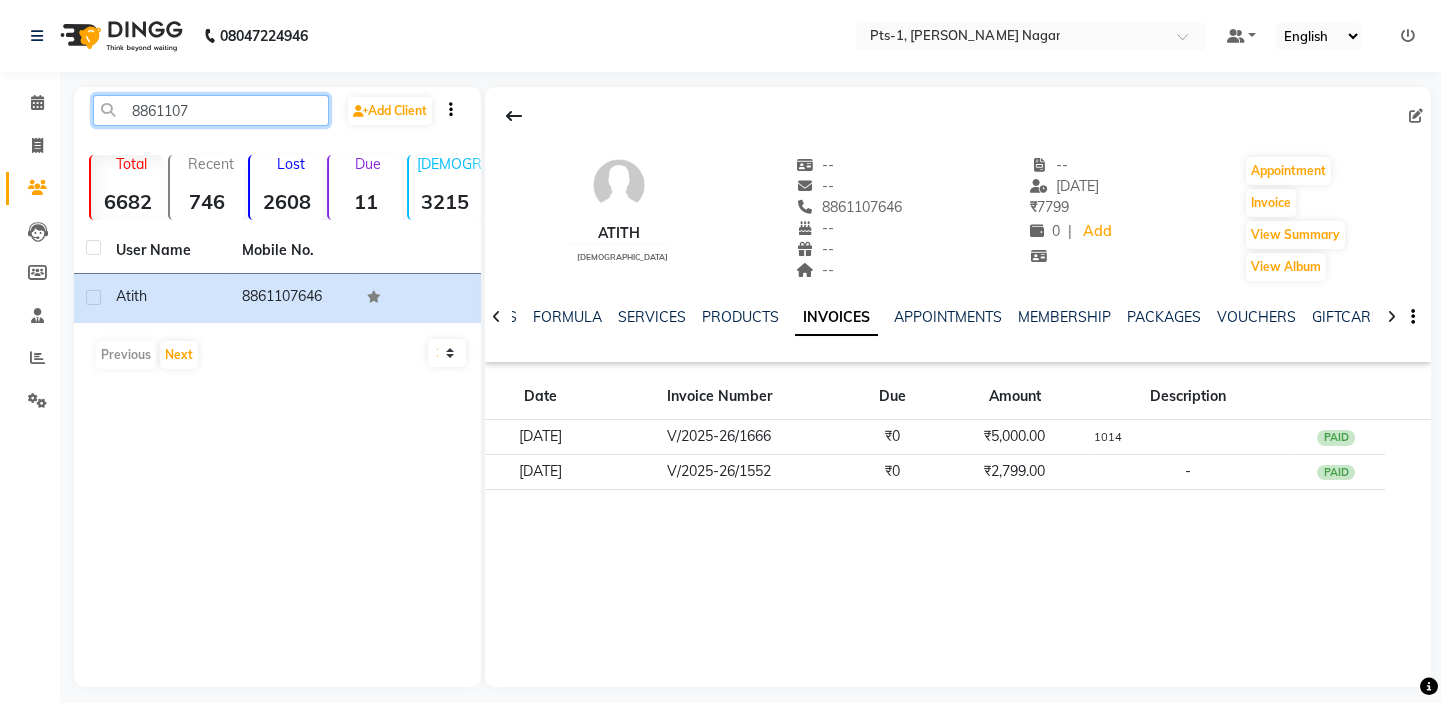 drag, startPoint x: 231, startPoint y: 117, endPoint x: 119, endPoint y: 106, distance: 112.53888 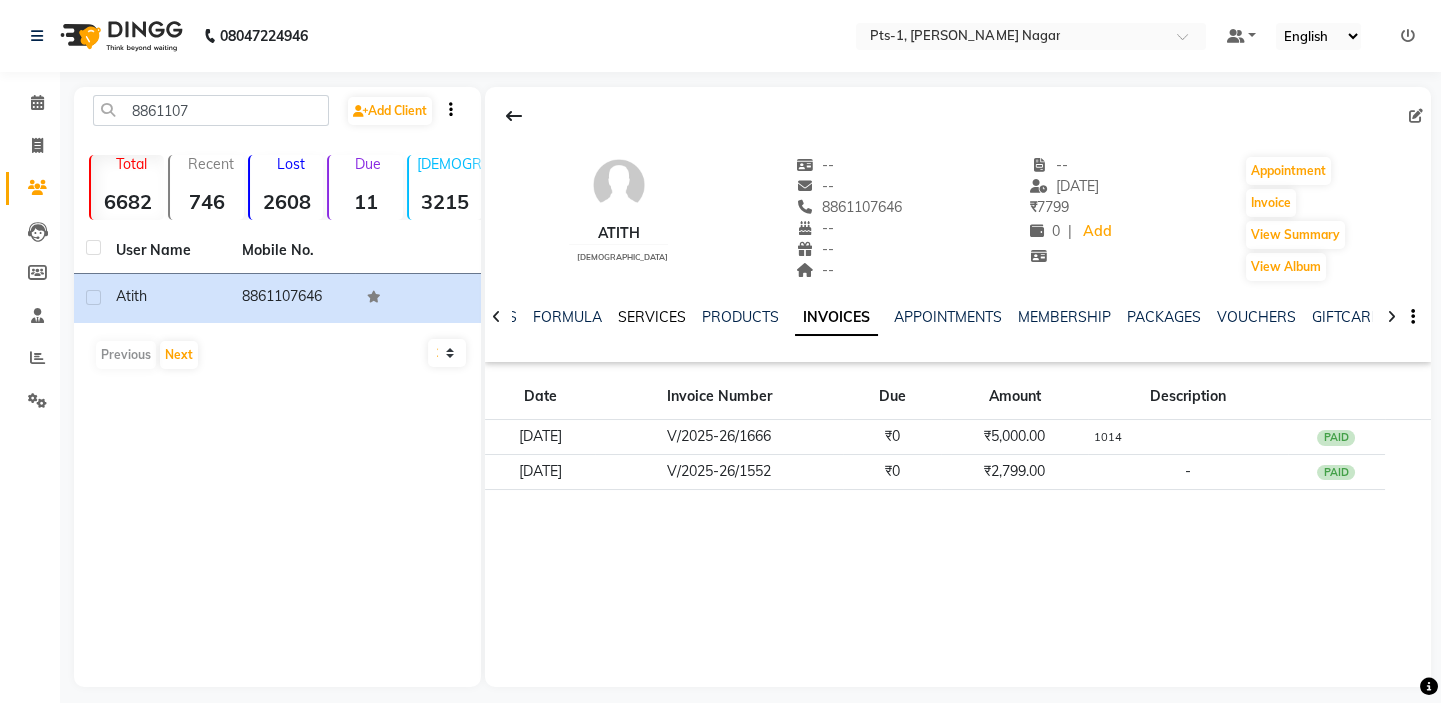 click on "SERVICES" 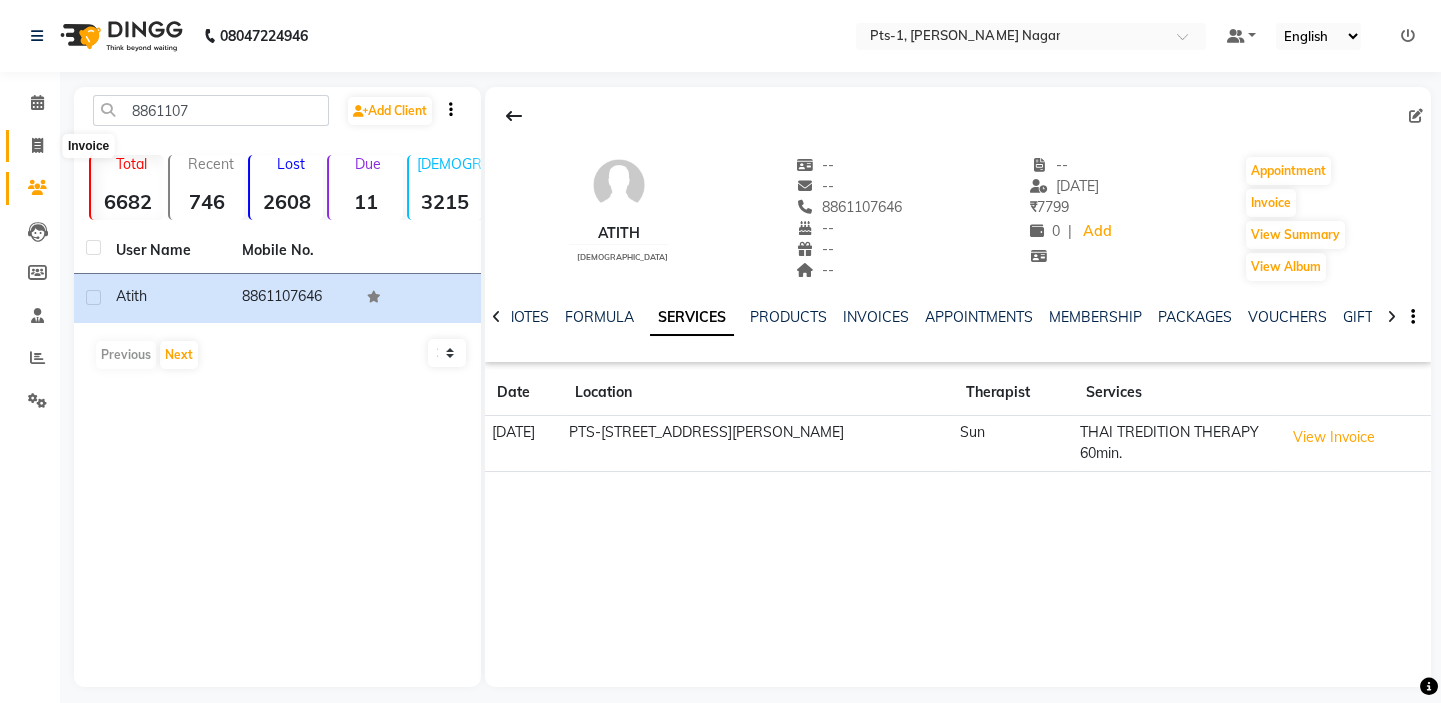 click 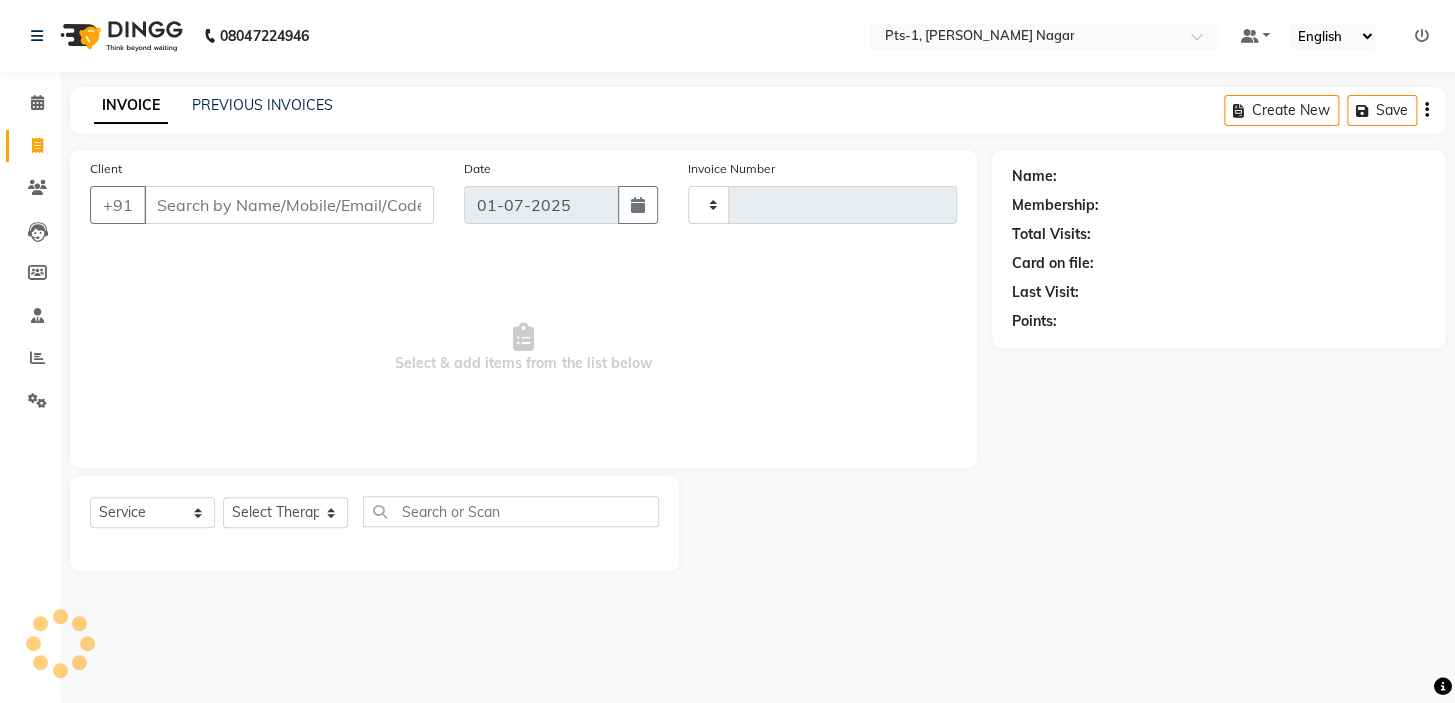 type on "1679" 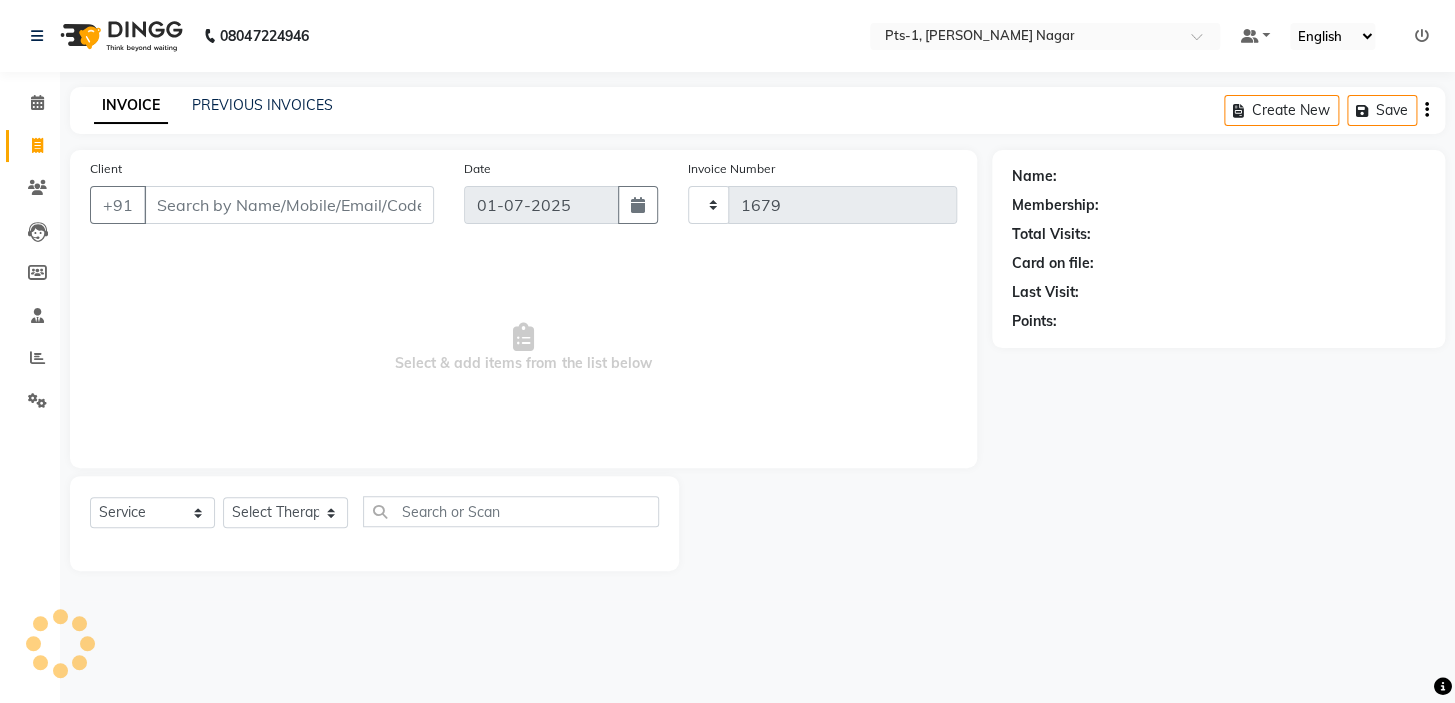 select on "5296" 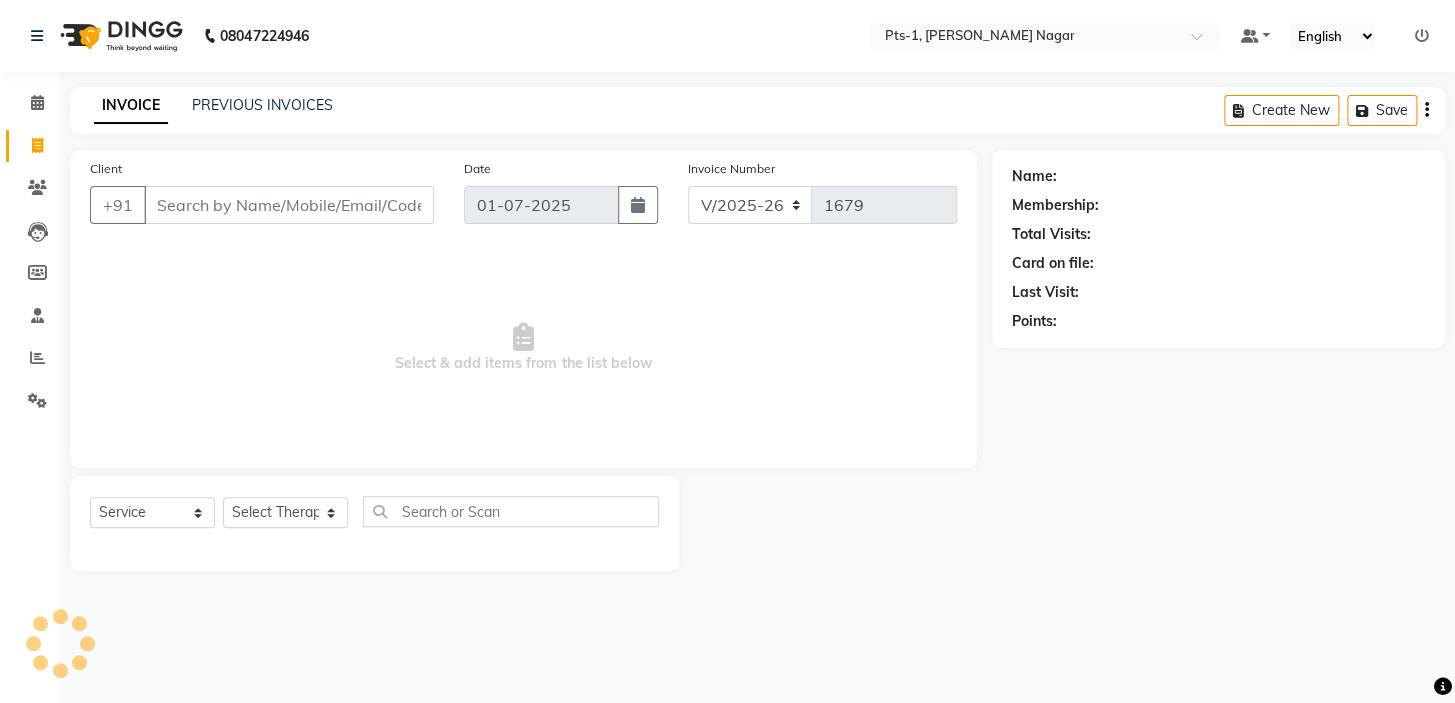 click on "Client" at bounding box center [289, 205] 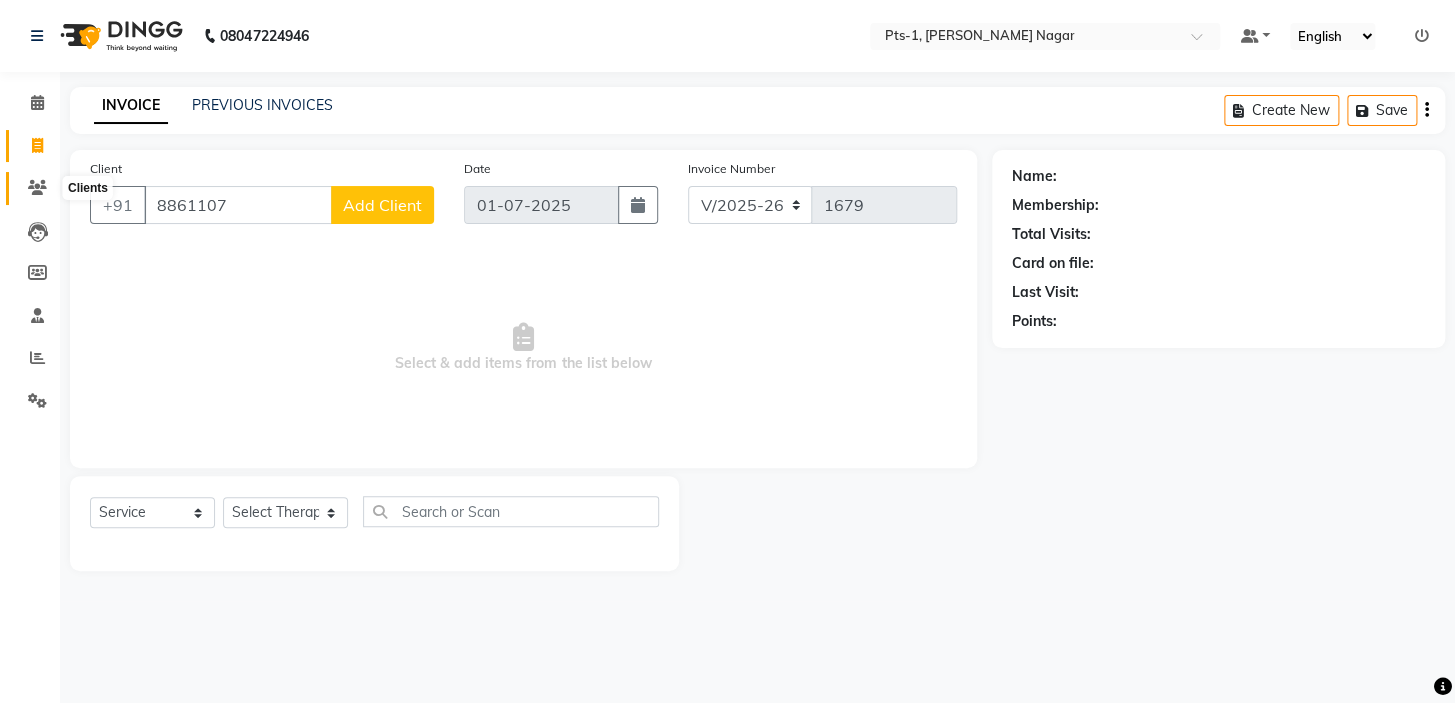 type on "8861107" 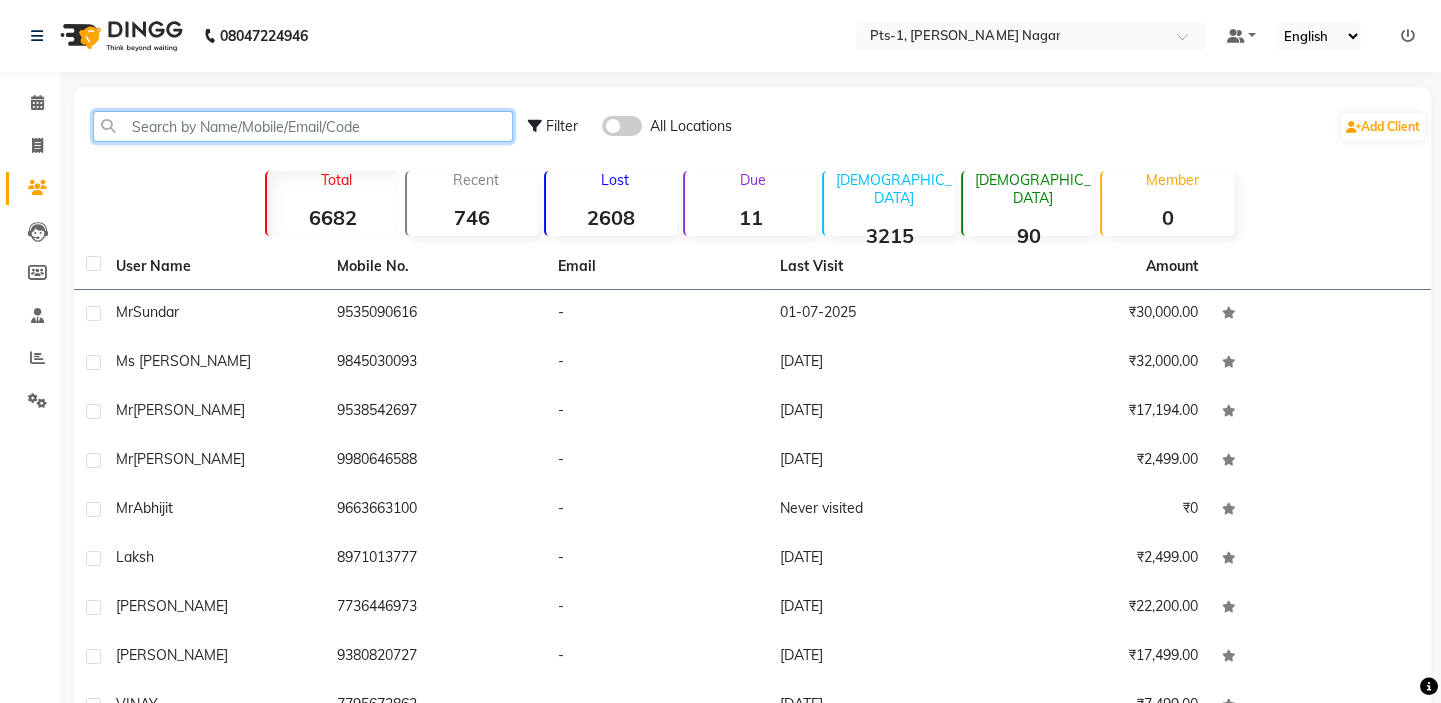 click 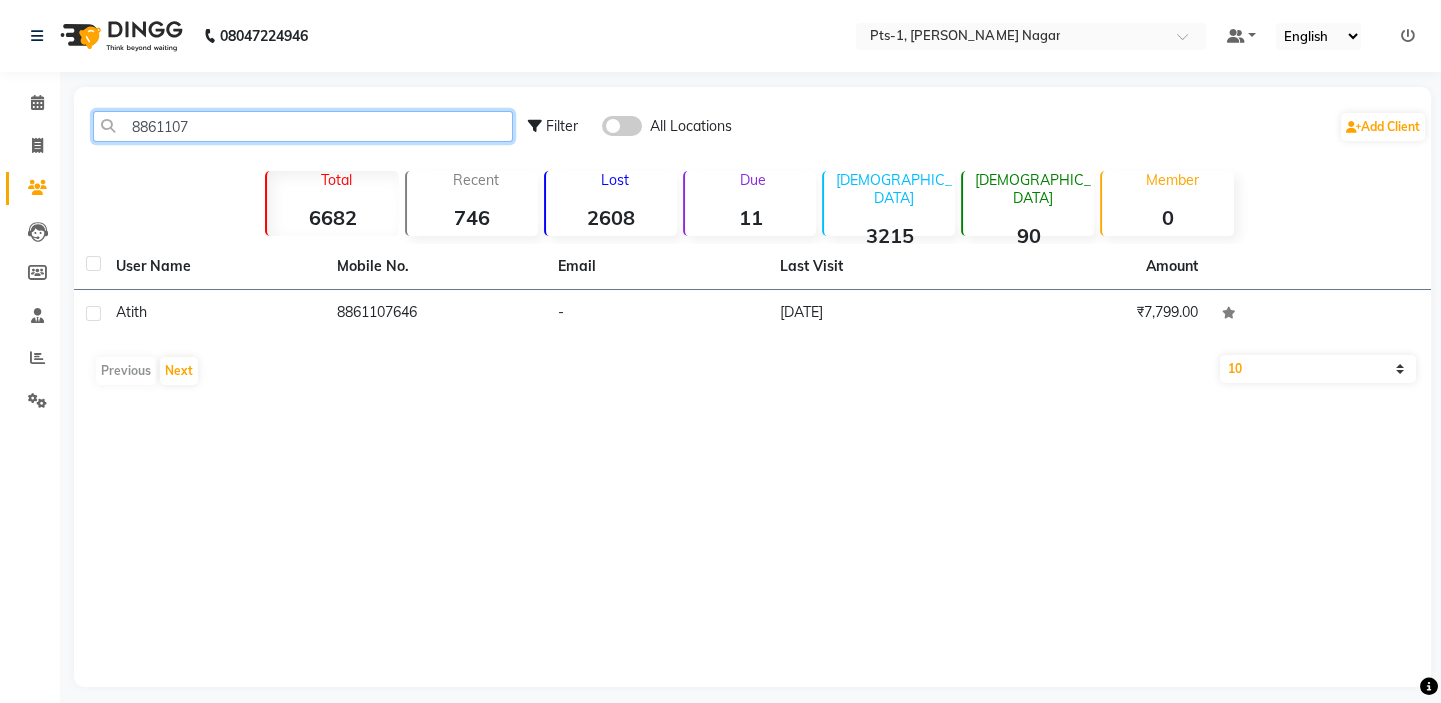 click on "8861107" 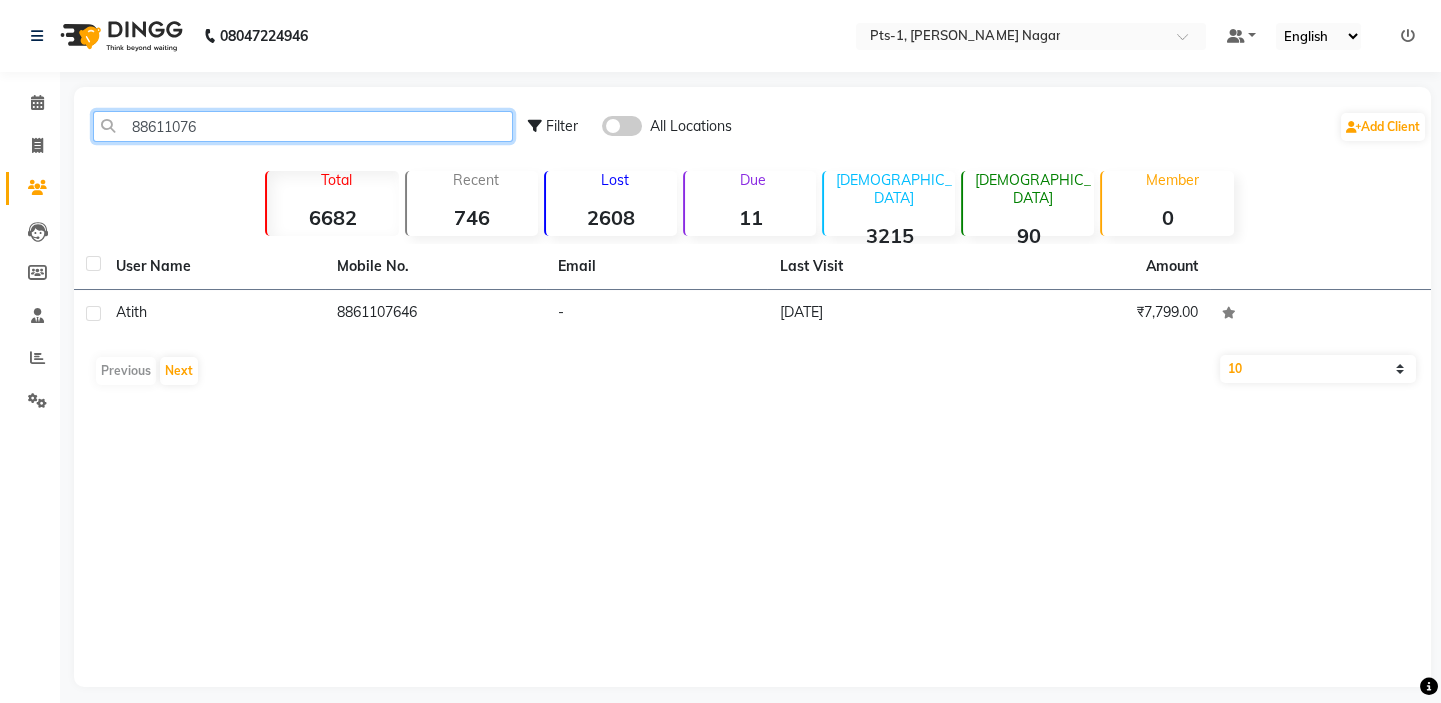 click on "88611076" 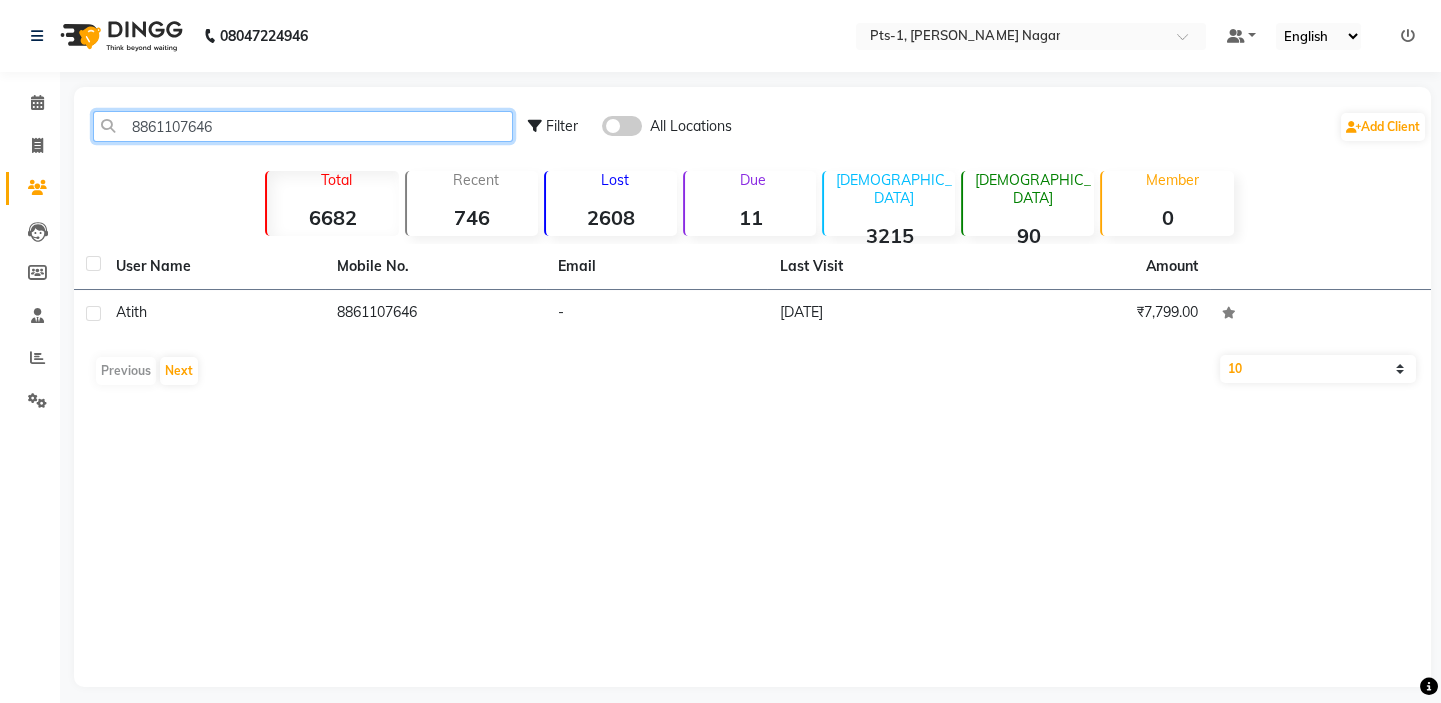 drag, startPoint x: 234, startPoint y: 129, endPoint x: 100, endPoint y: 119, distance: 134.37262 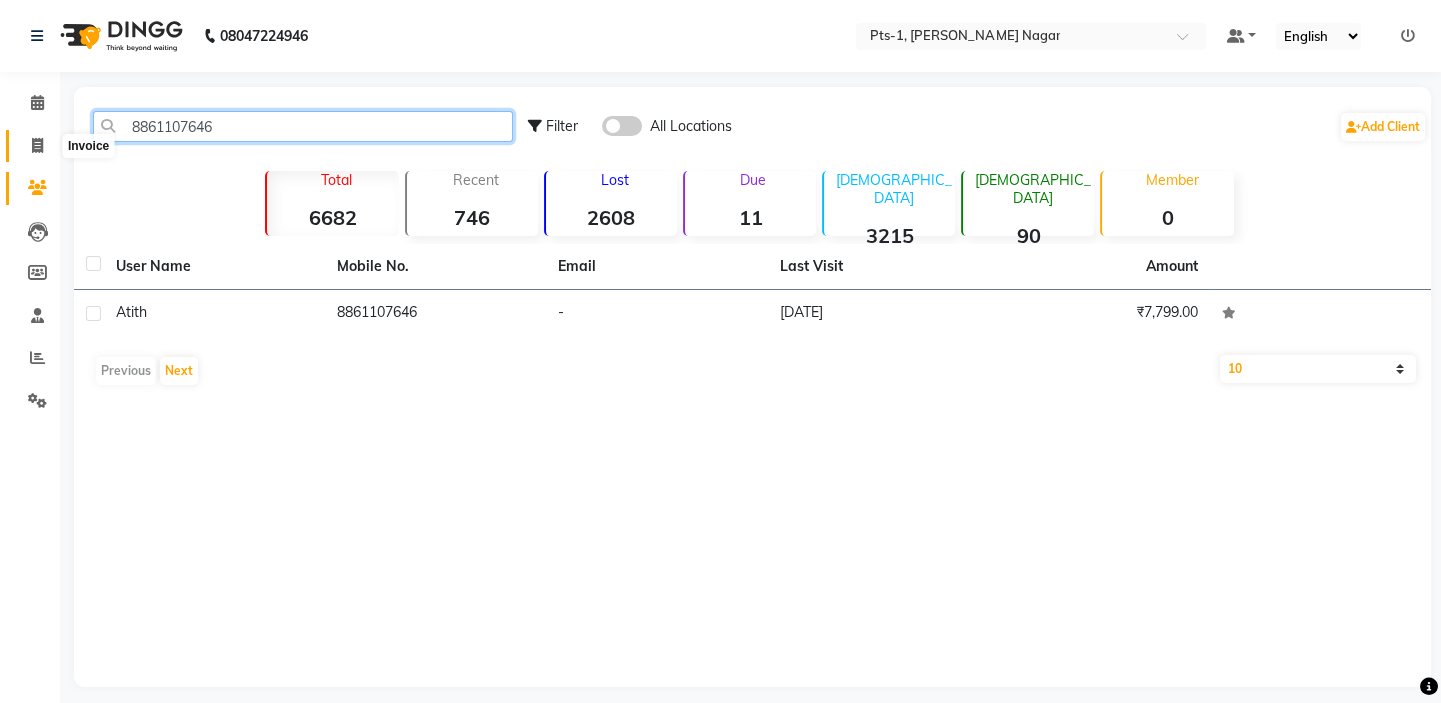 type on "8861107646" 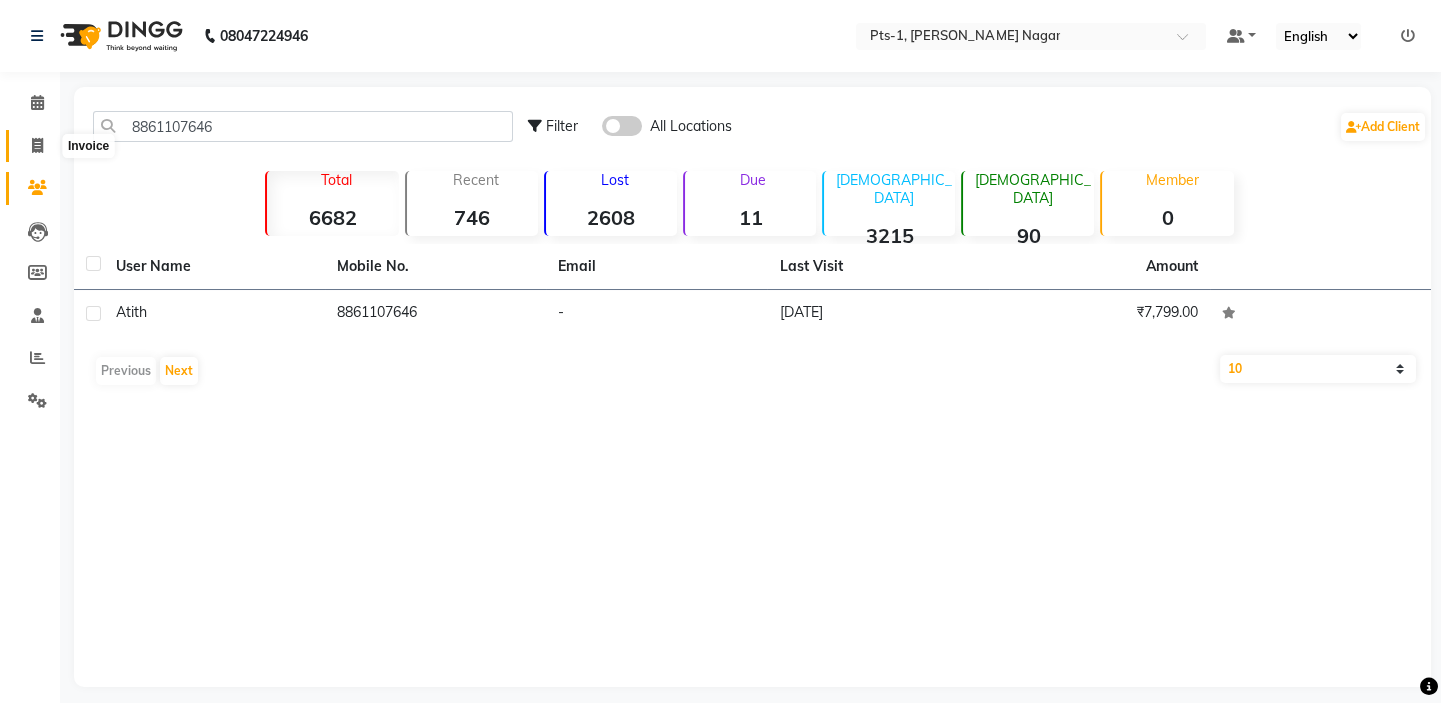 click 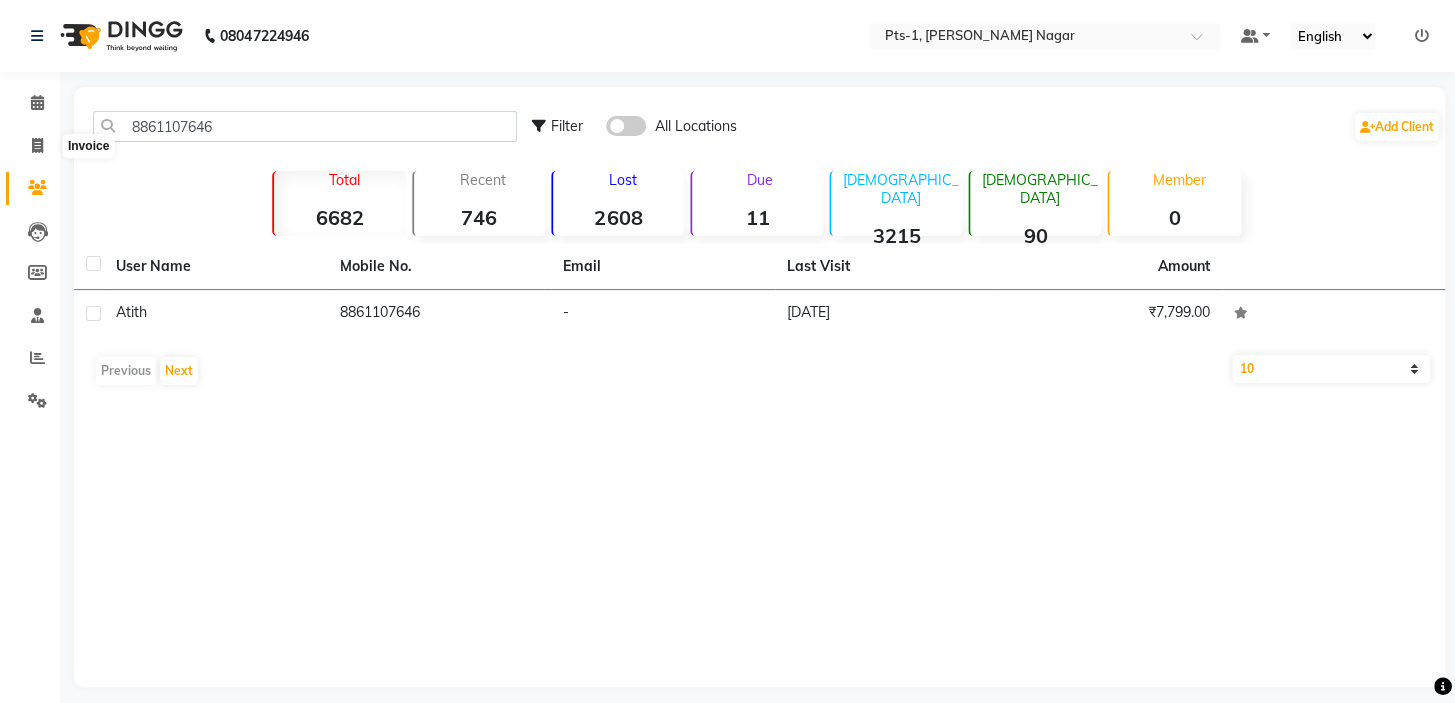 select on "5296" 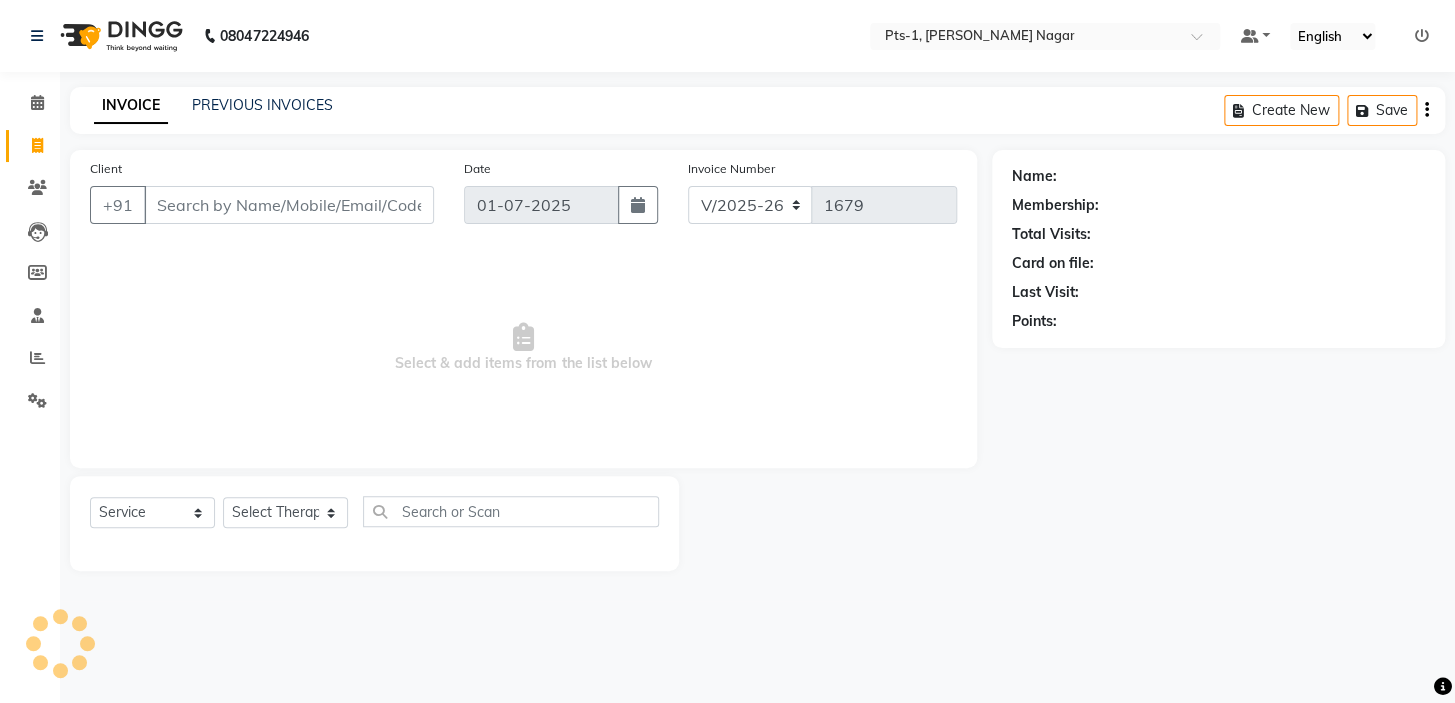 click on "Client" at bounding box center (289, 205) 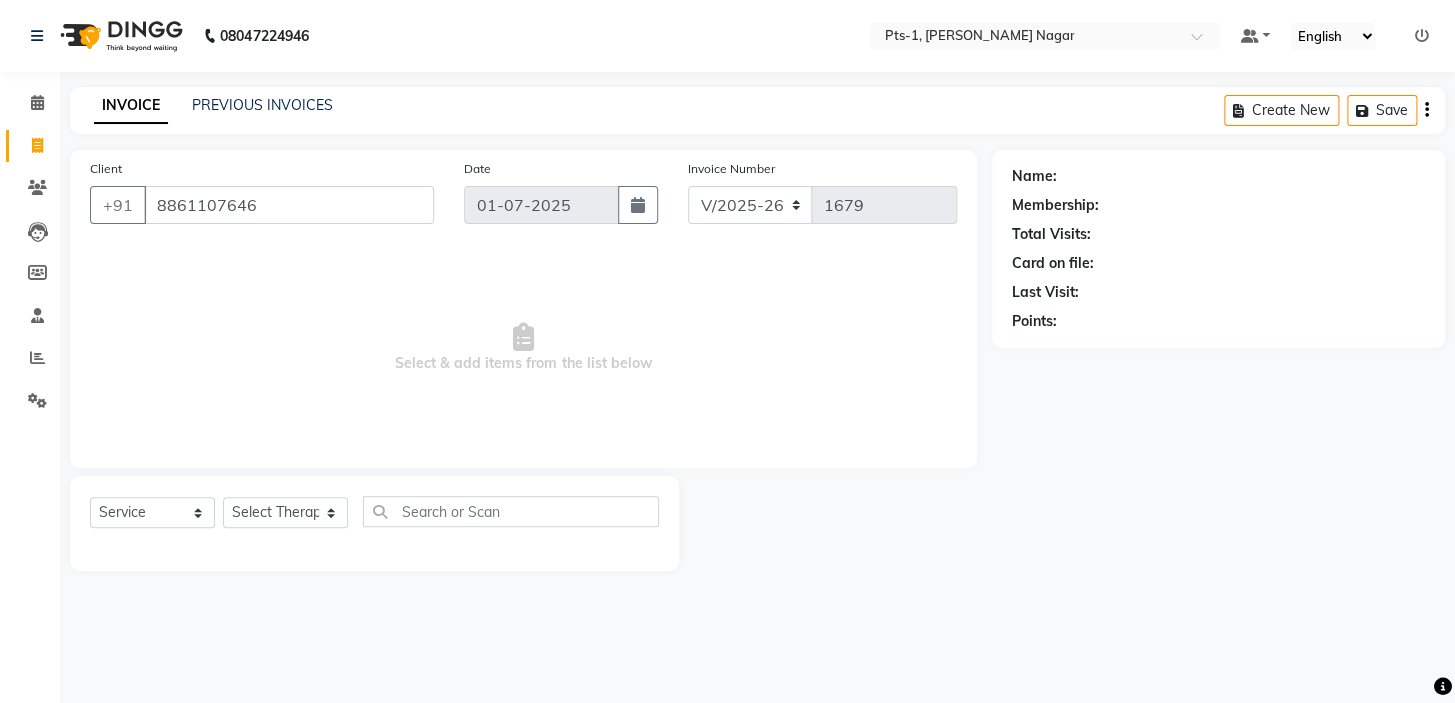 type on "8861107646" 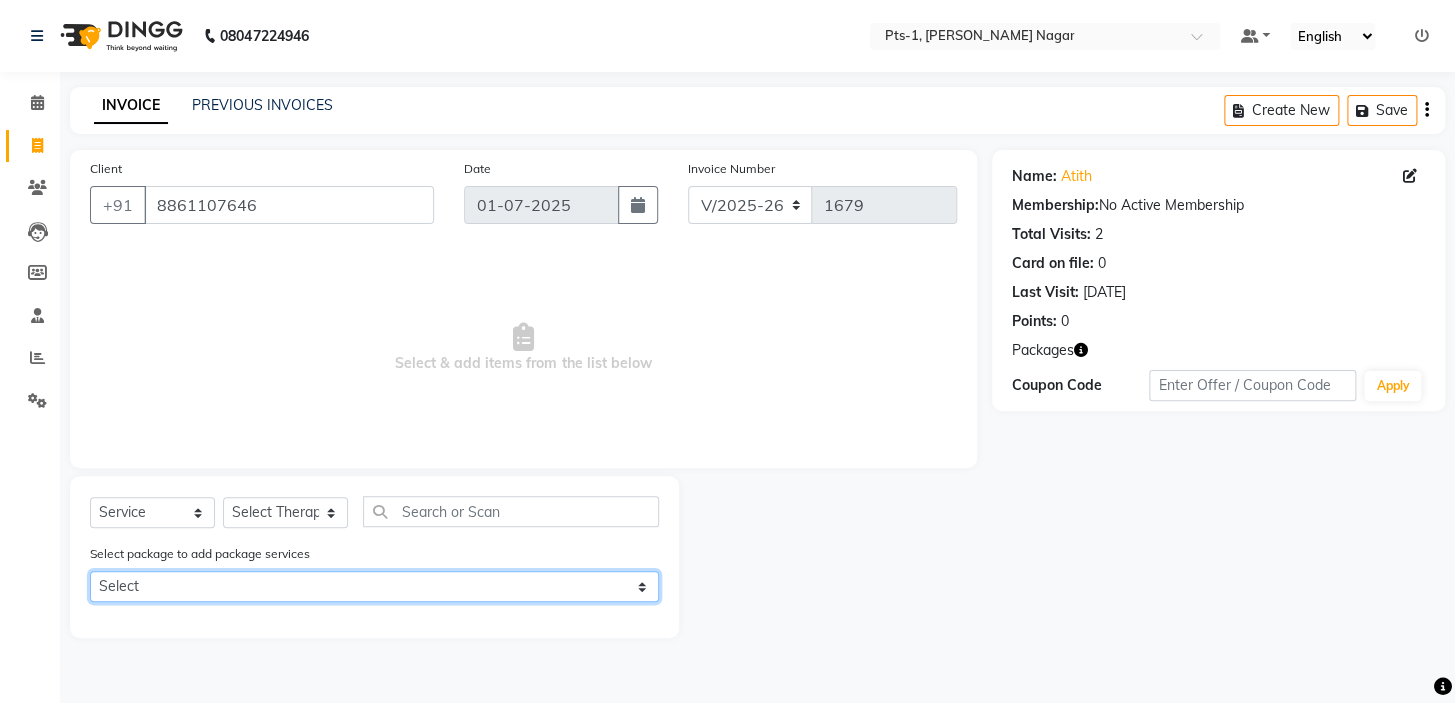 click on "Select PTS PACKAGE (5K) 3 SERVICES WITH STEAM" 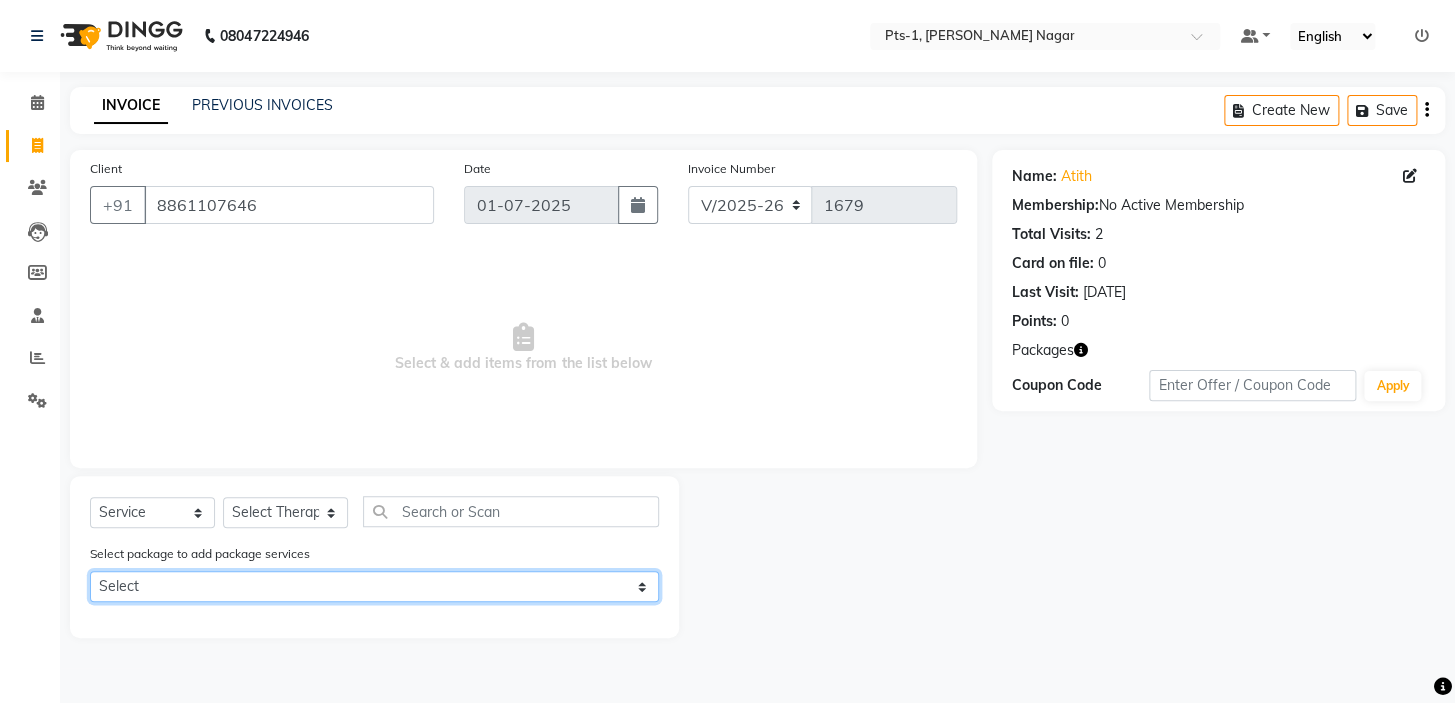 select on "1: Object" 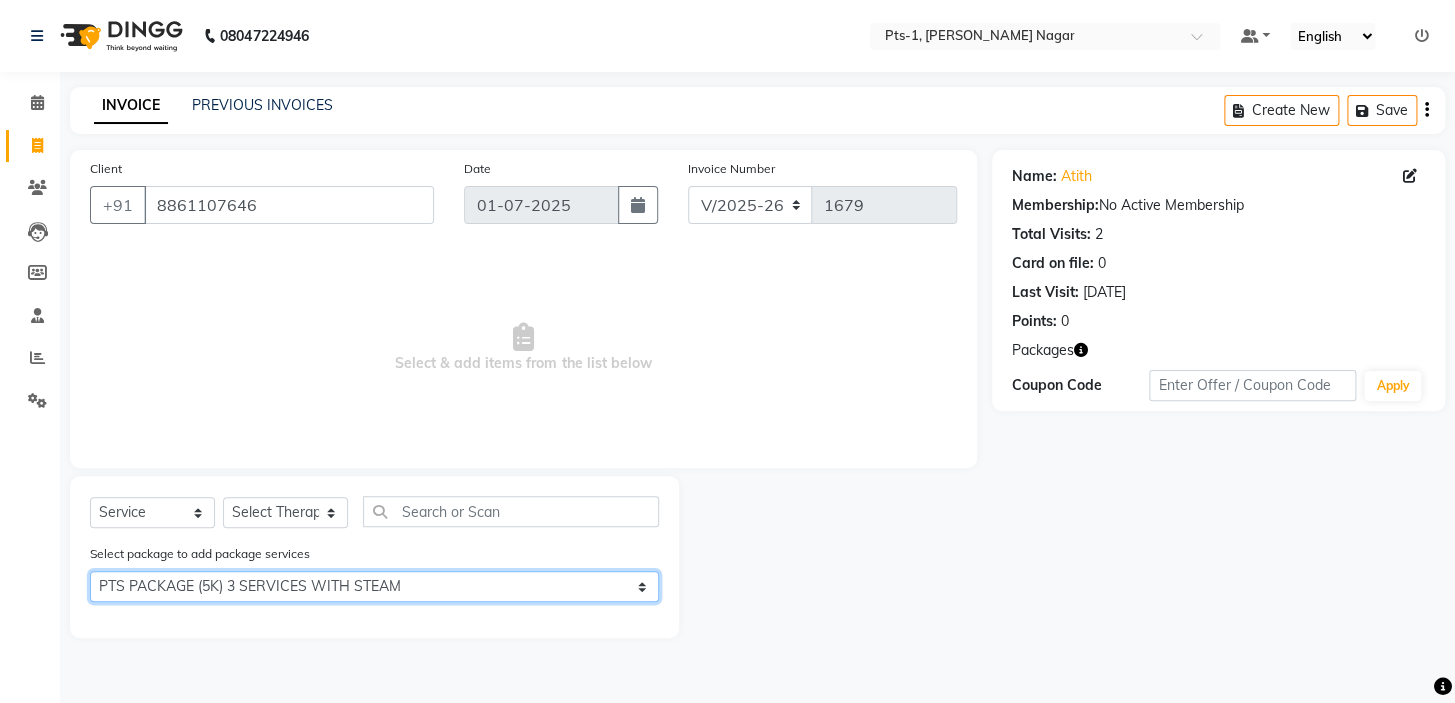 click on "Select PTS PACKAGE (5K) 3 SERVICES WITH STEAM" 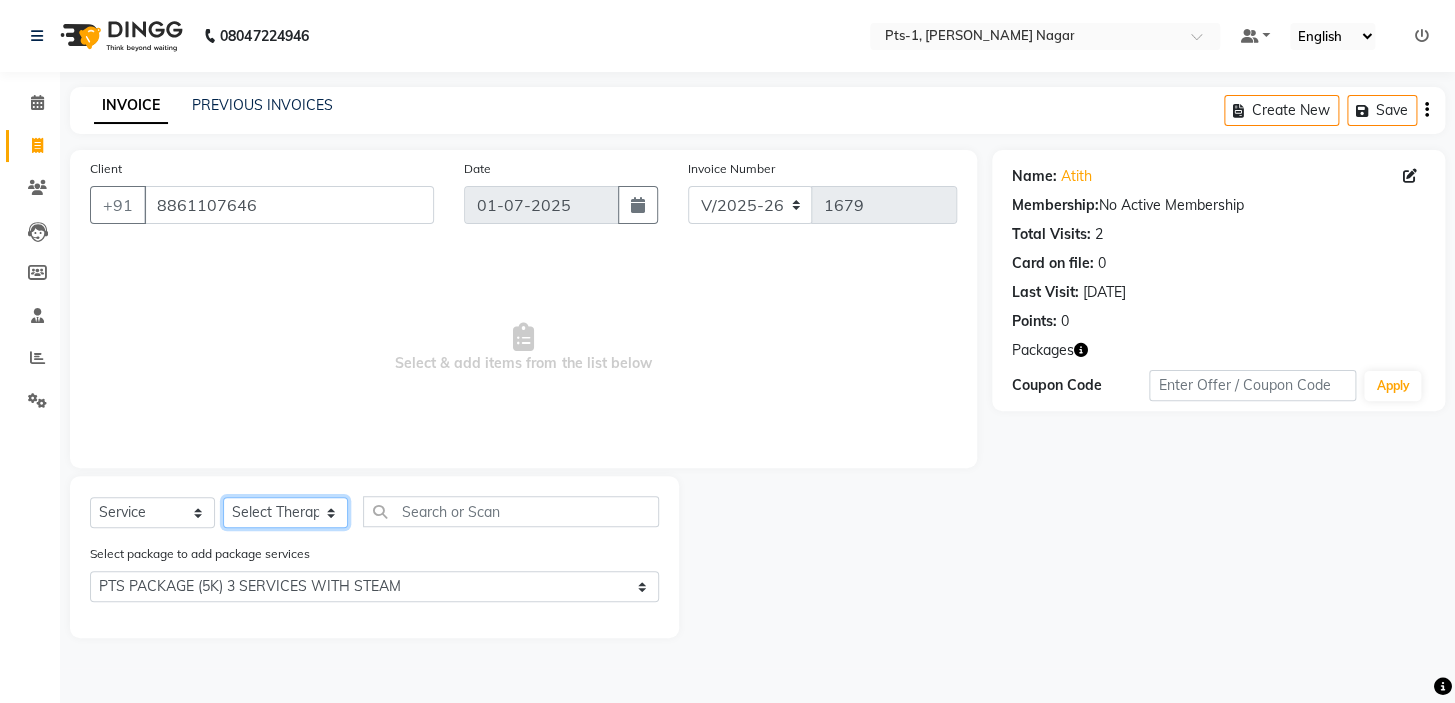 click on "Select Therapist Alle [PERSON_NAME] anyone [PERSON_NAME] [PERSON_NAME] Gia Jeje [PERSON_NAME] [PERSON_NAME] [PERSON_NAME] Sun [PERSON_NAME] [PERSON_NAME]" 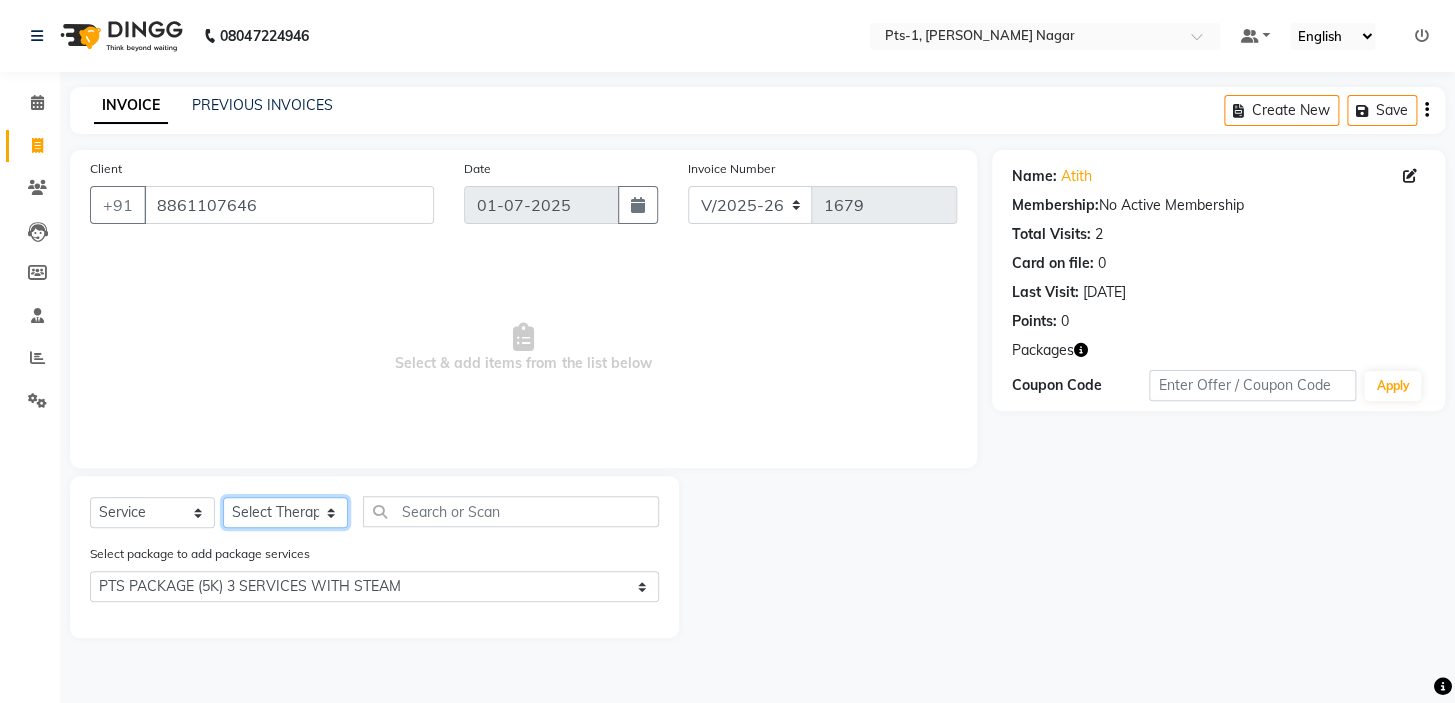 select on "80363" 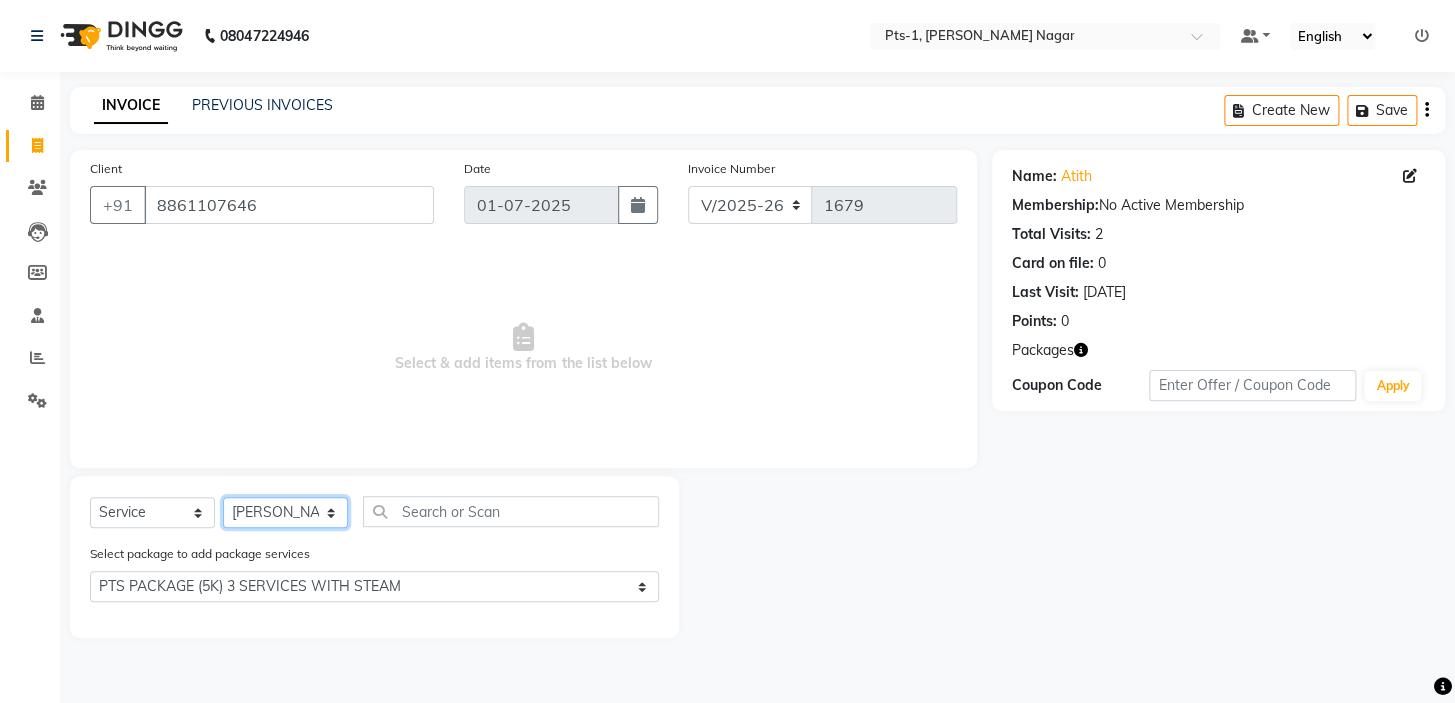 click on "Select Therapist Alle [PERSON_NAME] anyone [PERSON_NAME] [PERSON_NAME] Gia Jeje [PERSON_NAME] [PERSON_NAME] [PERSON_NAME] Sun [PERSON_NAME] [PERSON_NAME]" 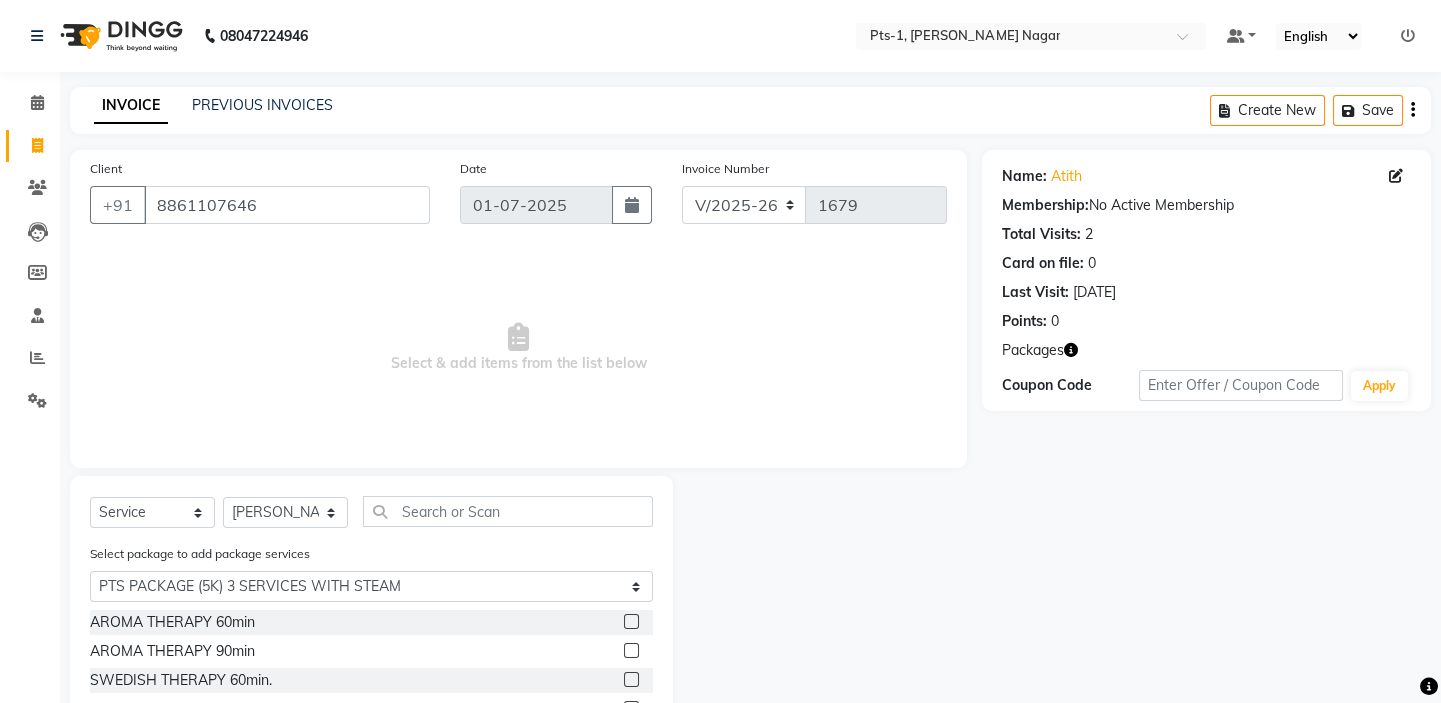 click 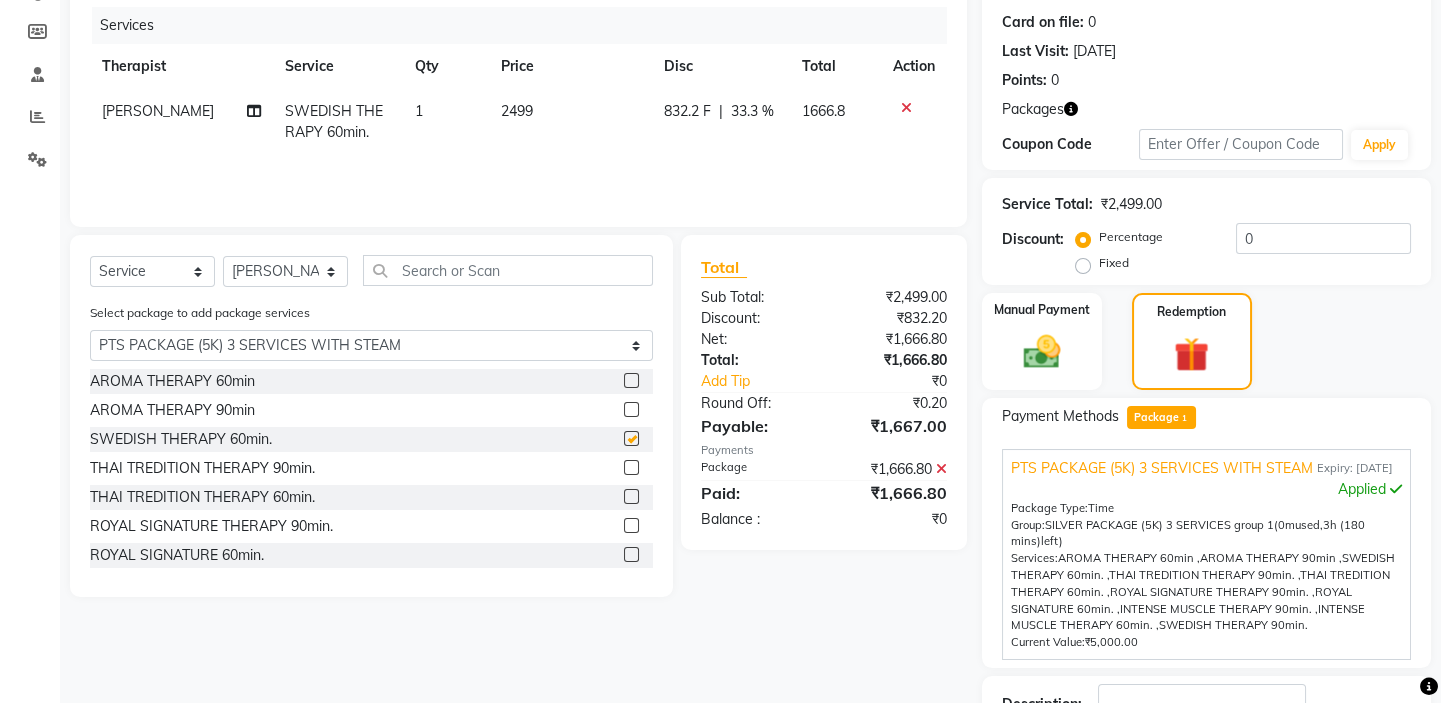 checkbox on "false" 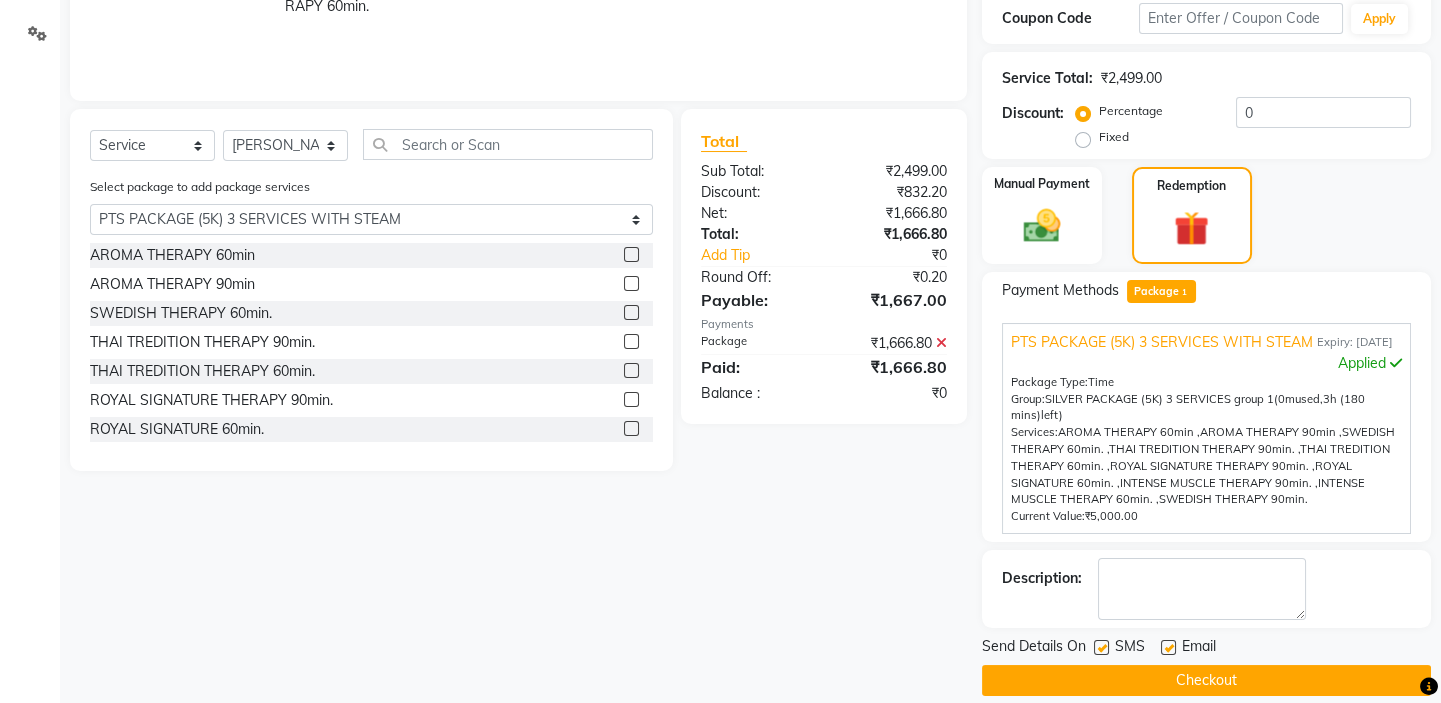 scroll, scrollTop: 400, scrollLeft: 0, axis: vertical 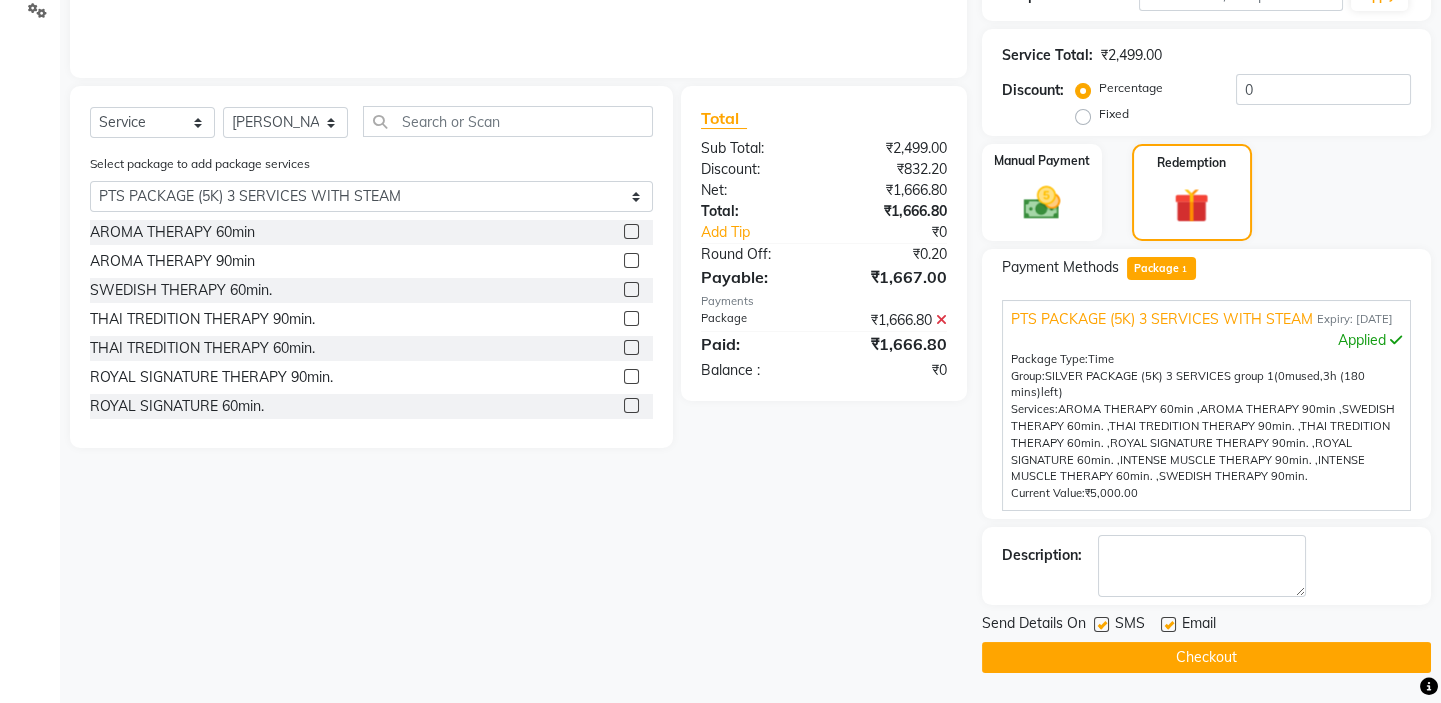 click 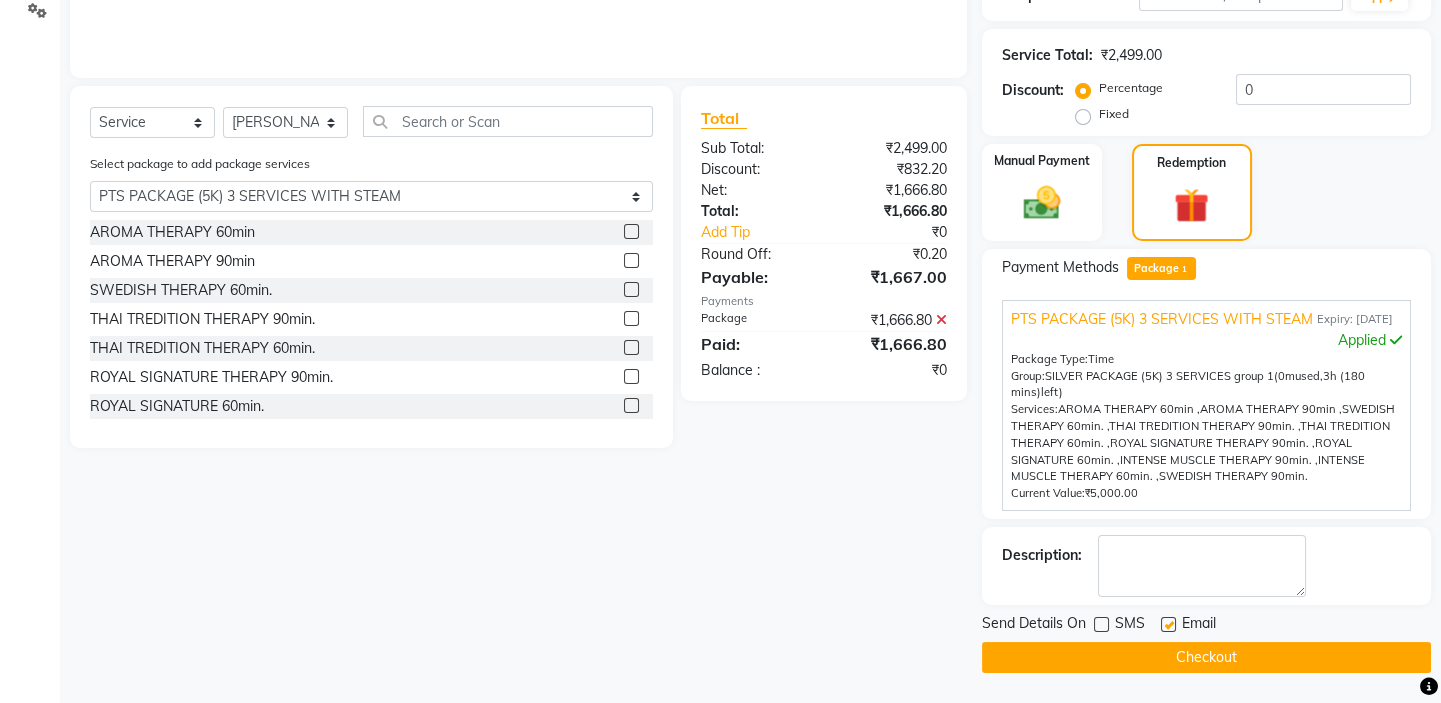 click 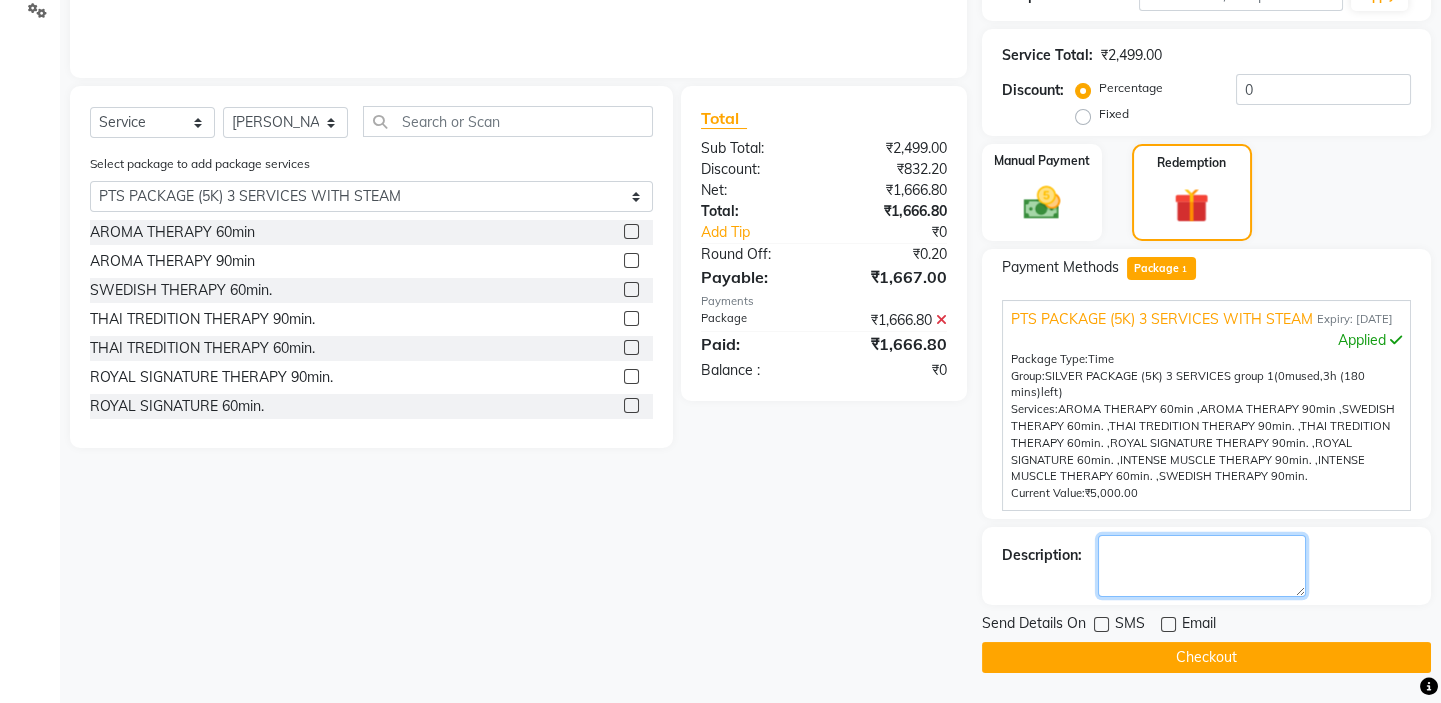 click 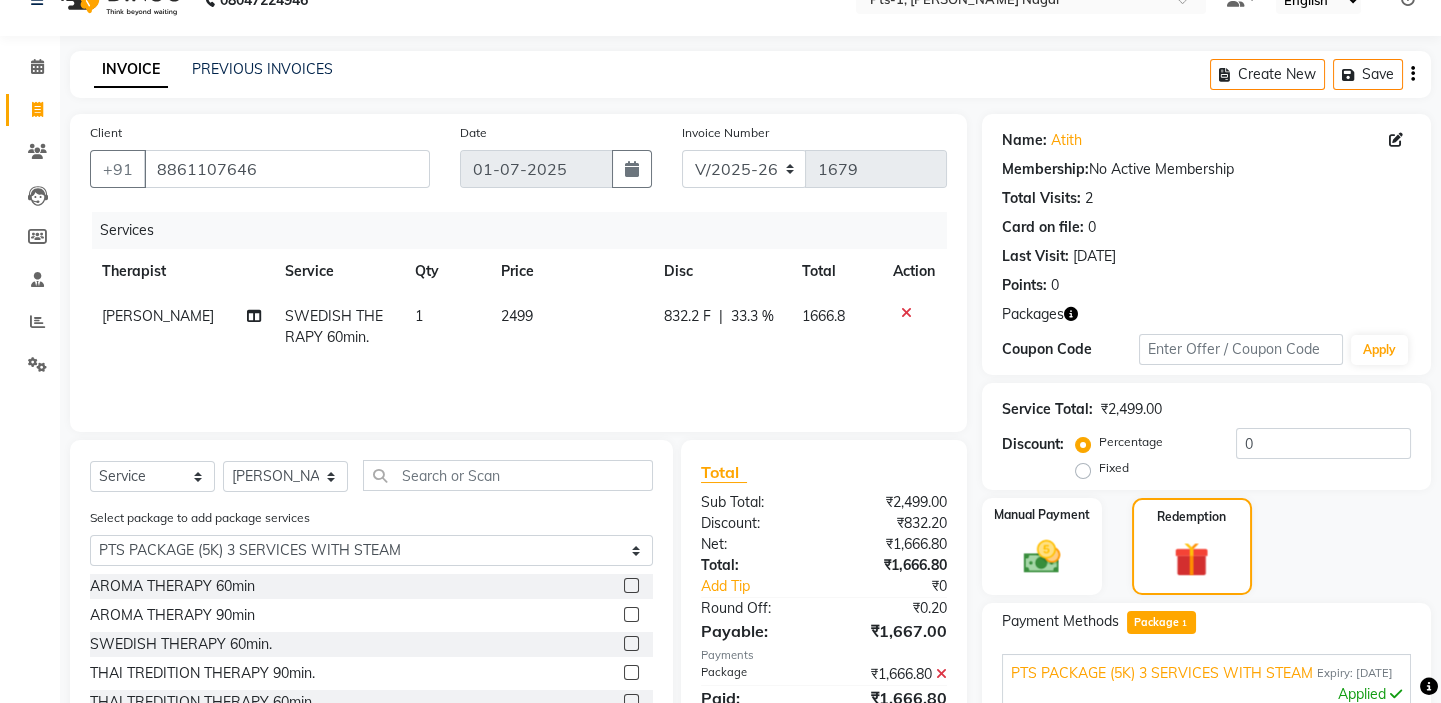 scroll, scrollTop: 400, scrollLeft: 0, axis: vertical 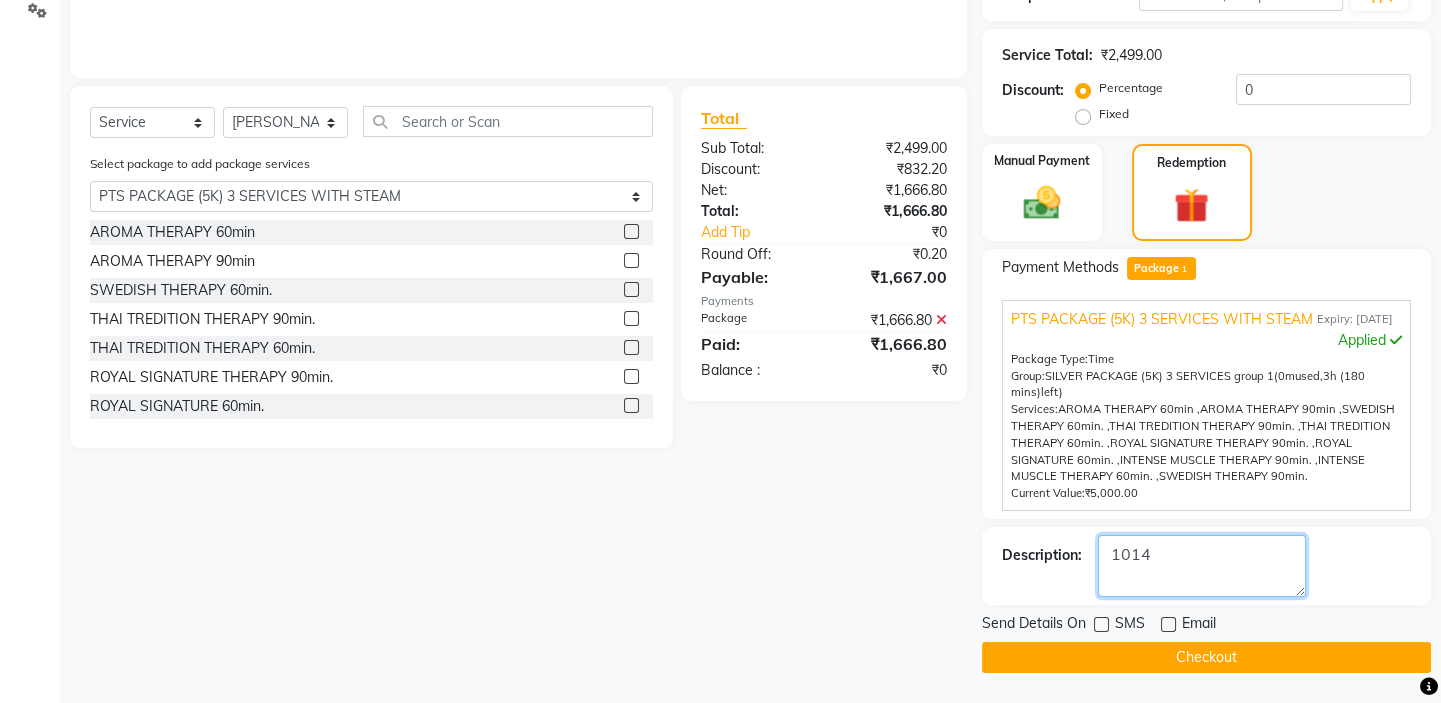 type on "1014" 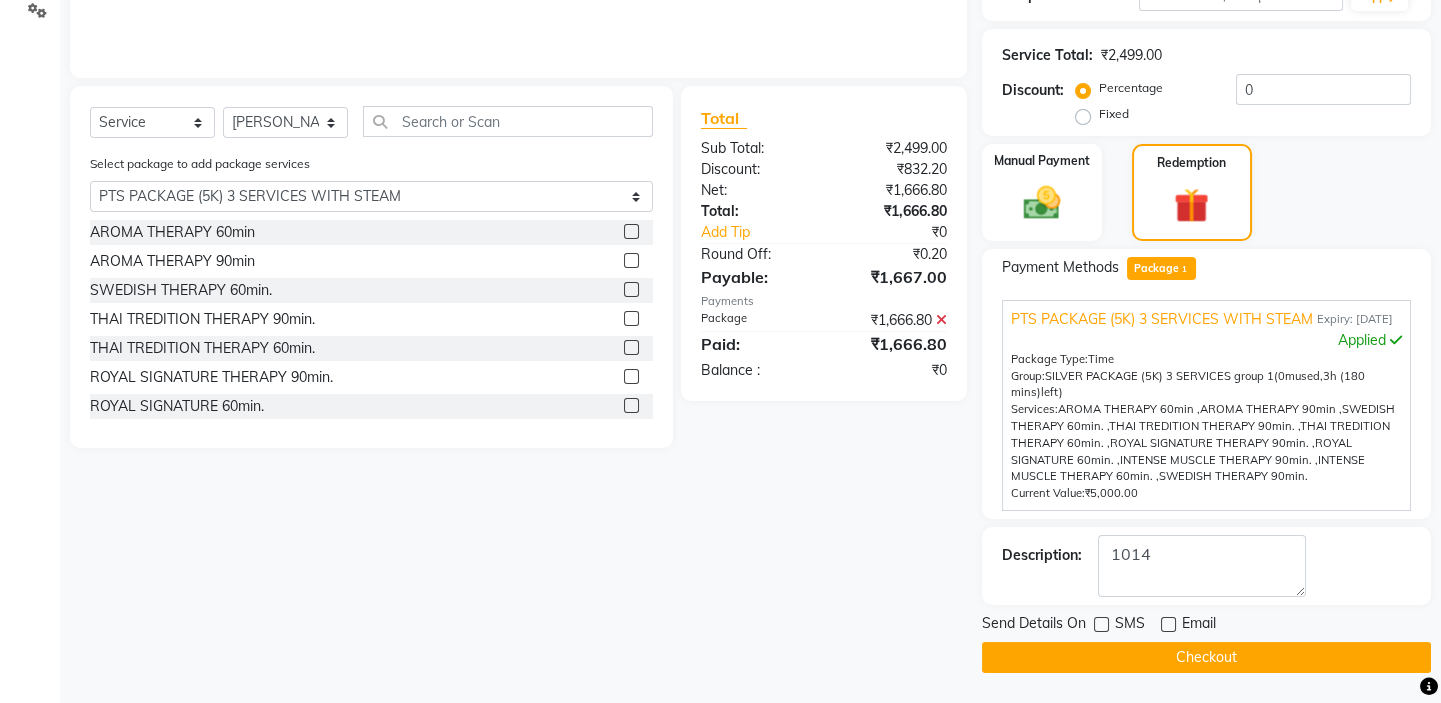 click on "Checkout" 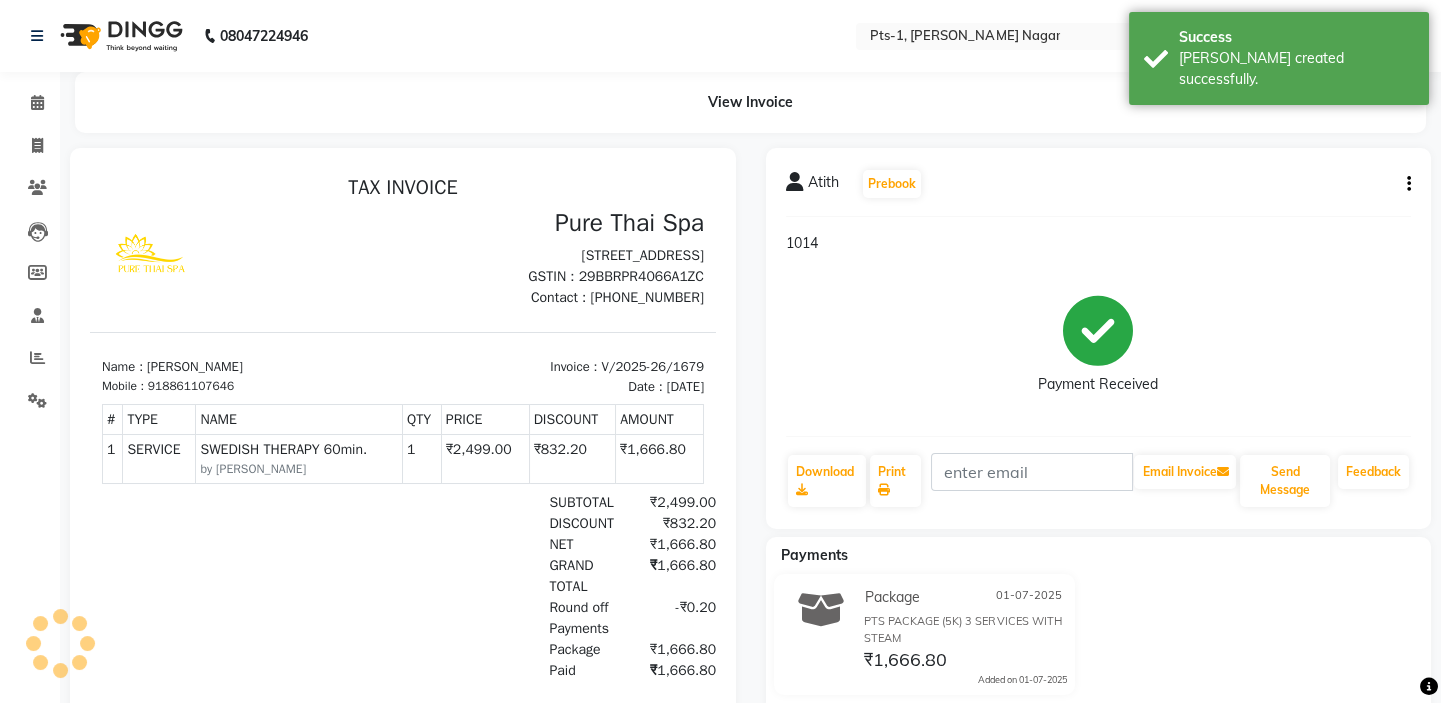 scroll, scrollTop: 0, scrollLeft: 0, axis: both 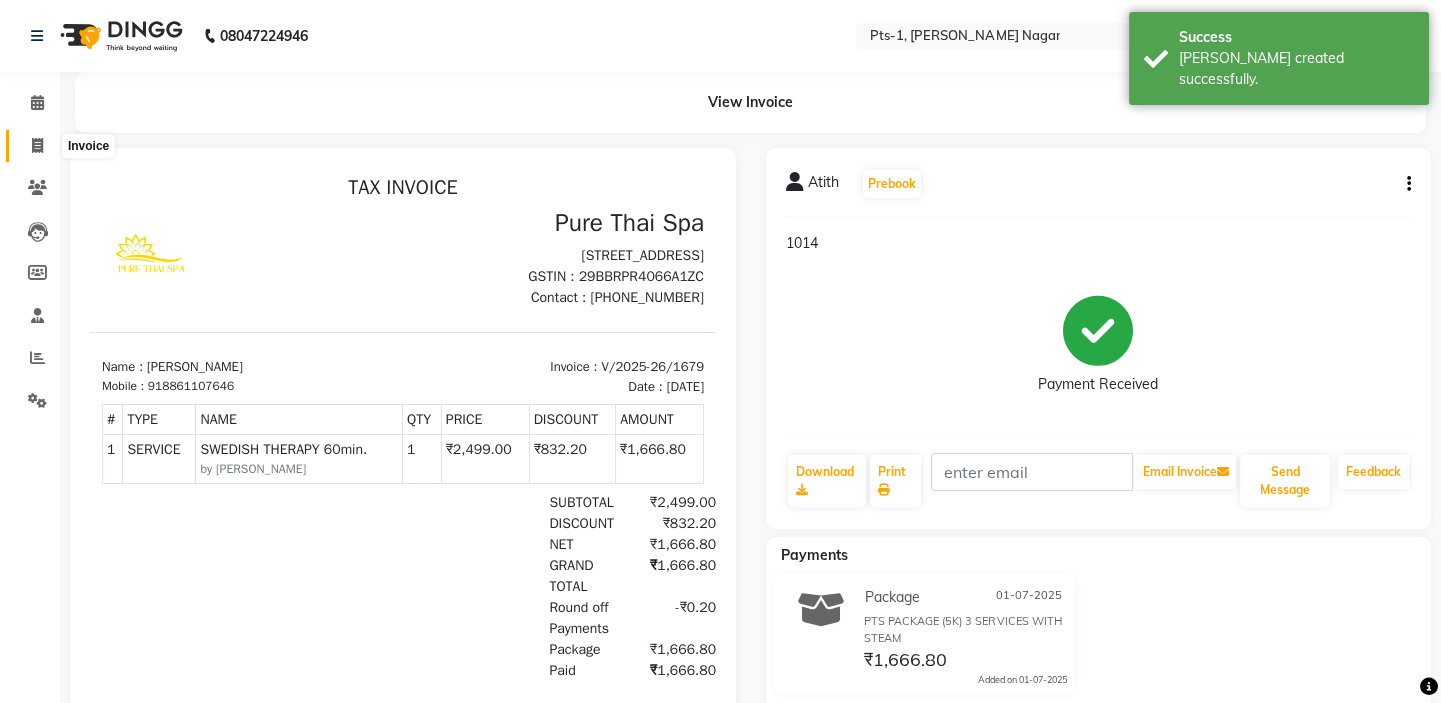 click 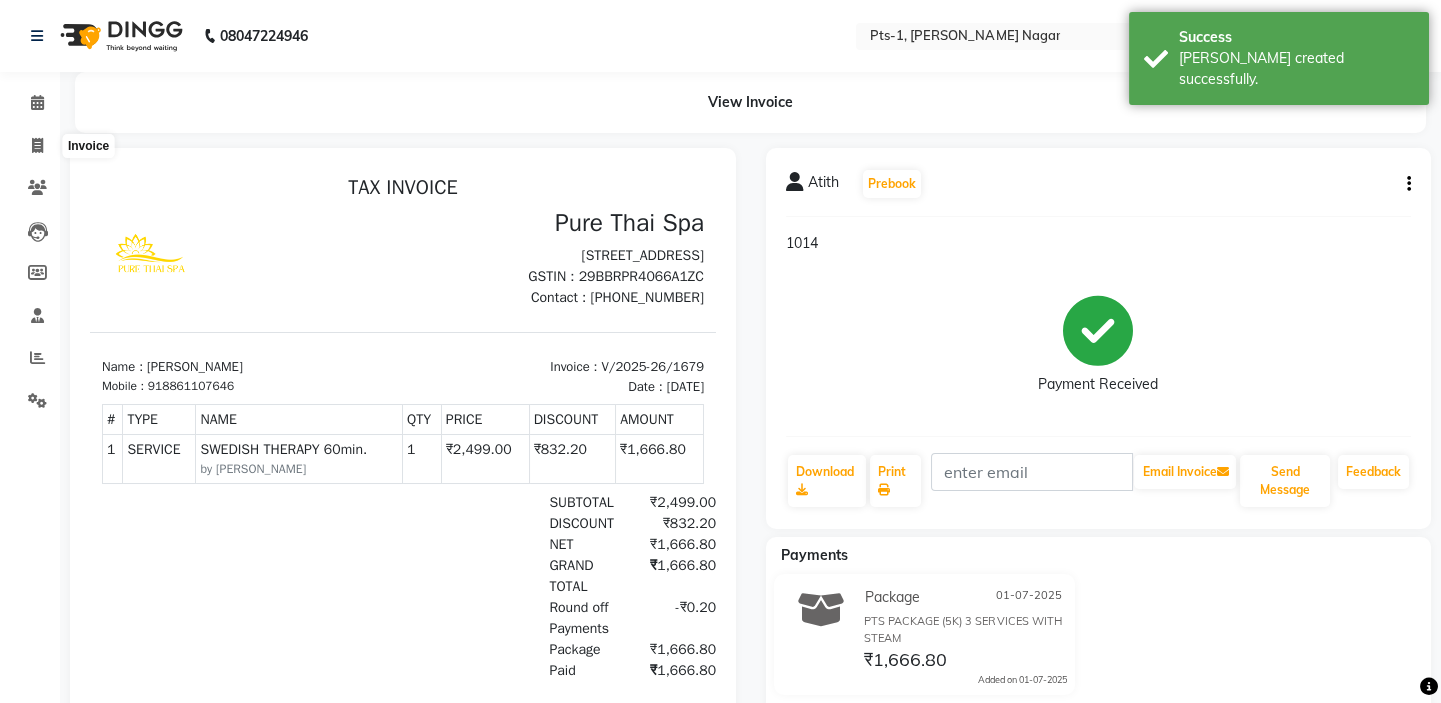 select on "5296" 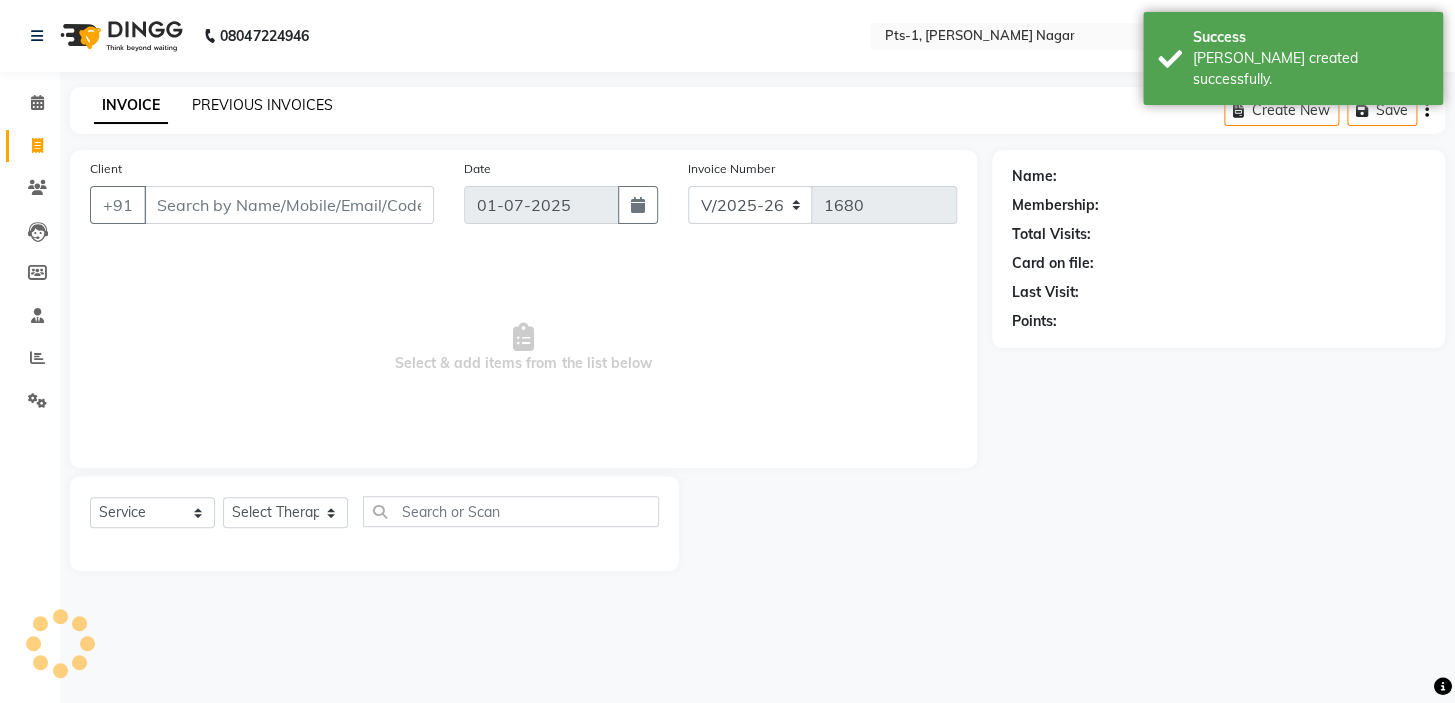 click on "PREVIOUS INVOICES" 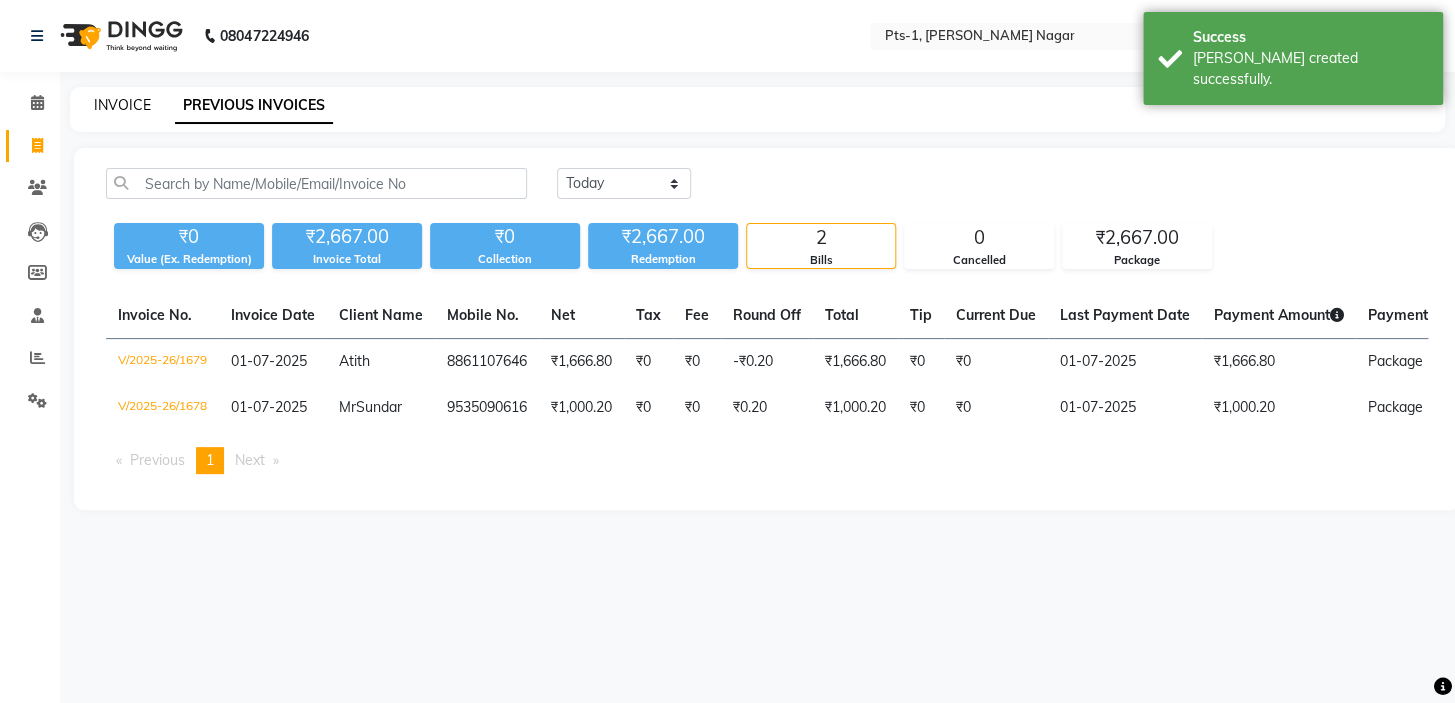 click on "INVOICE" 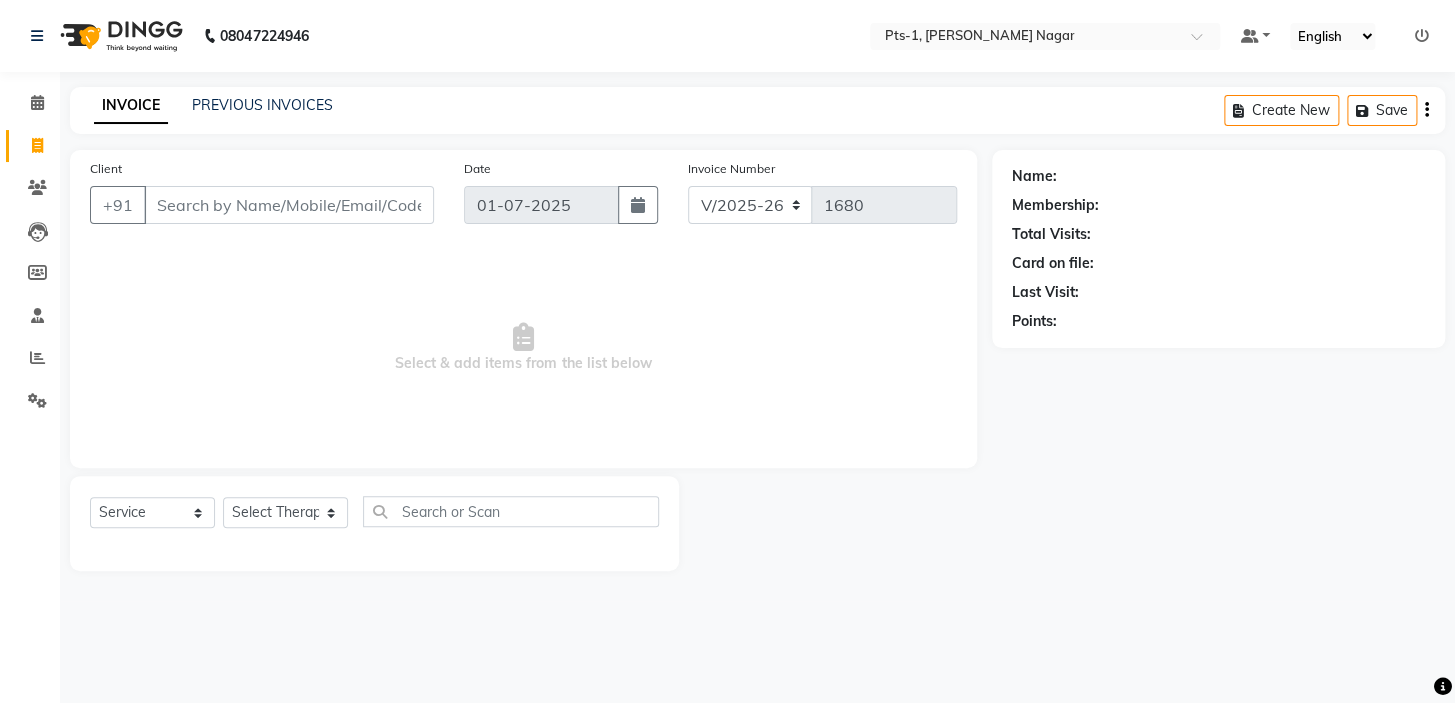 drag, startPoint x: 1090, startPoint y: 681, endPoint x: 968, endPoint y: 662, distance: 123.47064 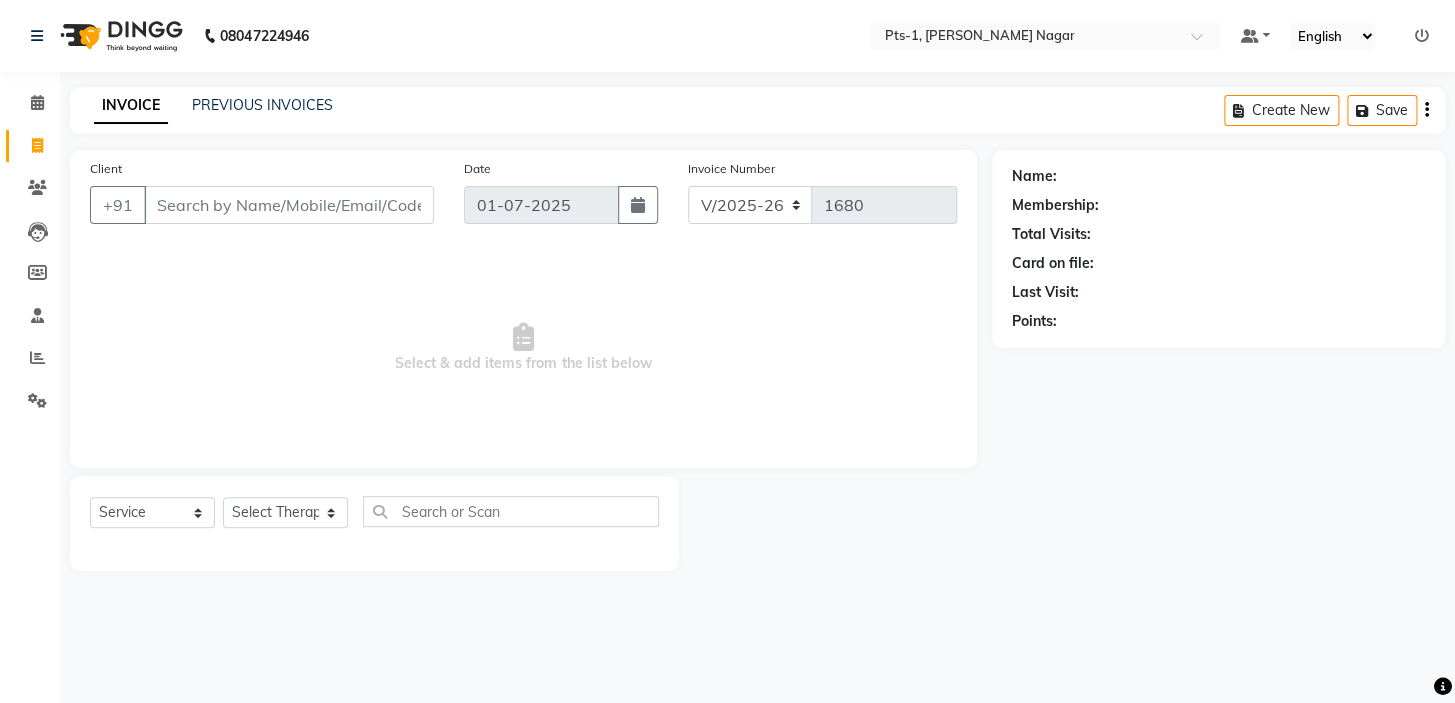 click on "PREVIOUS INVOICES" 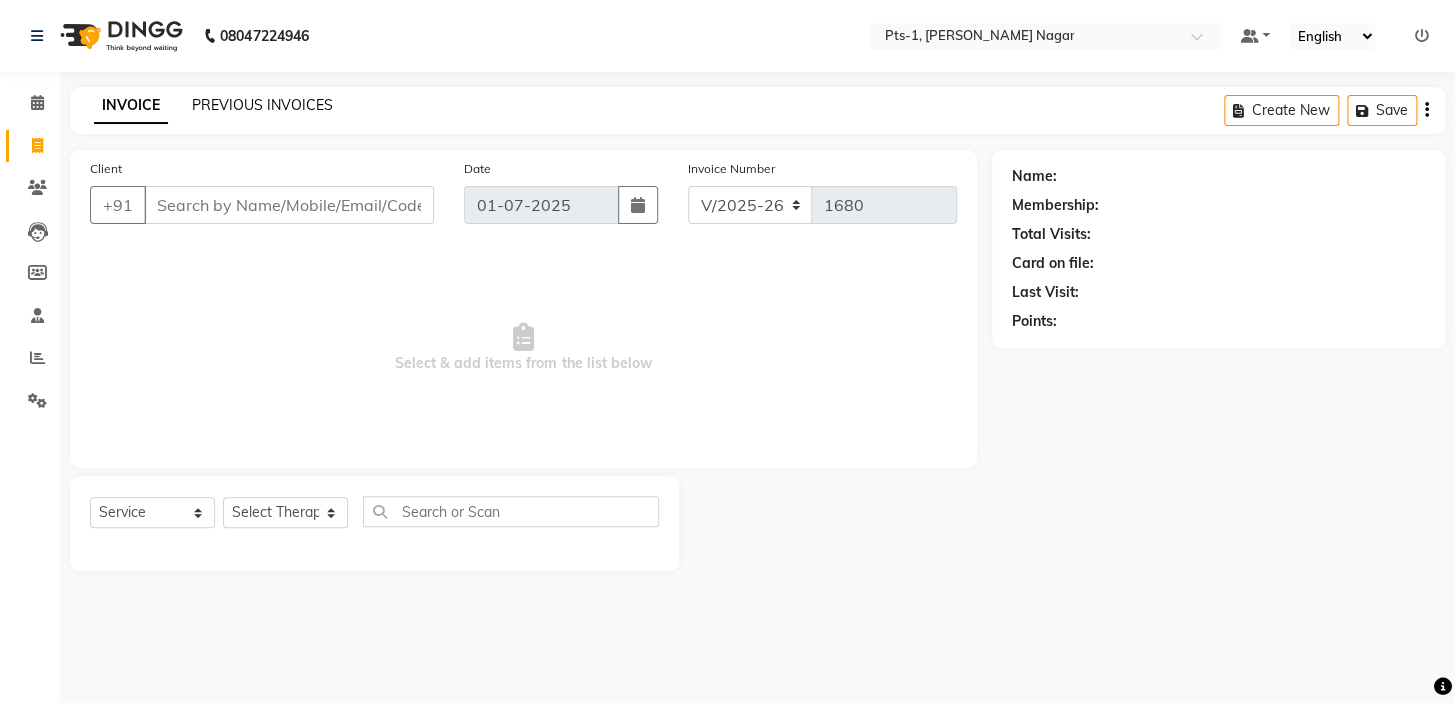 click on "PREVIOUS INVOICES" 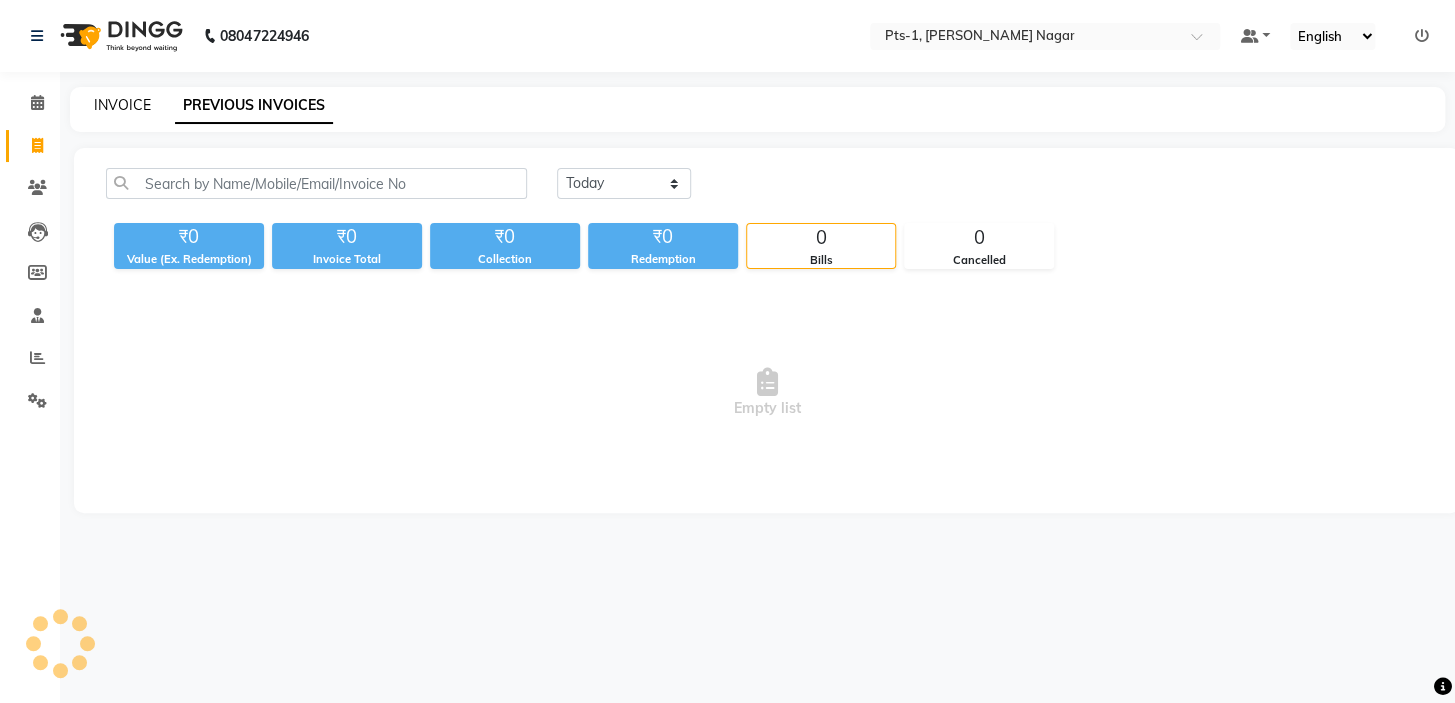 click on "INVOICE" 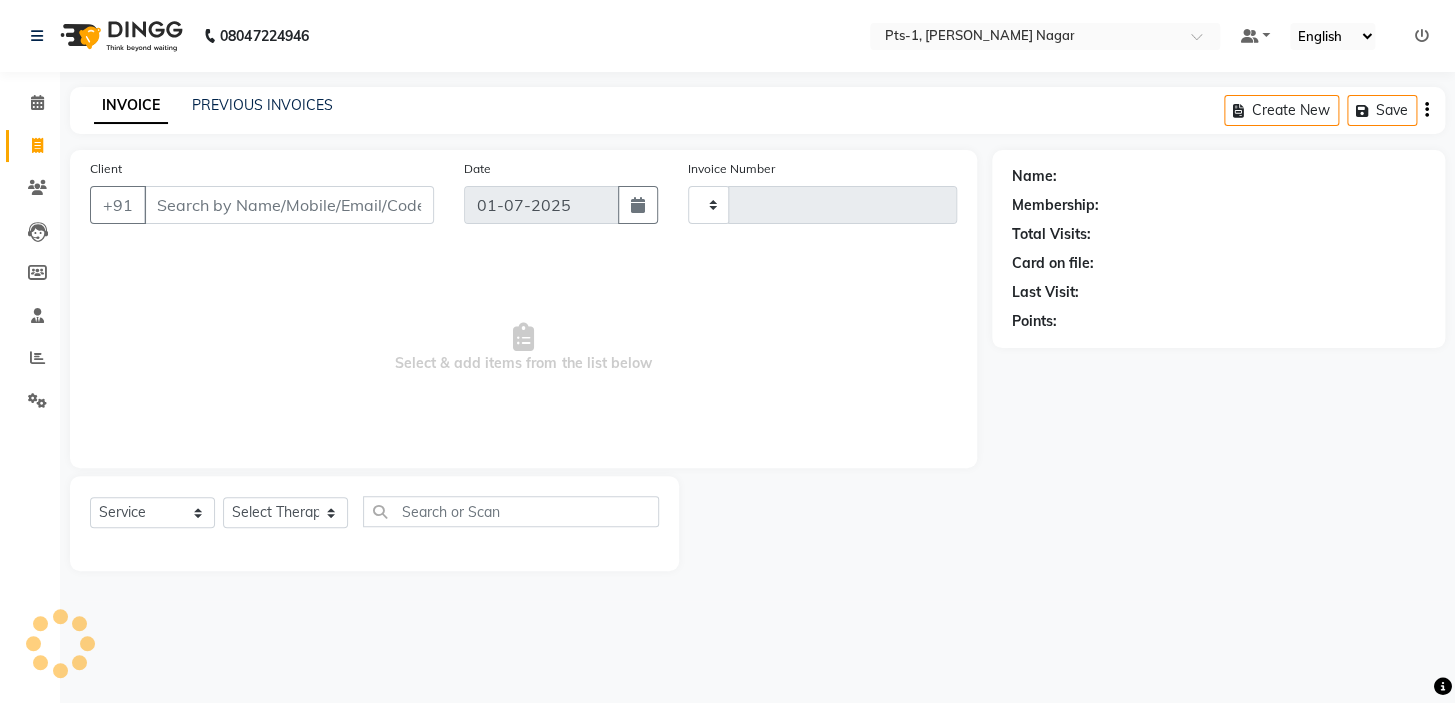 type on "1680" 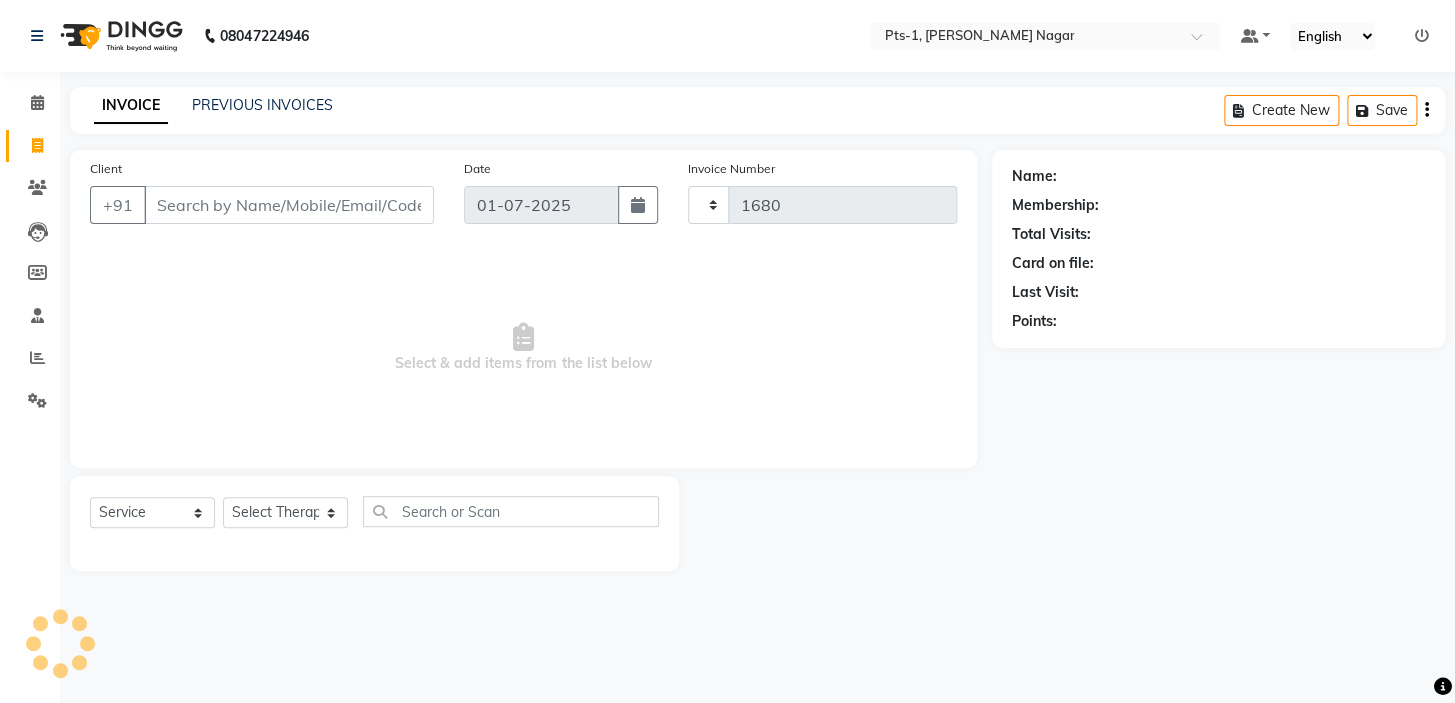 select on "5296" 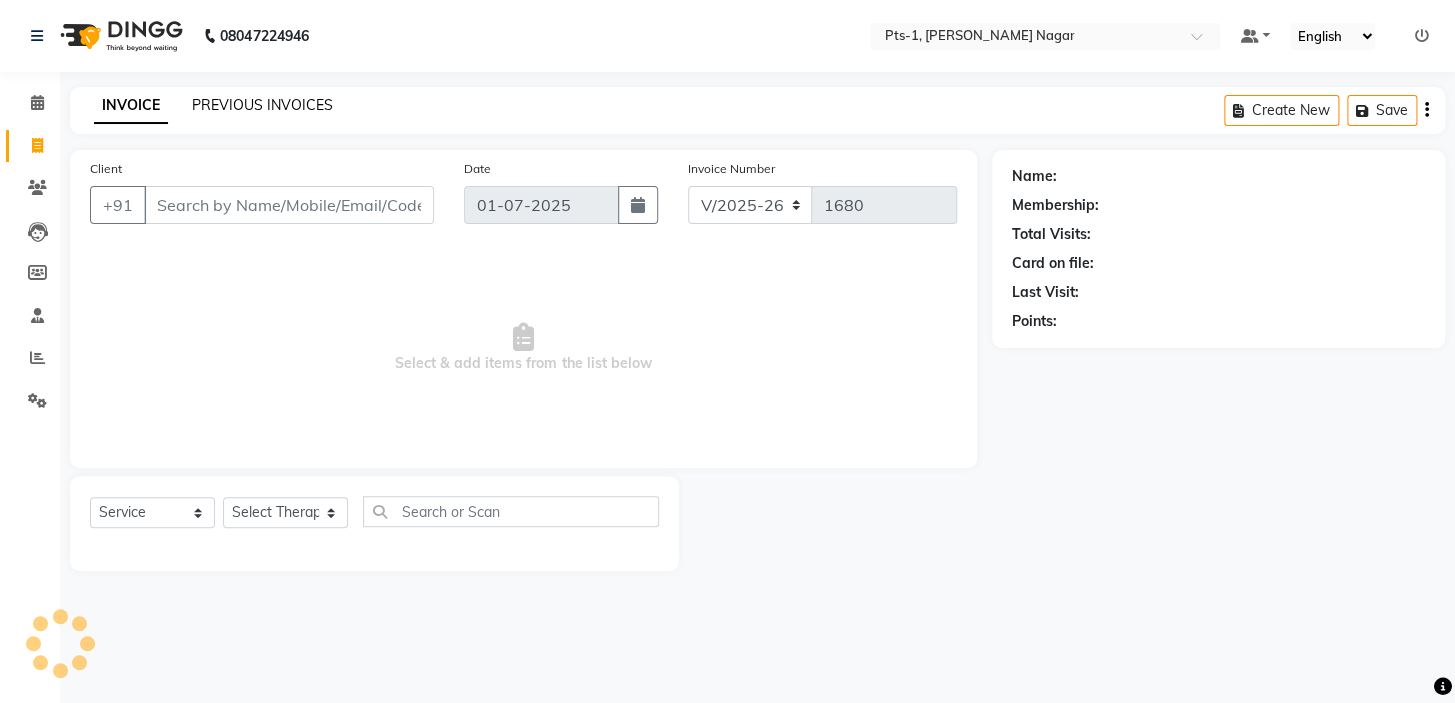 click on "PREVIOUS INVOICES" 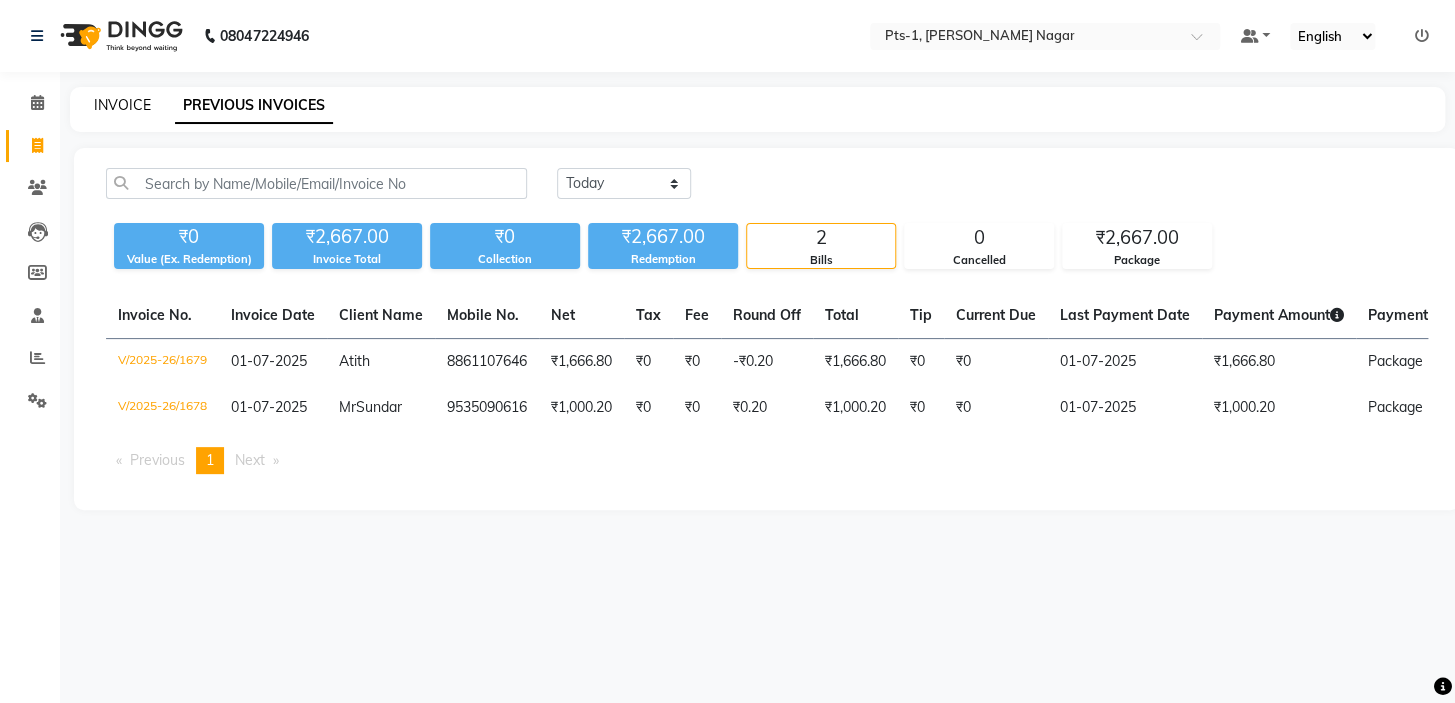 click on "INVOICE" 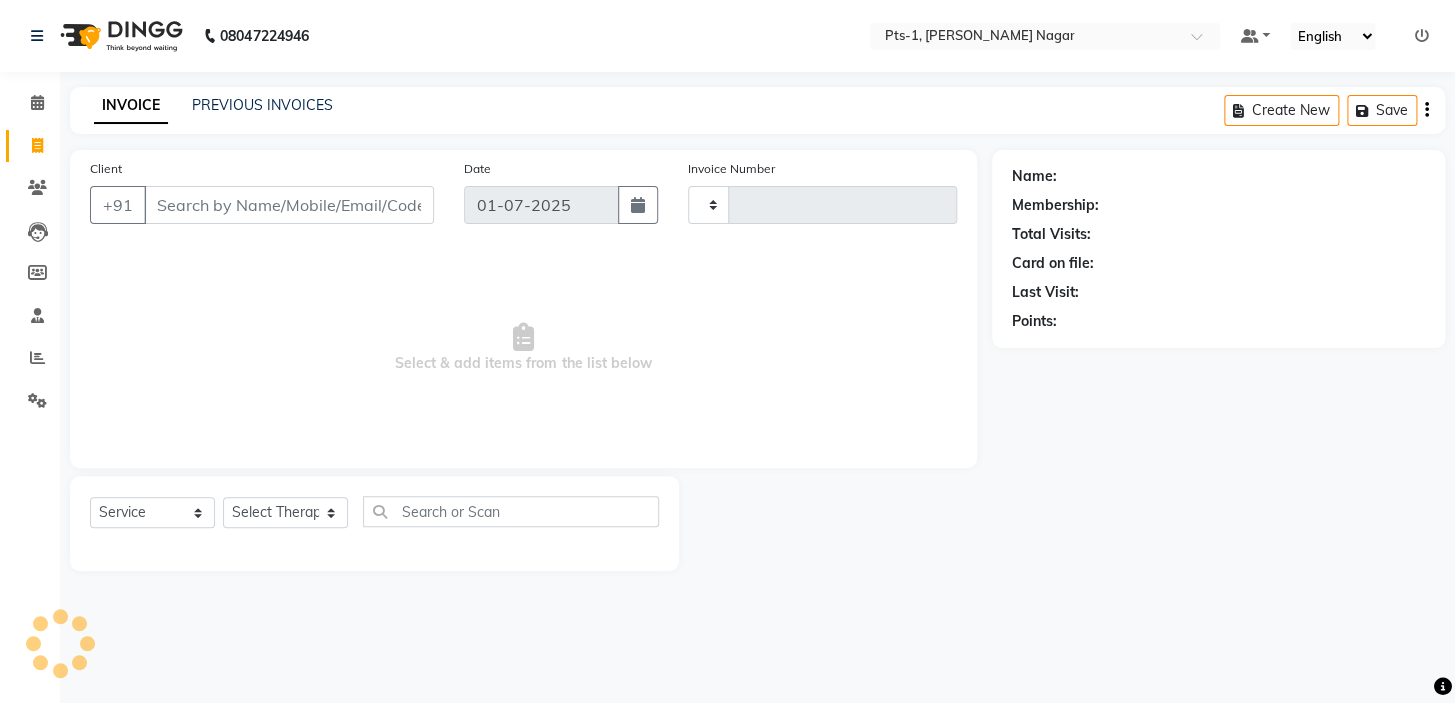 type on "1680" 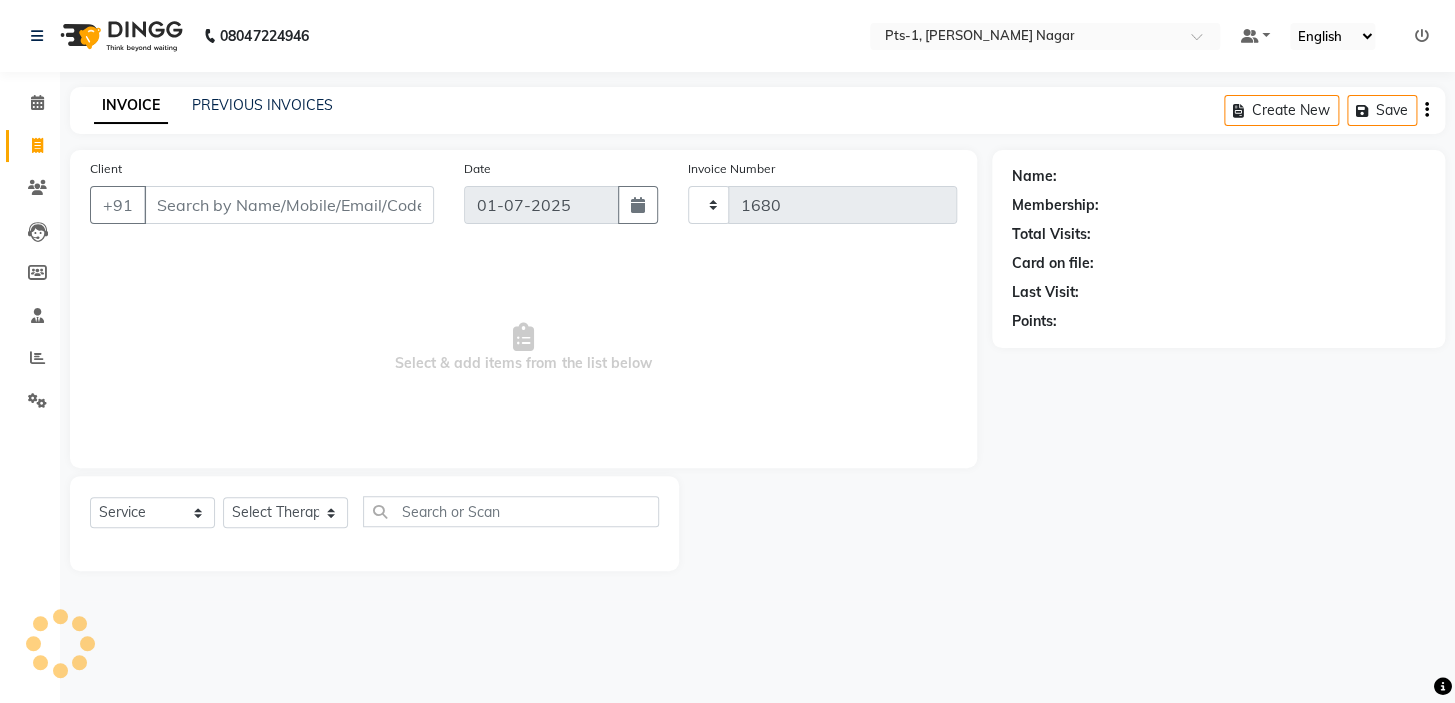 select on "5296" 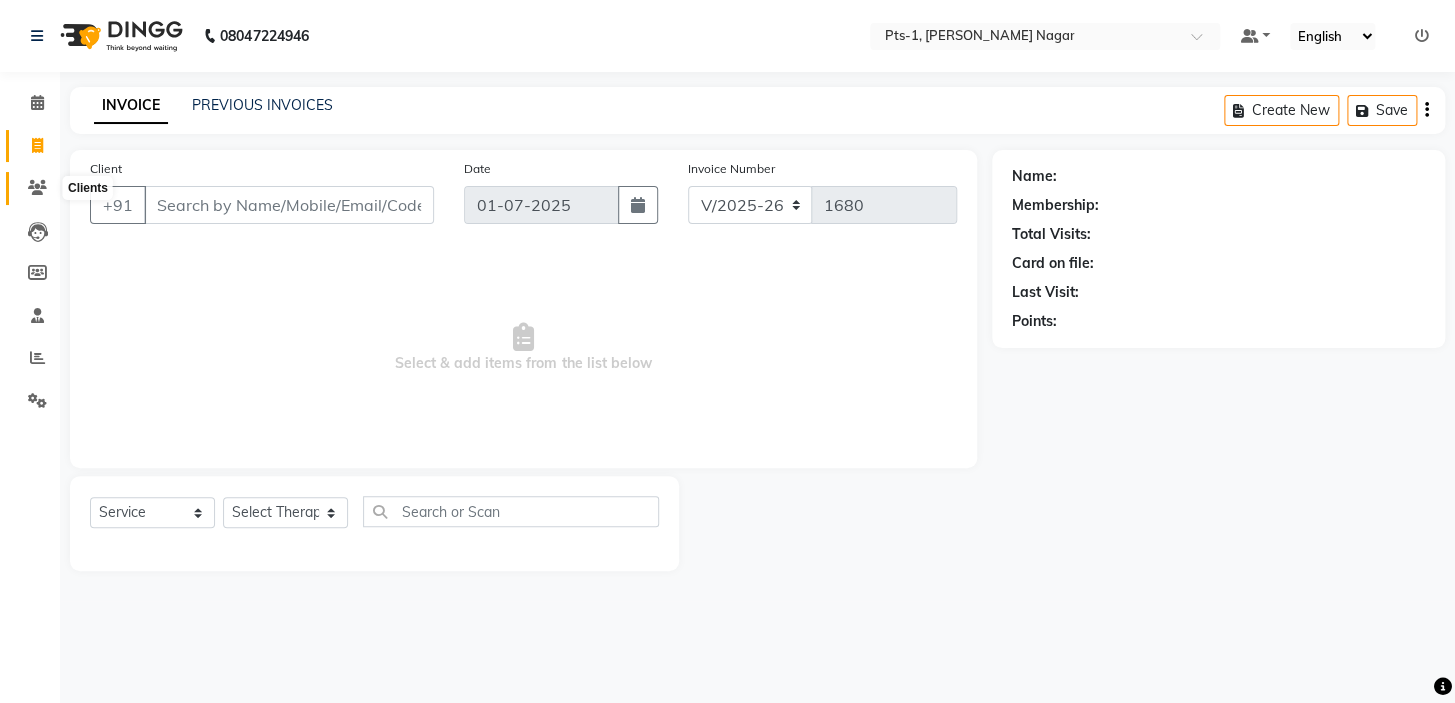 click 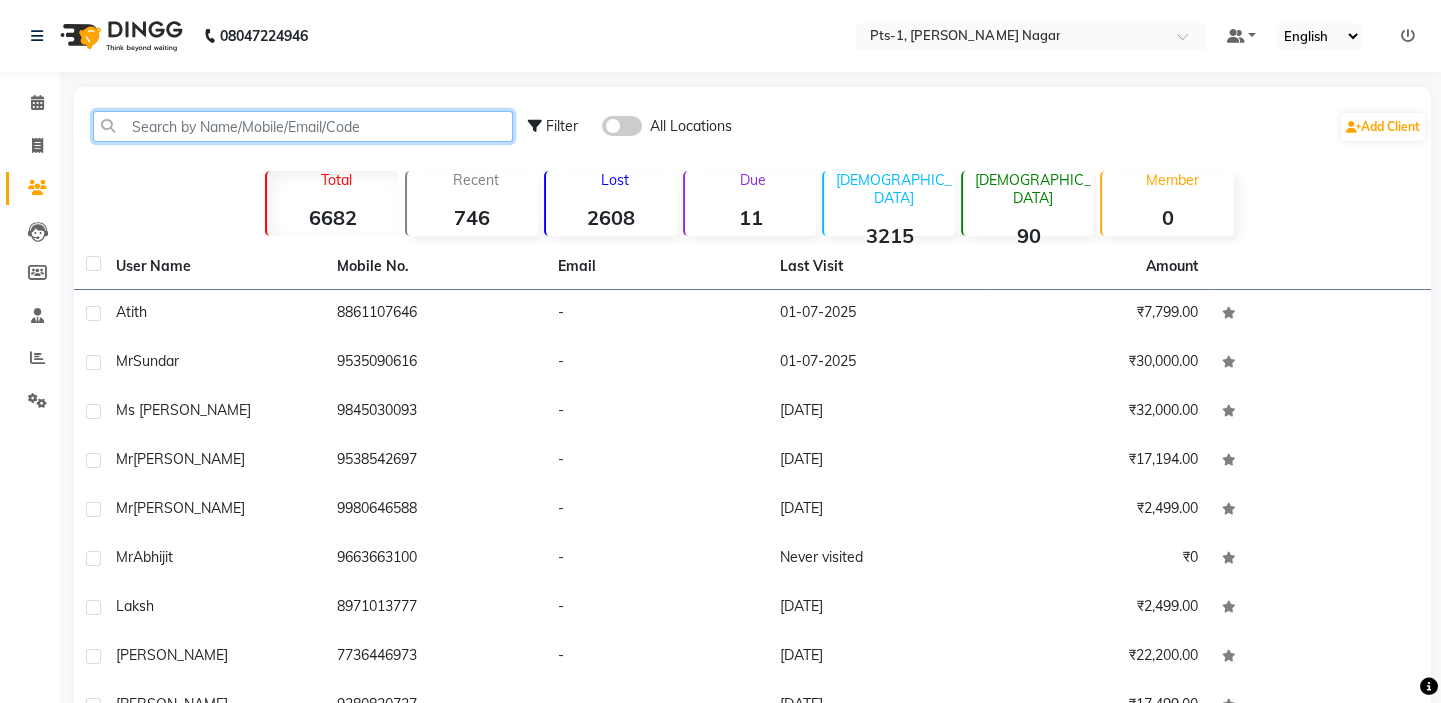 click 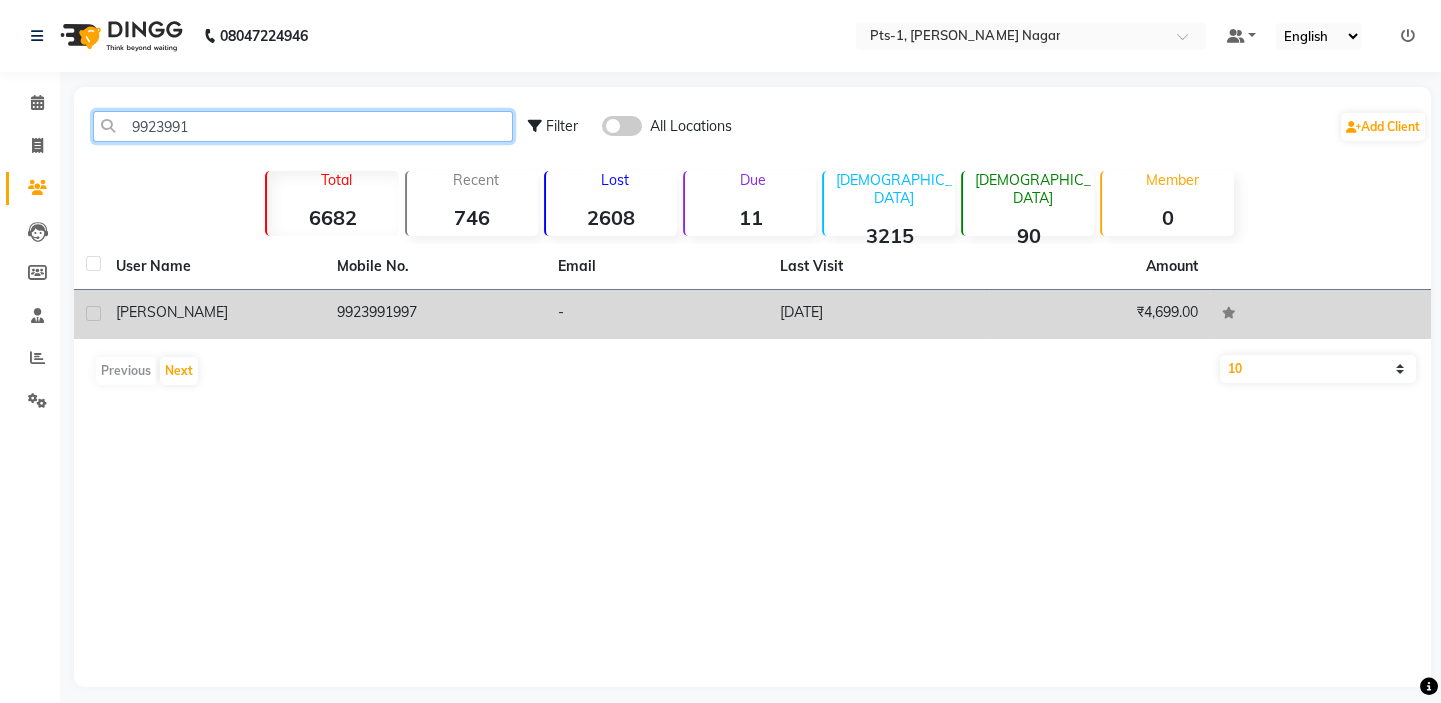 type on "9923991" 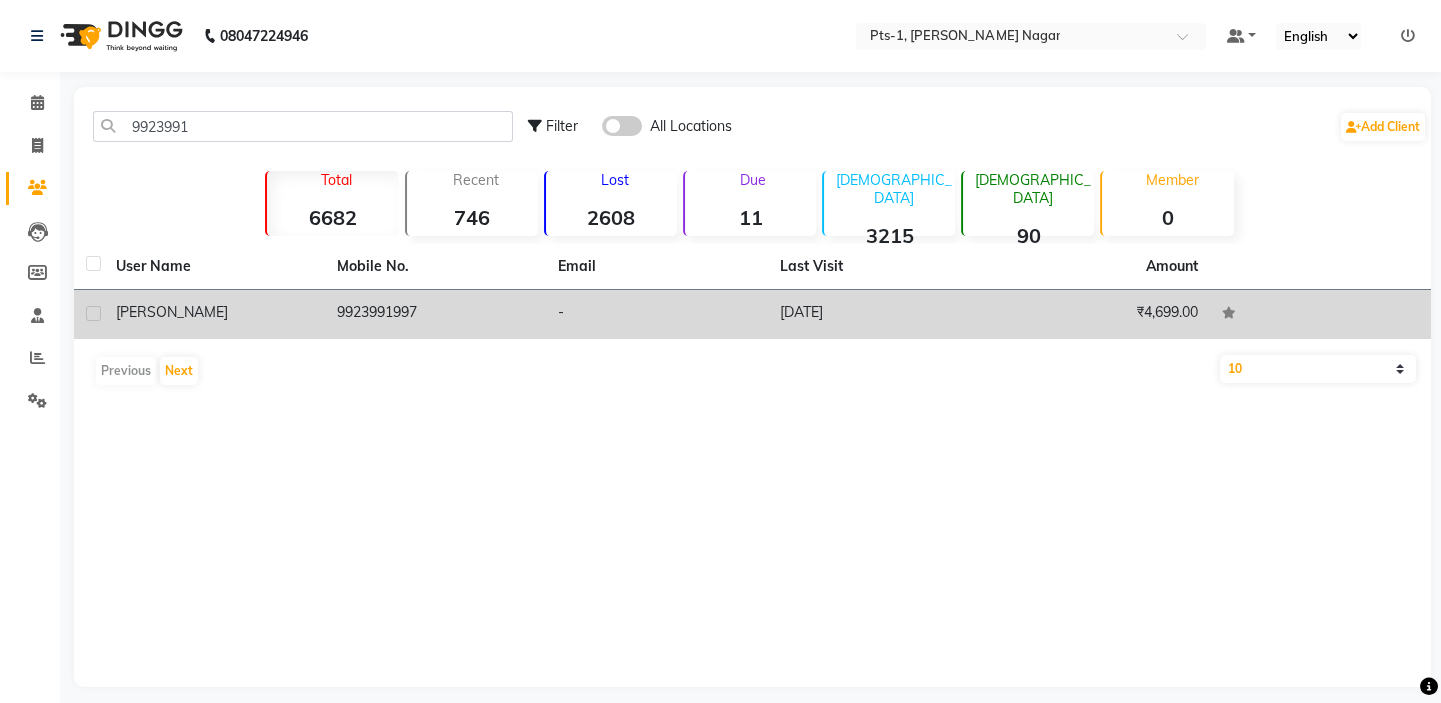 click on "9923991997" 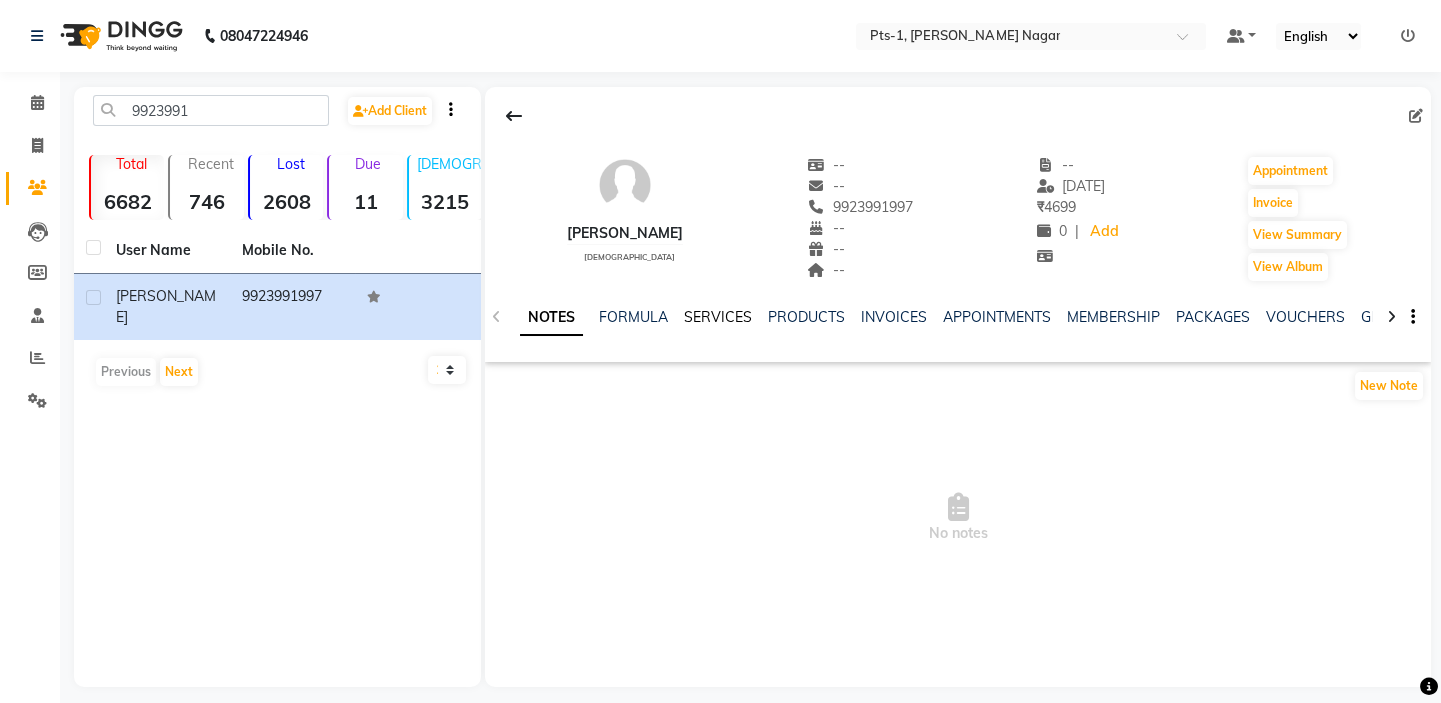 click on "SERVICES" 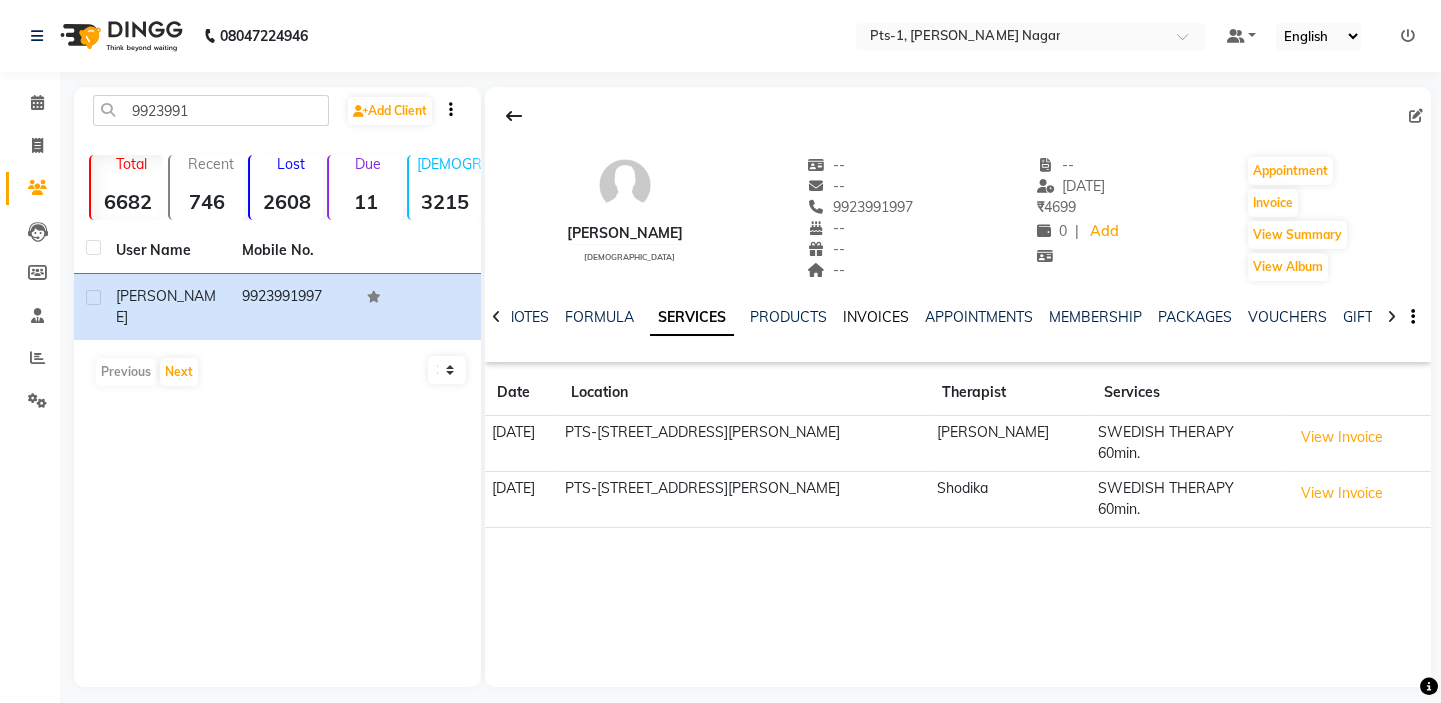 click on "INVOICES" 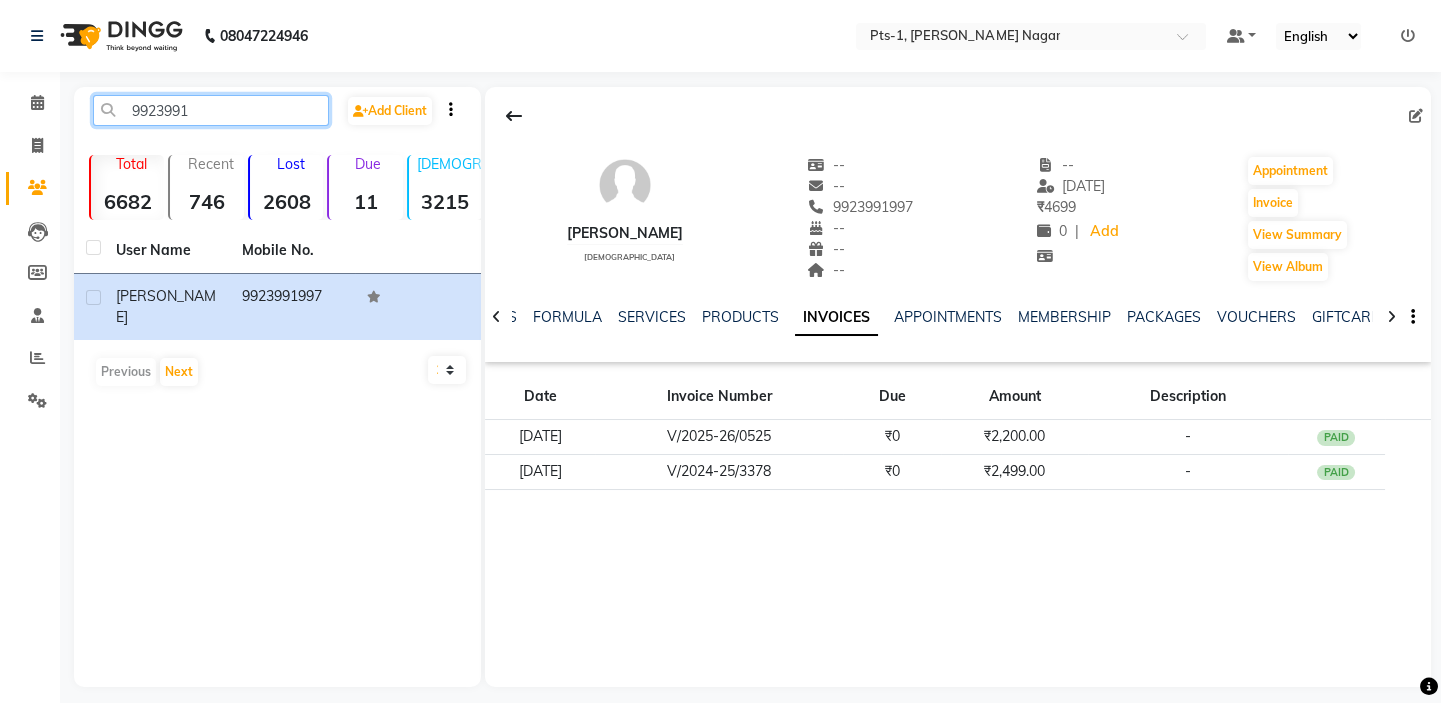 click on "9923991" 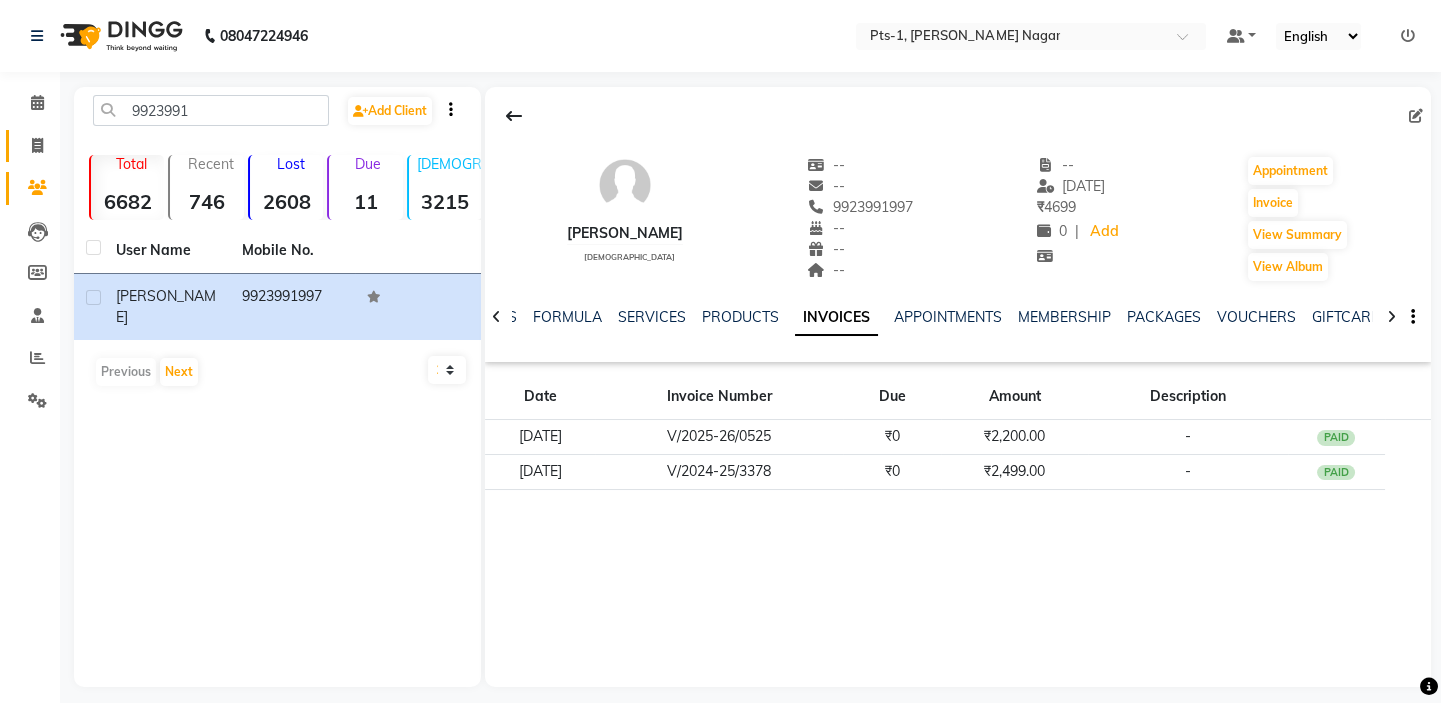 click 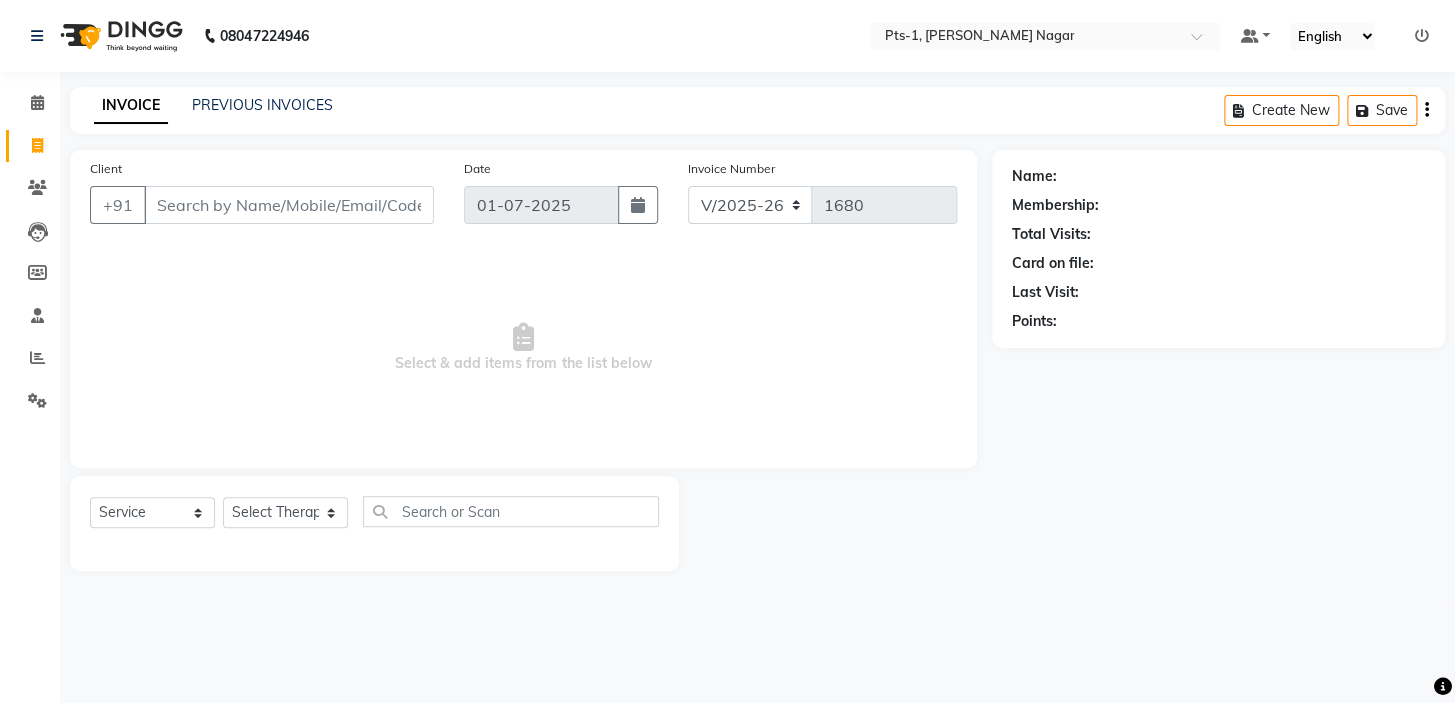 click on "Client" at bounding box center [289, 205] 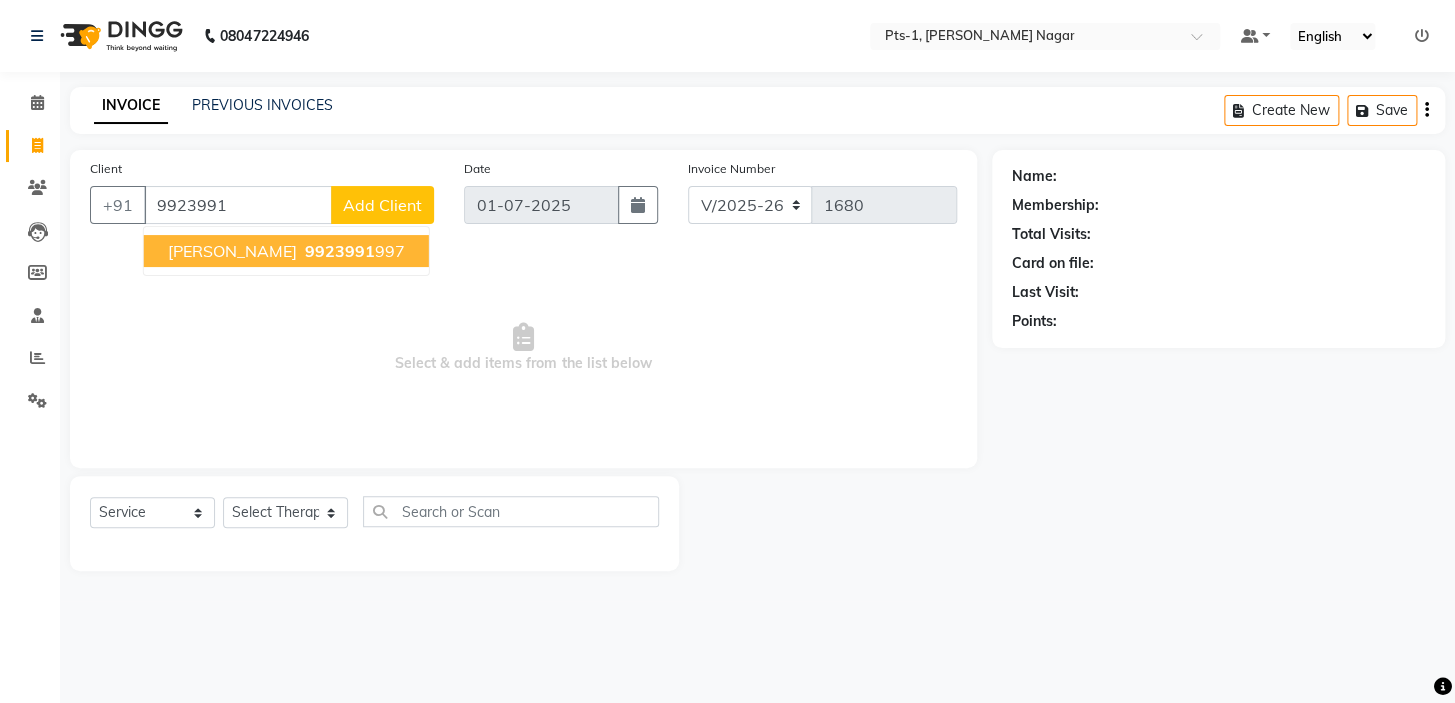 click on "[PERSON_NAME]" at bounding box center [232, 251] 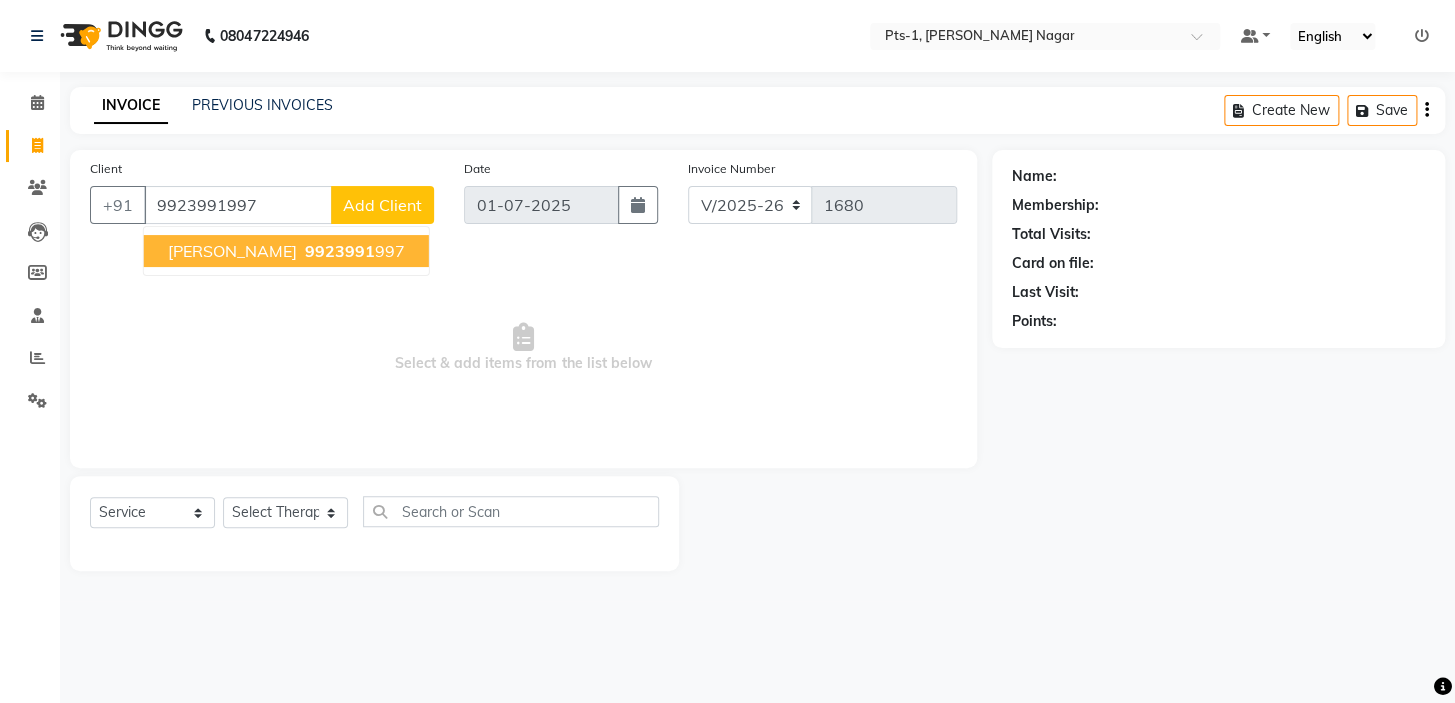 type on "9923991997" 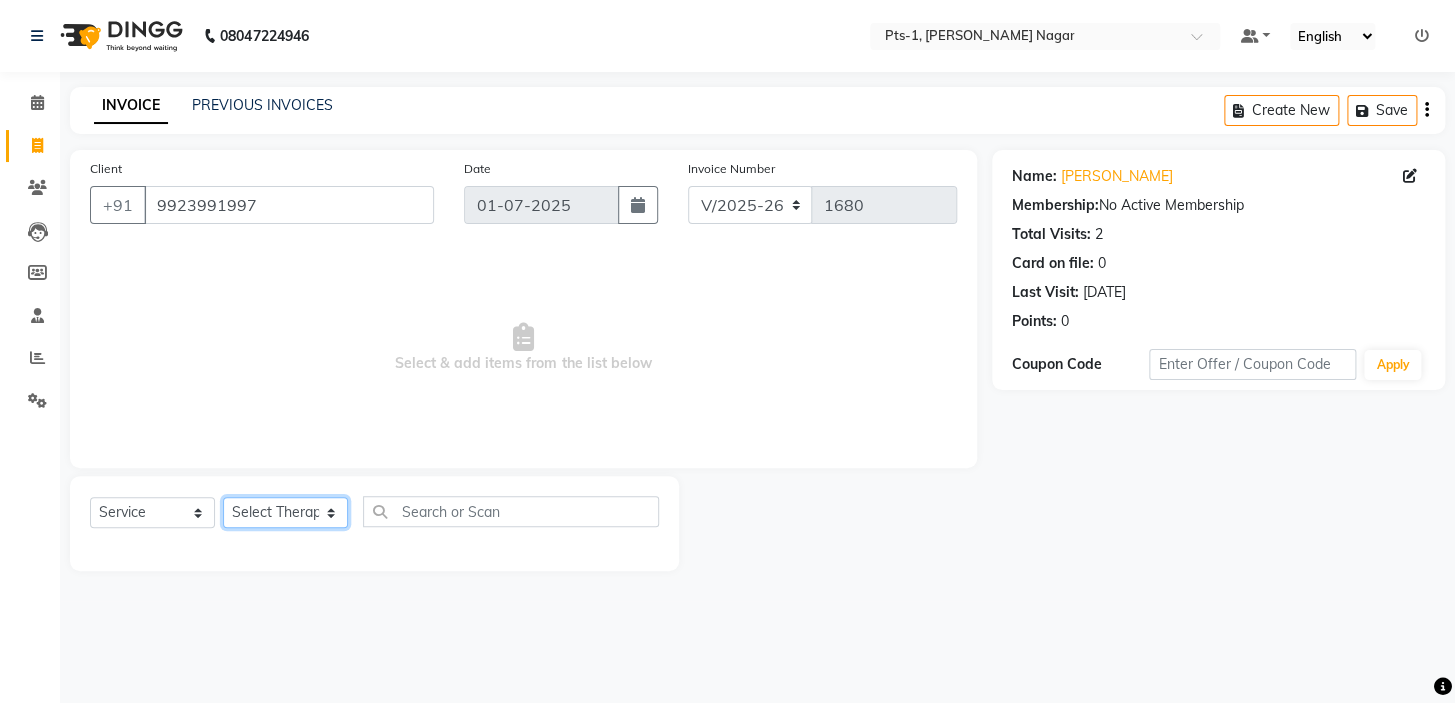 click on "Select Therapist Alle [PERSON_NAME] anyone [PERSON_NAME] [PERSON_NAME] Gia Jeje [PERSON_NAME] [PERSON_NAME] [PERSON_NAME] Sun [PERSON_NAME] [PERSON_NAME]" 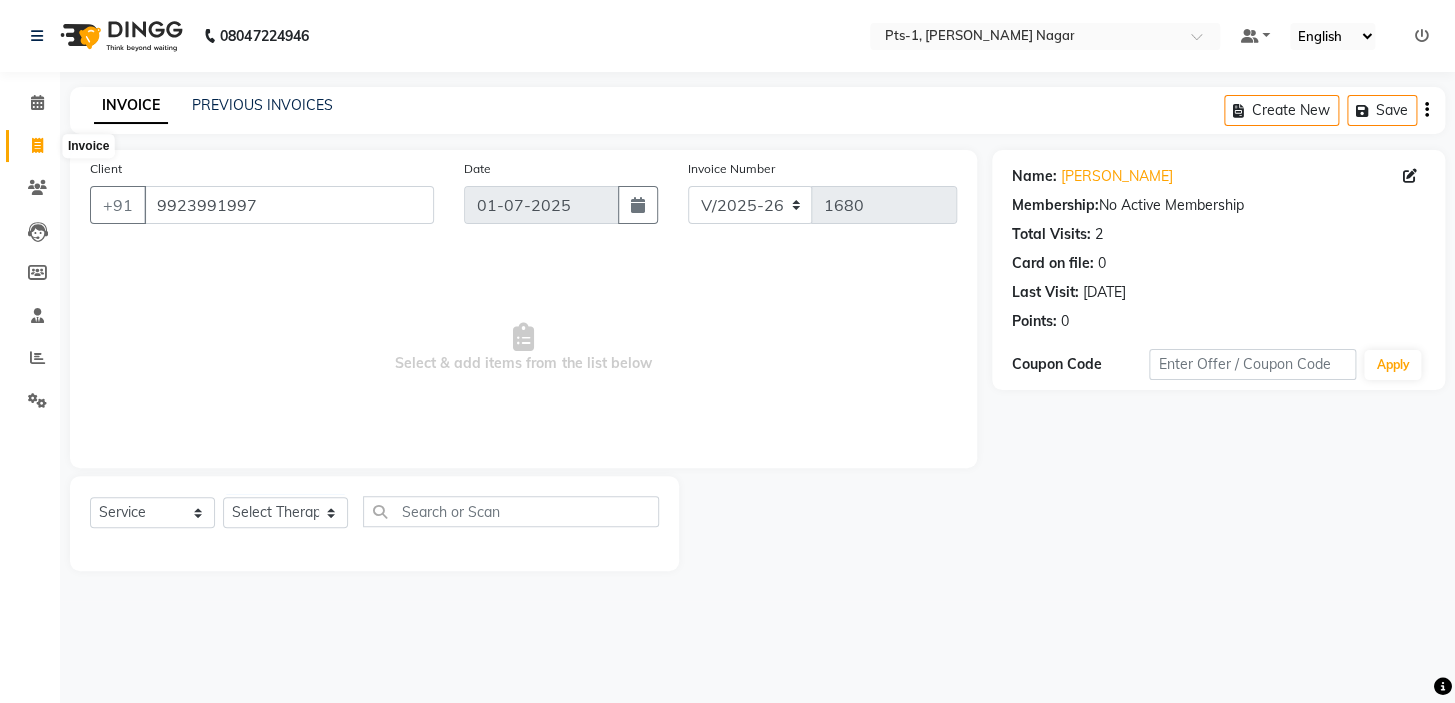 click 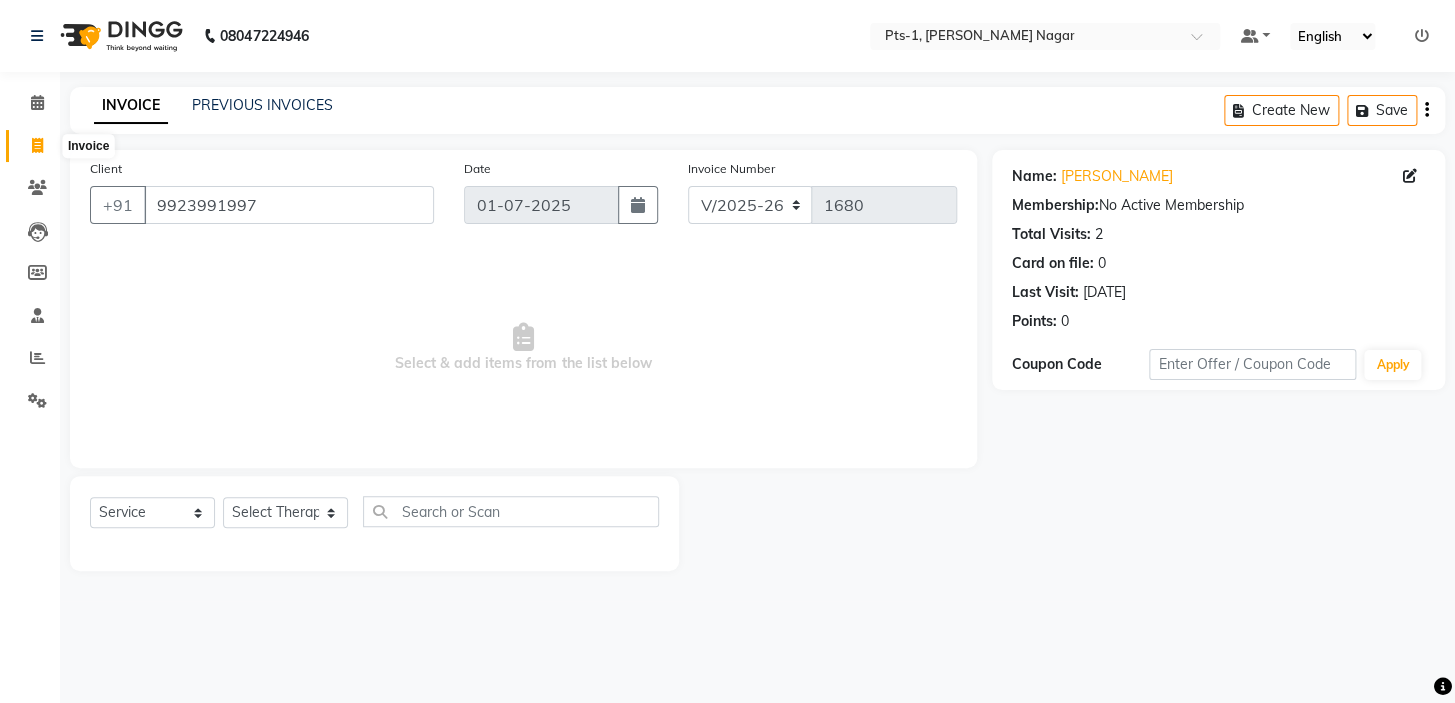 select on "service" 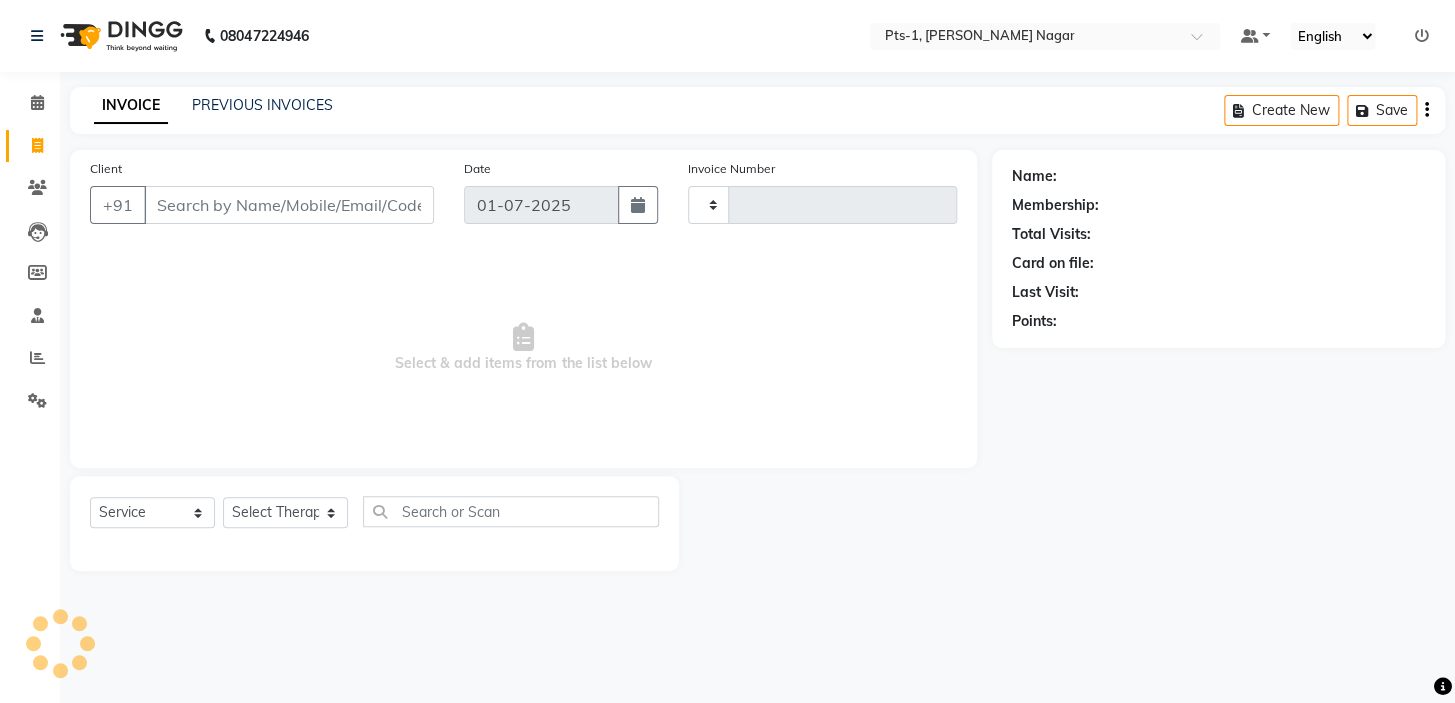 type on "1680" 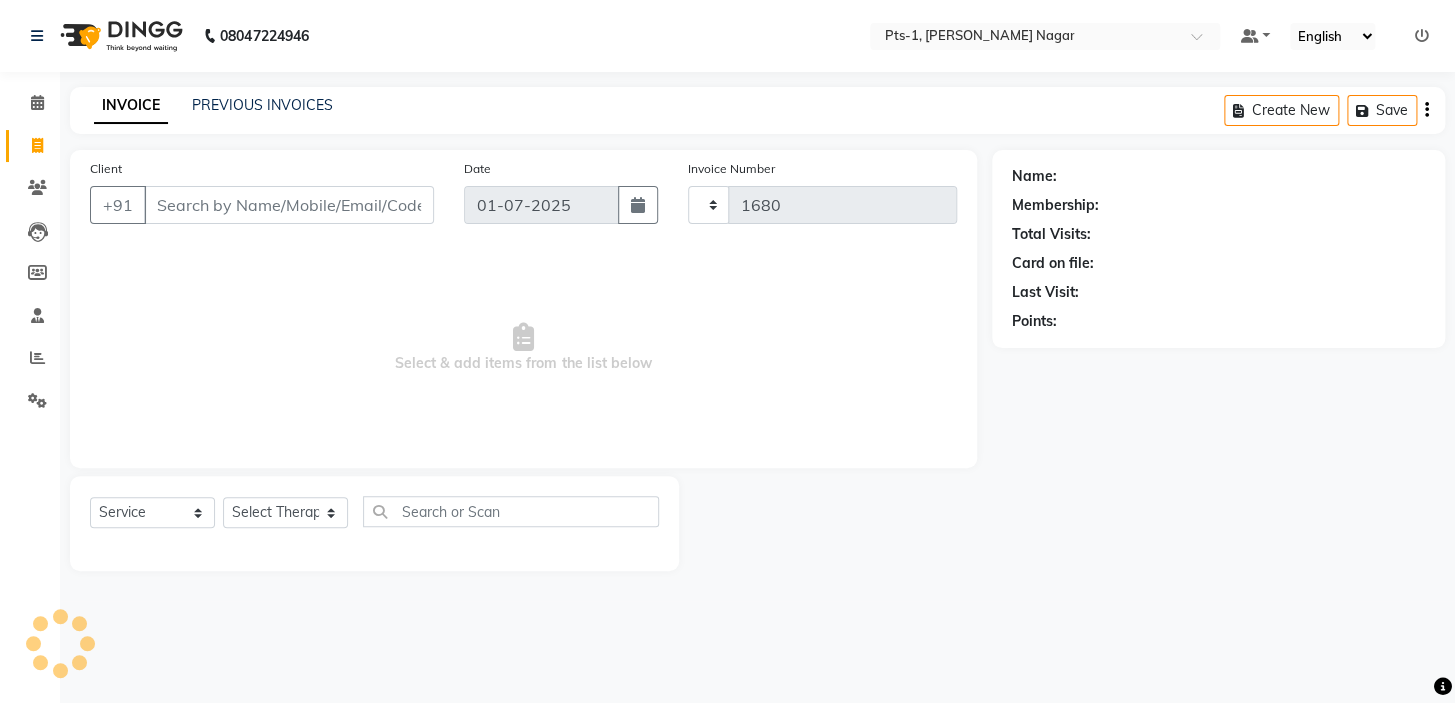 select on "5296" 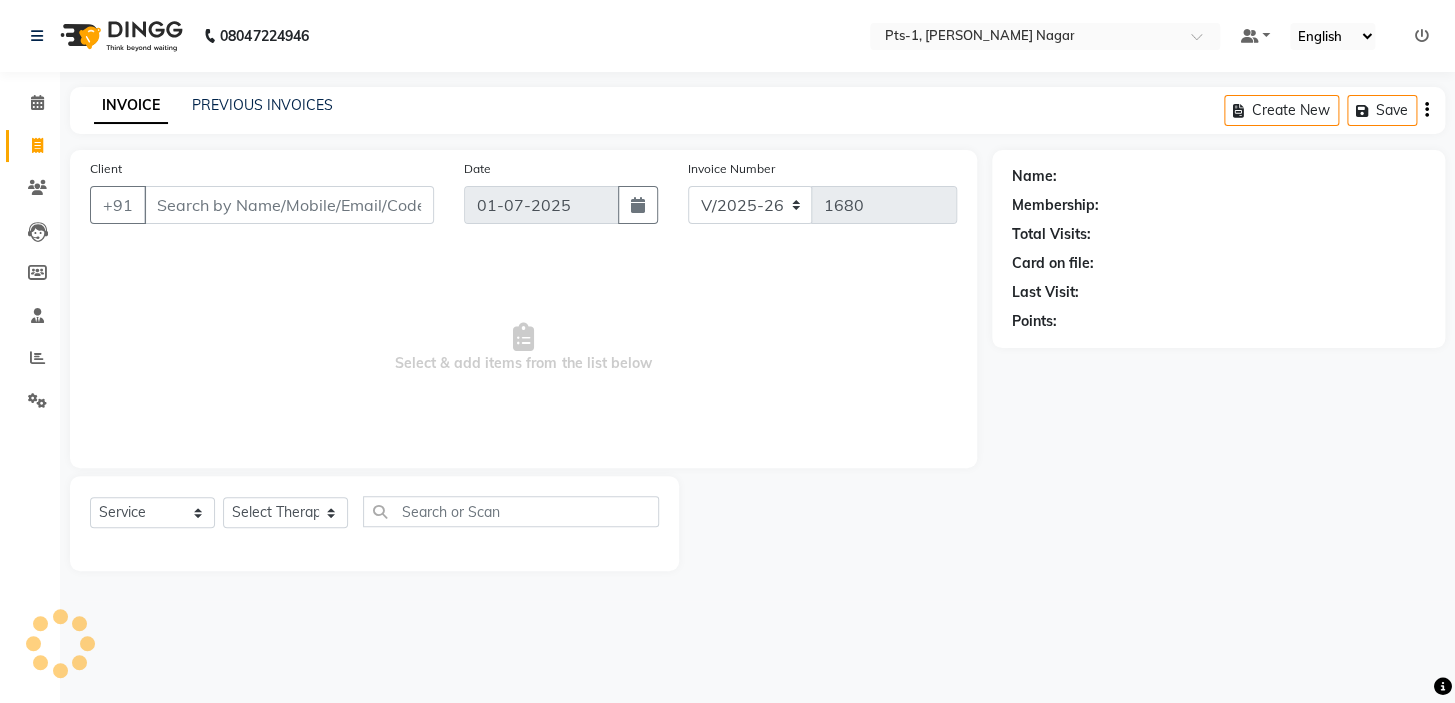 click on "Client" at bounding box center (289, 205) 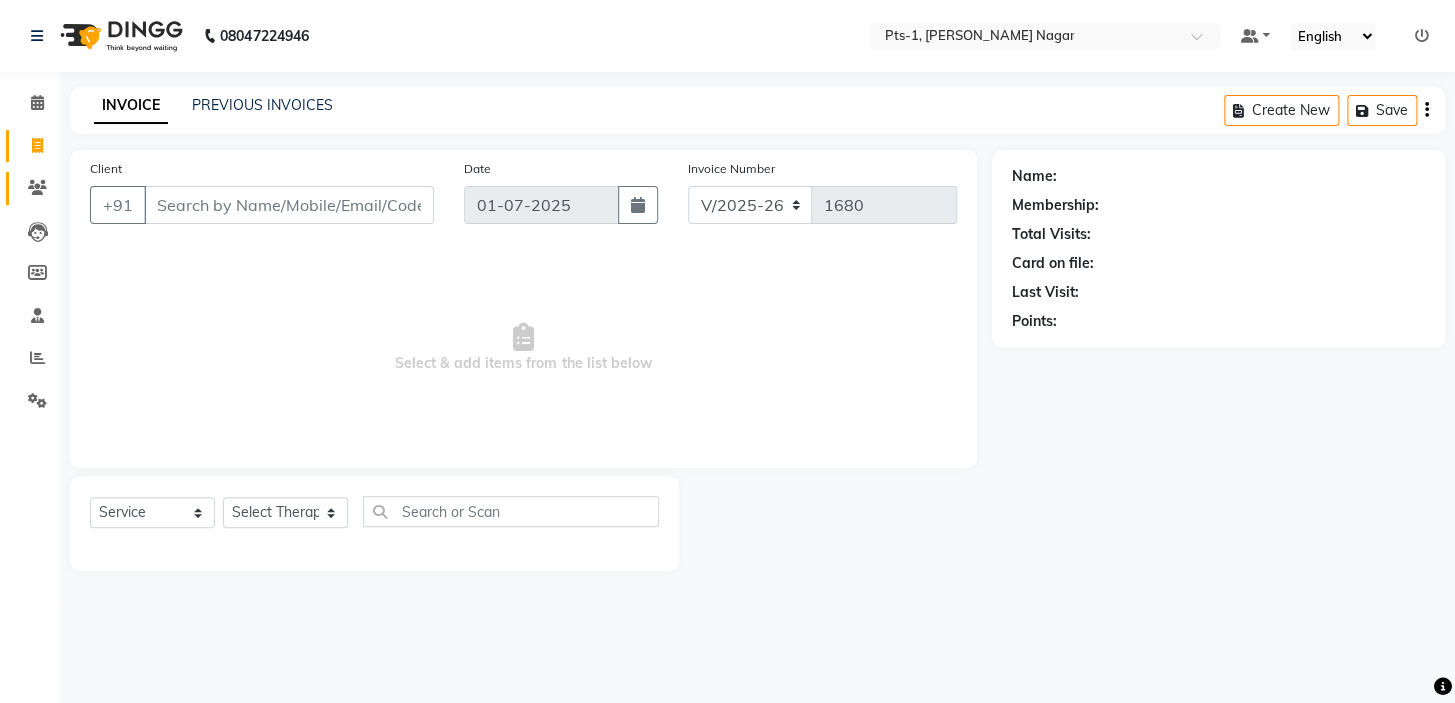 click on "Clients" 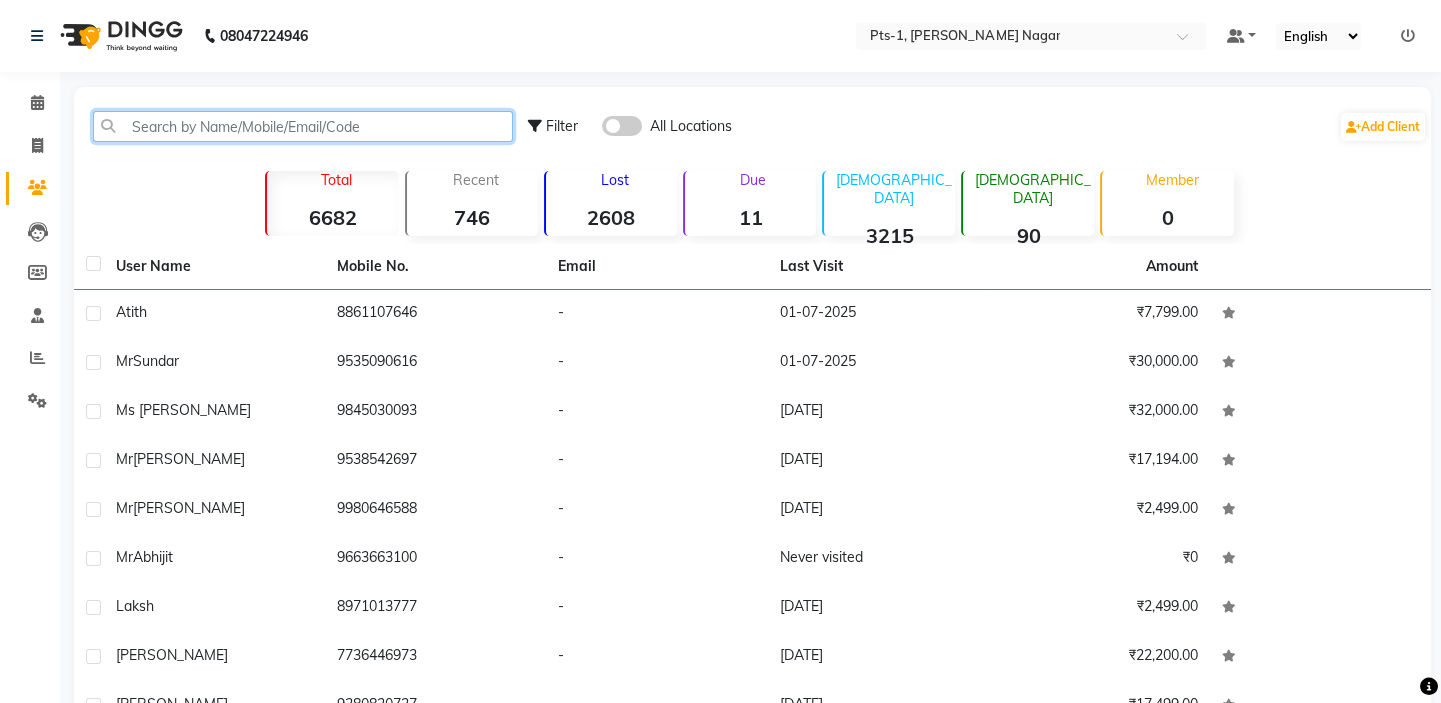 click 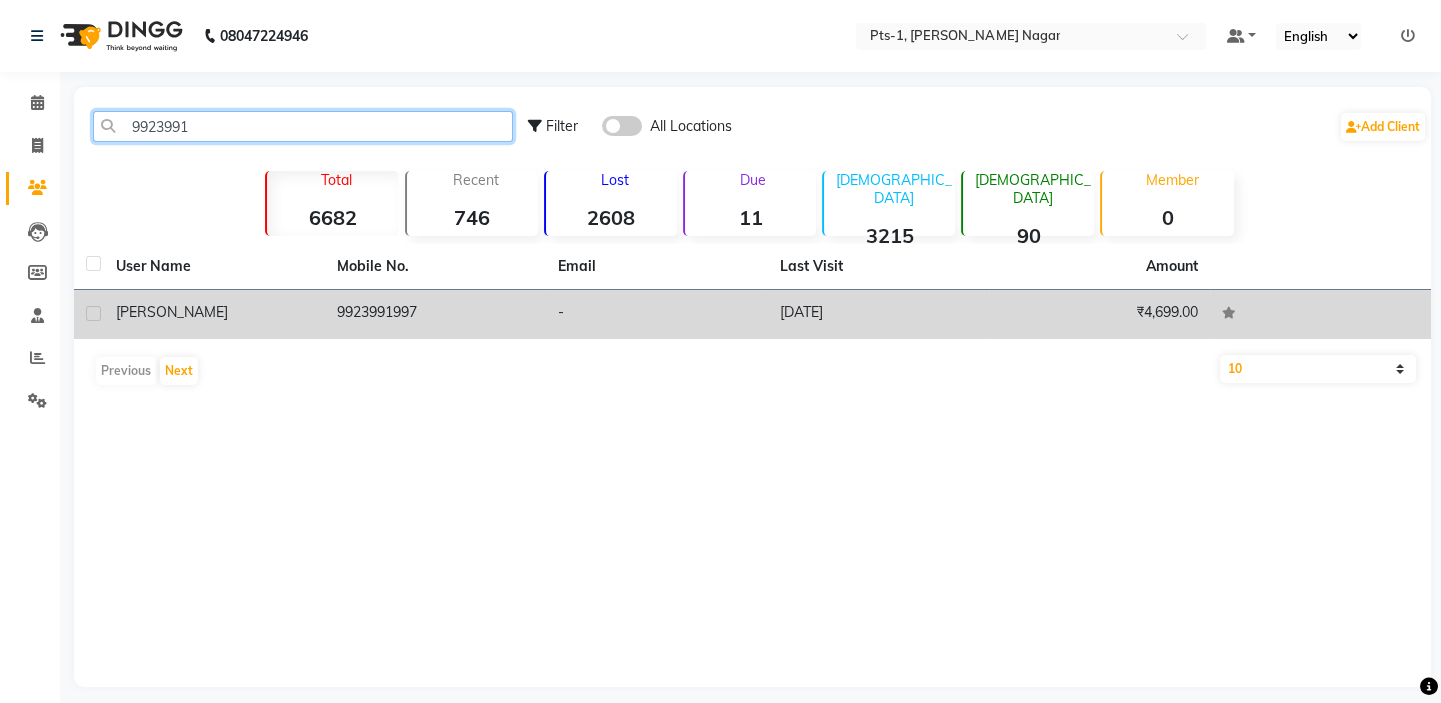 type on "9923991" 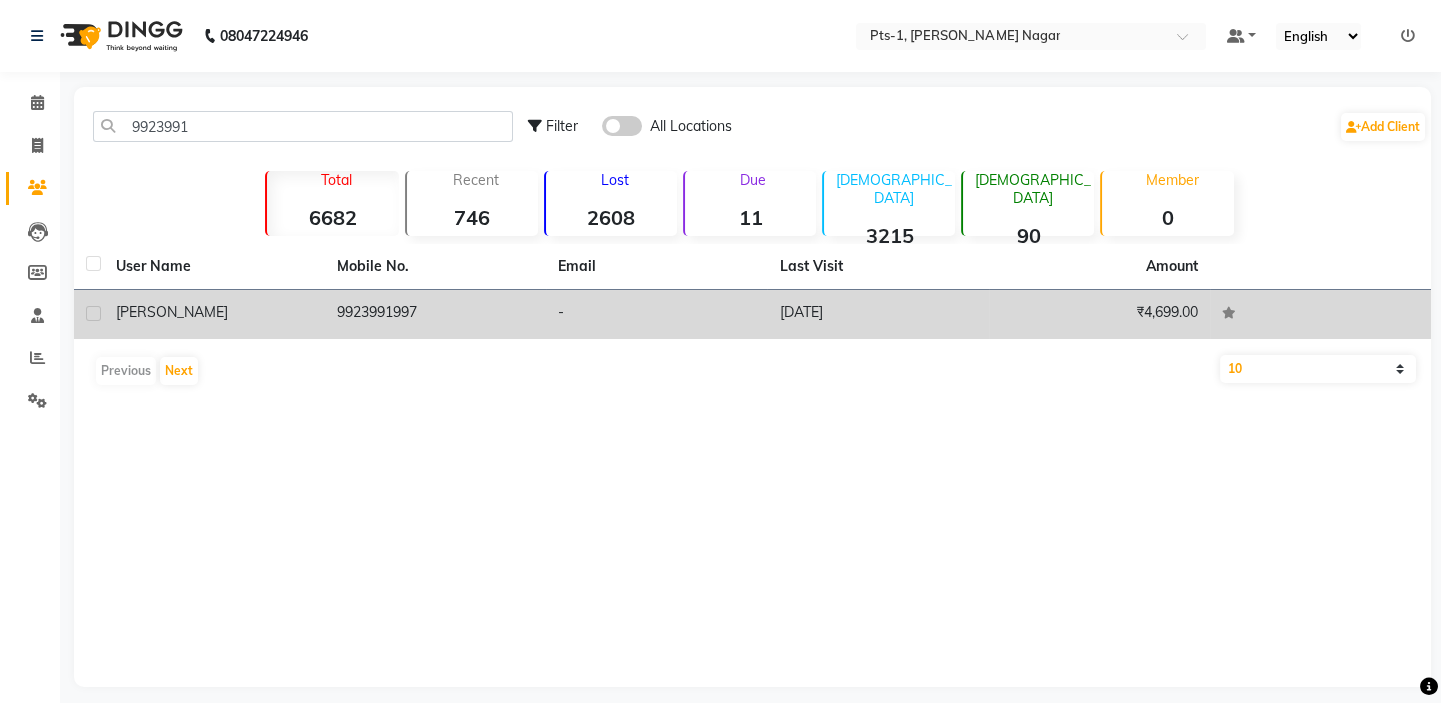 click on "9923991997" 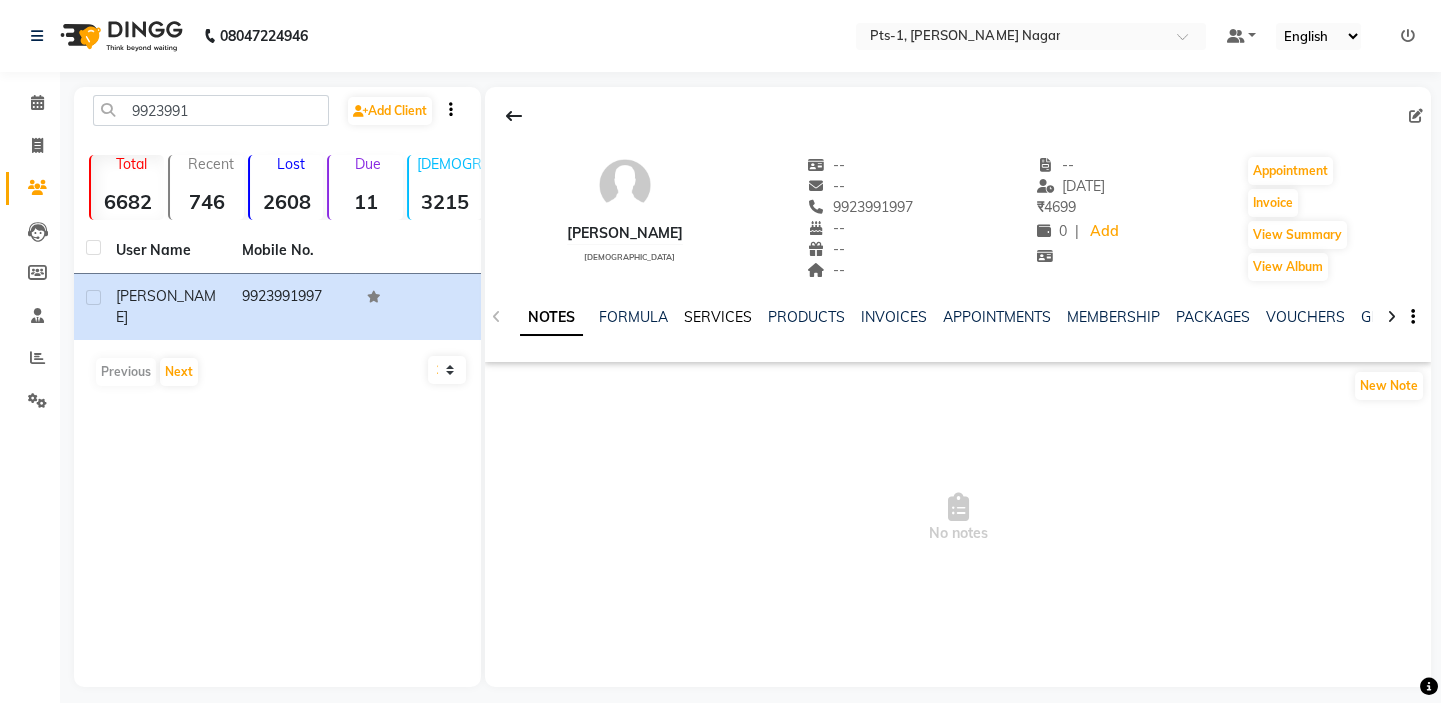 click on "SERVICES" 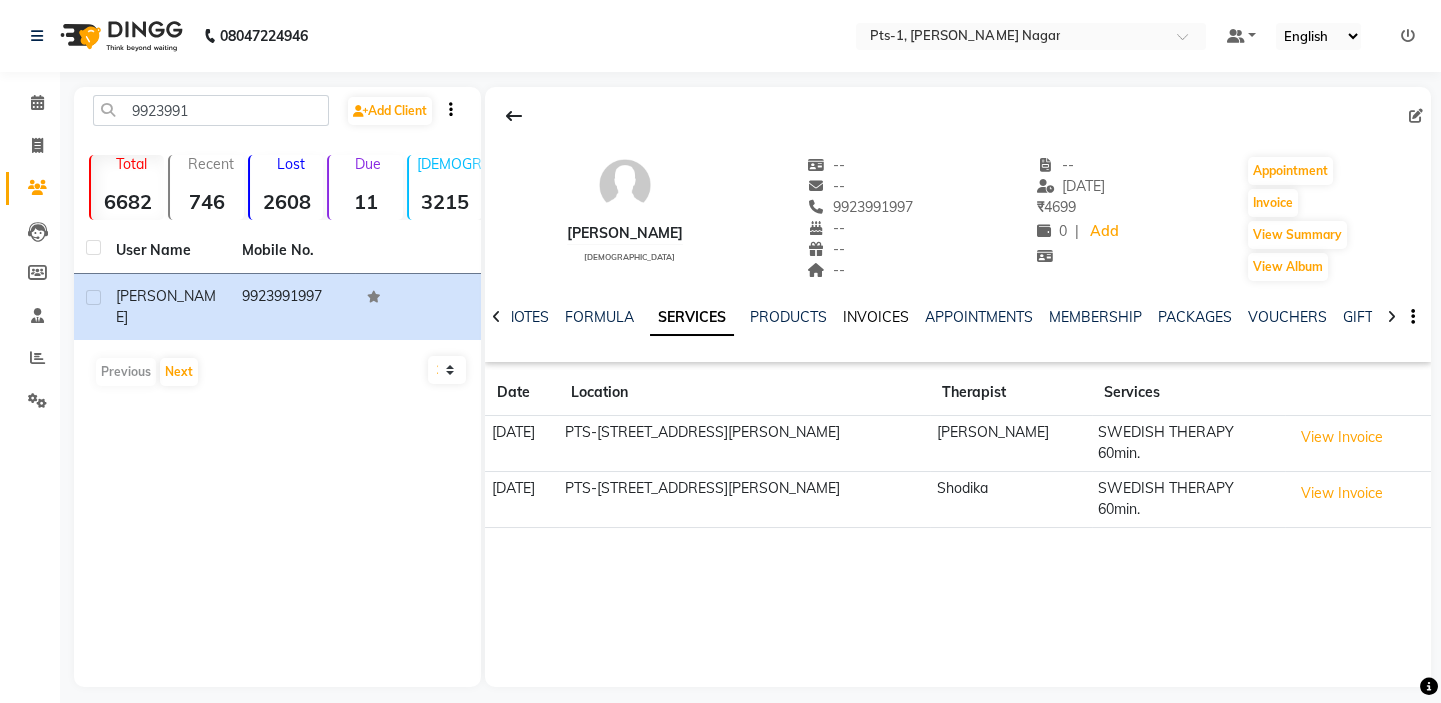 click on "INVOICES" 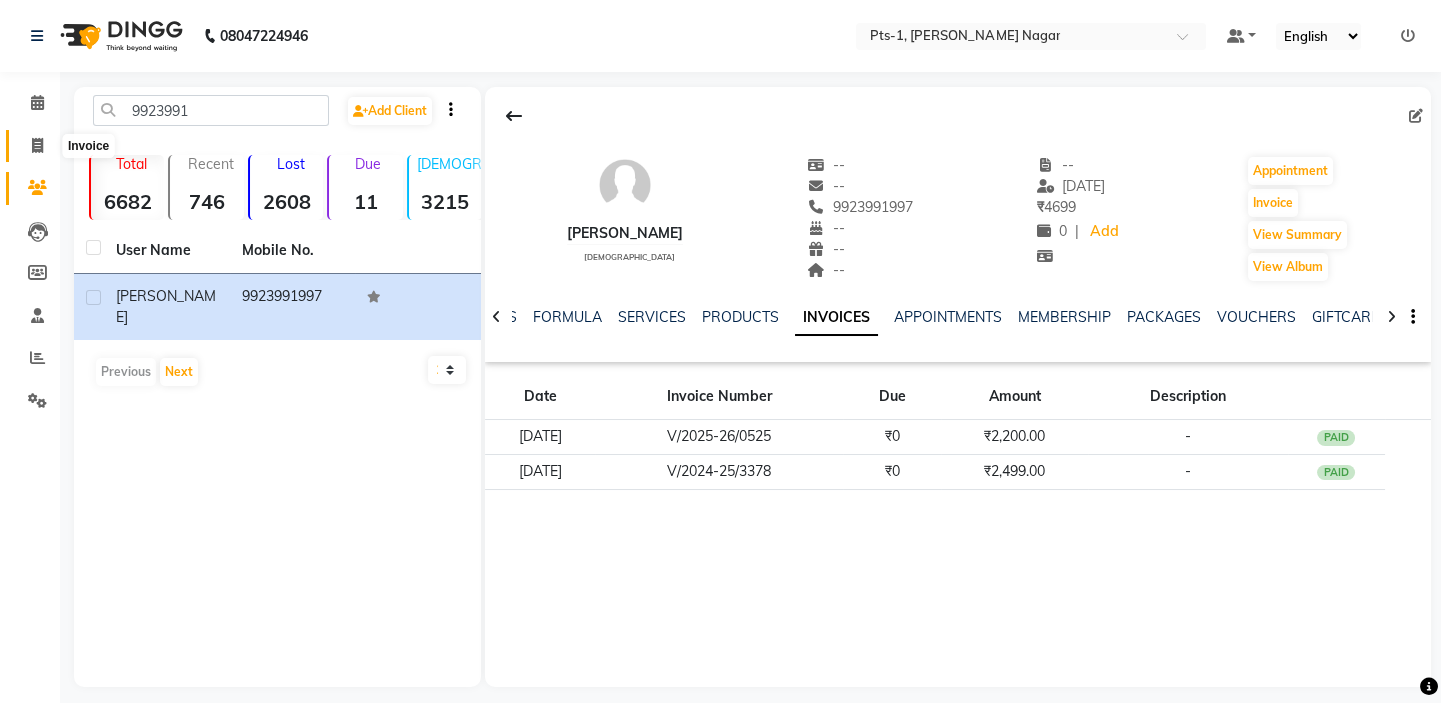 click 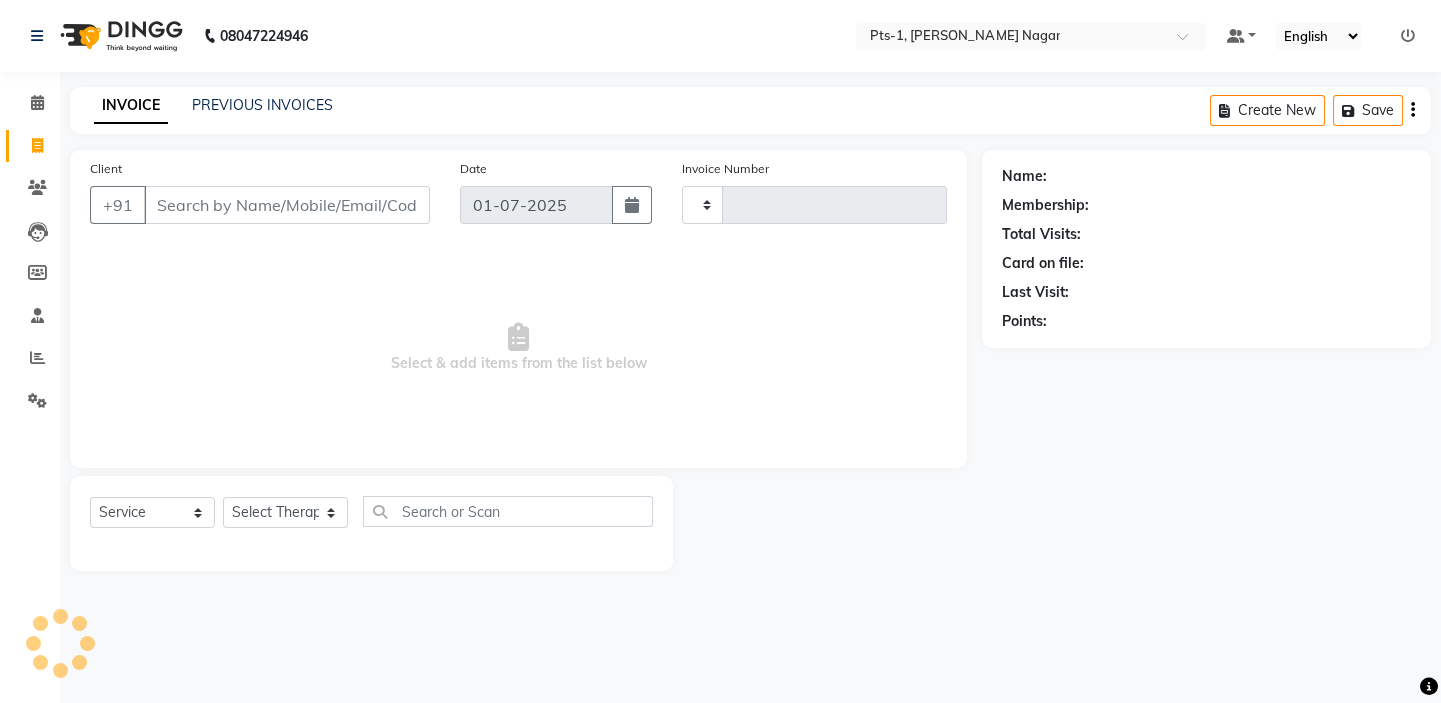 type on "1680" 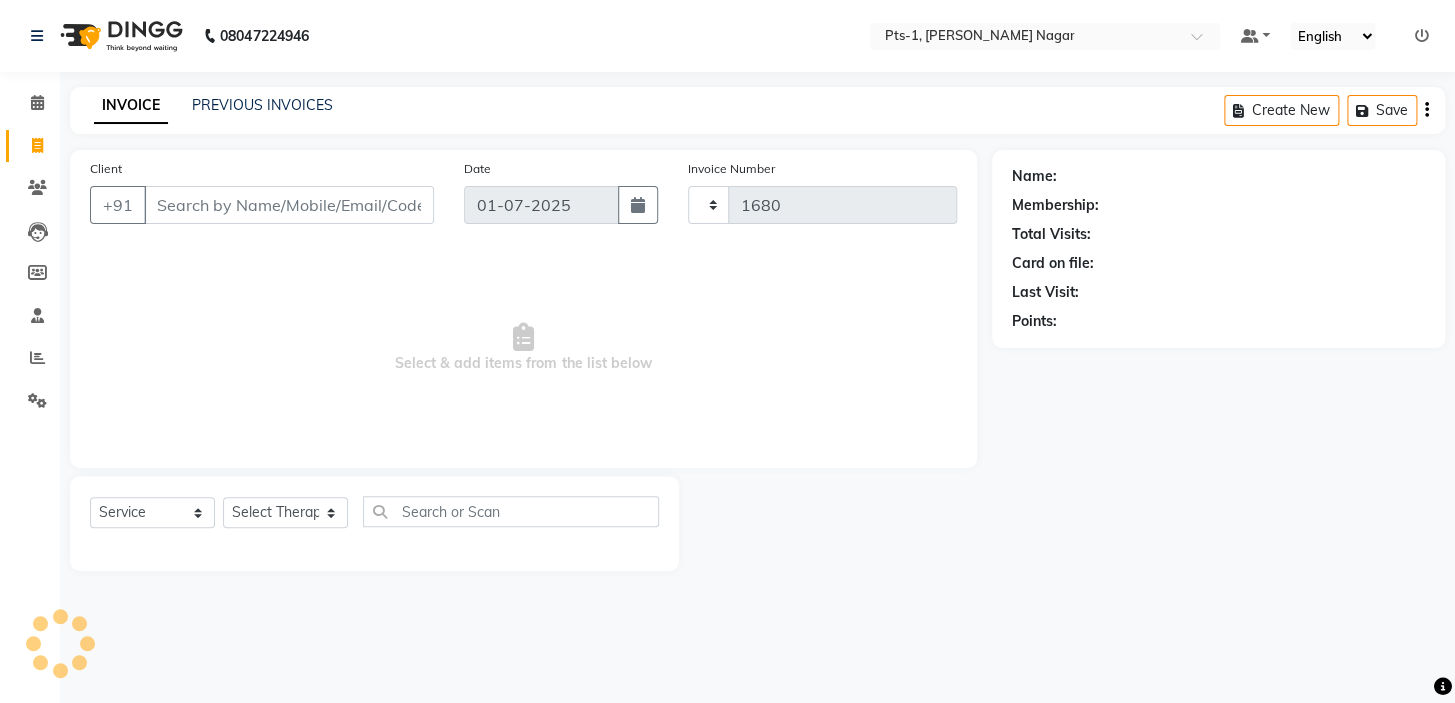 select on "5296" 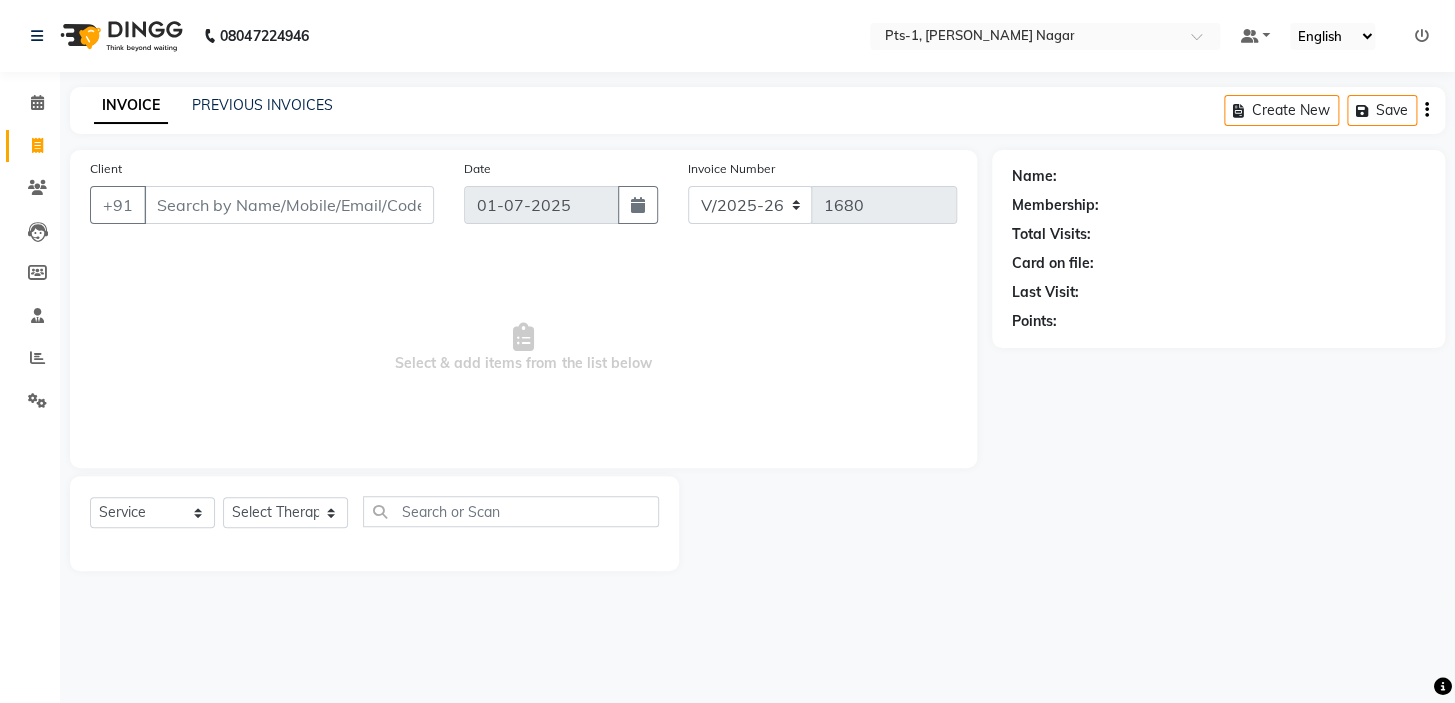click on "Client" at bounding box center (289, 205) 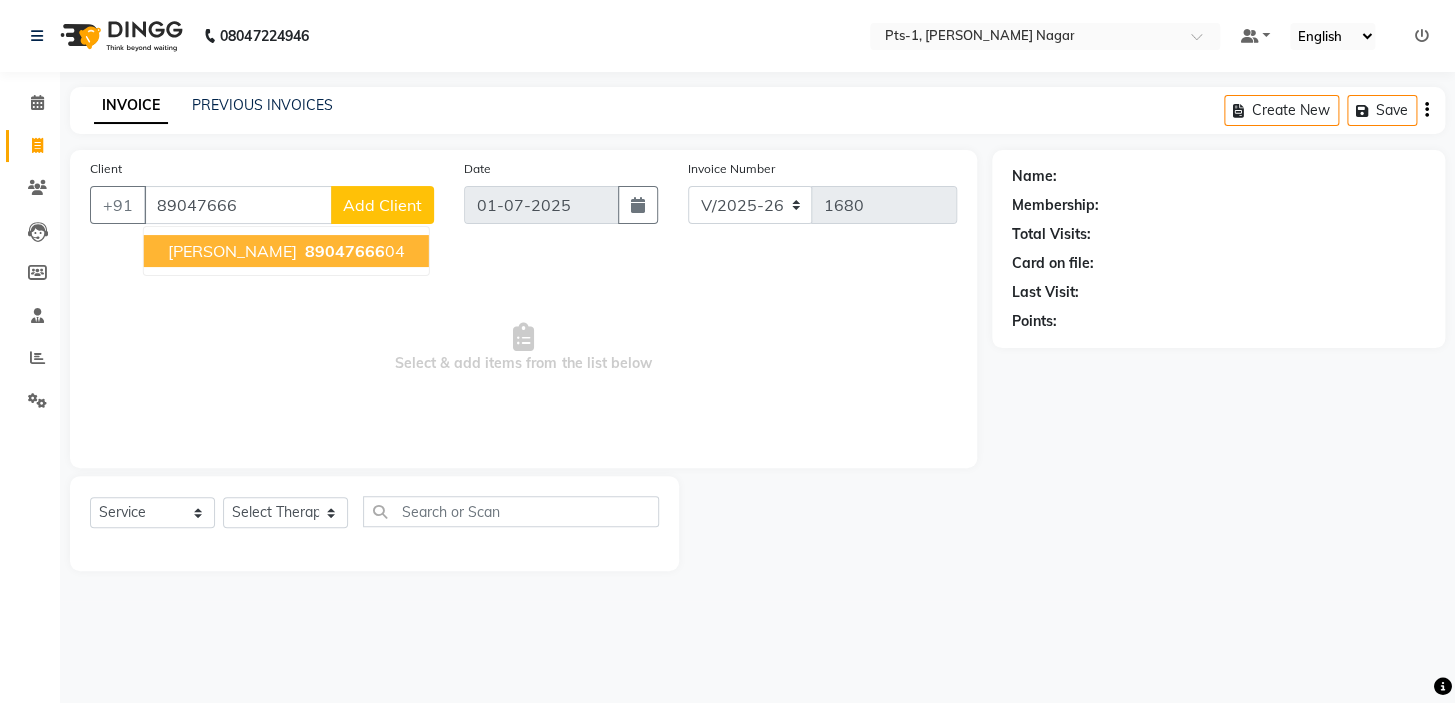 click on "89047666" at bounding box center [345, 251] 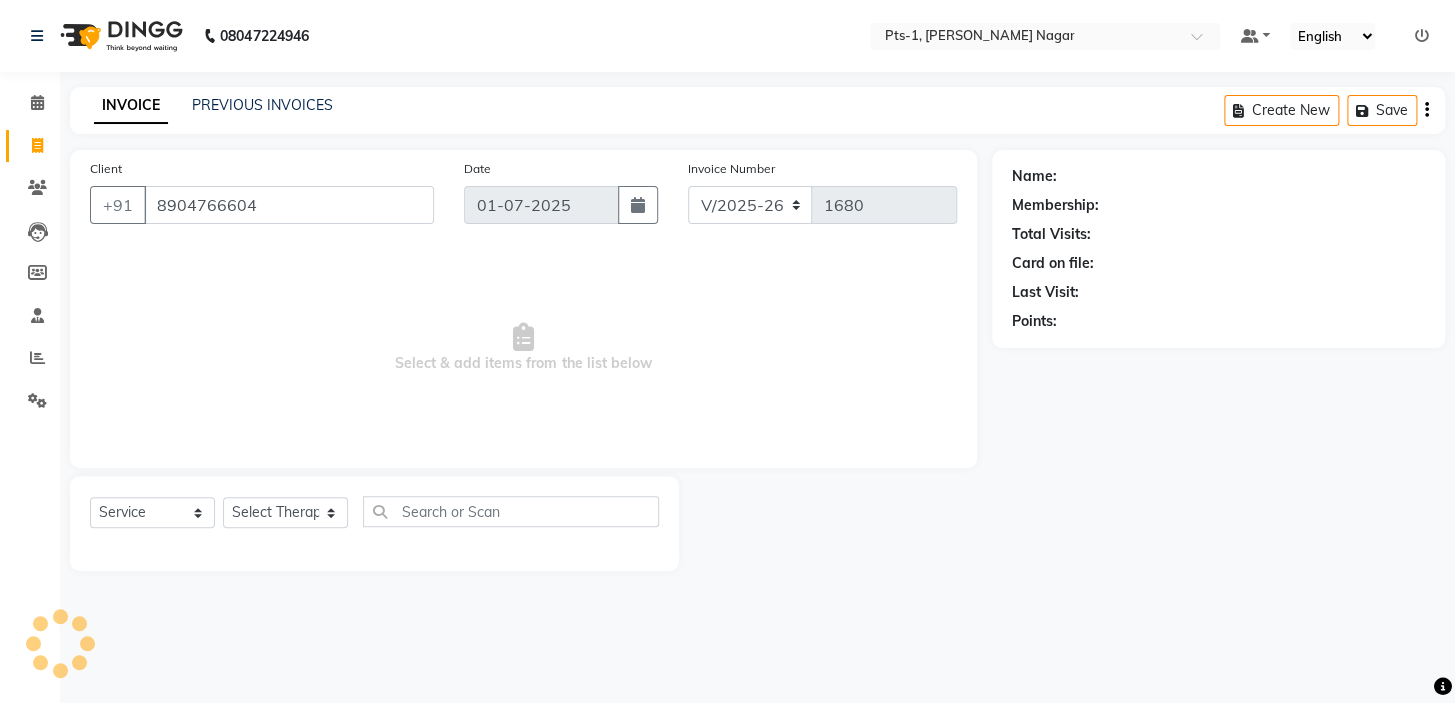 type on "8904766604" 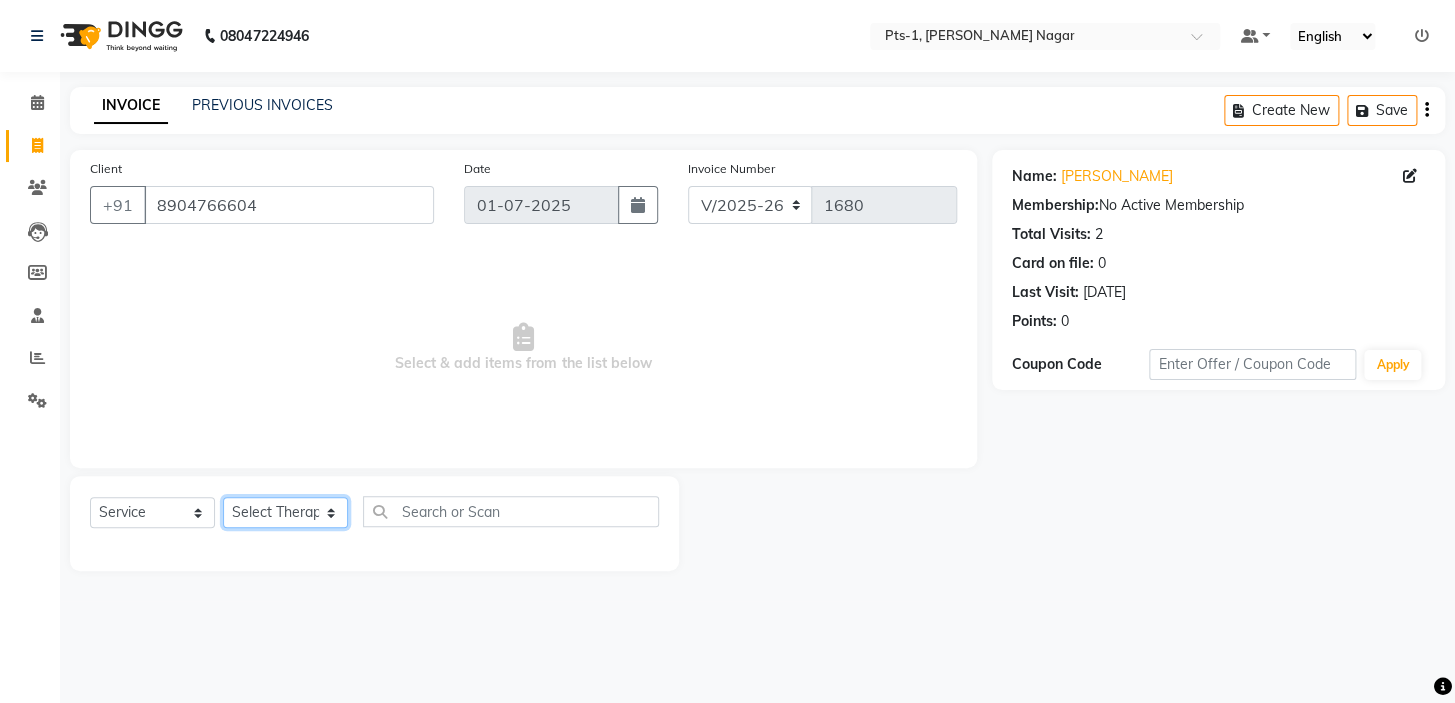 click on "Select Therapist Alle [PERSON_NAME] anyone [PERSON_NAME] [PERSON_NAME] Gia Jeje [PERSON_NAME] [PERSON_NAME] [PERSON_NAME] Sun [PERSON_NAME] [PERSON_NAME]" 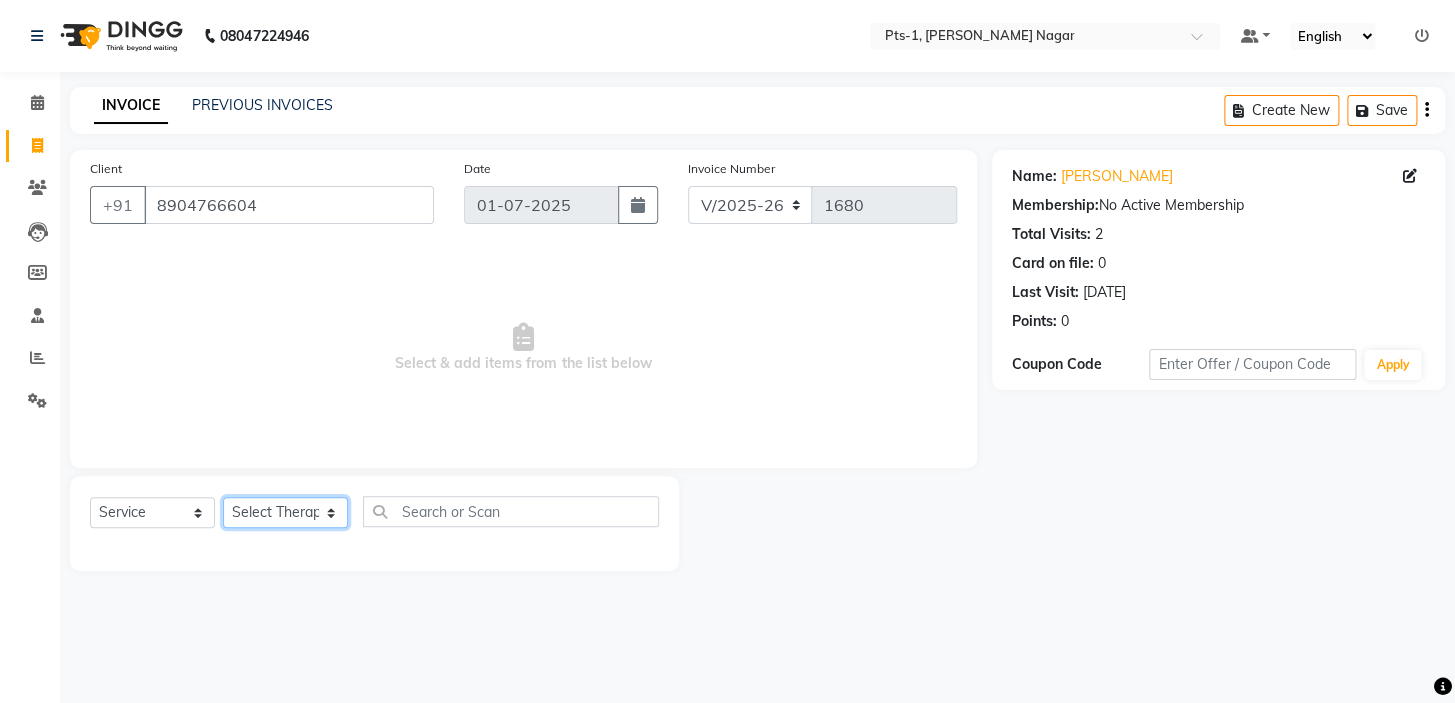 select on "61895" 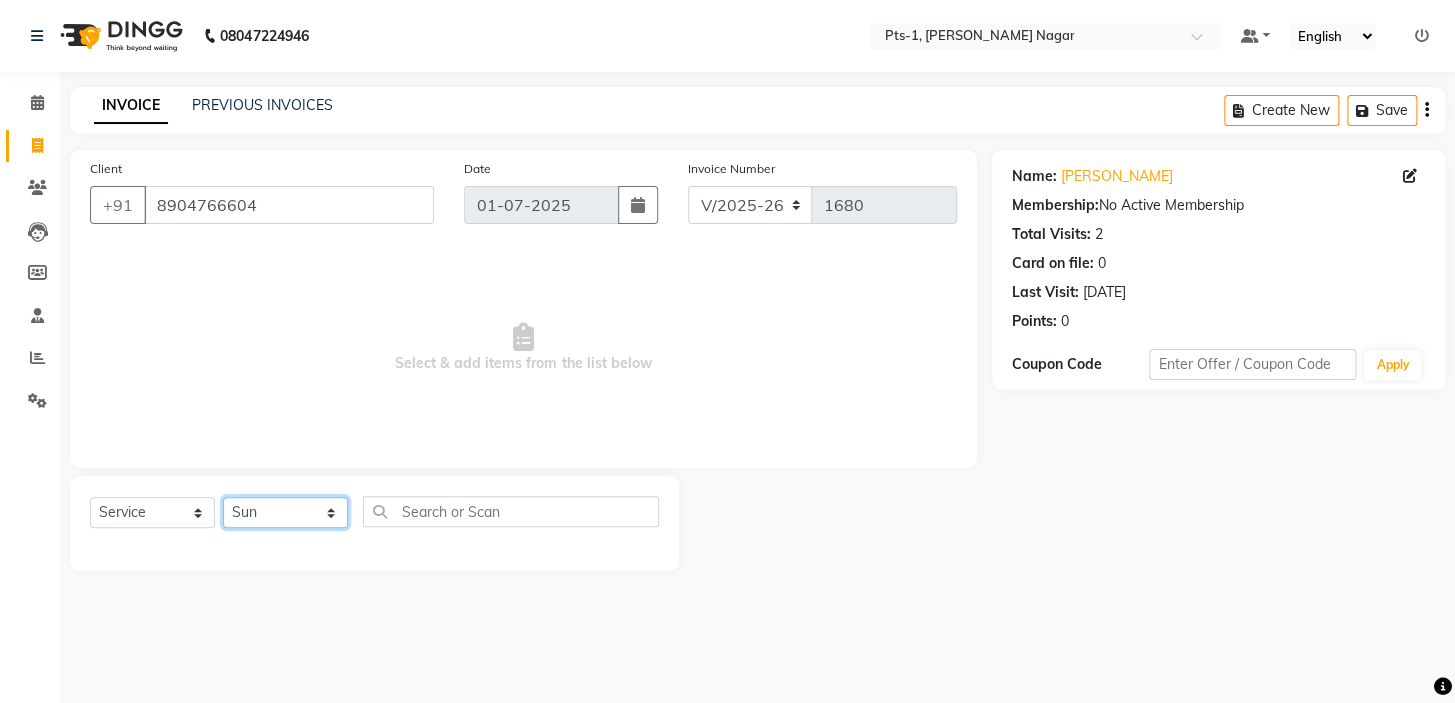 click on "Select Therapist Alle [PERSON_NAME] anyone [PERSON_NAME] [PERSON_NAME] Gia Jeje [PERSON_NAME] [PERSON_NAME] [PERSON_NAME] Sun [PERSON_NAME] [PERSON_NAME]" 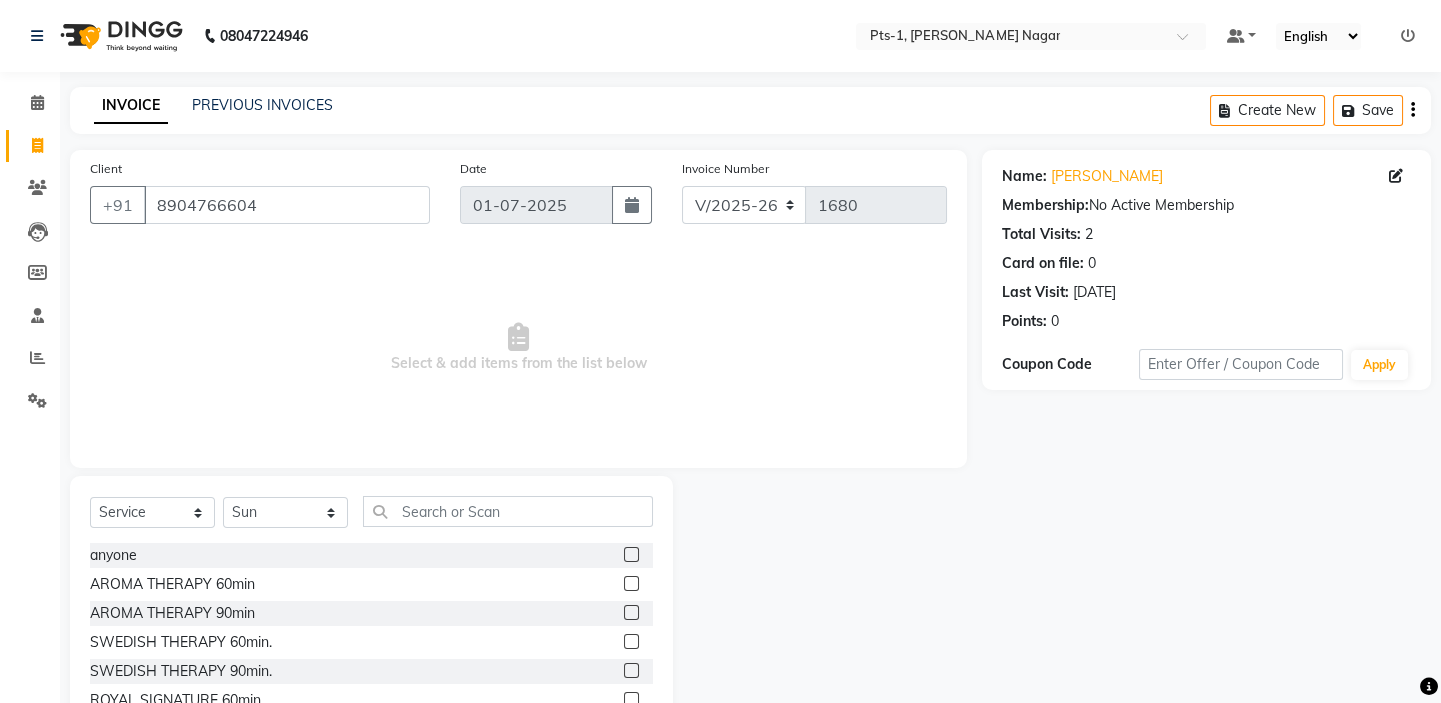 click on "SWEDISH THERAPY 60min." 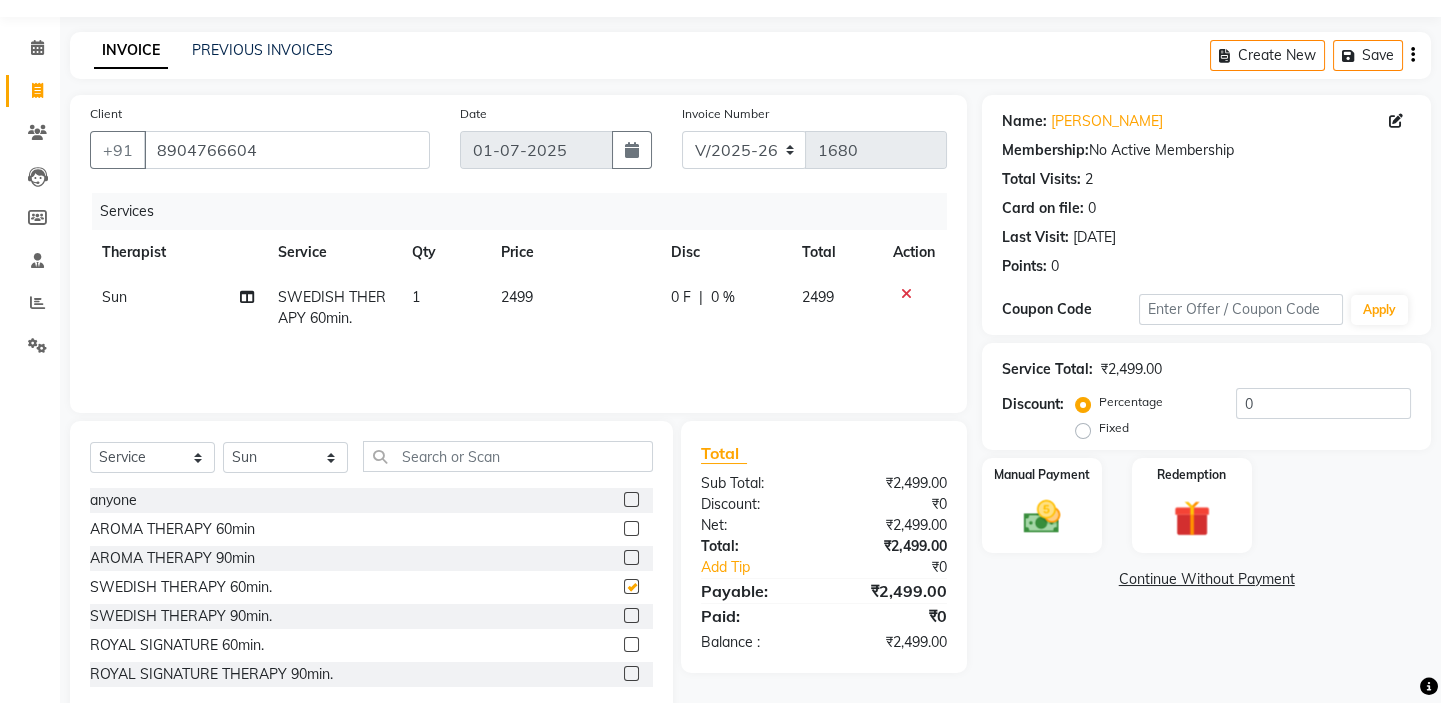 checkbox on "false" 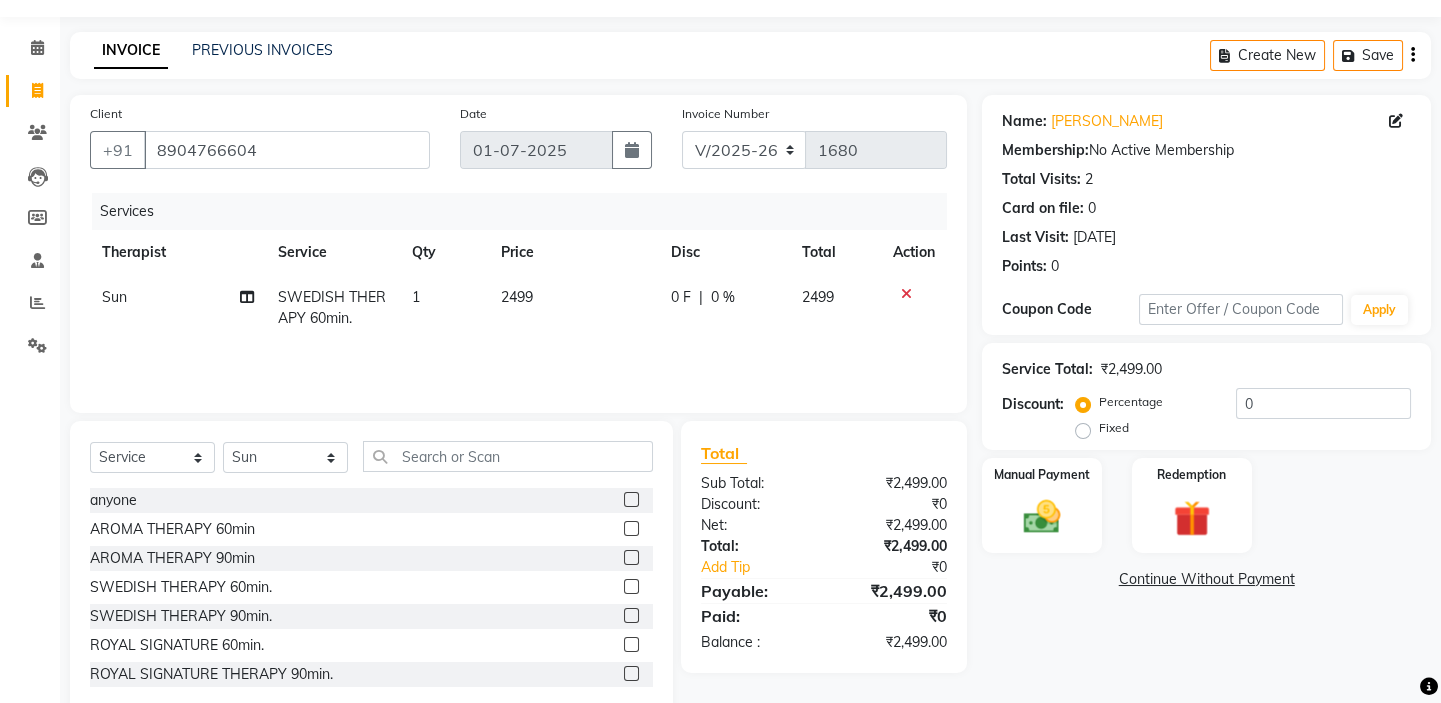 scroll, scrollTop: 99, scrollLeft: 0, axis: vertical 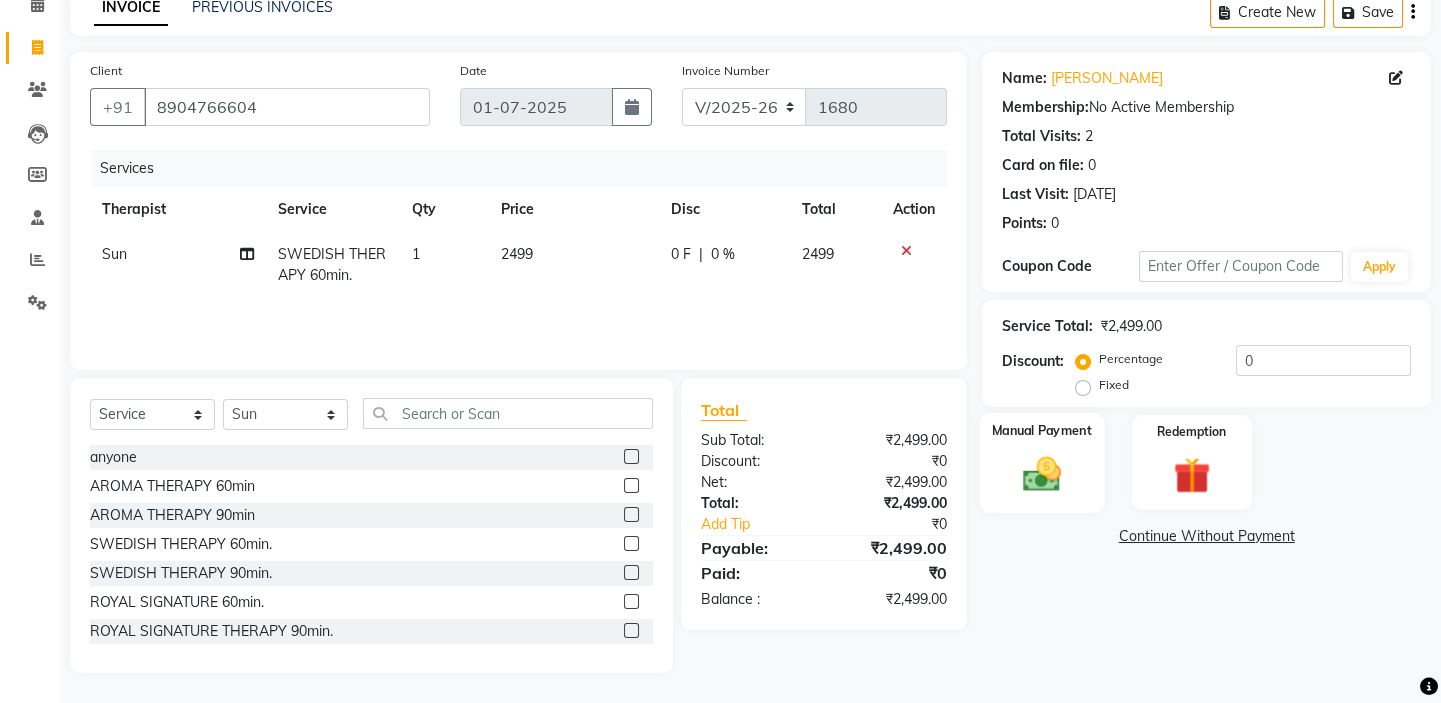 click on "Manual Payment" 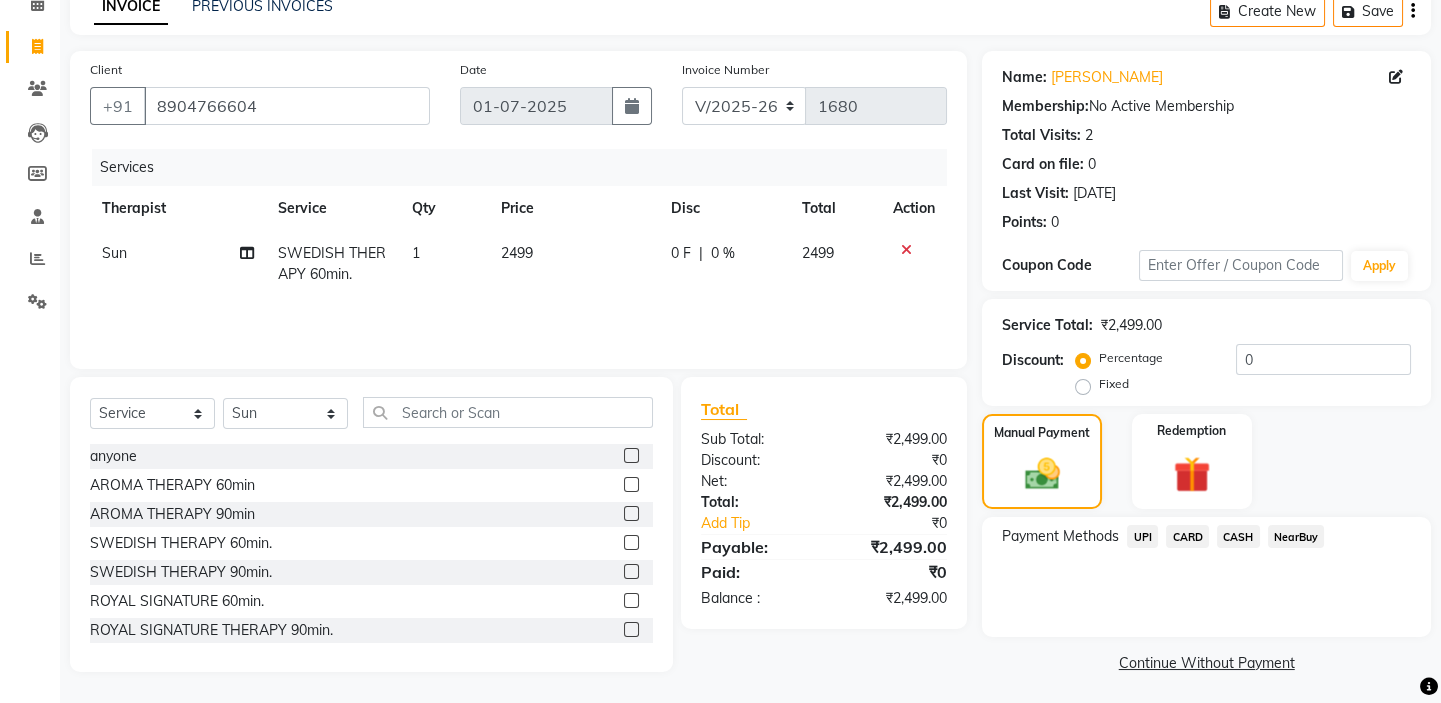 click on "CASH" 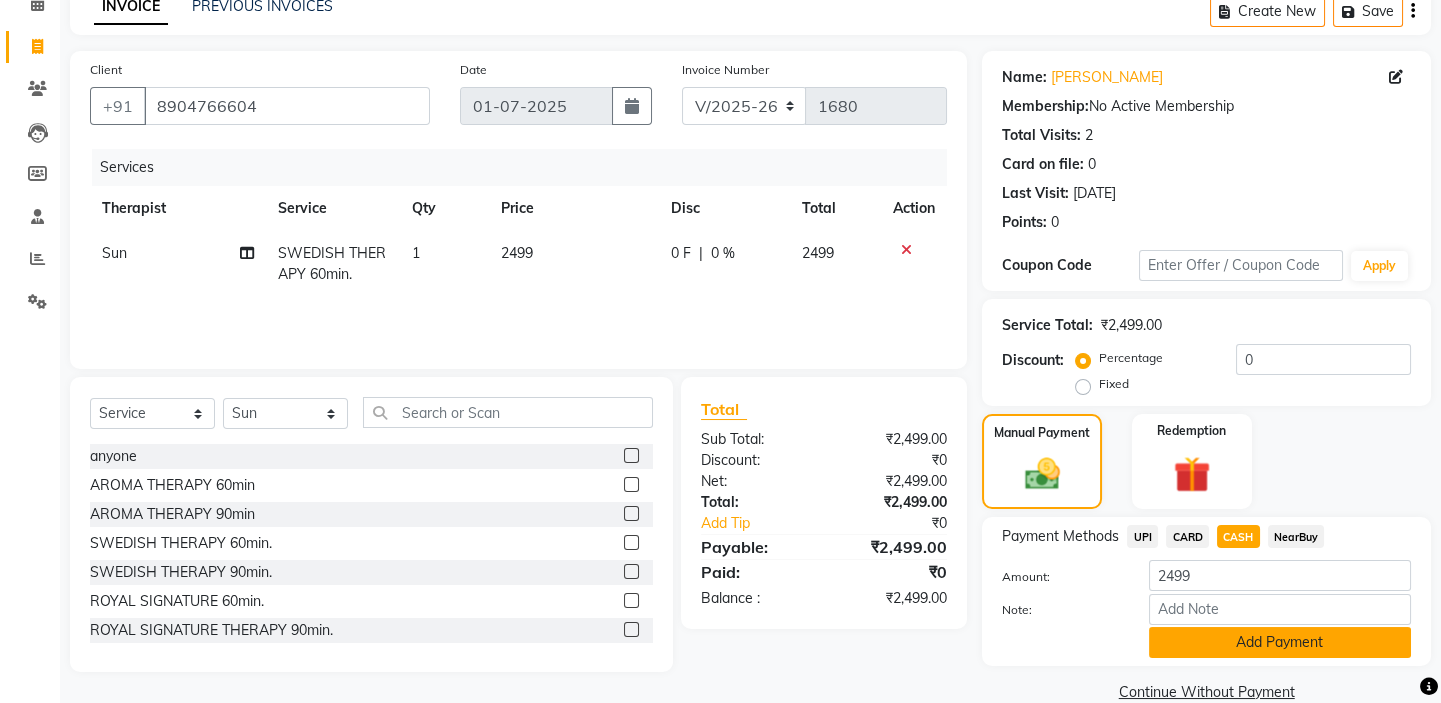 click on "Add Payment" 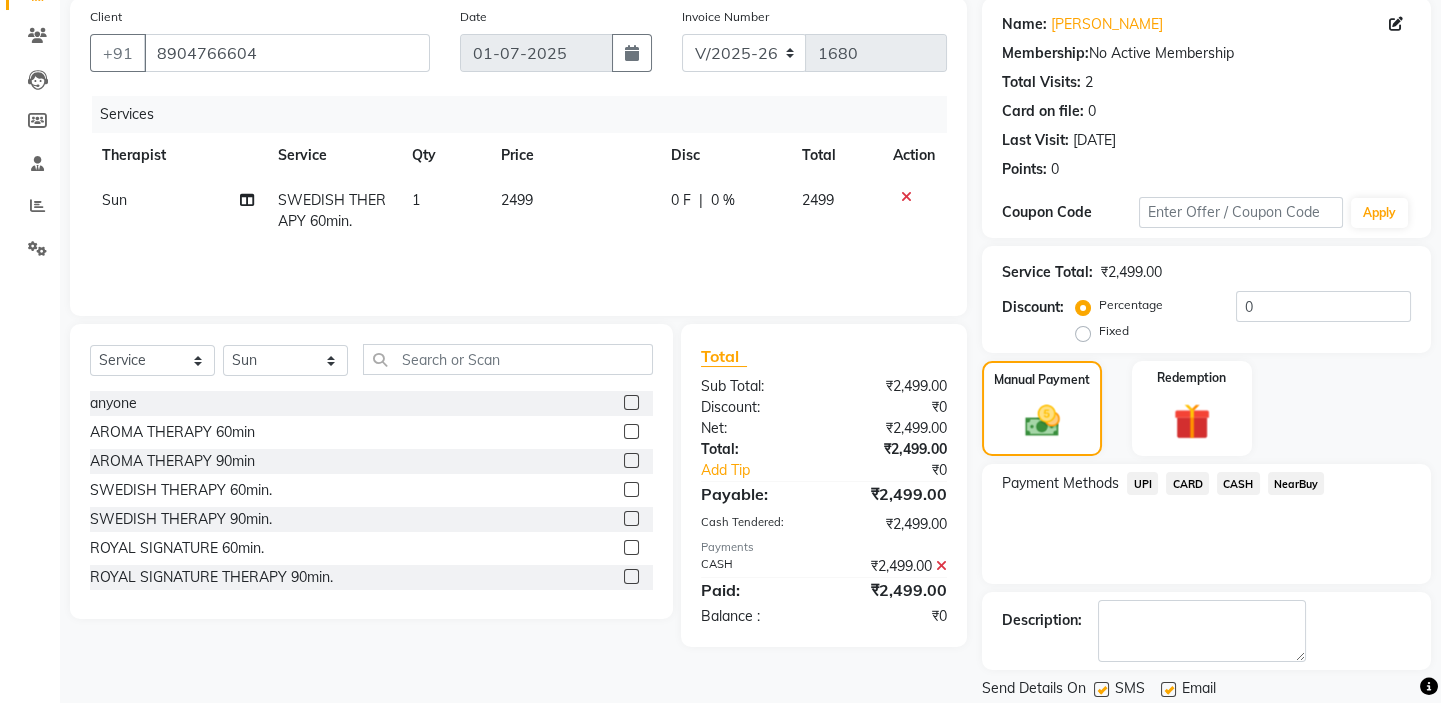 scroll, scrollTop: 216, scrollLeft: 0, axis: vertical 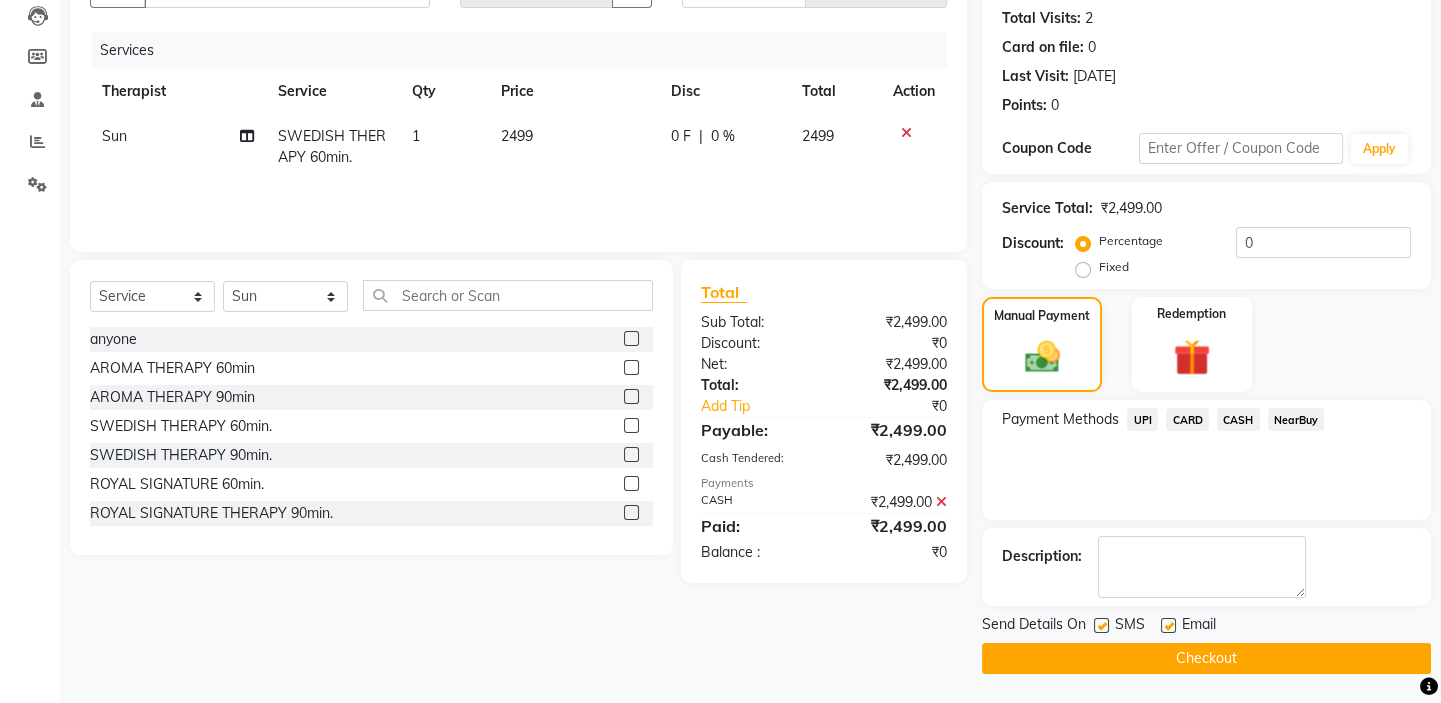 click 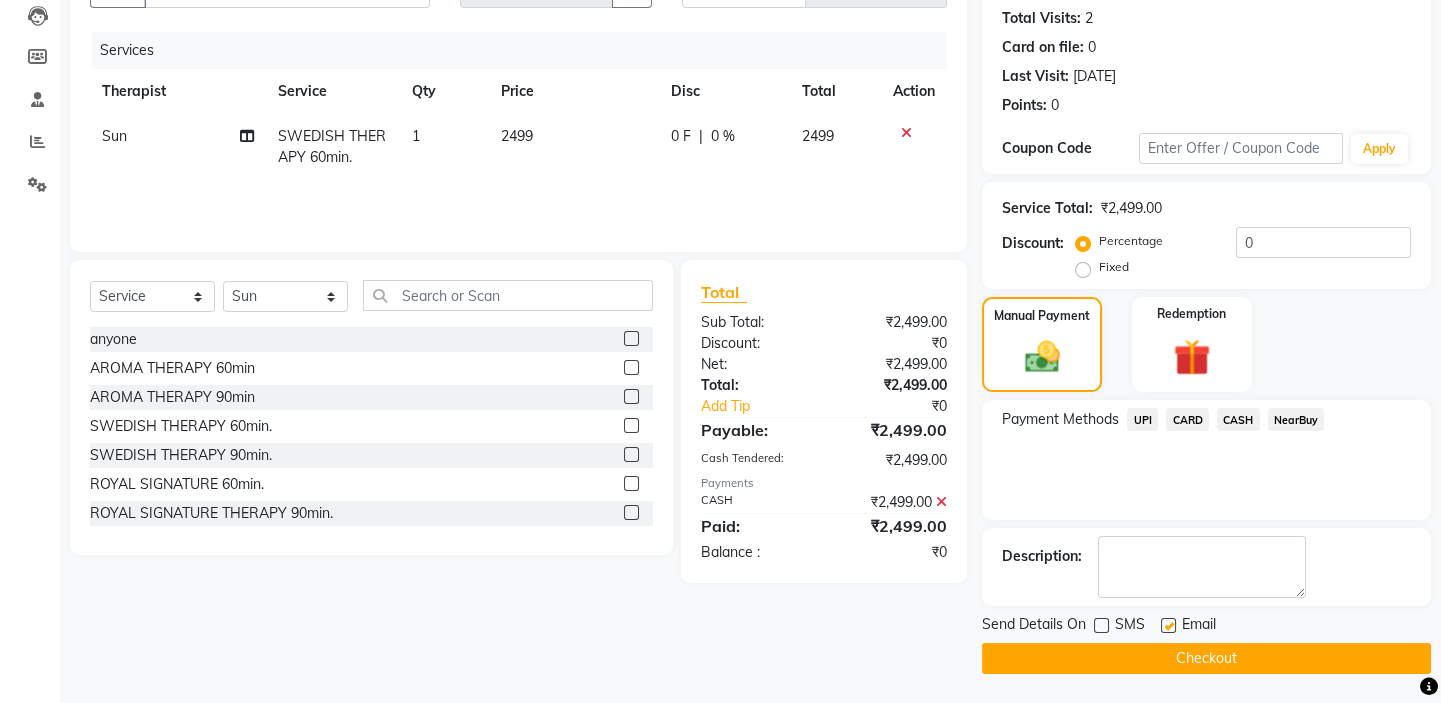 click on "Checkout" 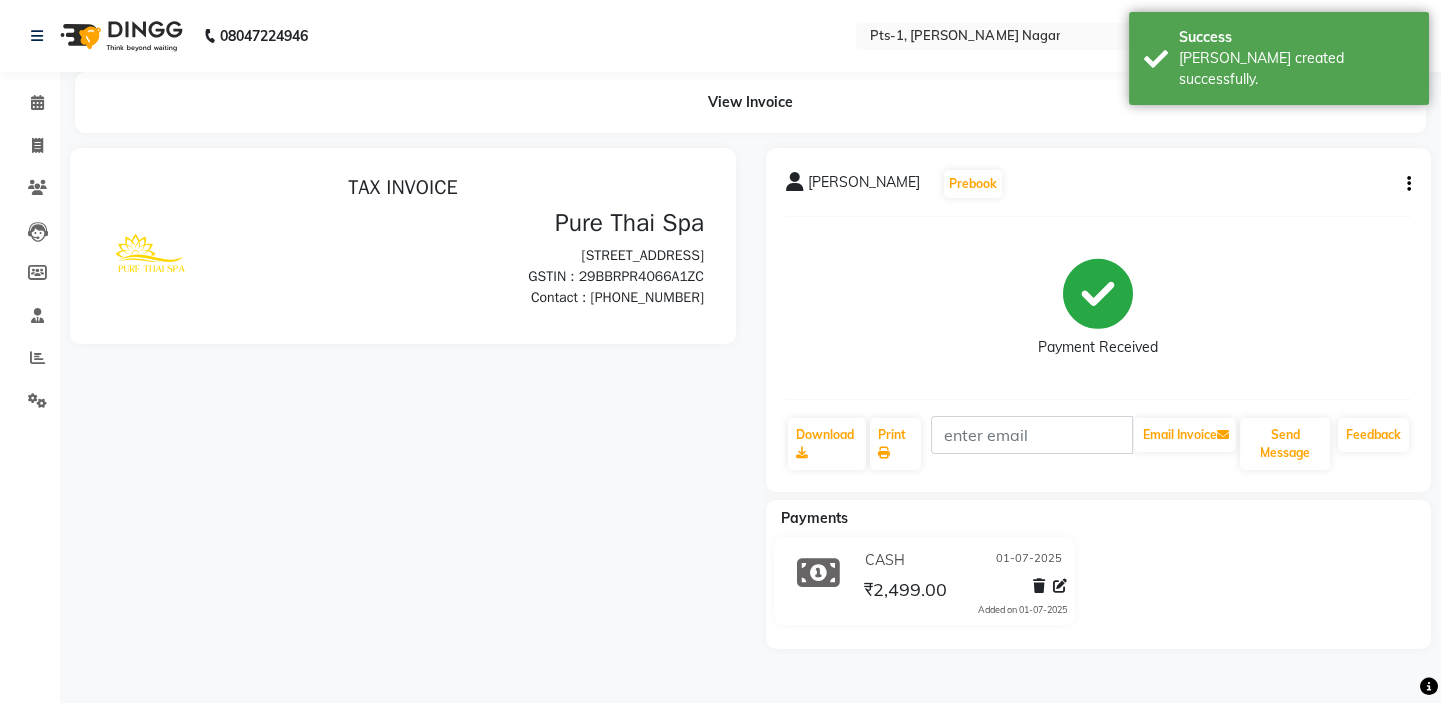 scroll, scrollTop: 0, scrollLeft: 0, axis: both 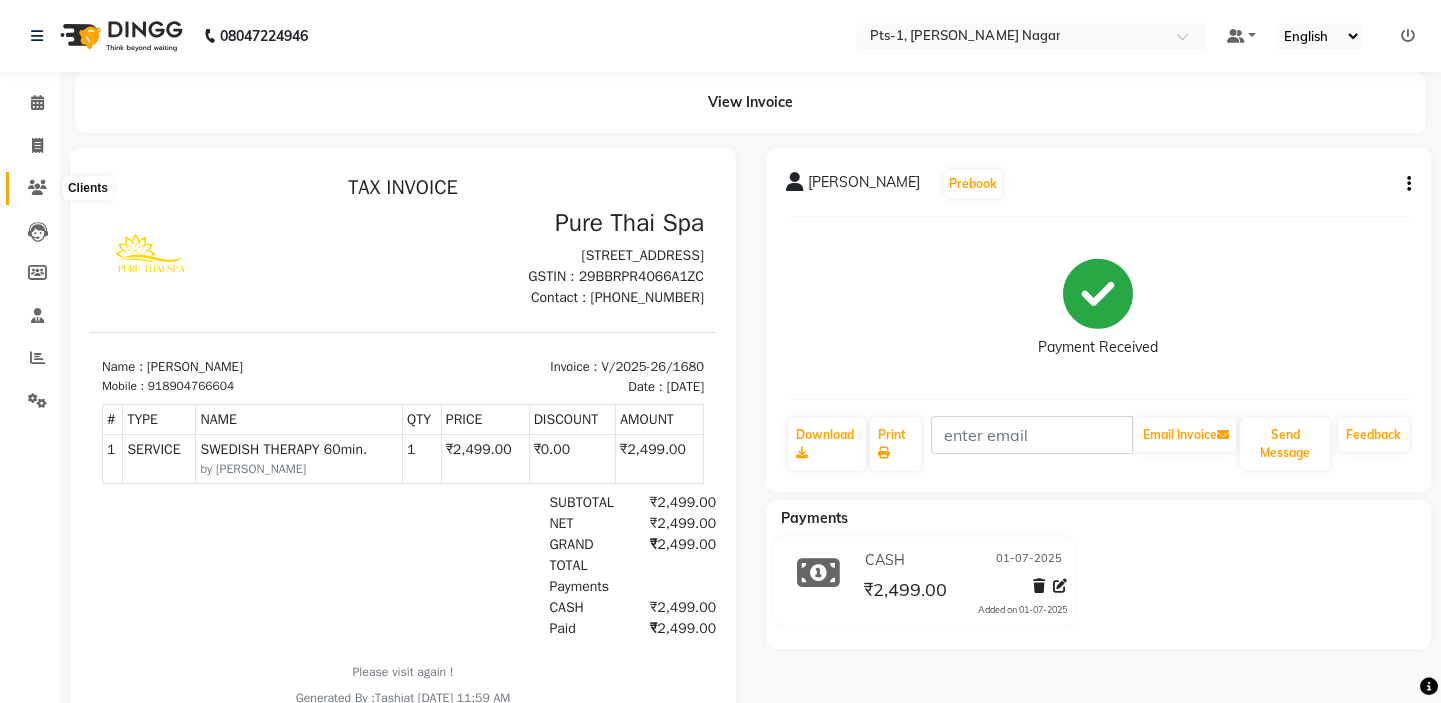 click 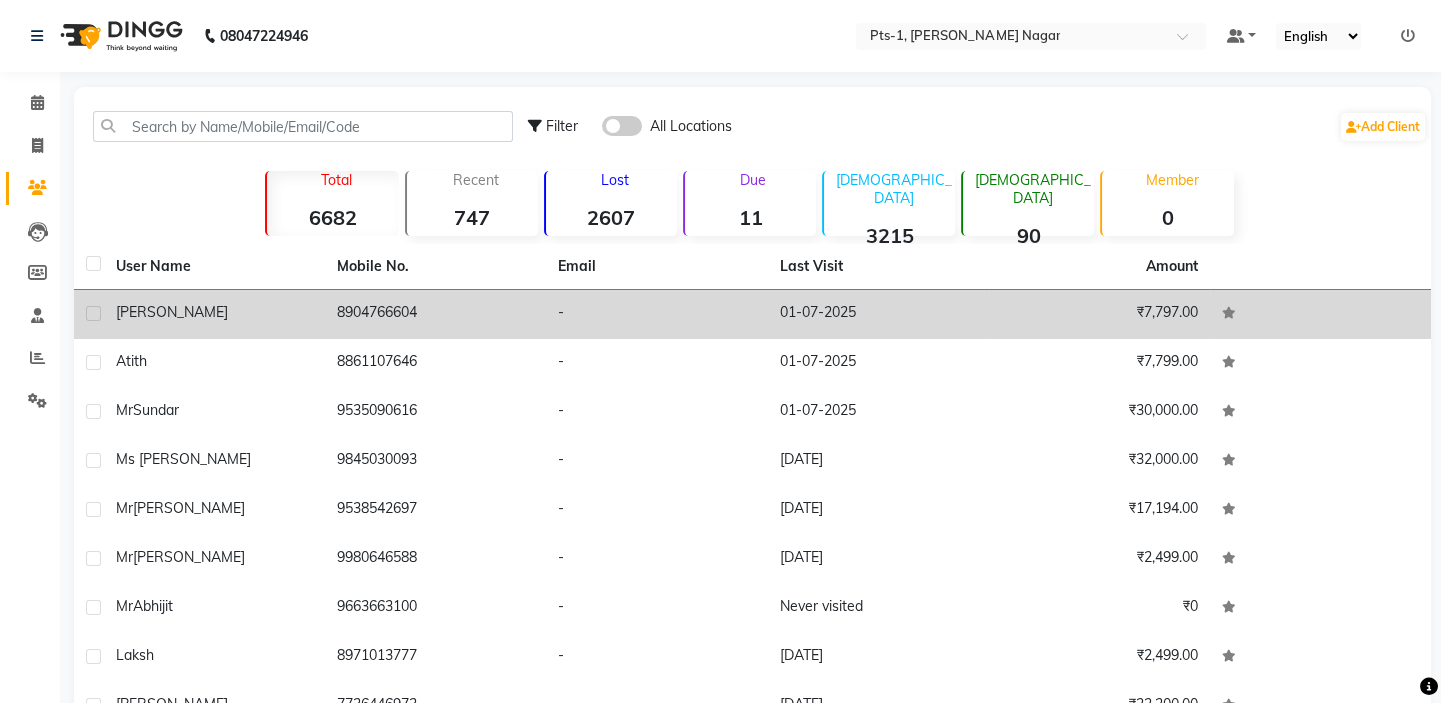 click on "[PERSON_NAME]" 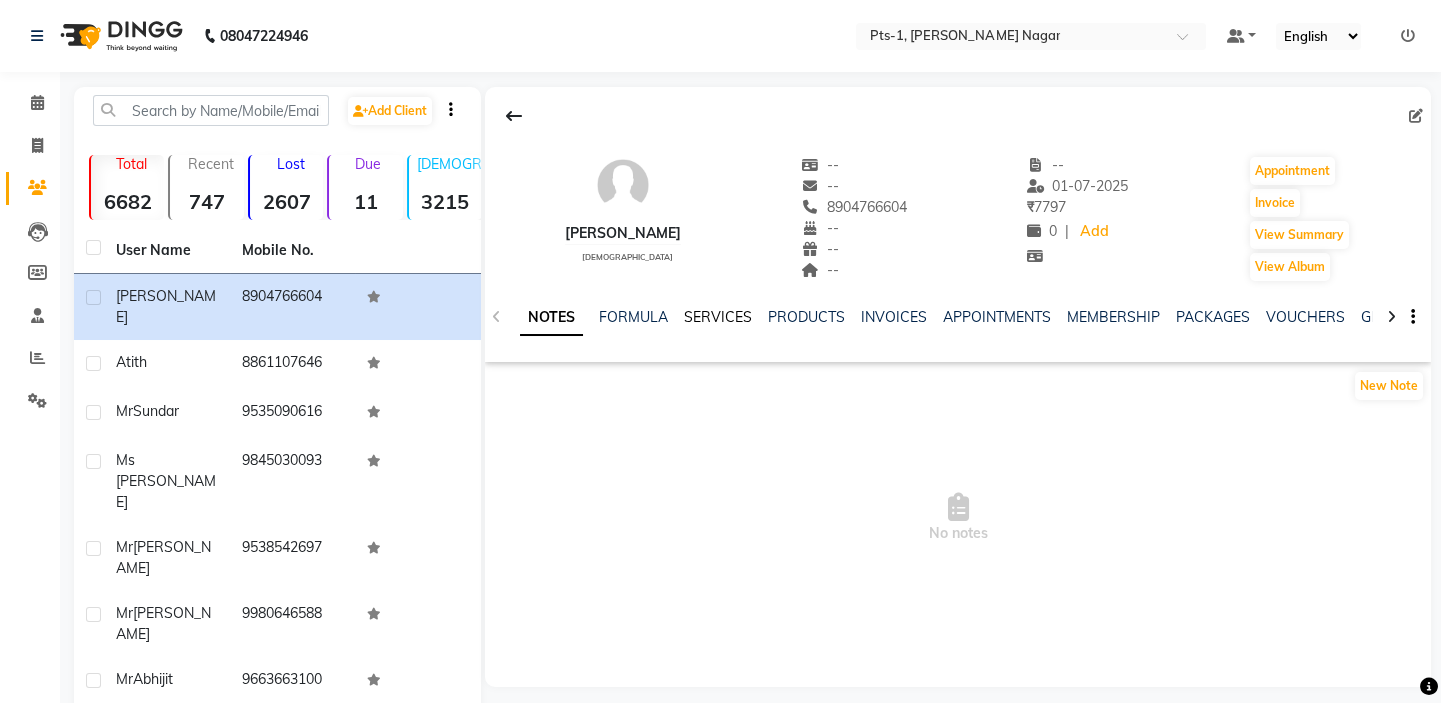 click on "SERVICES" 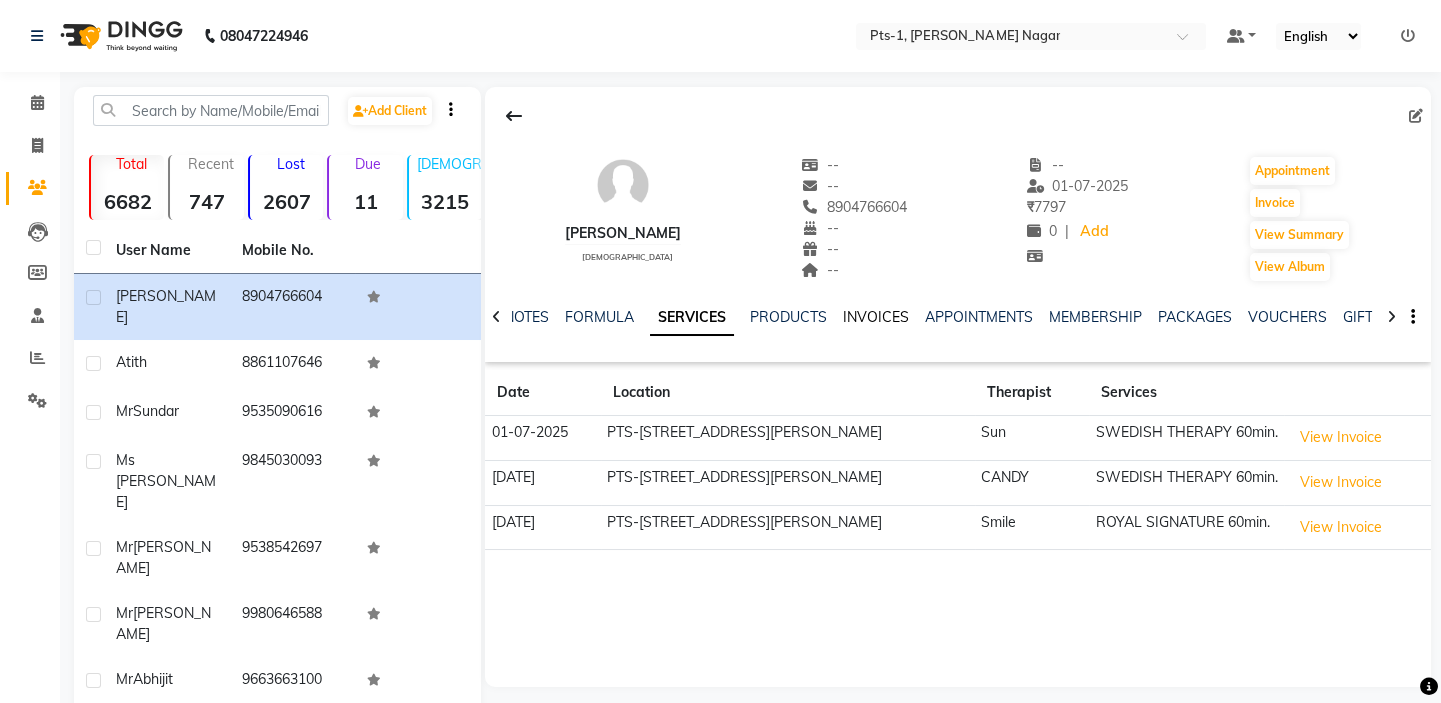 click on "INVOICES" 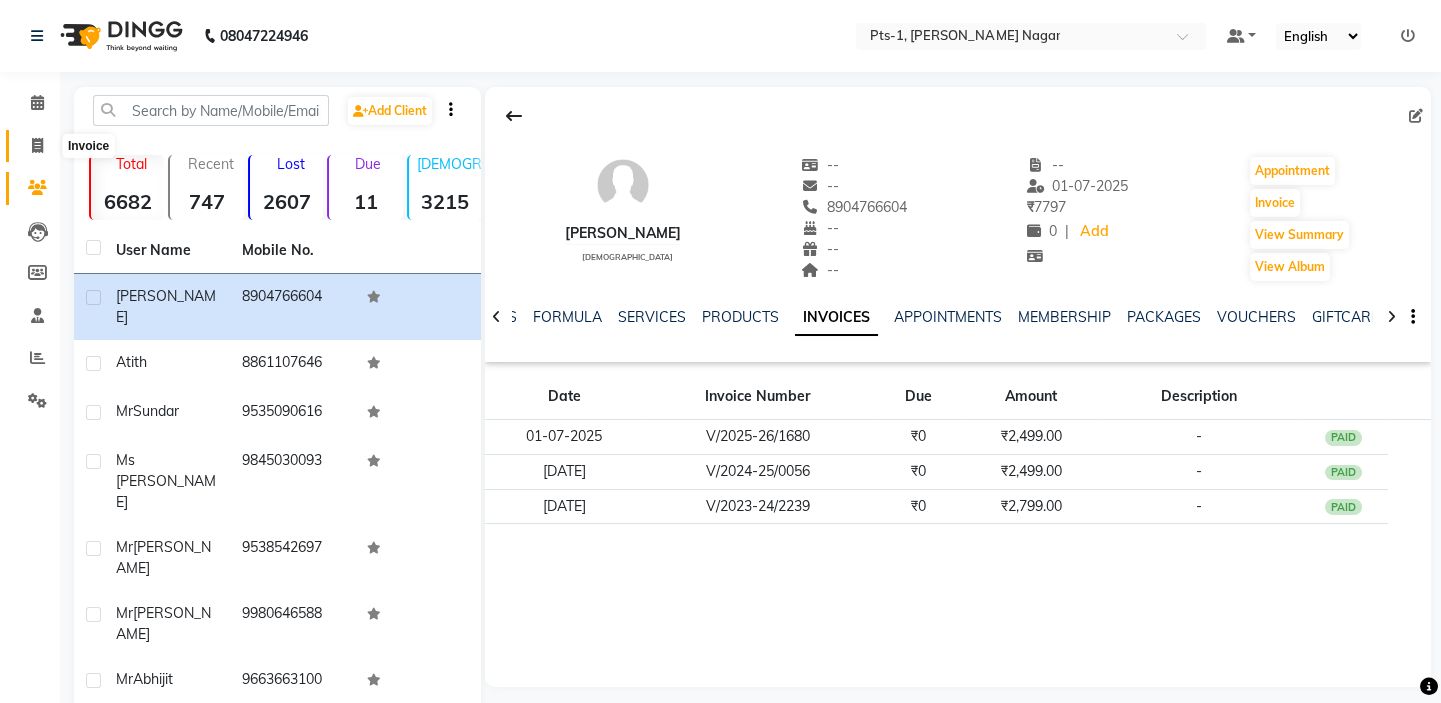 click 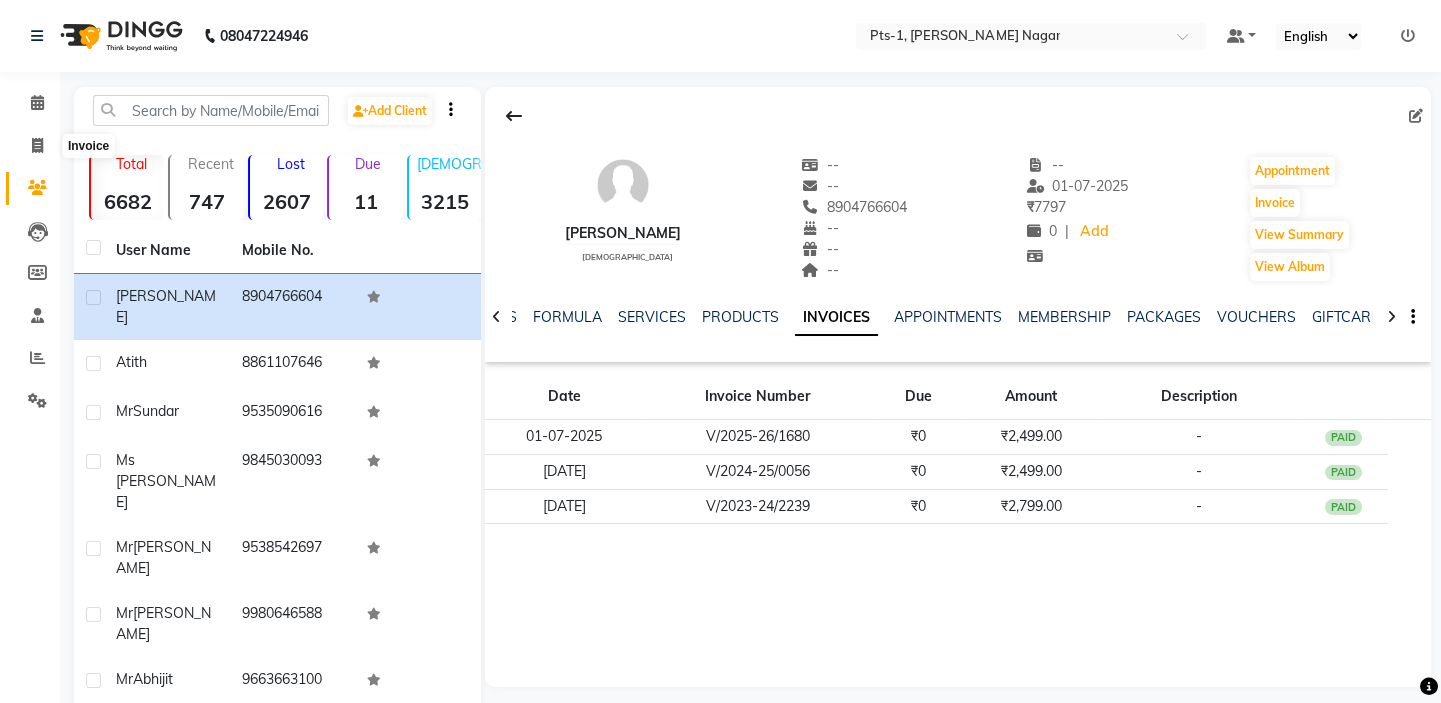 select on "service" 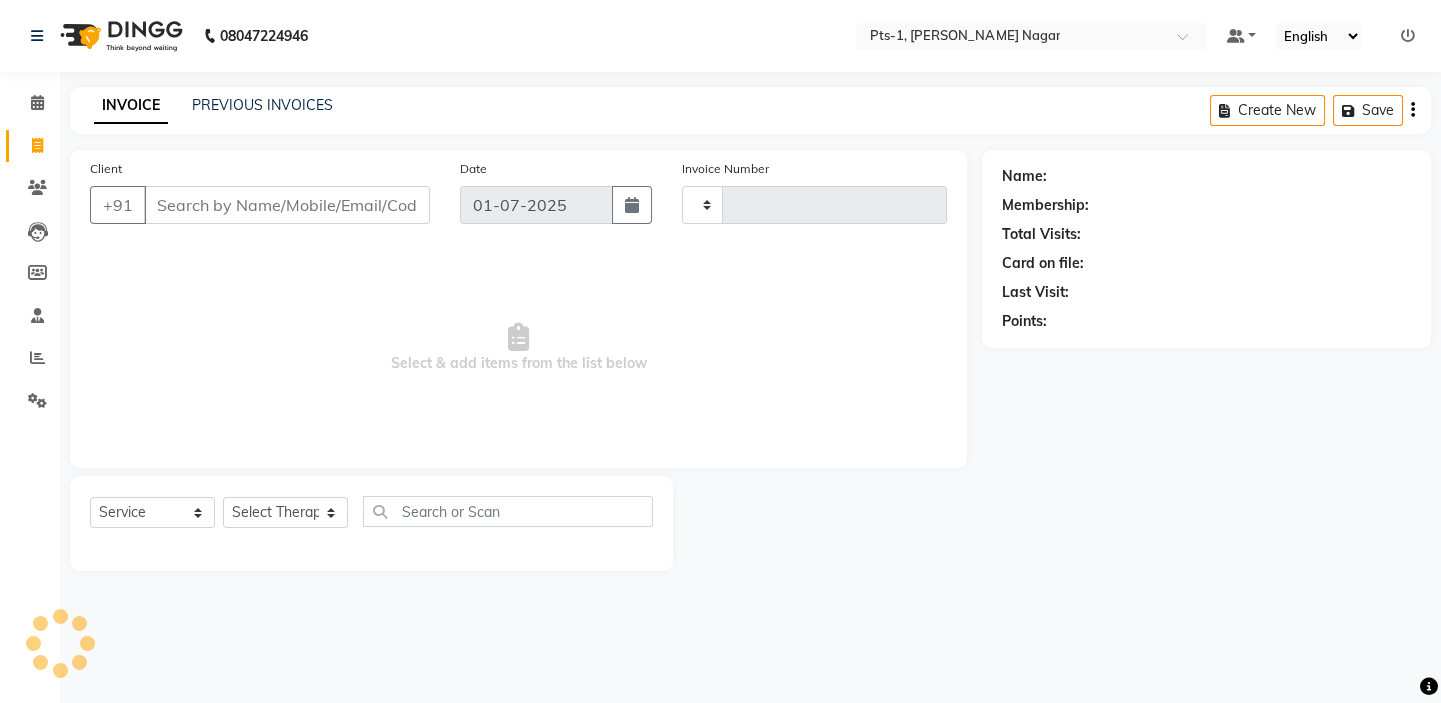 type on "1681" 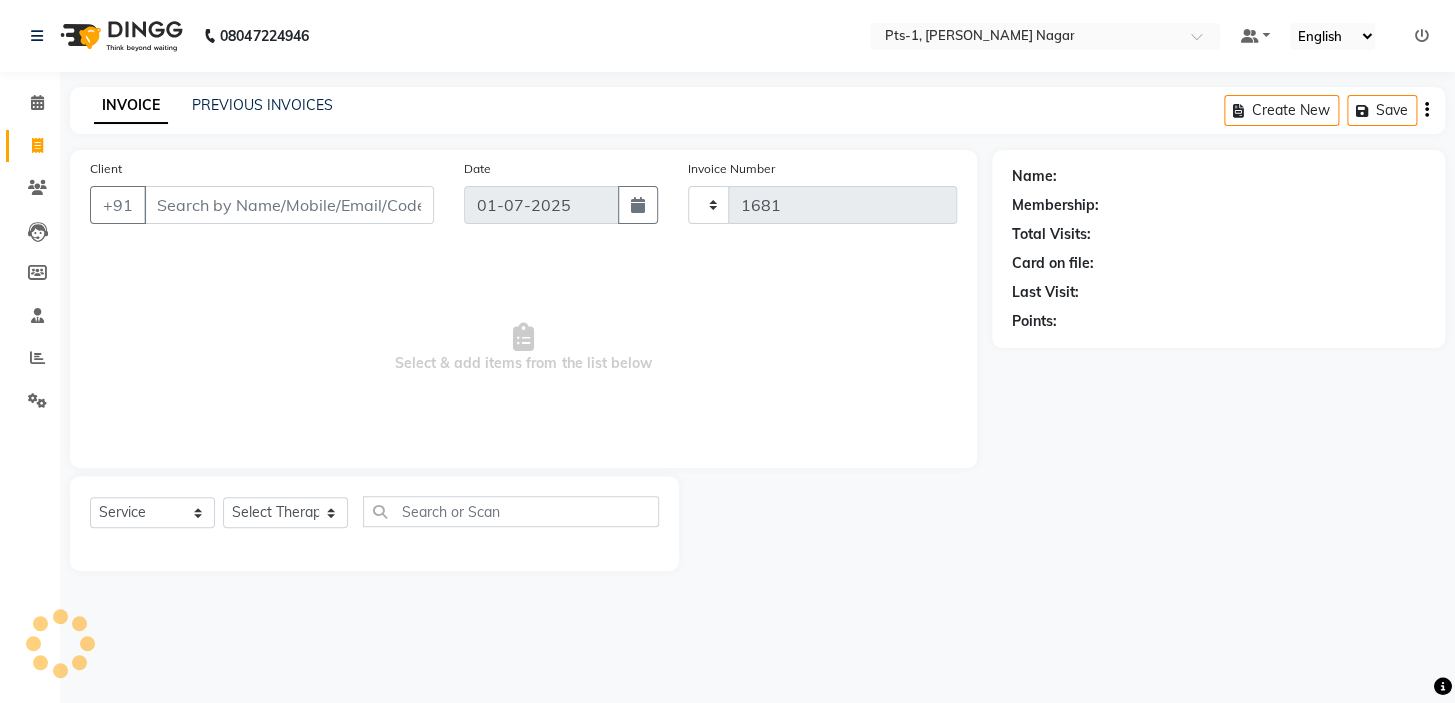 select on "5296" 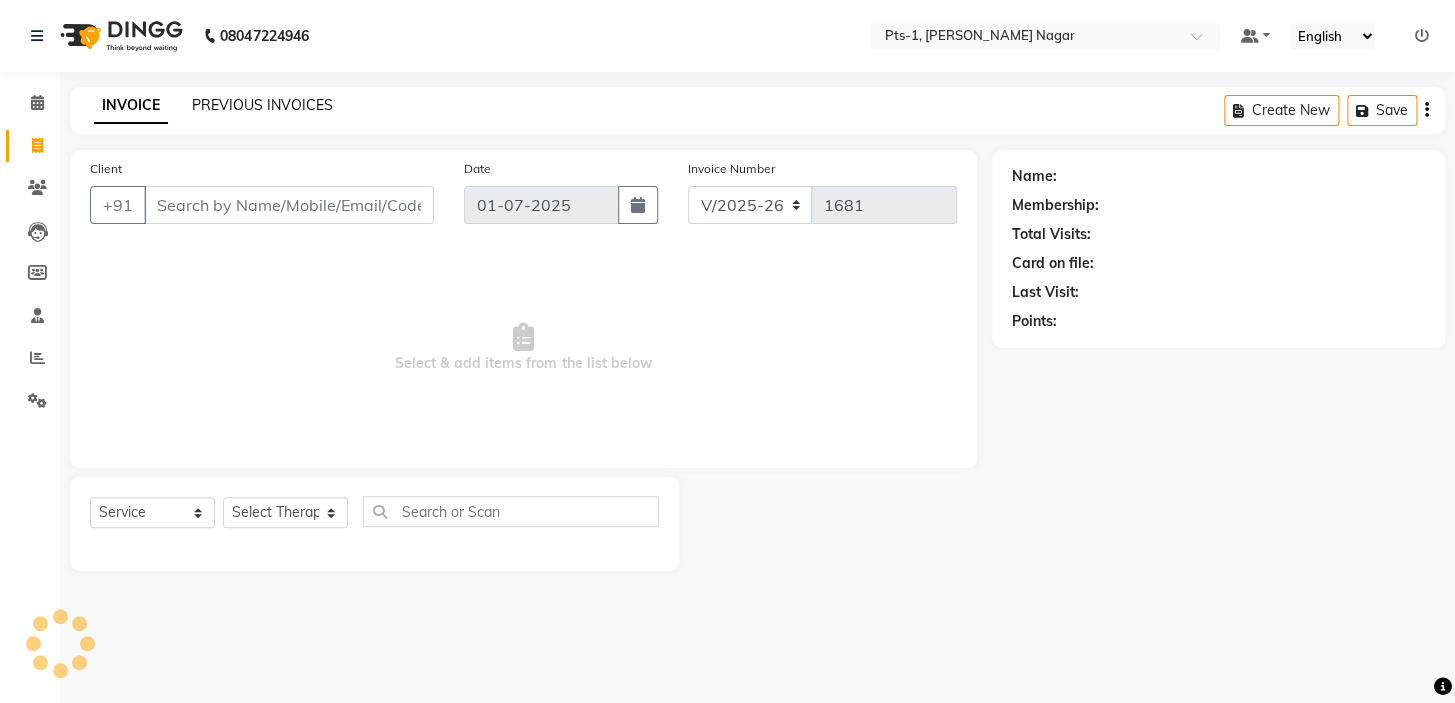 click on "PREVIOUS INVOICES" 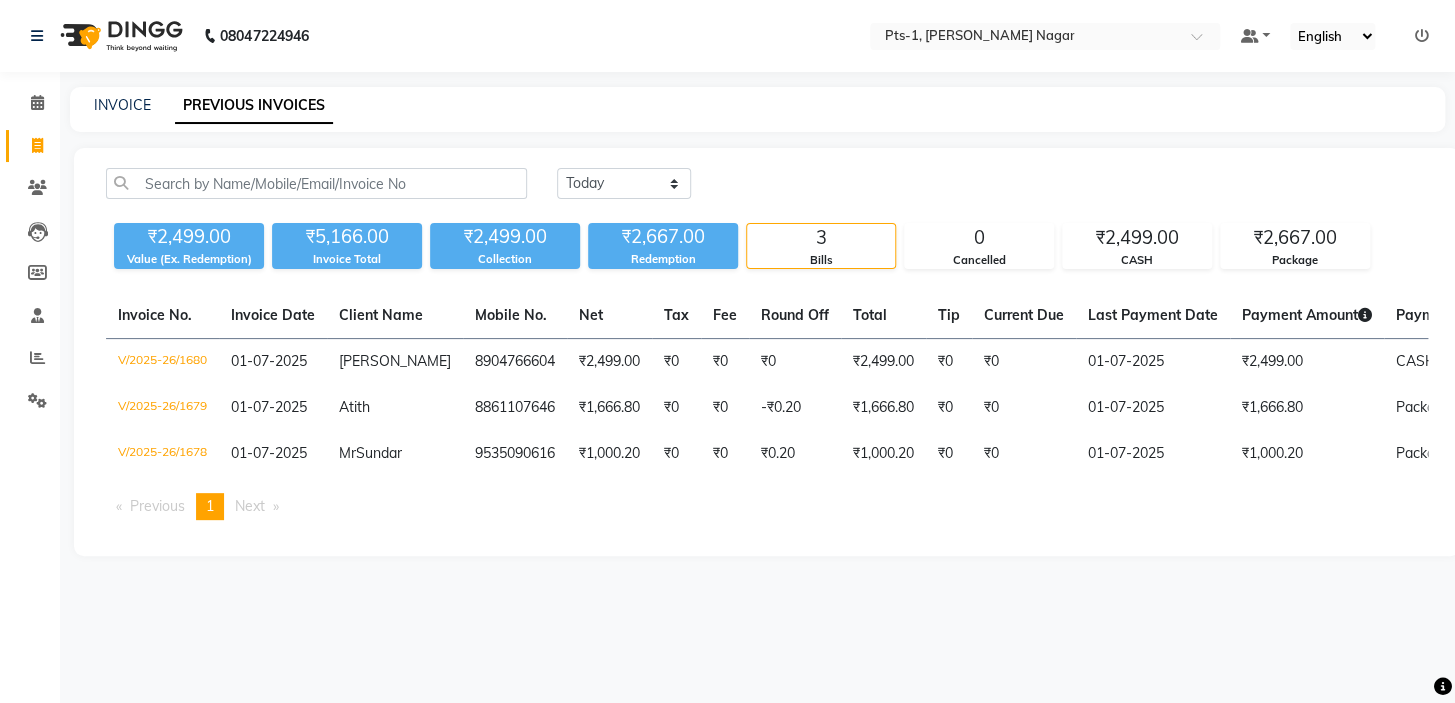 click 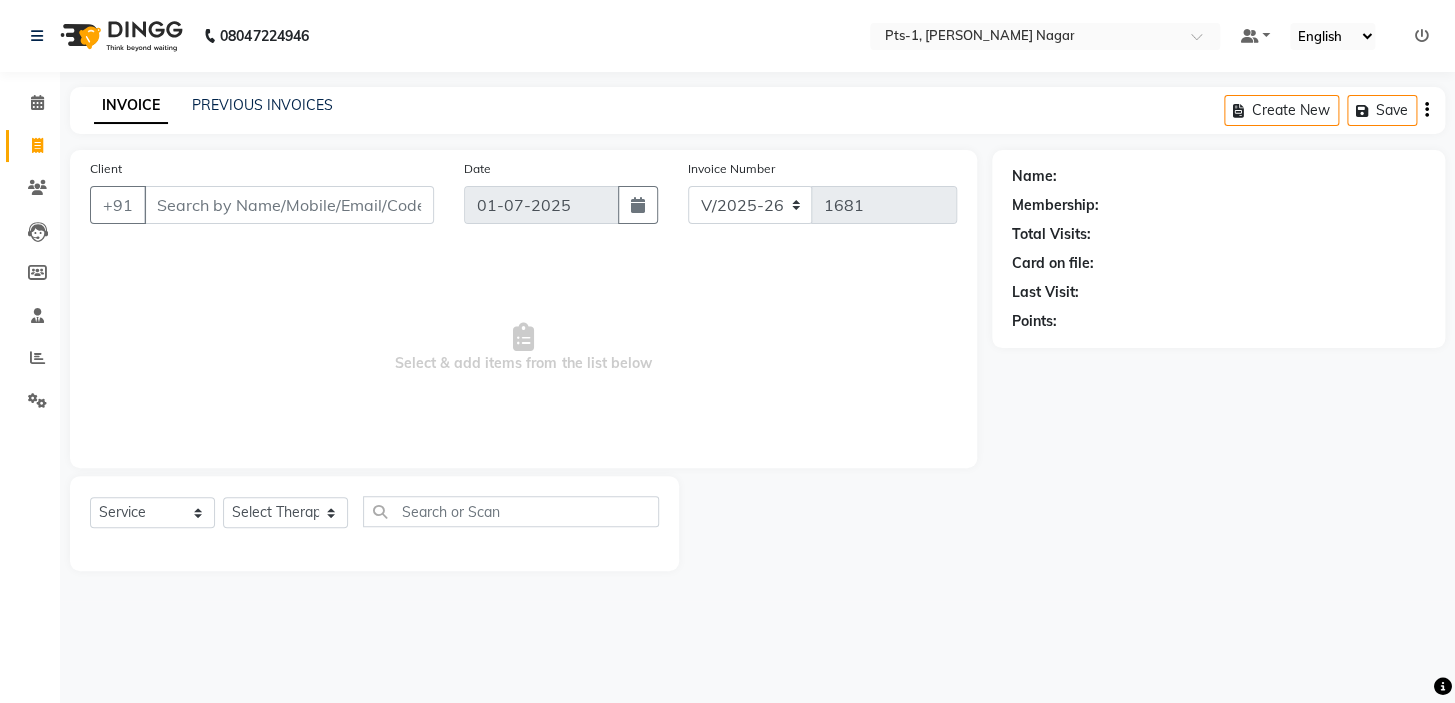 click on "Client" at bounding box center [289, 205] 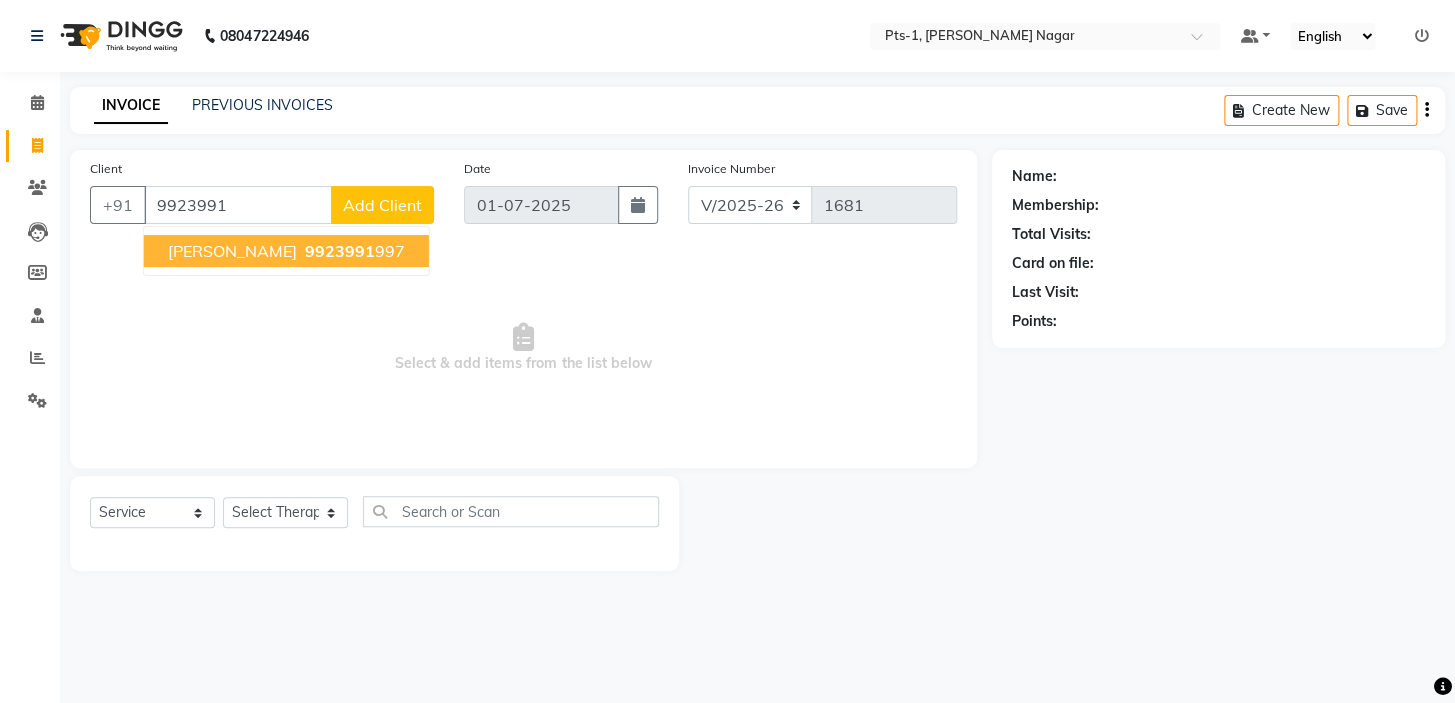 click on "[PERSON_NAME]" at bounding box center [232, 251] 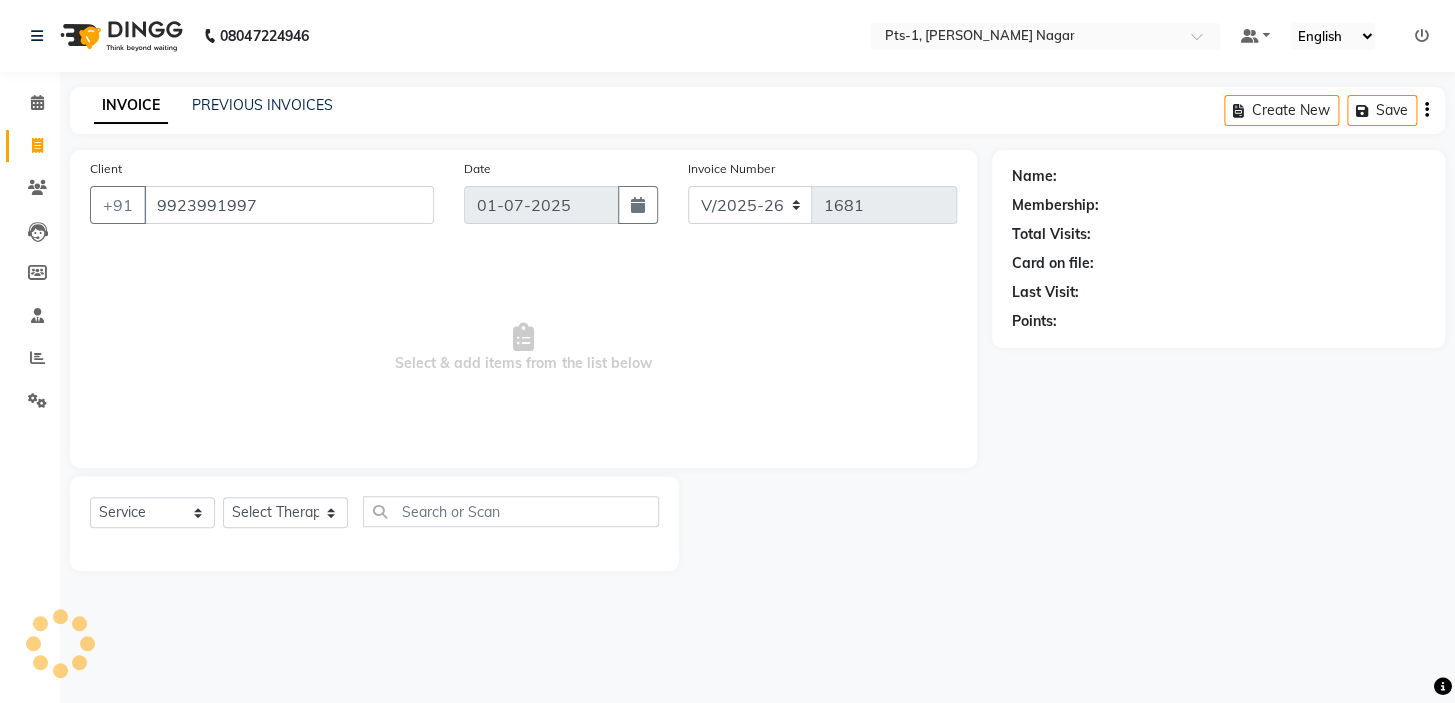 type on "9923991997" 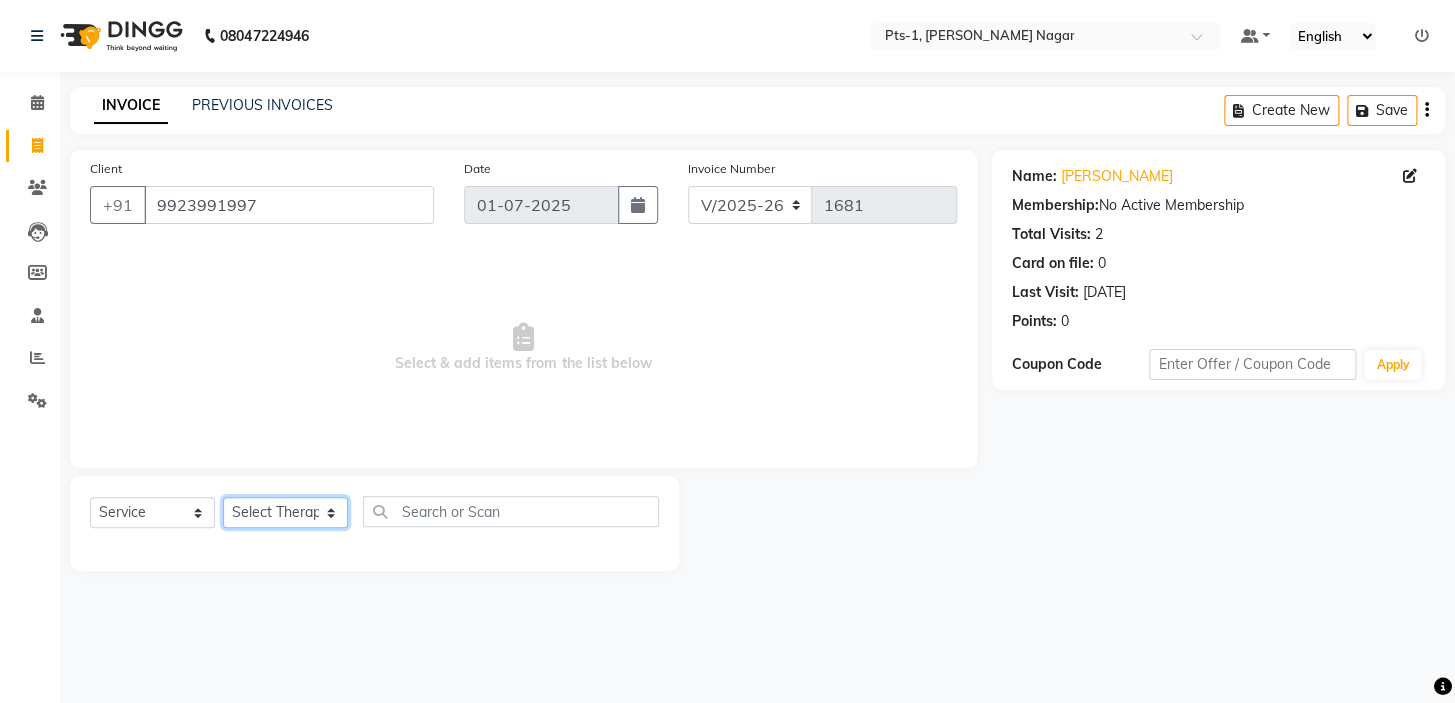 click on "Select Therapist Alle [PERSON_NAME] anyone [PERSON_NAME] [PERSON_NAME] Gia Jeje [PERSON_NAME] [PERSON_NAME] [PERSON_NAME] Sun [PERSON_NAME] [PERSON_NAME]" 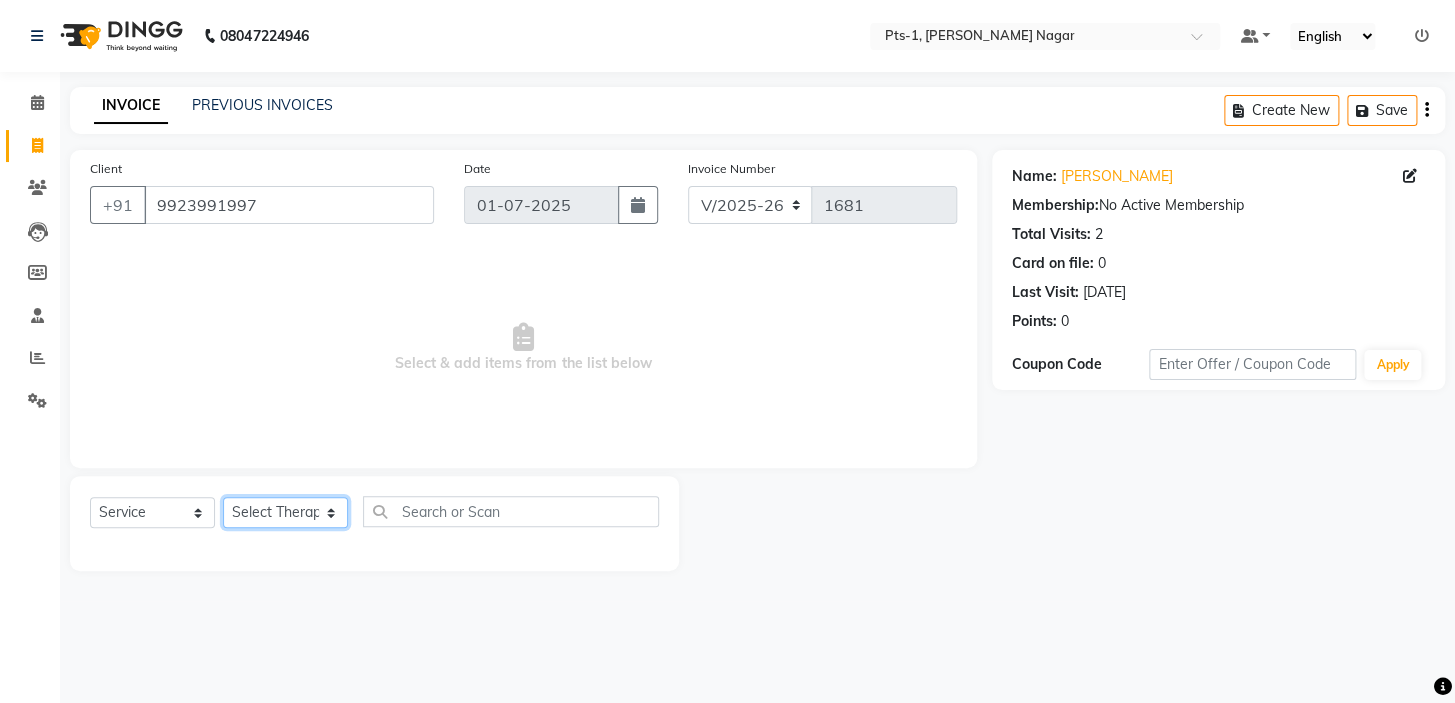 select on "68494" 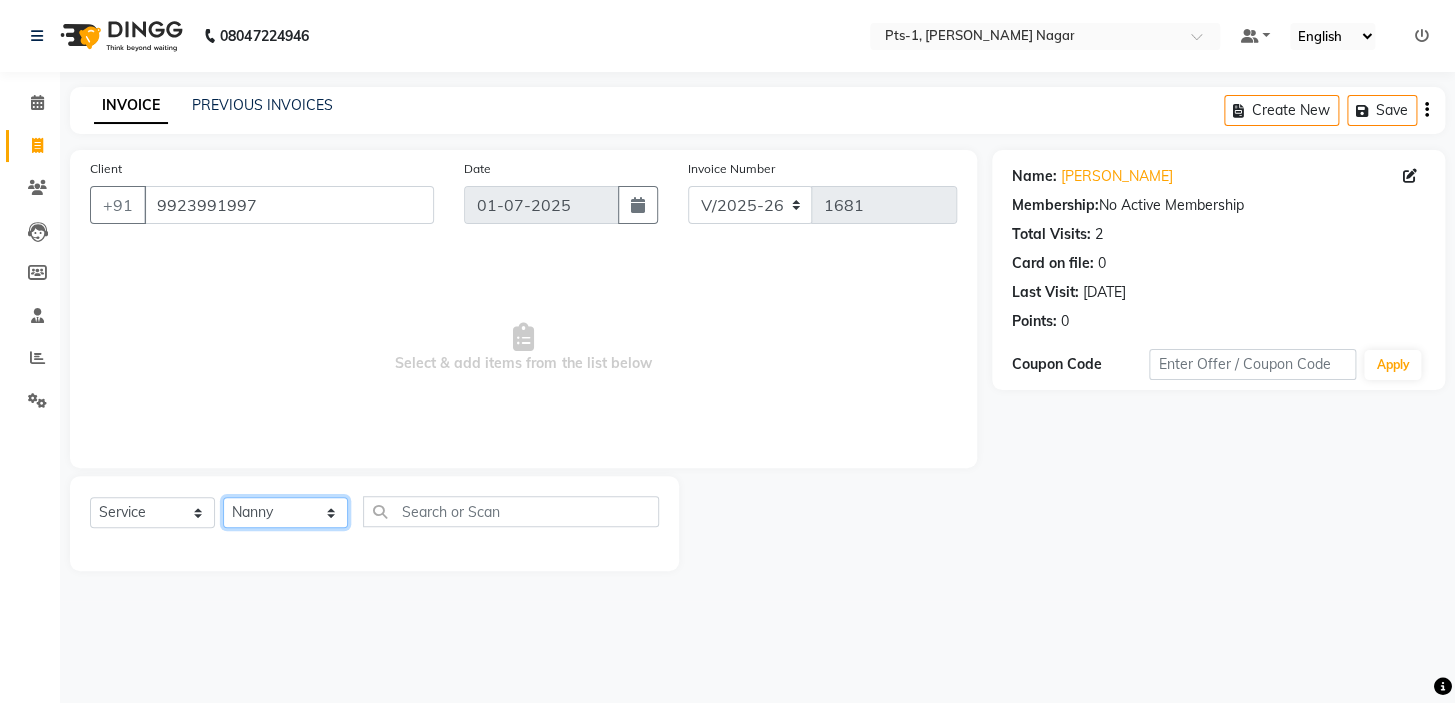 click on "Select Therapist Alle [PERSON_NAME] anyone [PERSON_NAME] [PERSON_NAME] Gia Jeje [PERSON_NAME] [PERSON_NAME] [PERSON_NAME] Sun [PERSON_NAME] [PERSON_NAME]" 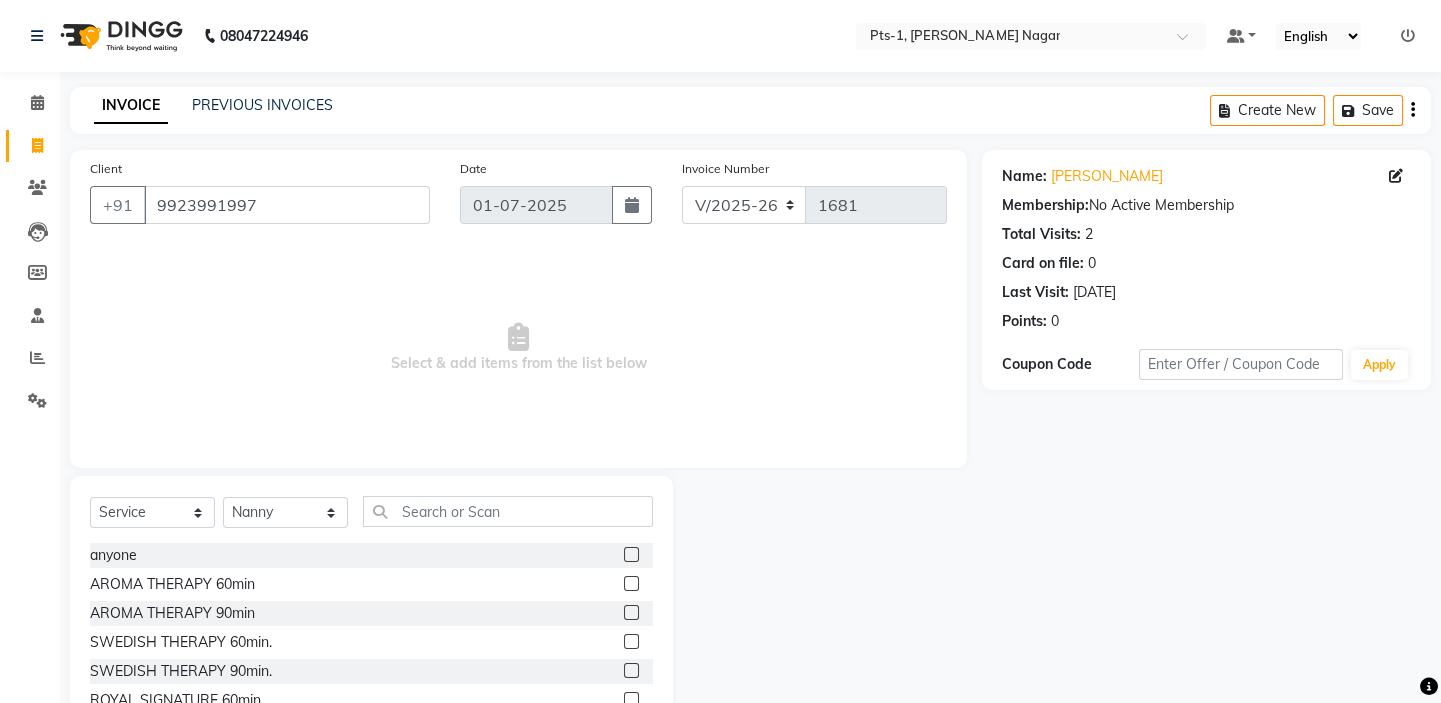 click 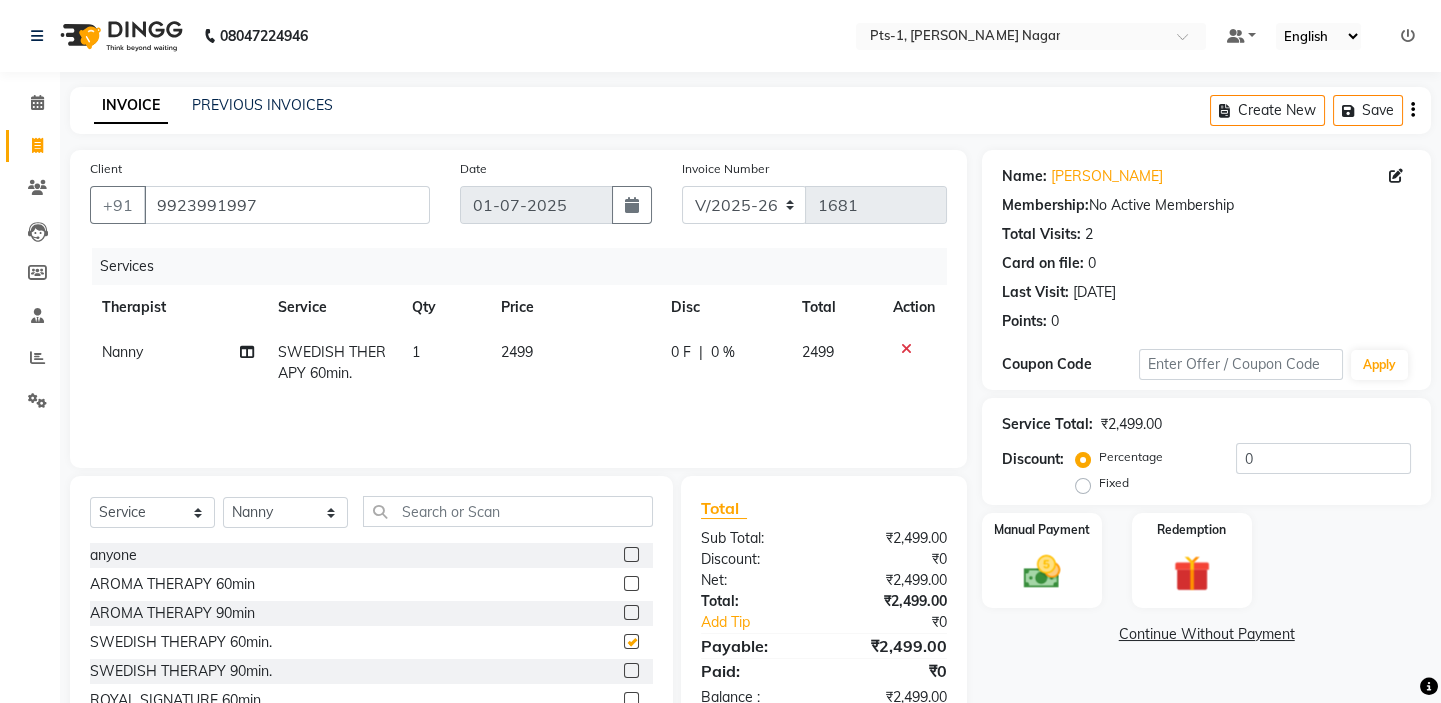 checkbox on "false" 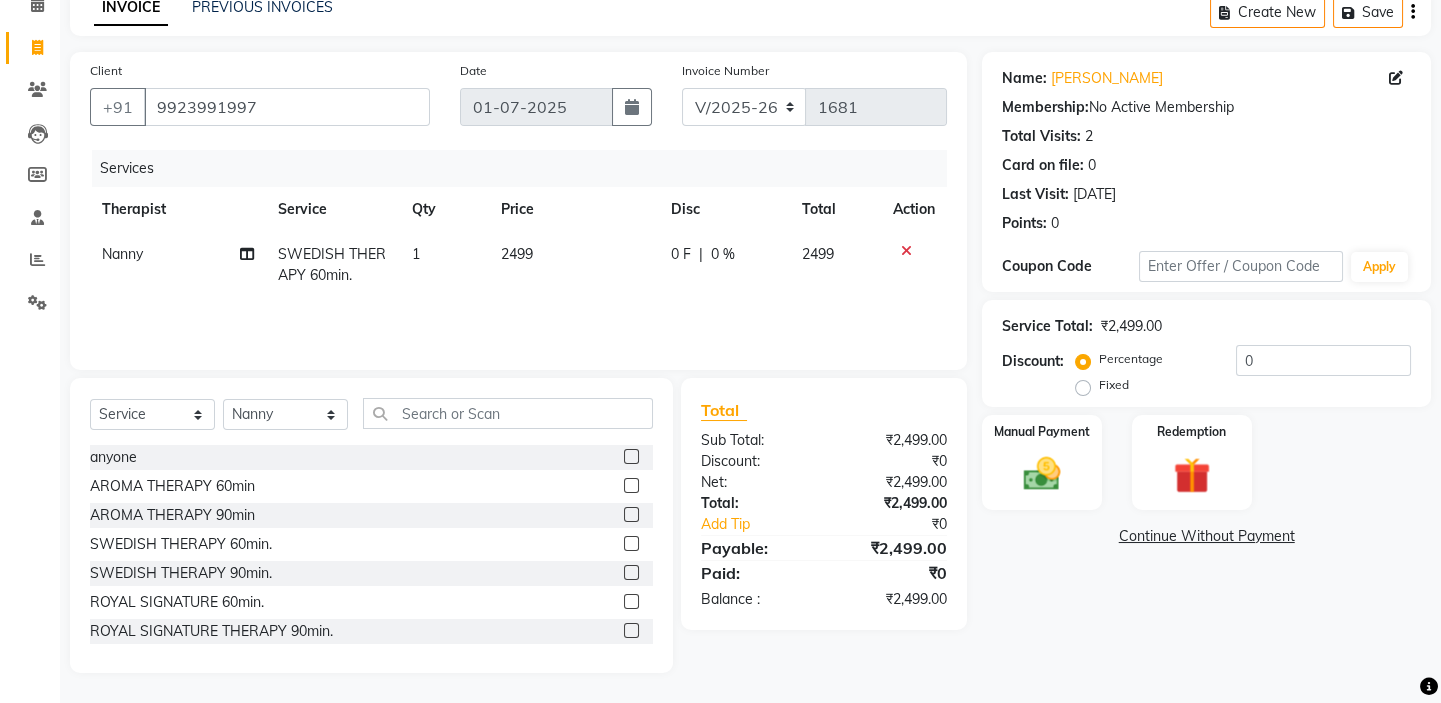 scroll, scrollTop: 99, scrollLeft: 0, axis: vertical 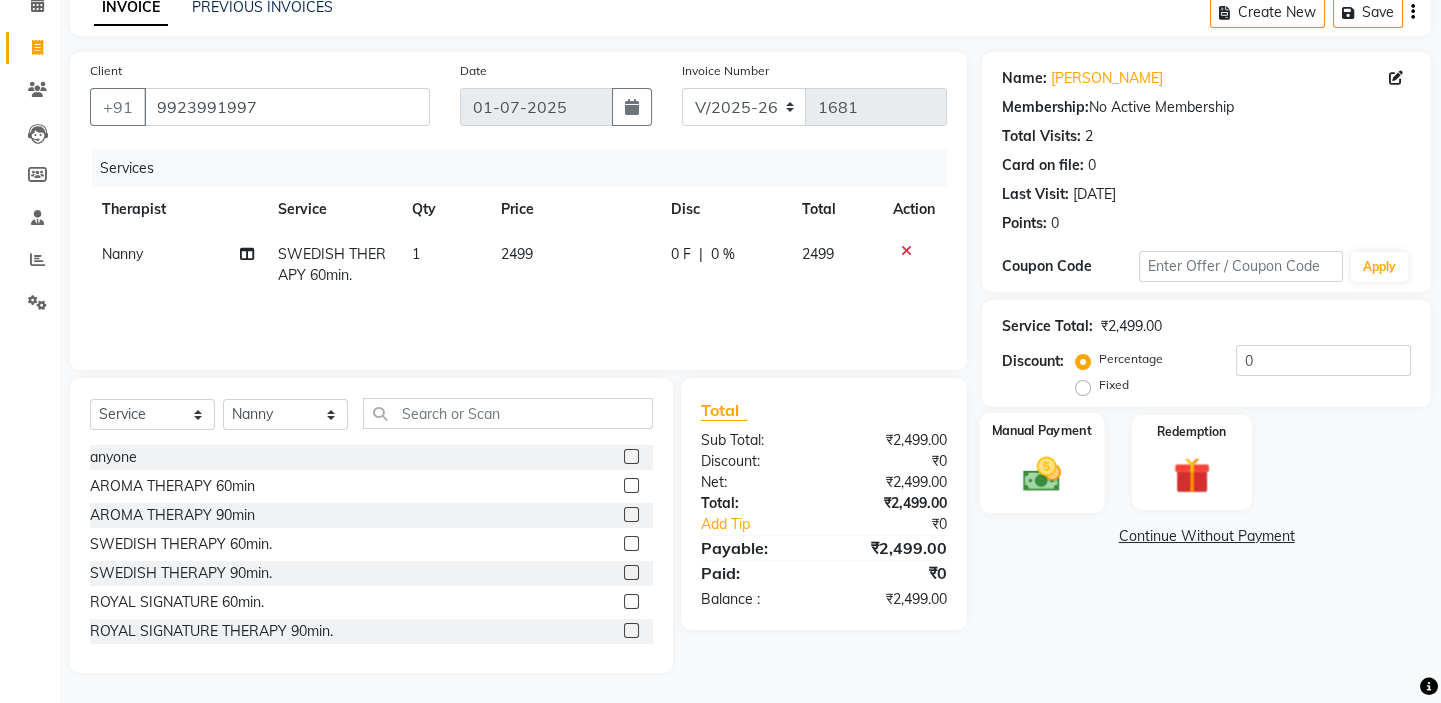 click on "Manual Payment" 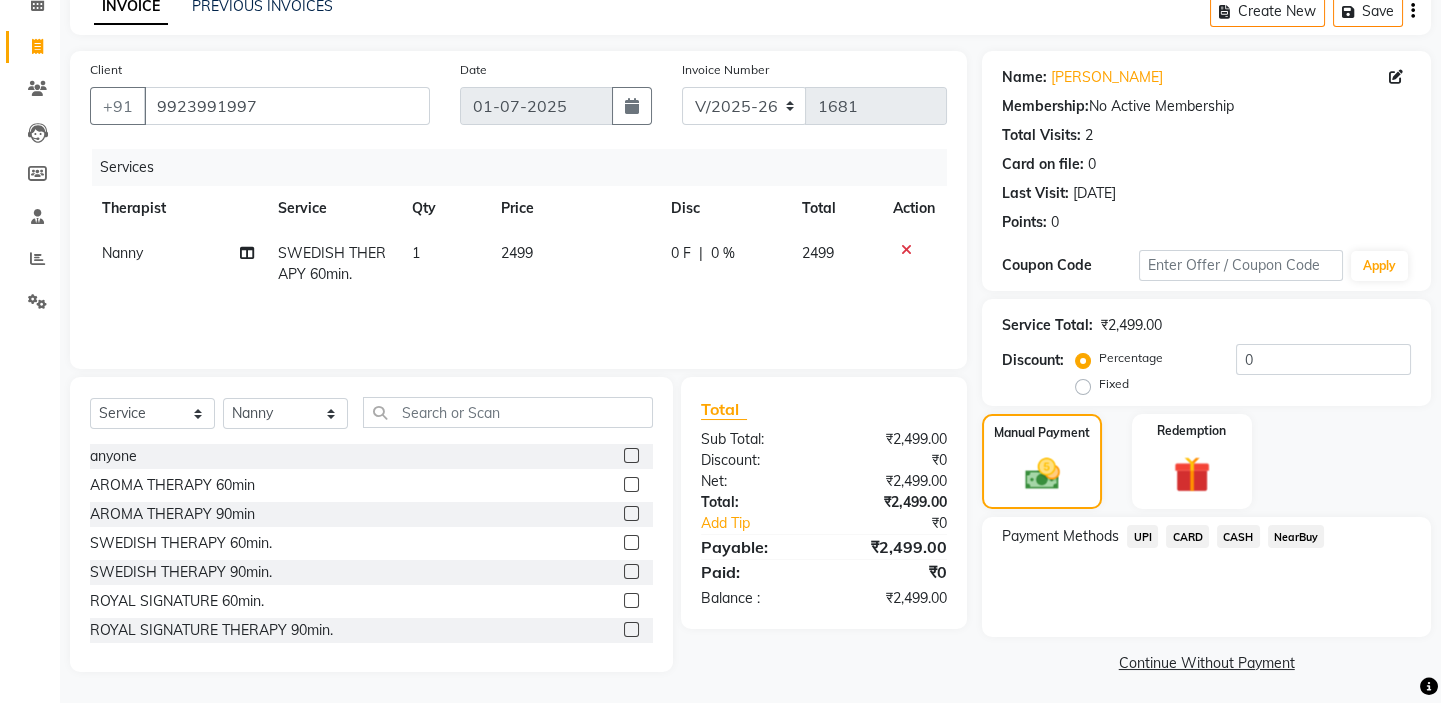 click on "UPI" 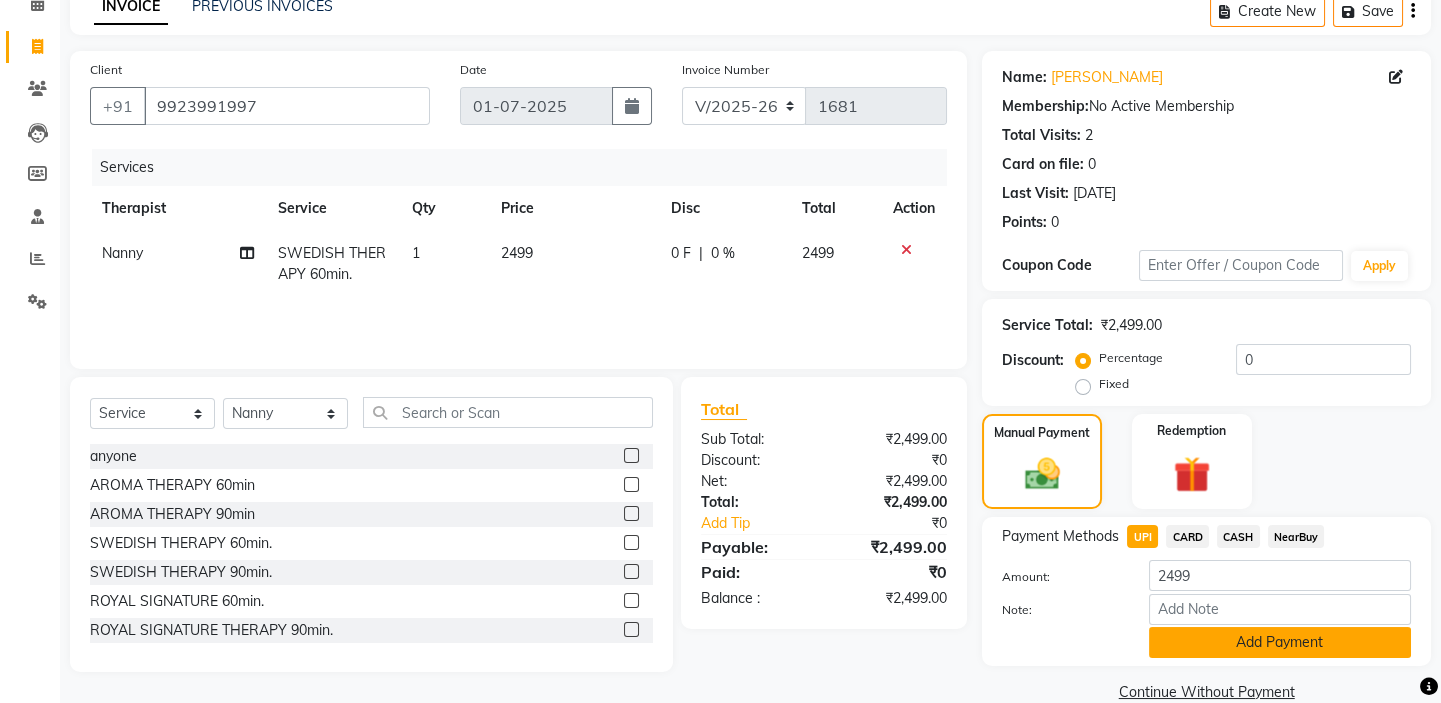 click on "Add Payment" 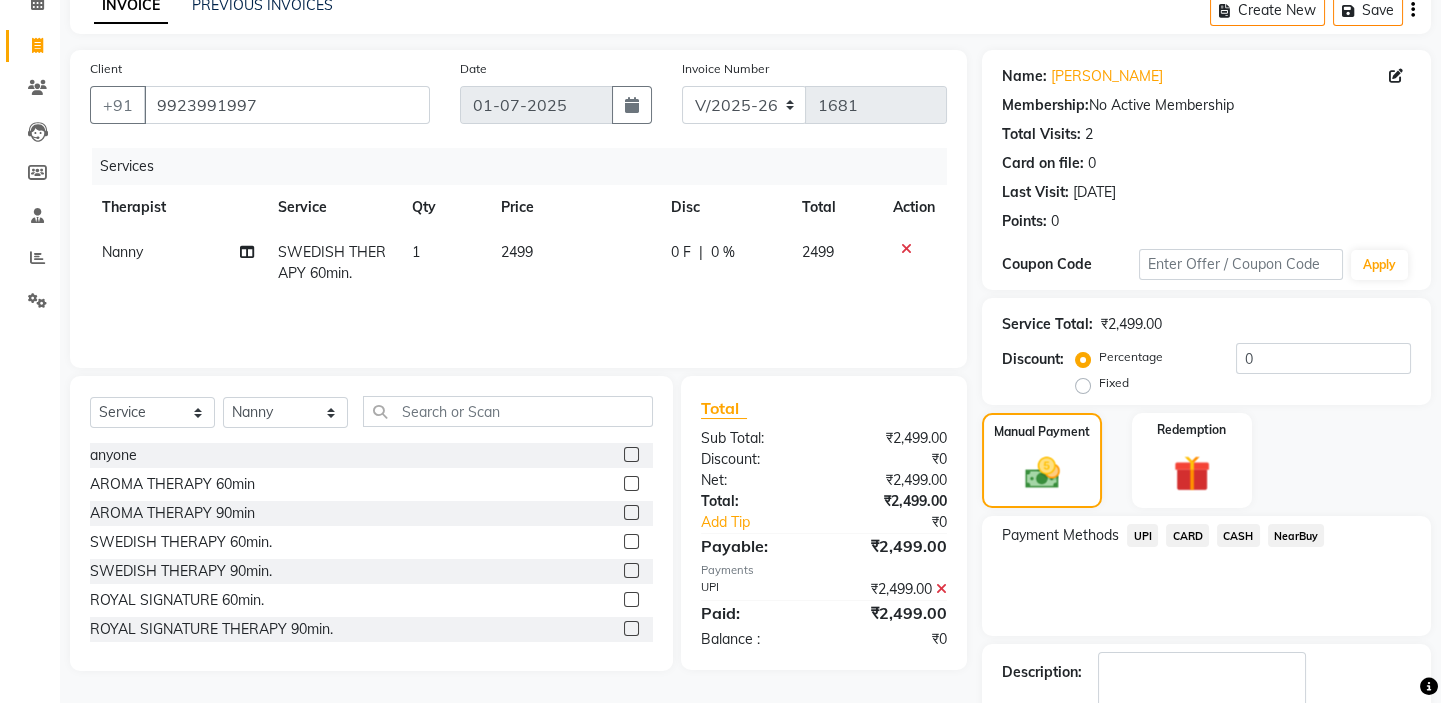 scroll, scrollTop: 216, scrollLeft: 0, axis: vertical 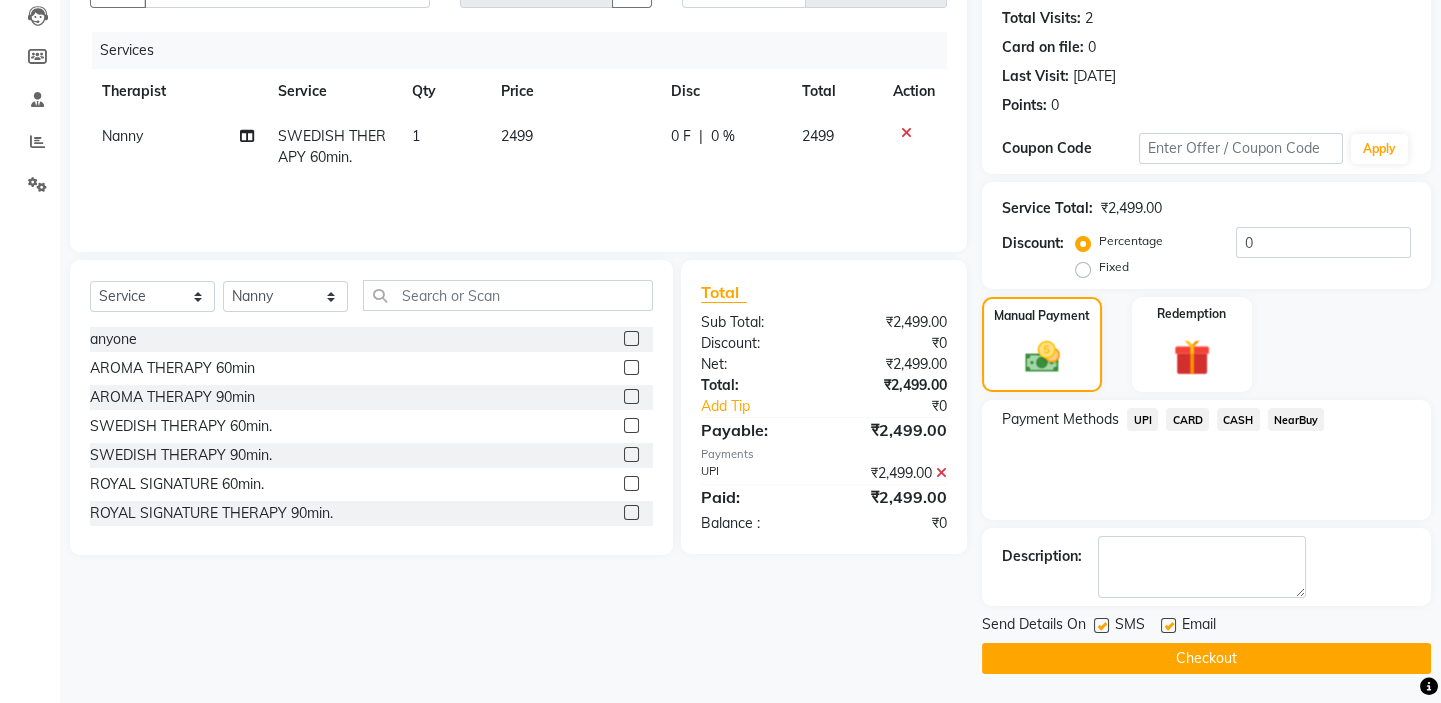 click 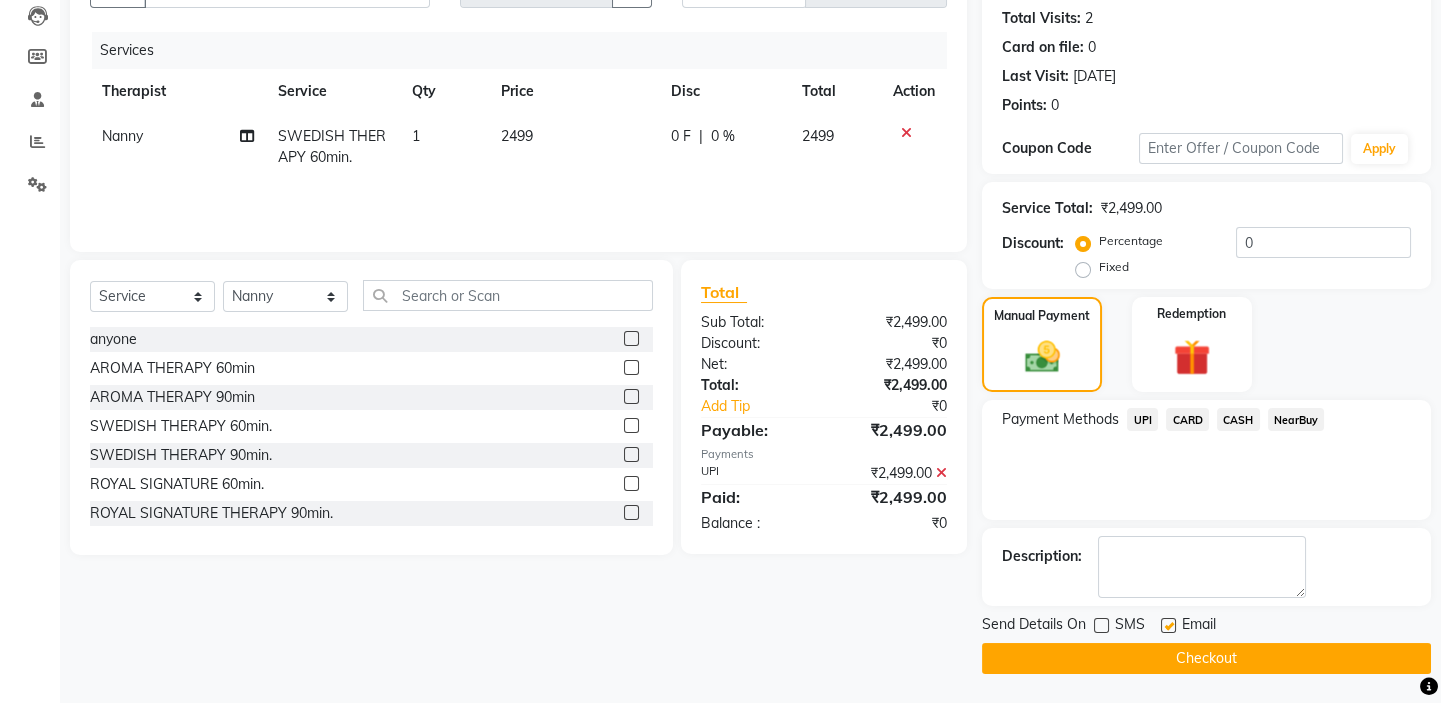 click 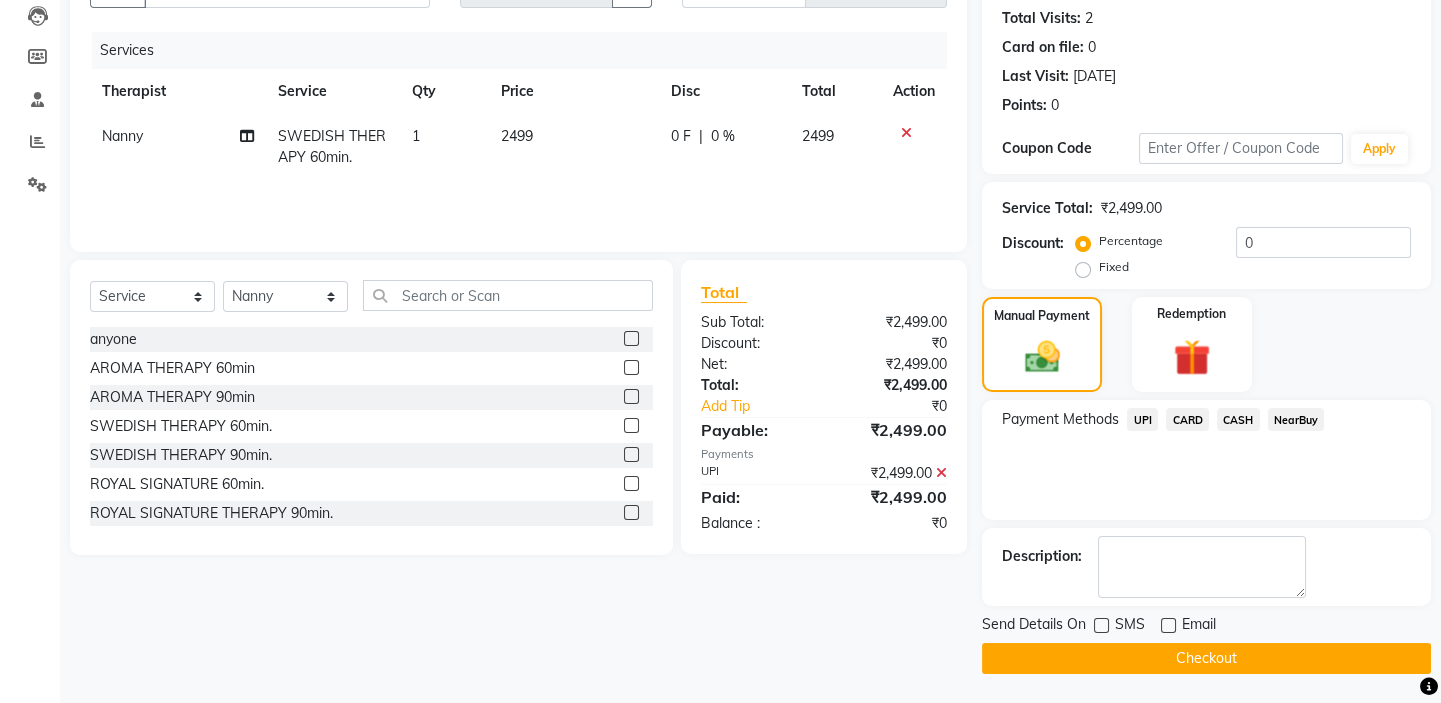 click on "Checkout" 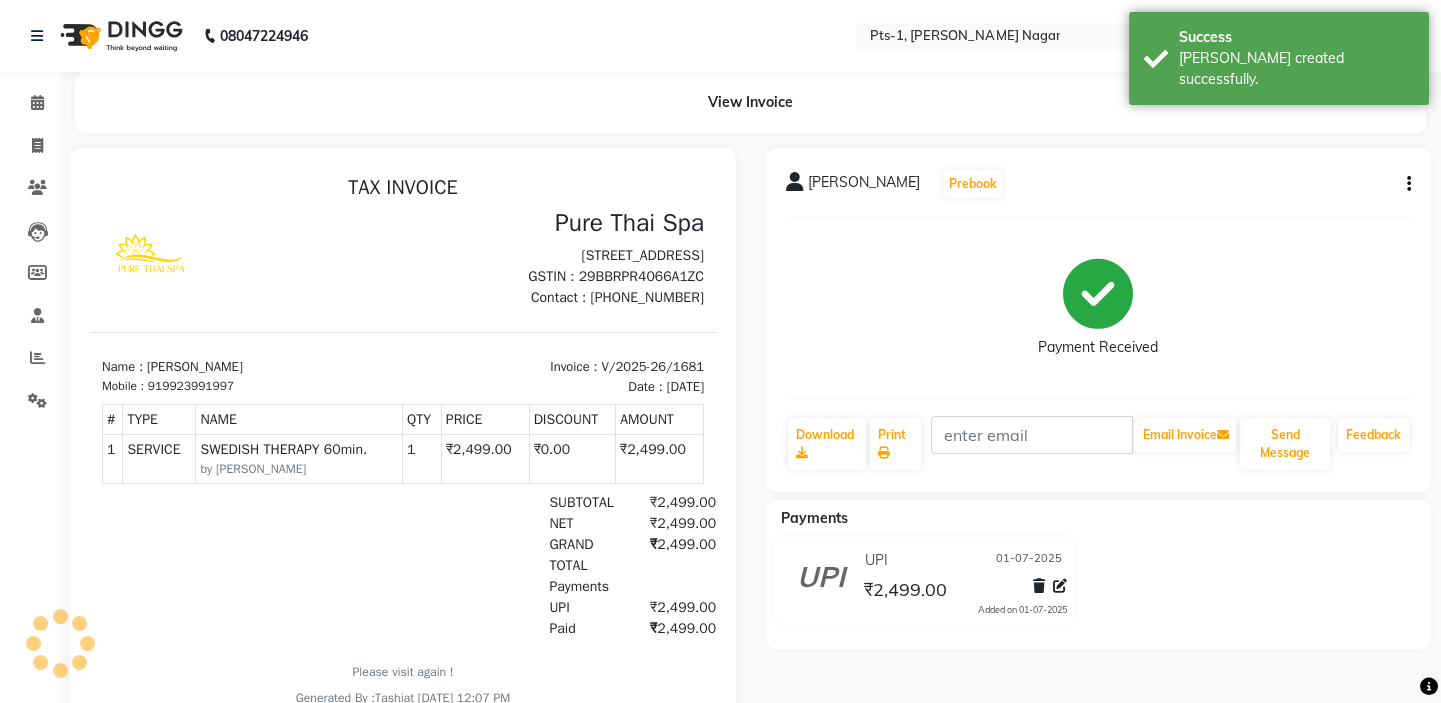 scroll, scrollTop: 0, scrollLeft: 0, axis: both 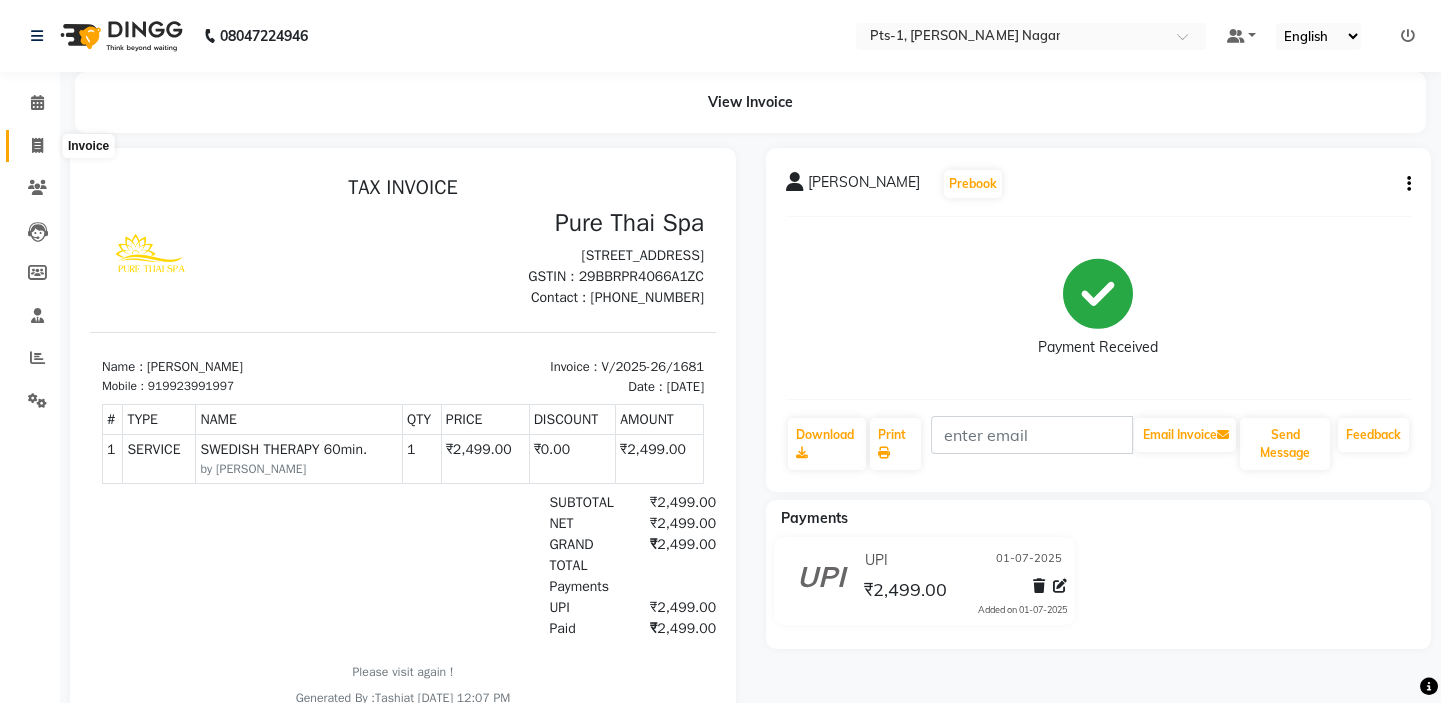 click 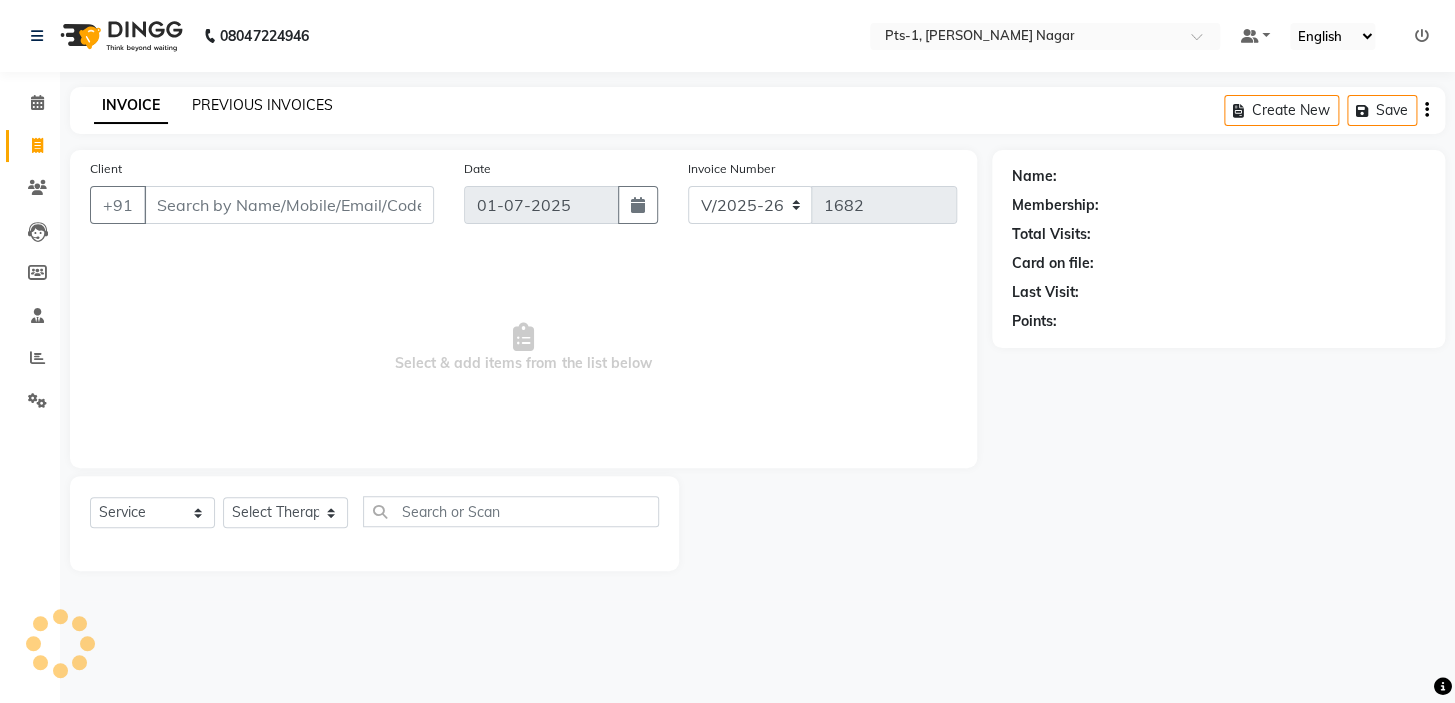 click on "PREVIOUS INVOICES" 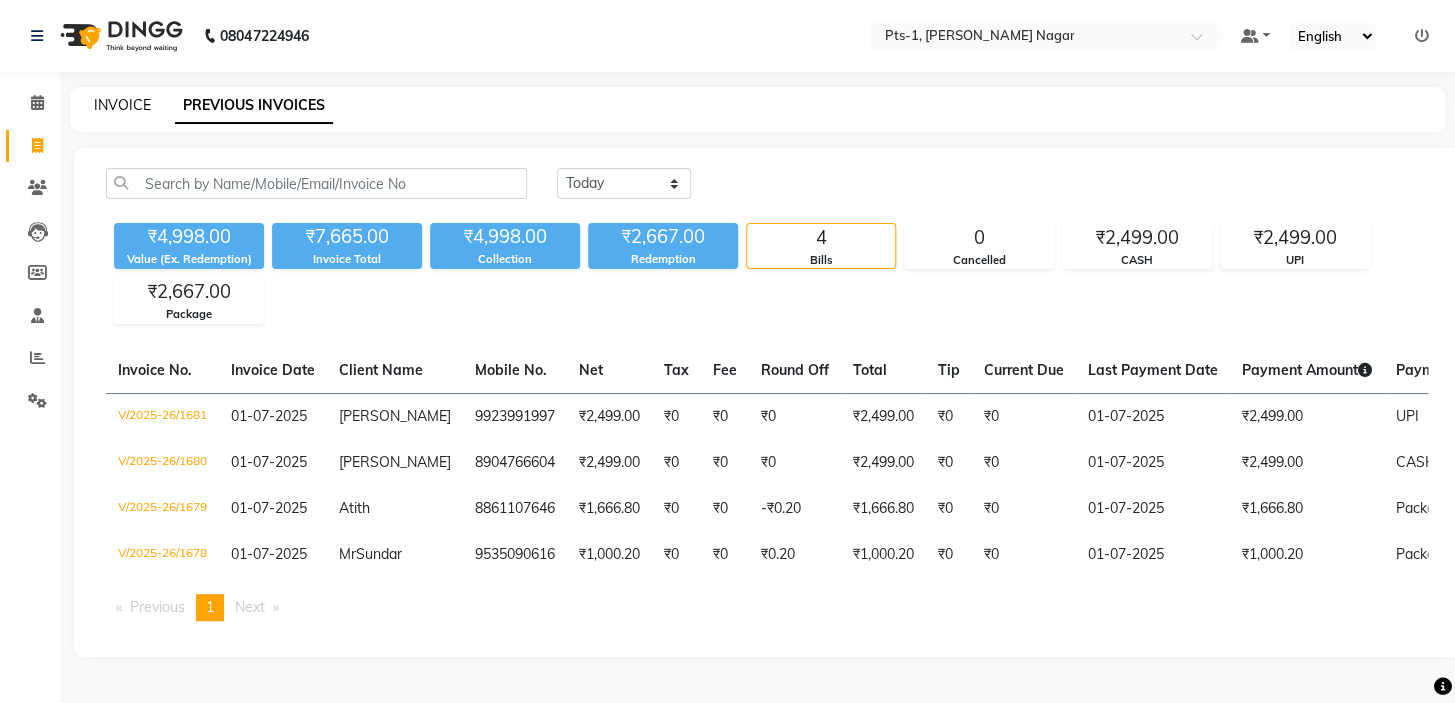 click on "INVOICE" 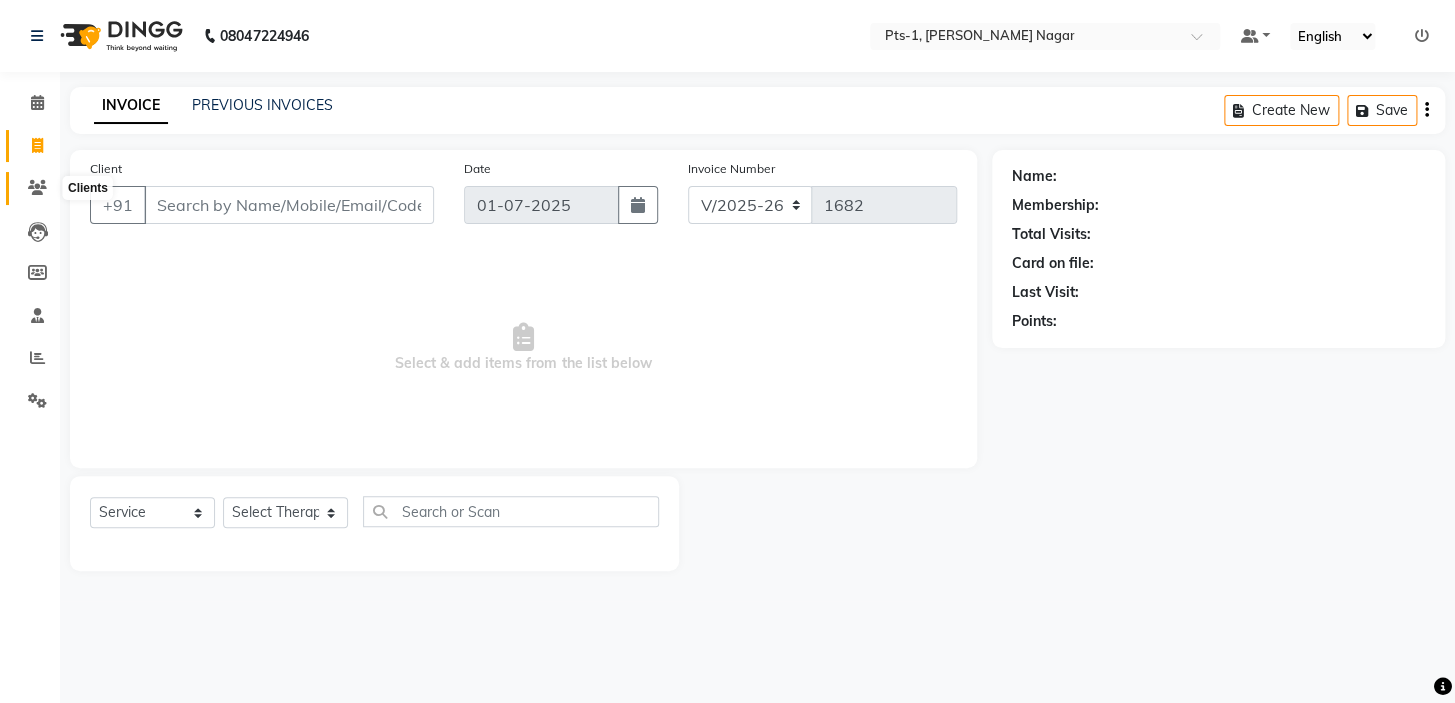 click 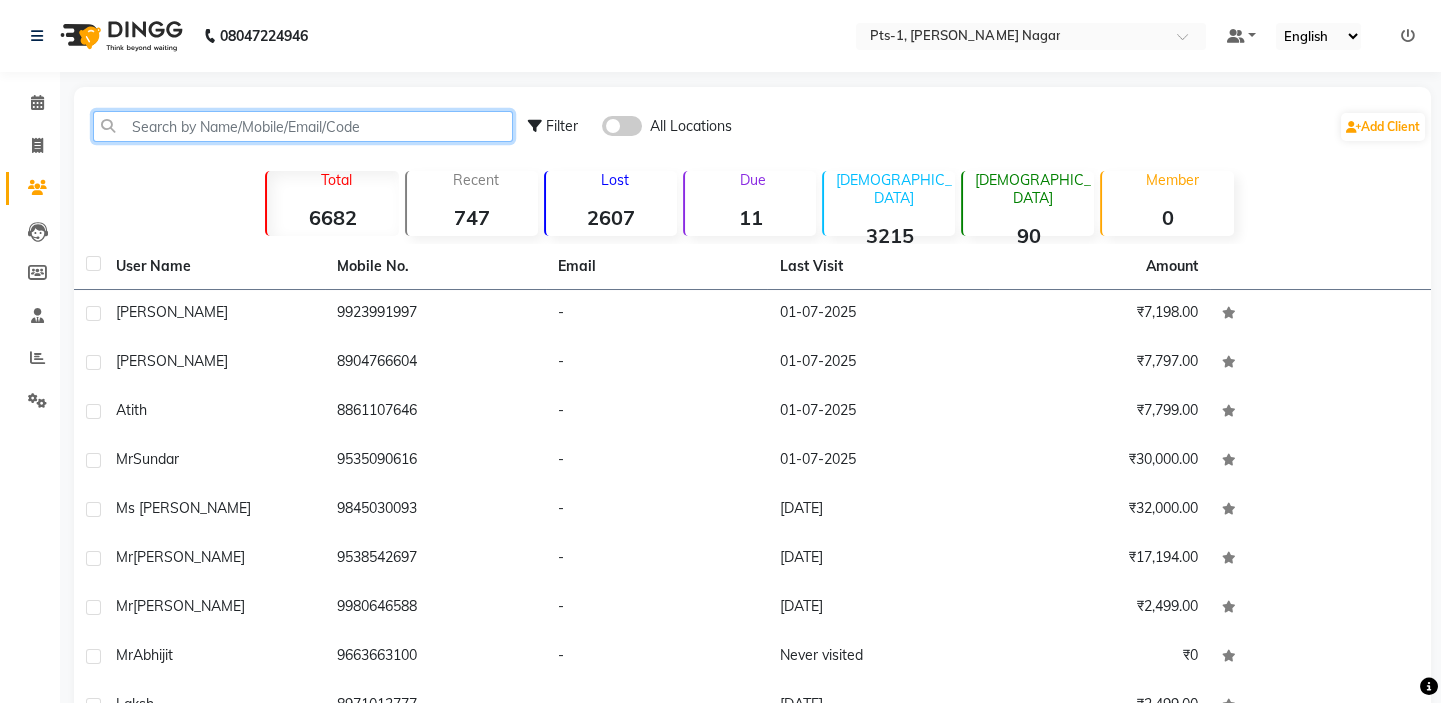 click 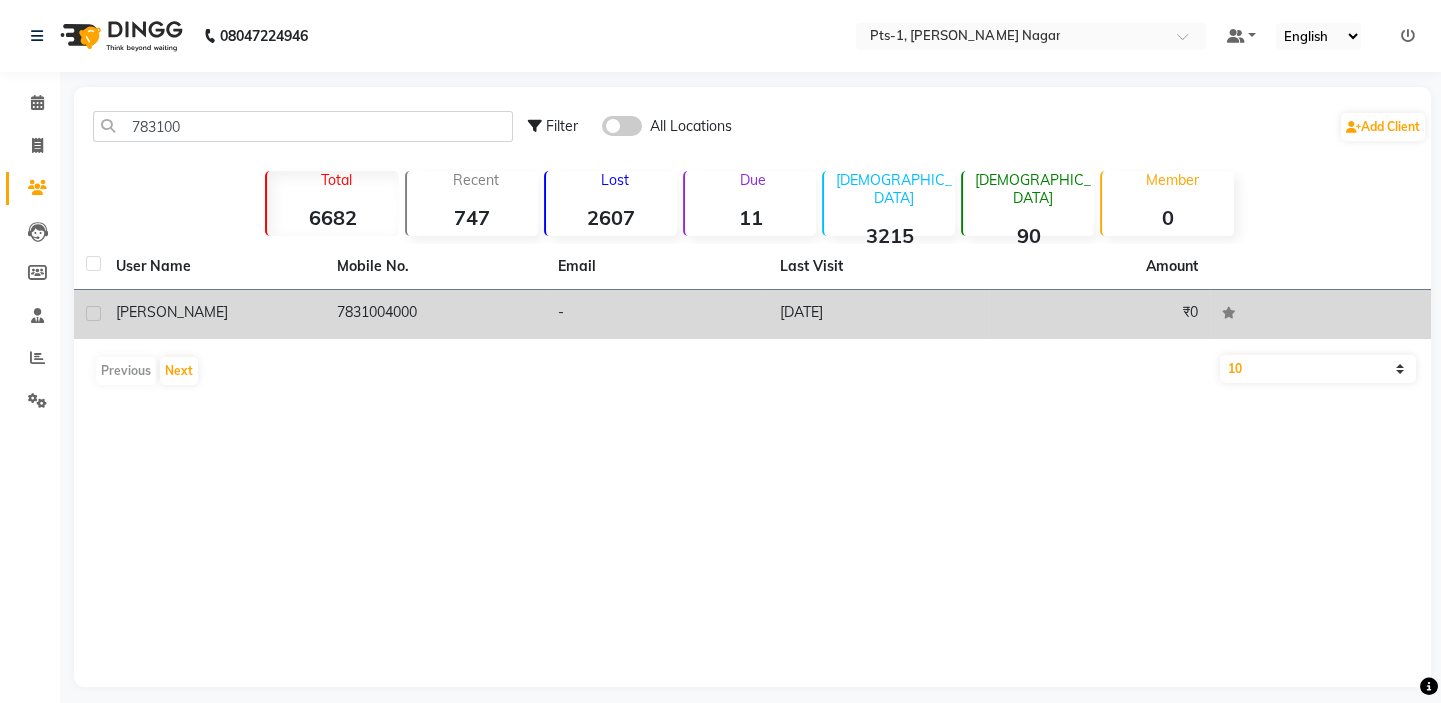 click on "7831004000" 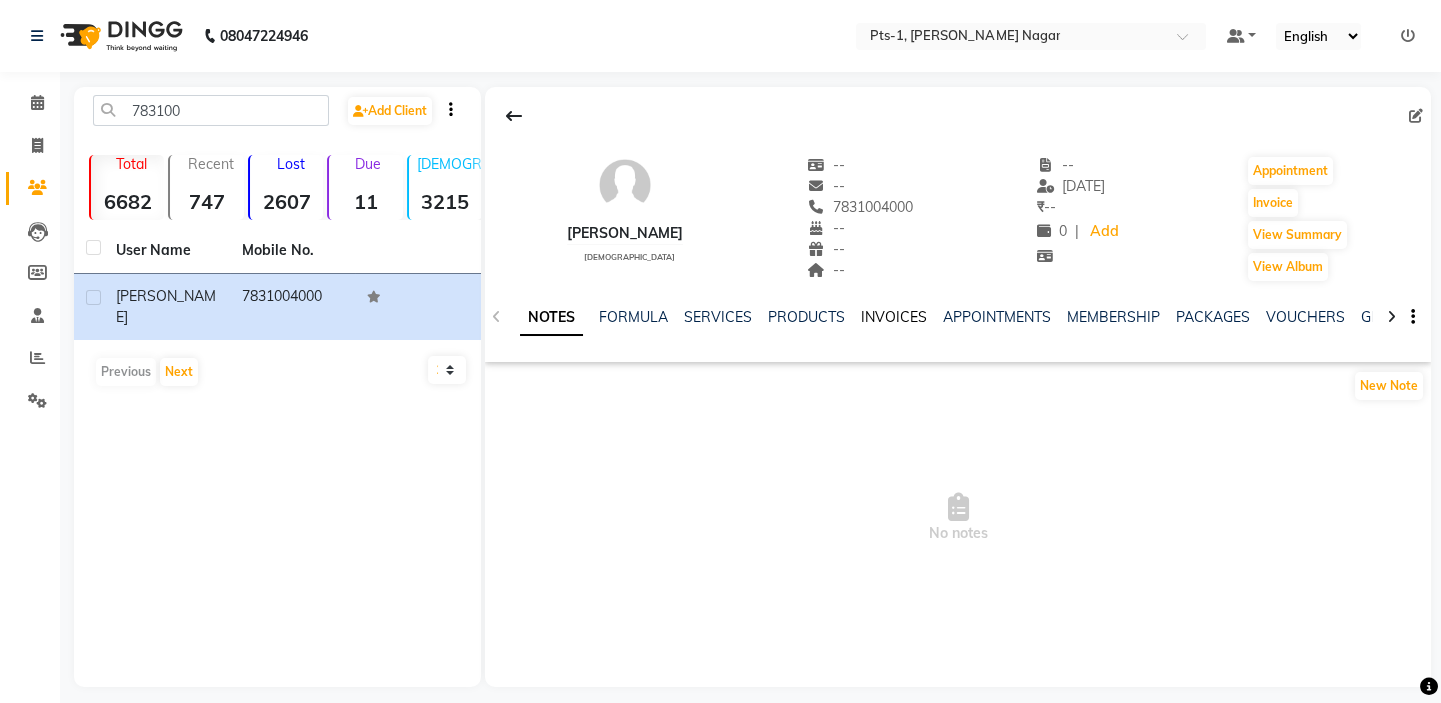 click on "INVOICES" 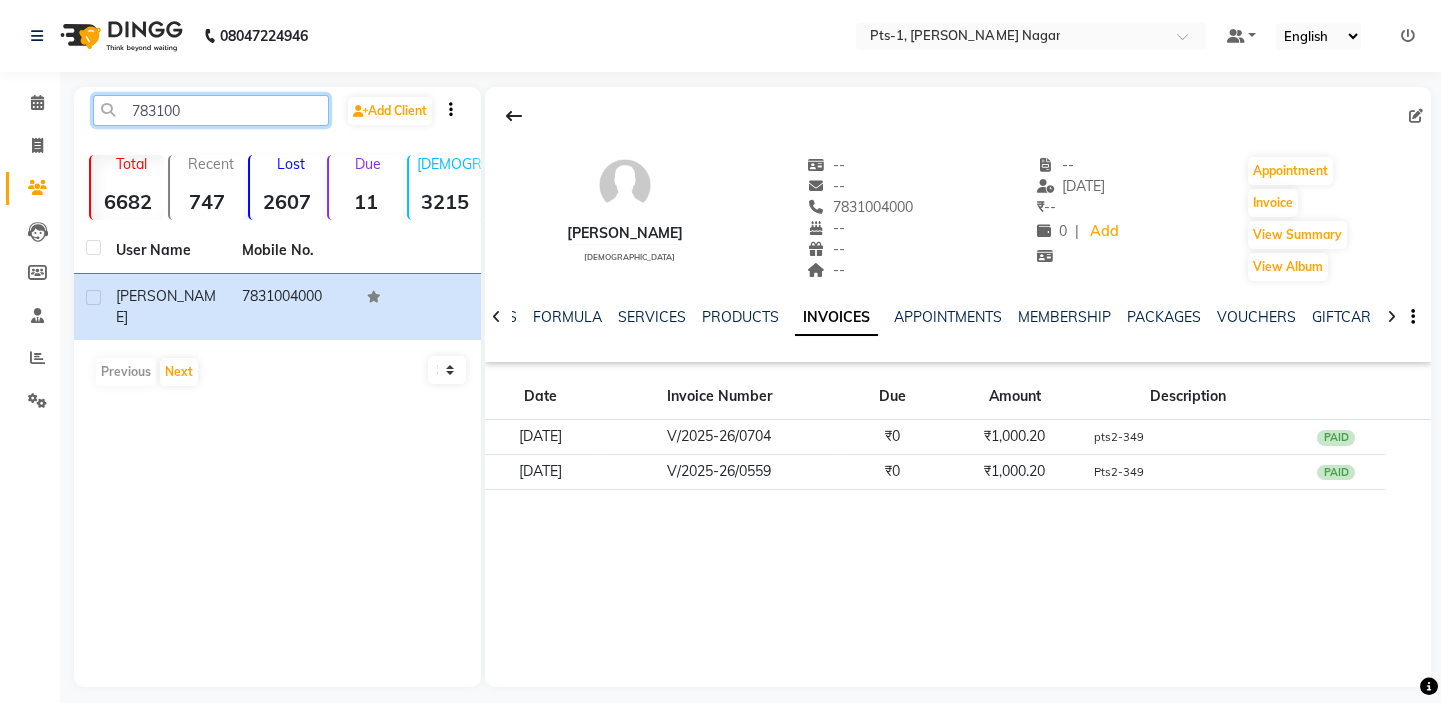 drag, startPoint x: 203, startPoint y: 109, endPoint x: 193, endPoint y: 112, distance: 10.440307 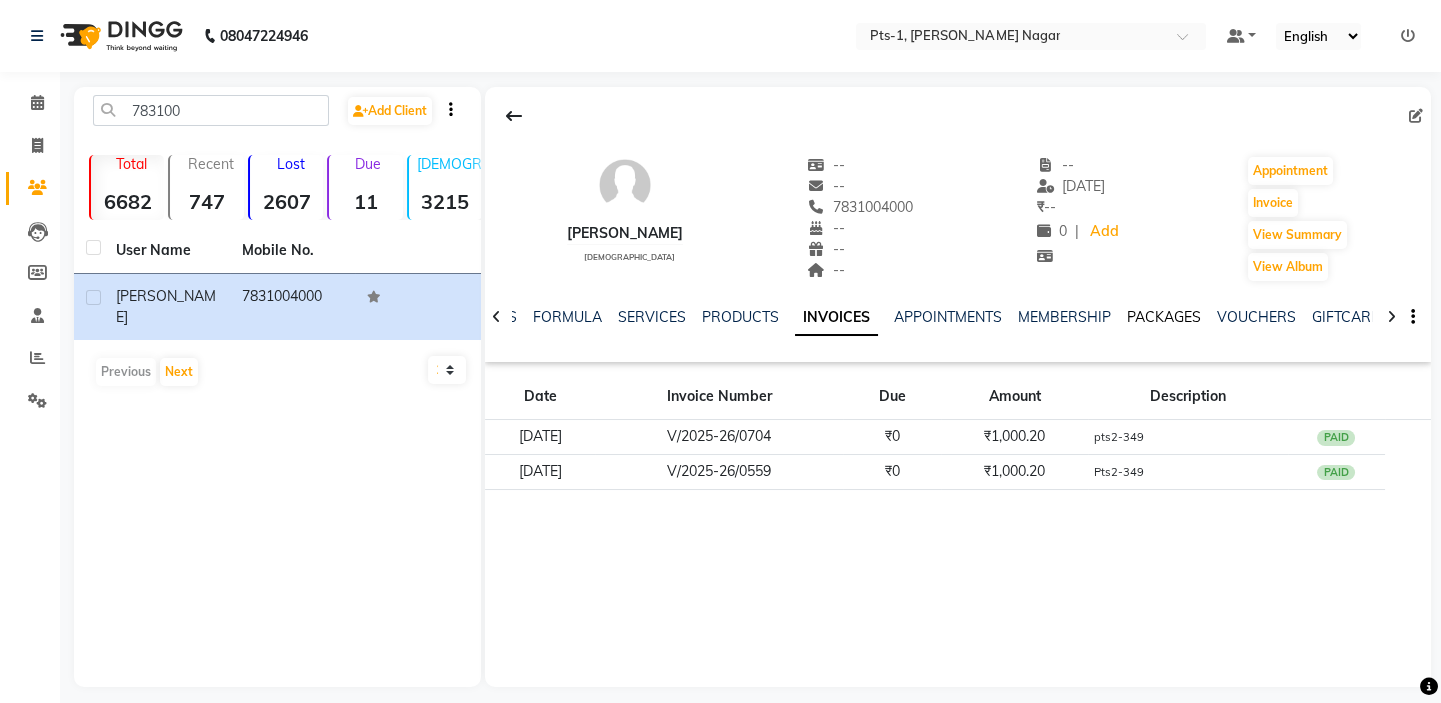 click on "PACKAGES" 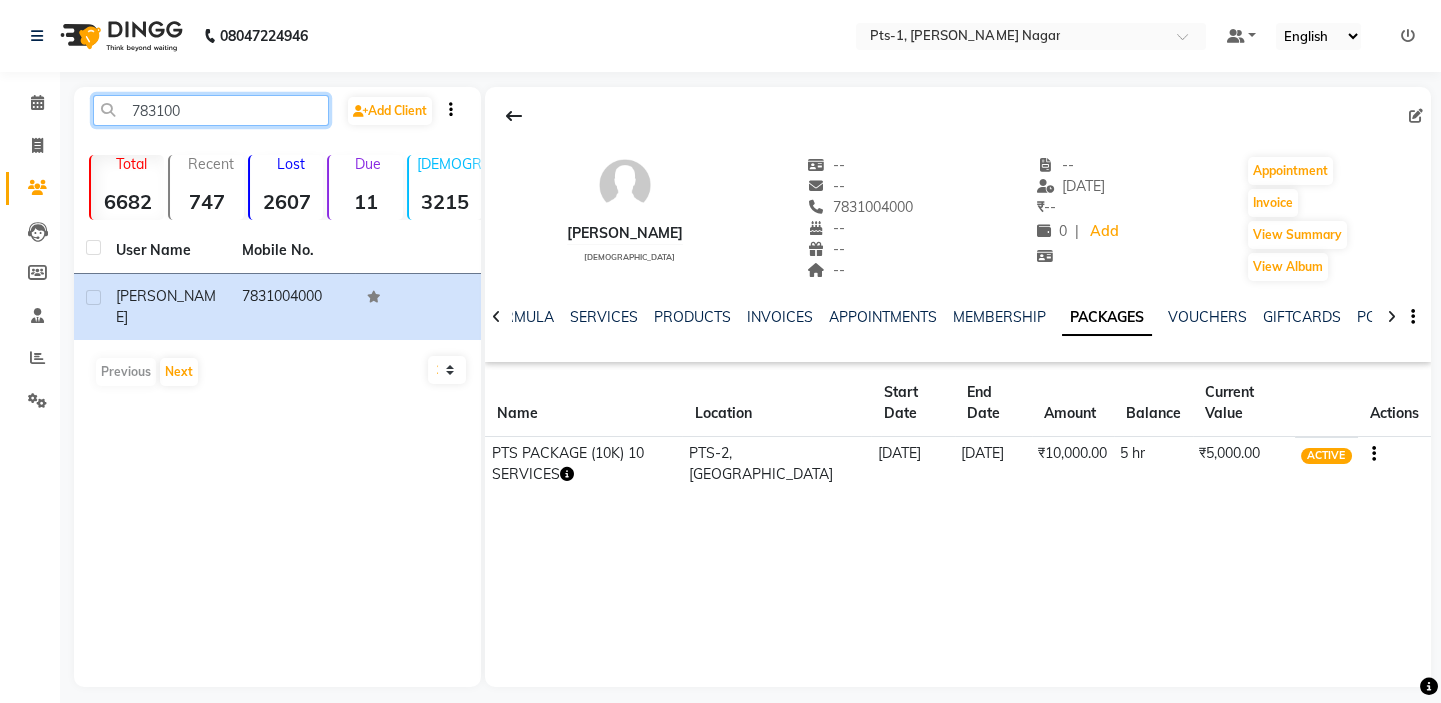 click on "783100" 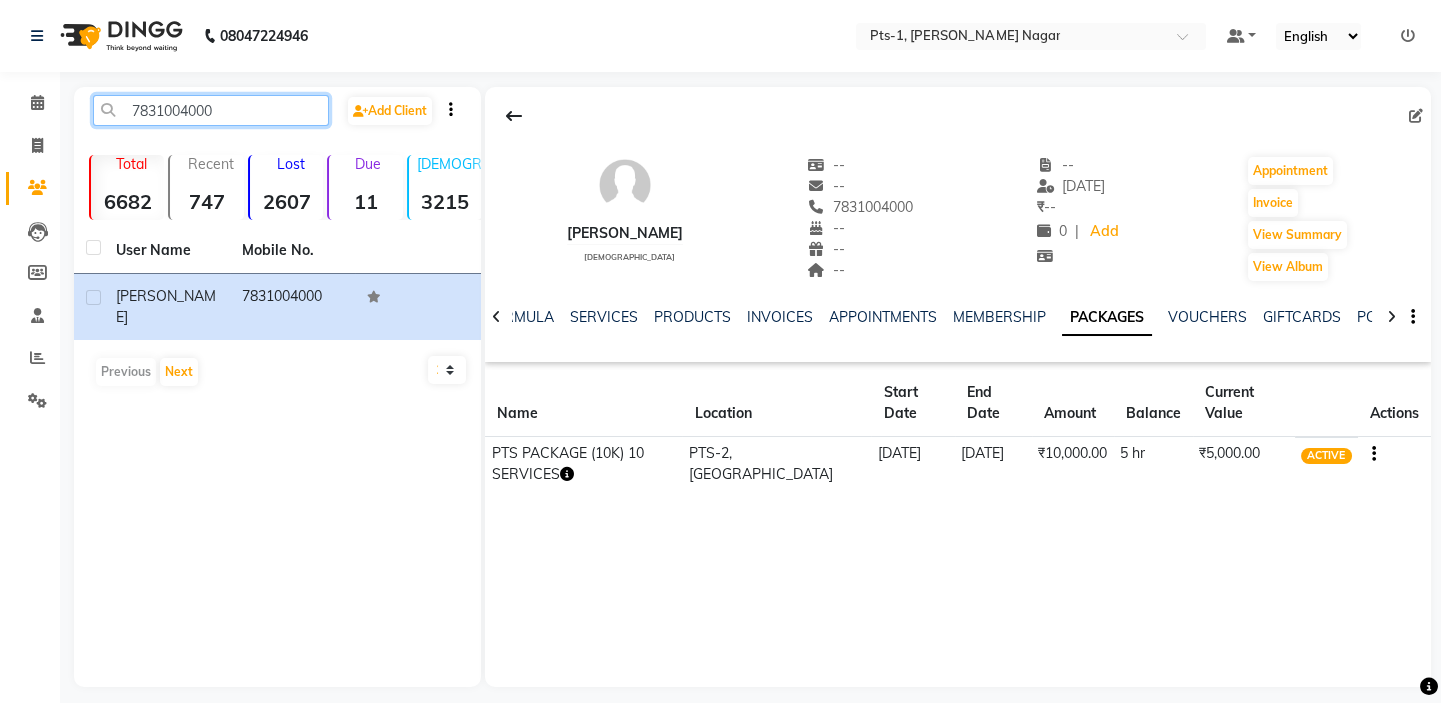 drag, startPoint x: 236, startPoint y: 106, endPoint x: 114, endPoint y: 121, distance: 122.91867 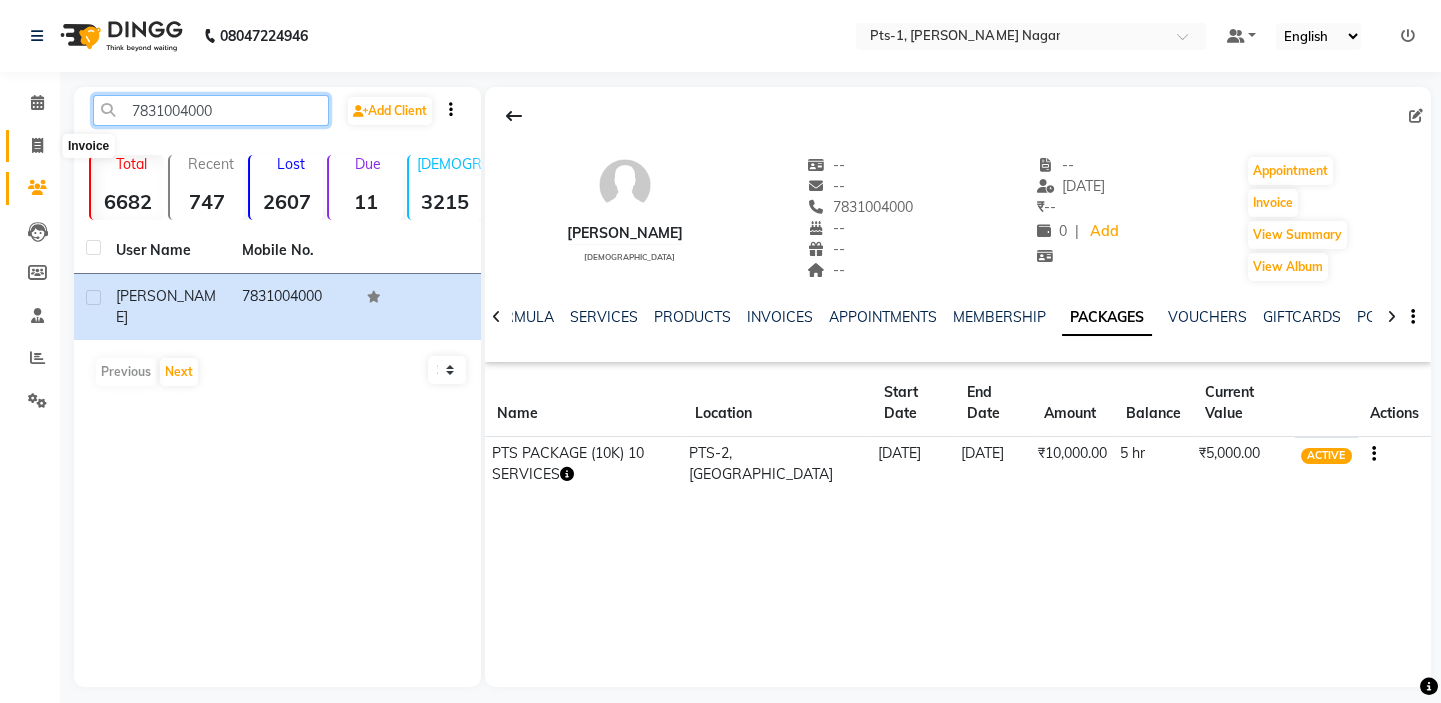 type on "7831004000" 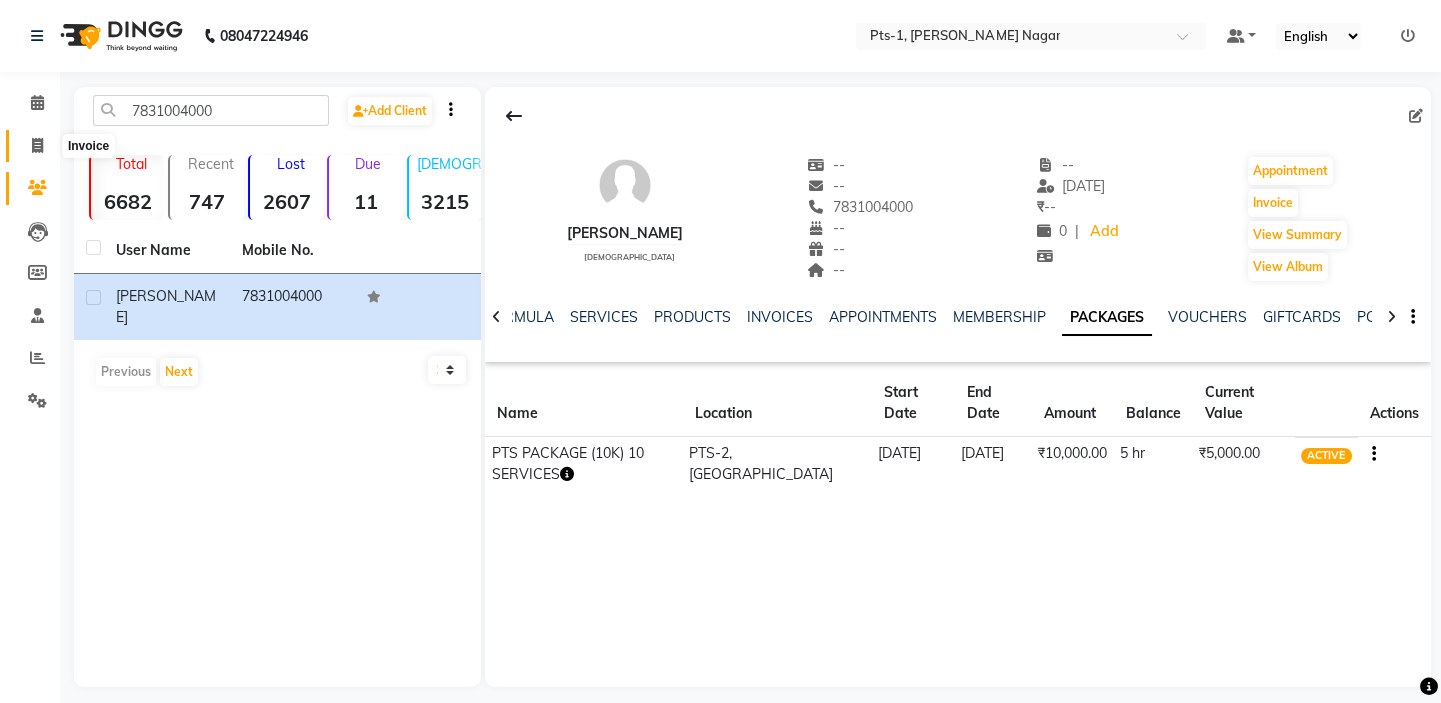 click 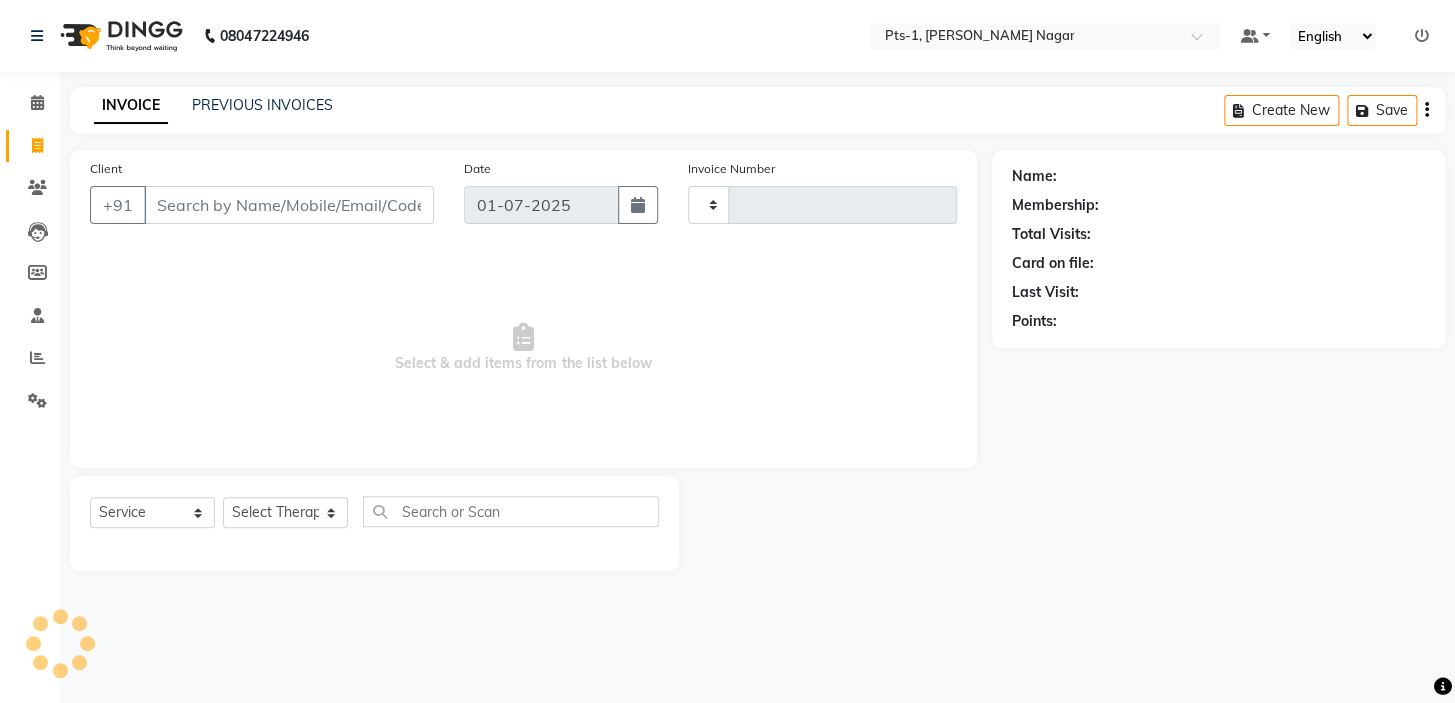 click on "Client" at bounding box center [289, 205] 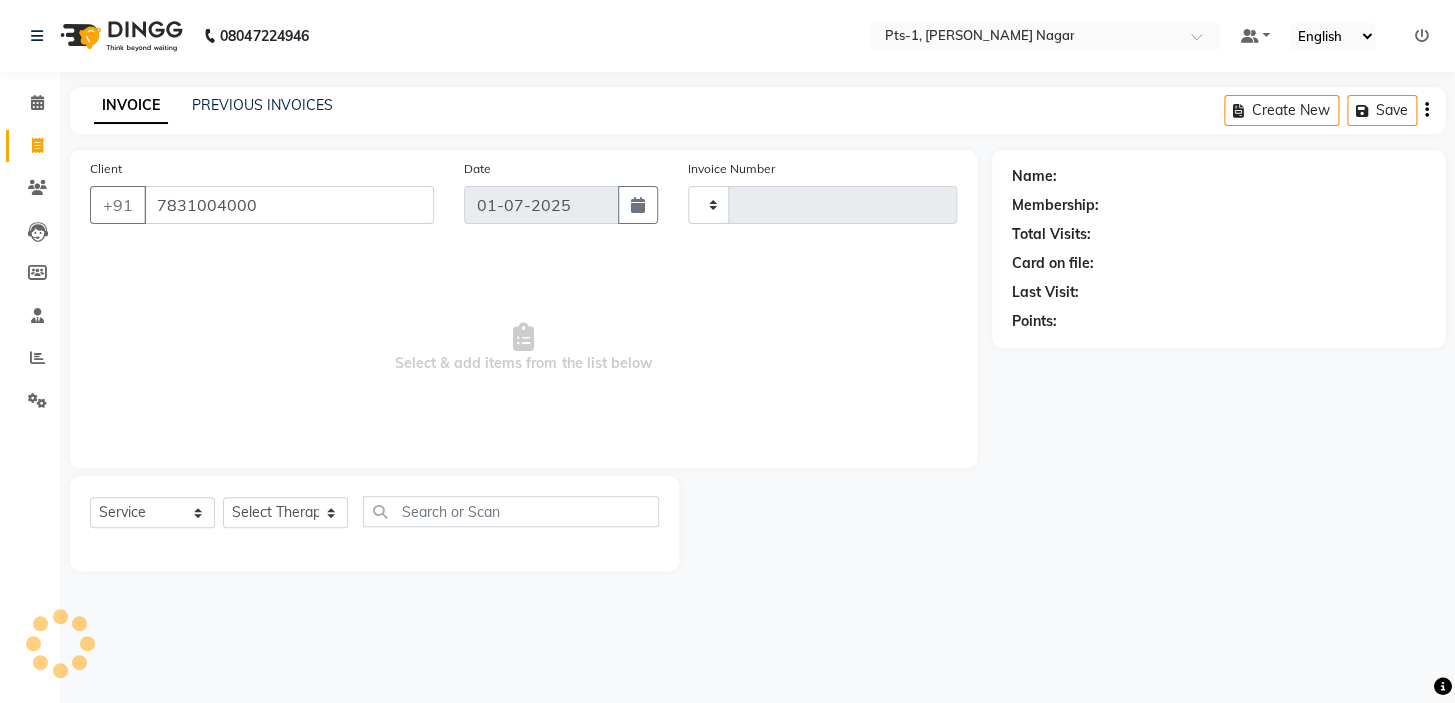 type on "7831004000" 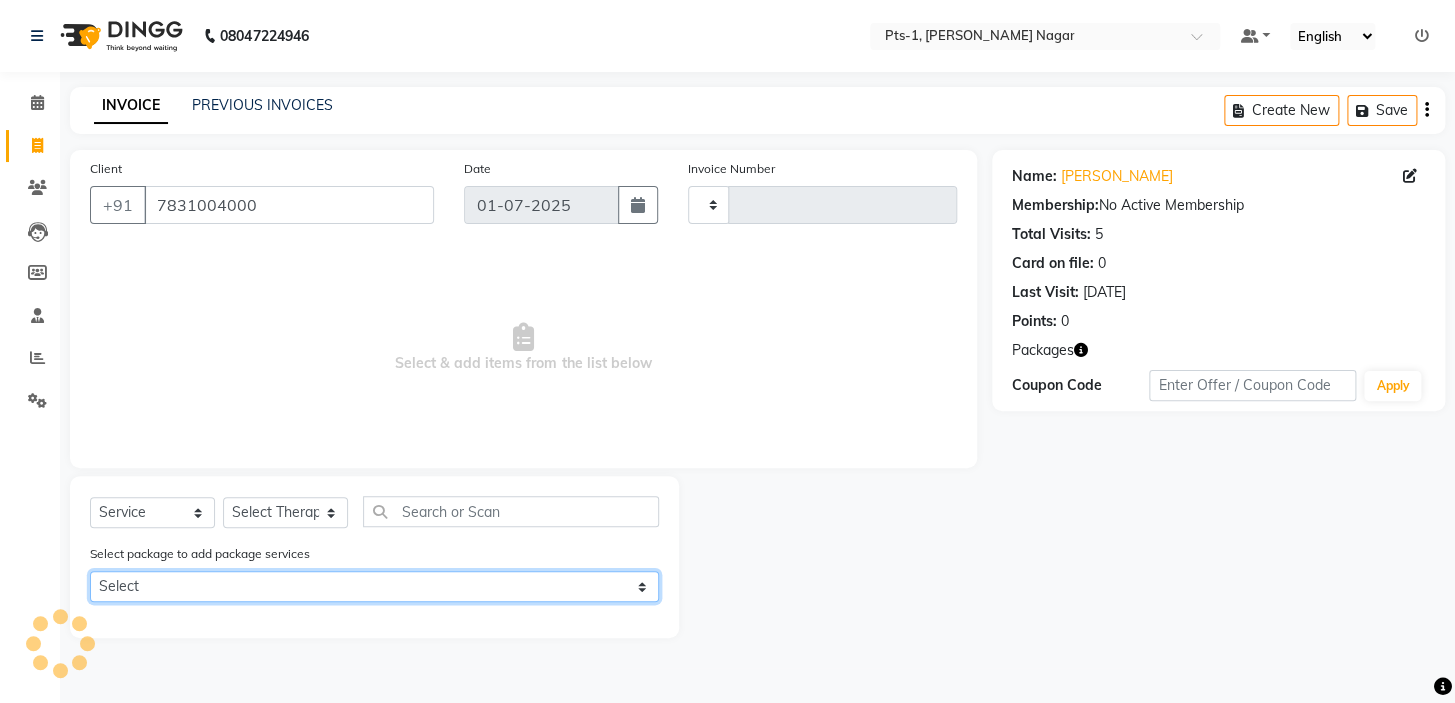 type on "1682" 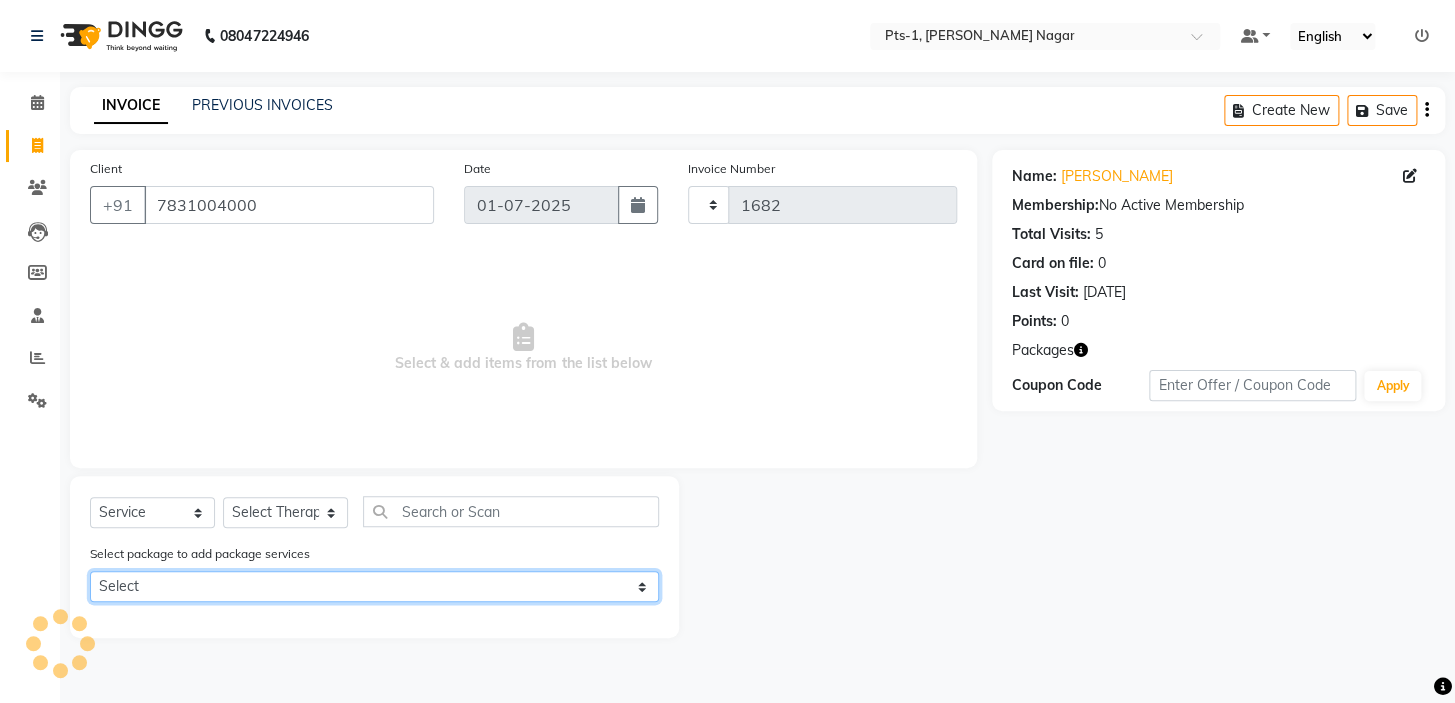 click on "Select PTS PACKAGE (10K) 10 SERVICES" 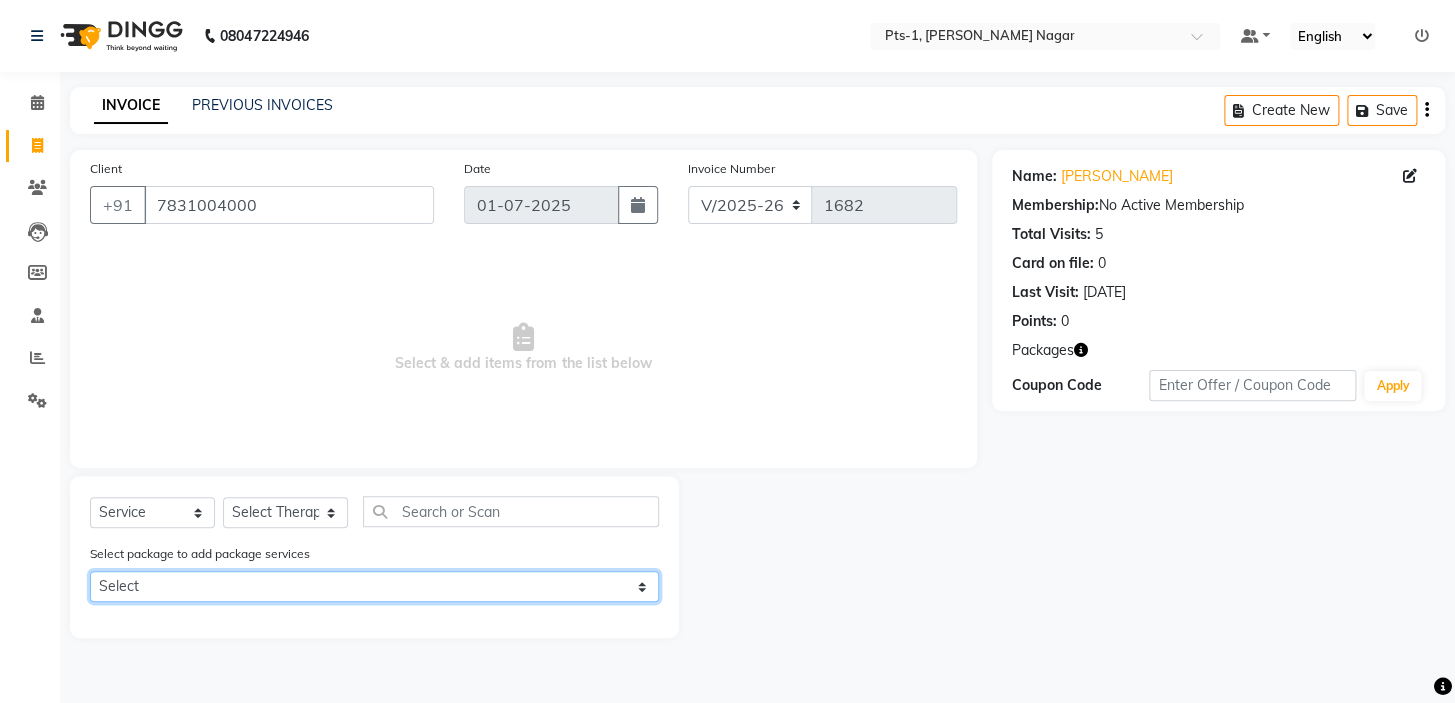 select on "1: Object" 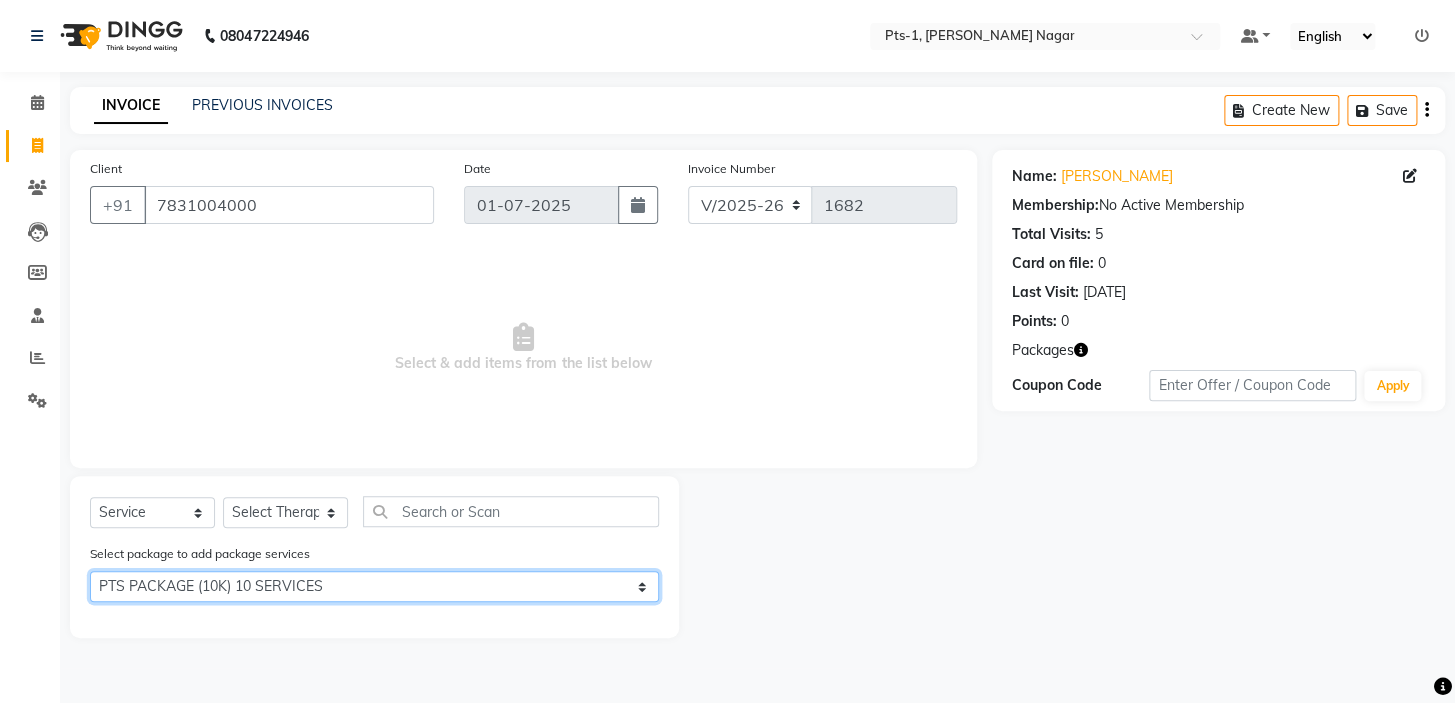 click on "Select PTS PACKAGE (10K) 10 SERVICES" 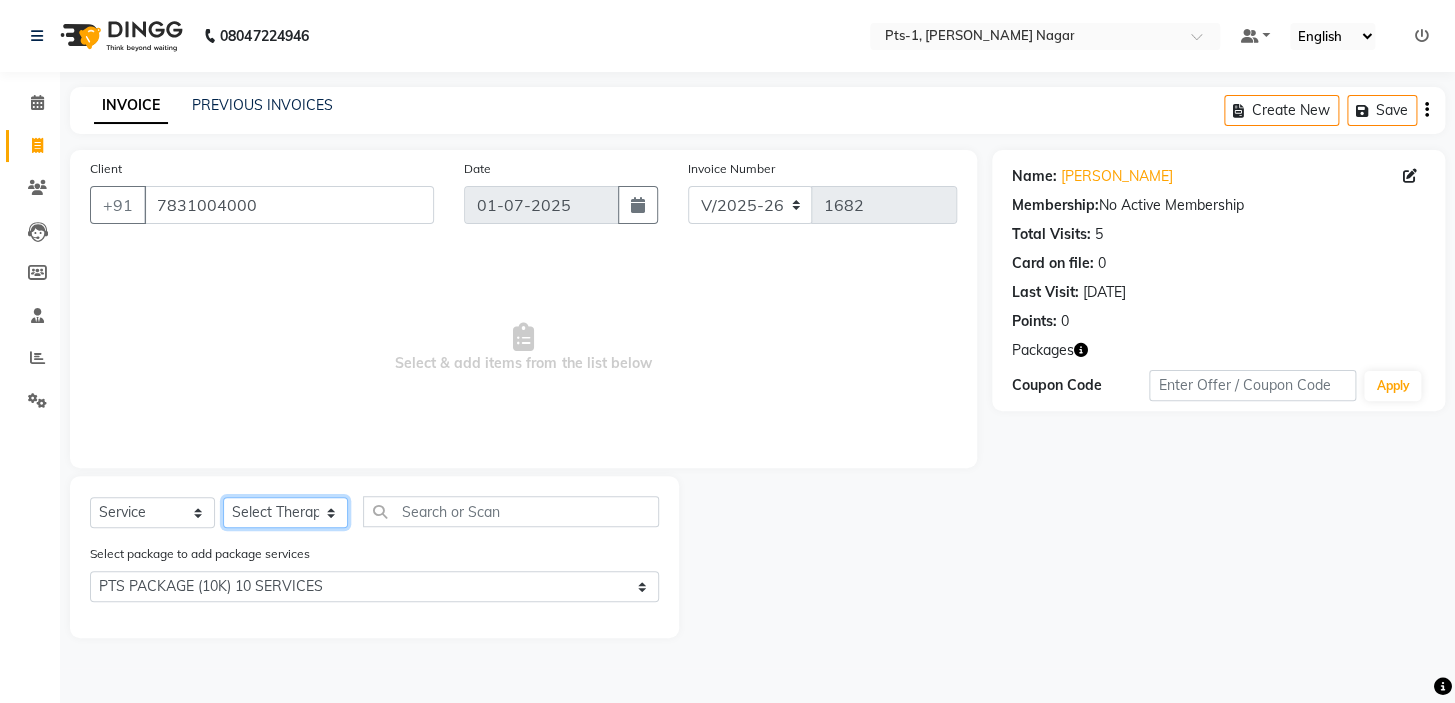 click on "Select Therapist Alle [PERSON_NAME] anyone [PERSON_NAME] [PERSON_NAME] Gia Jeje [PERSON_NAME] [PERSON_NAME] [PERSON_NAME] Sun [PERSON_NAME] [PERSON_NAME]" 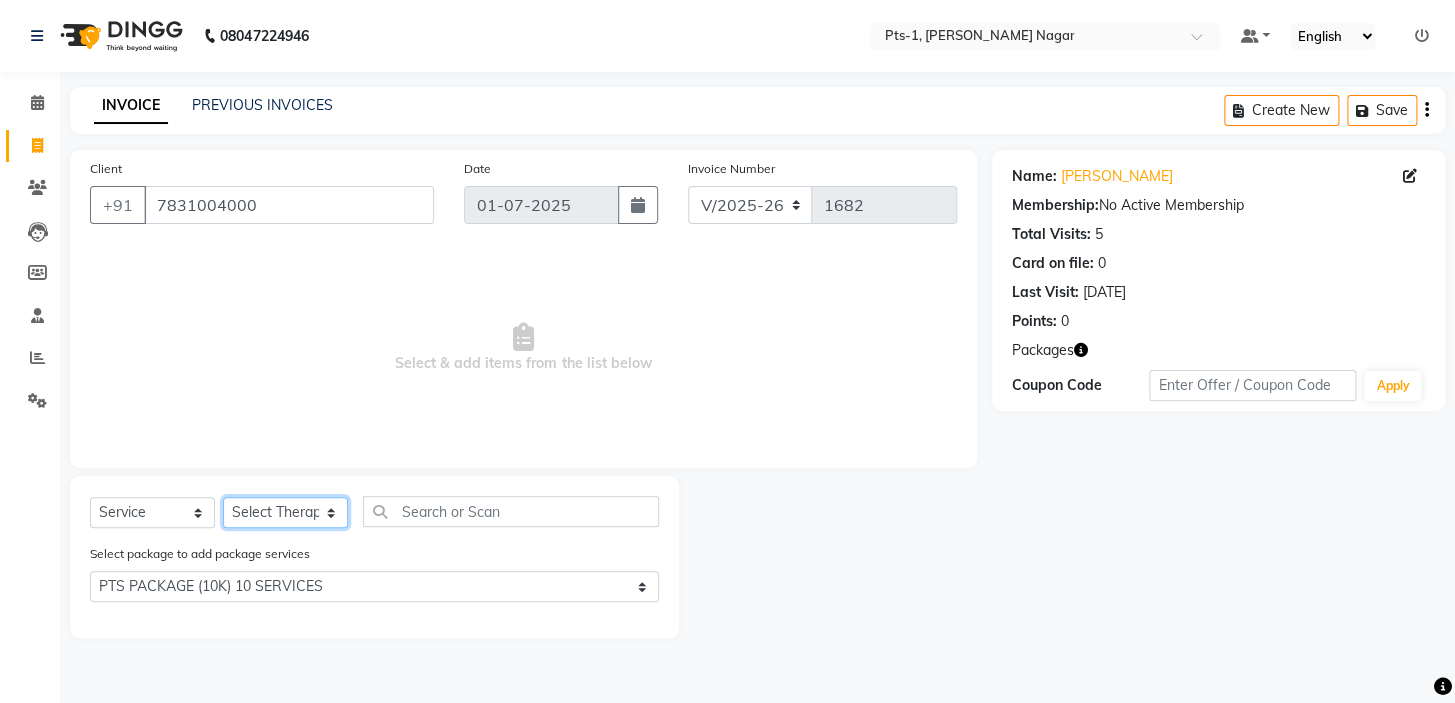 select on "61014" 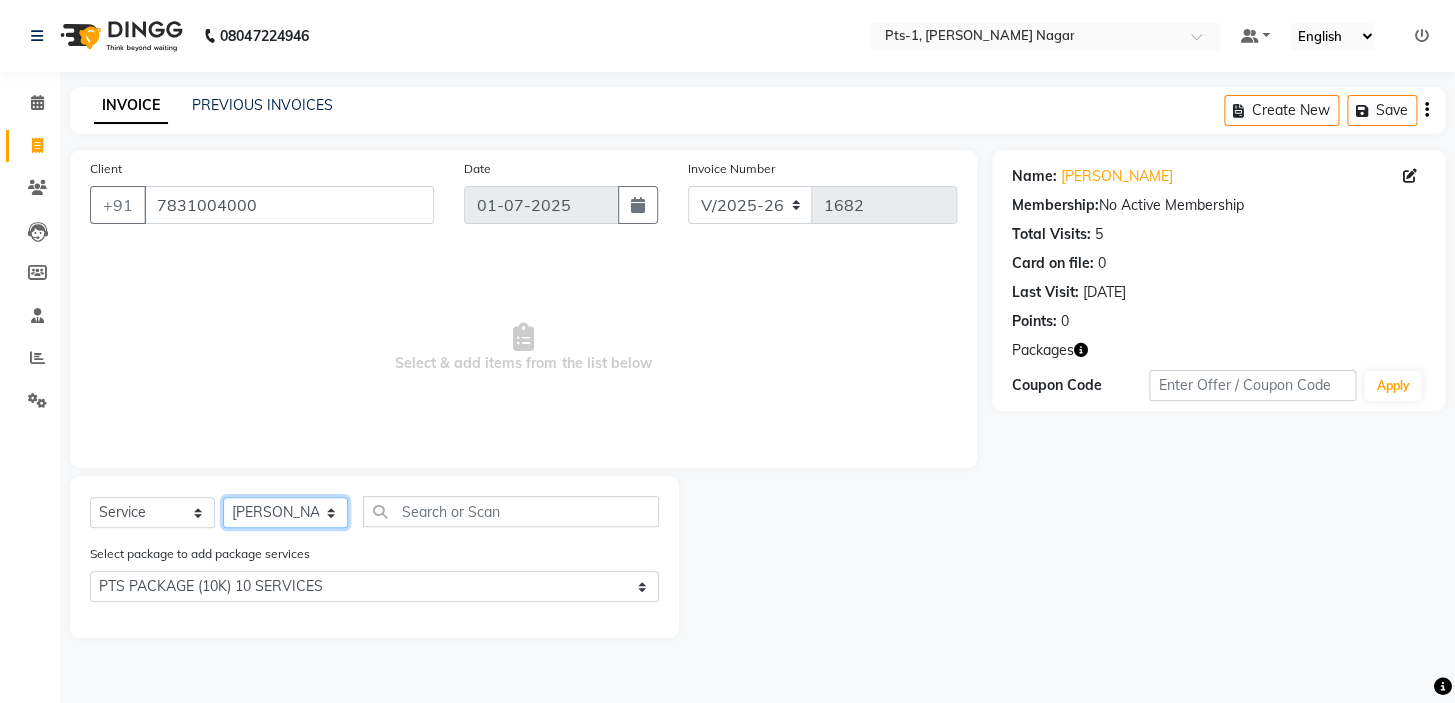 click on "Select Therapist Alle [PERSON_NAME] anyone [PERSON_NAME] [PERSON_NAME] Gia Jeje [PERSON_NAME] [PERSON_NAME] [PERSON_NAME] Sun [PERSON_NAME] [PERSON_NAME]" 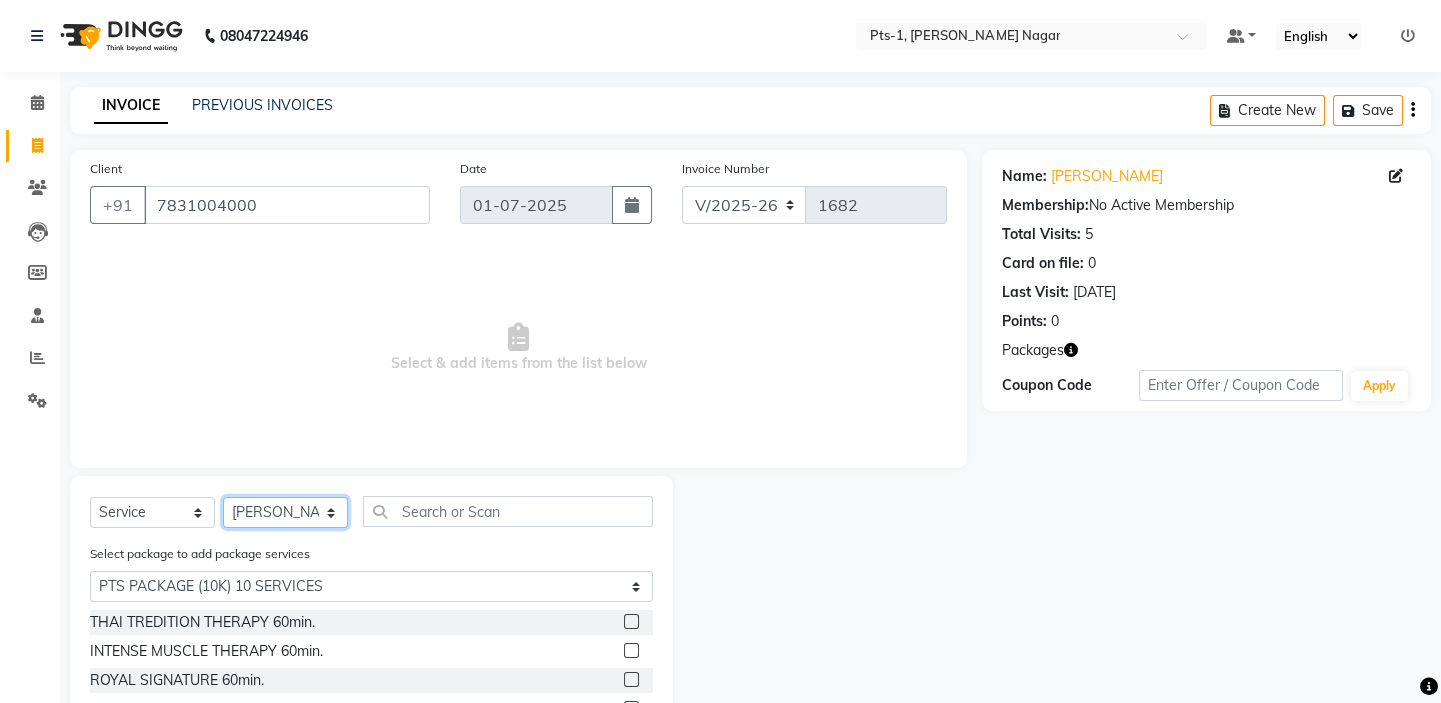 scroll, scrollTop: 90, scrollLeft: 0, axis: vertical 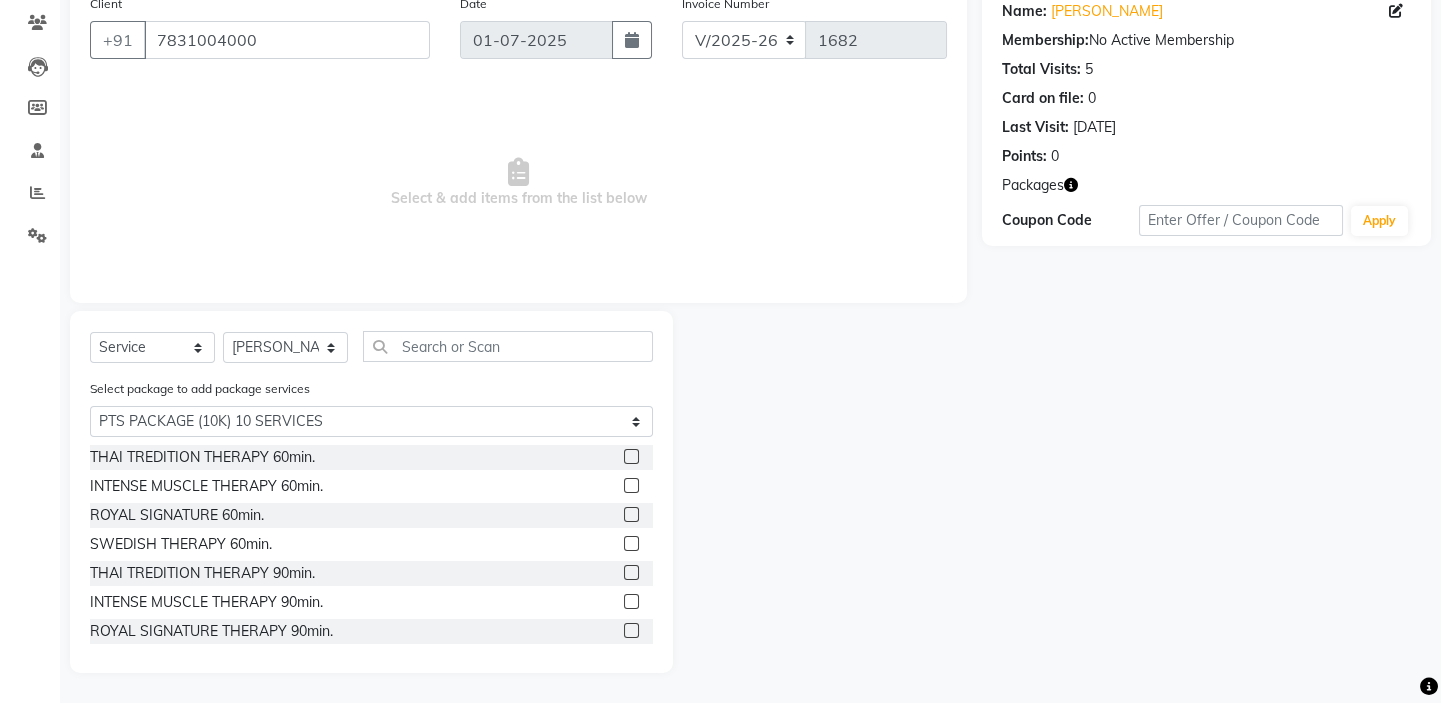 click 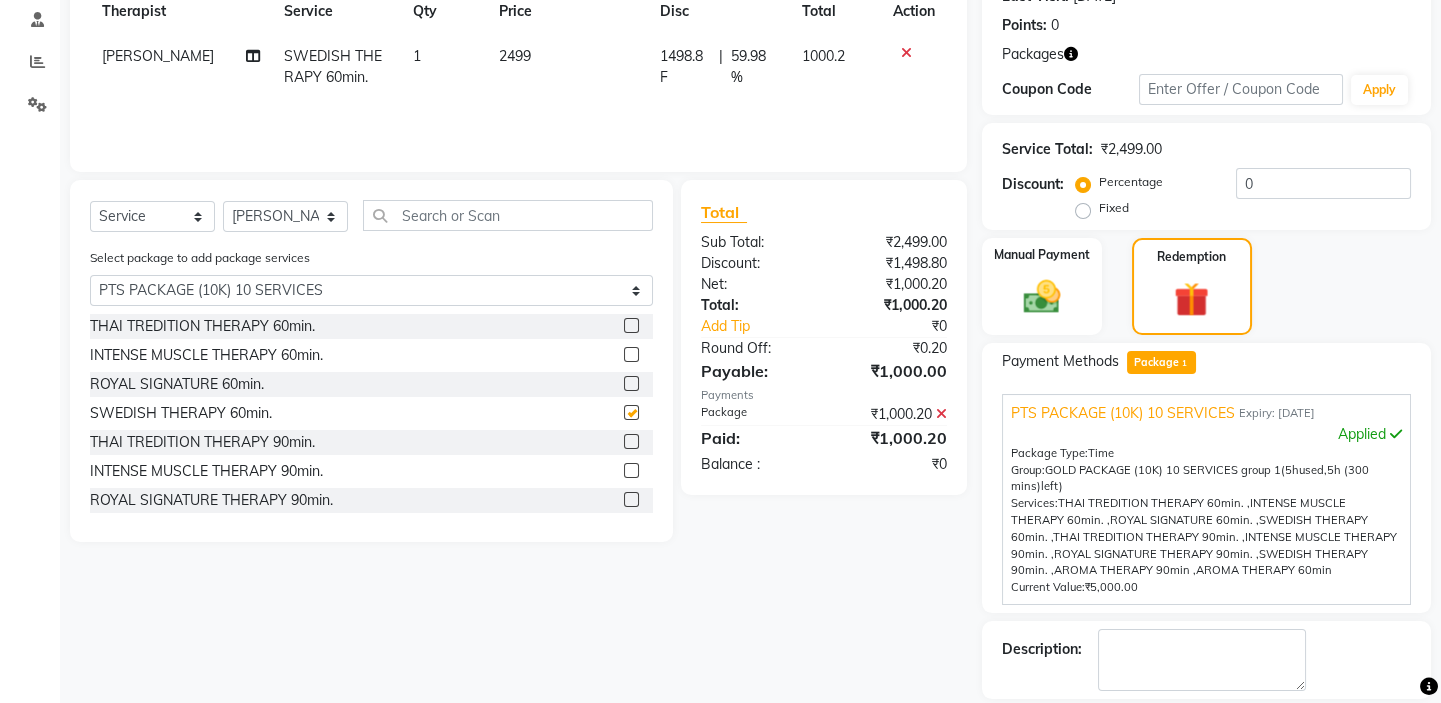 checkbox on "false" 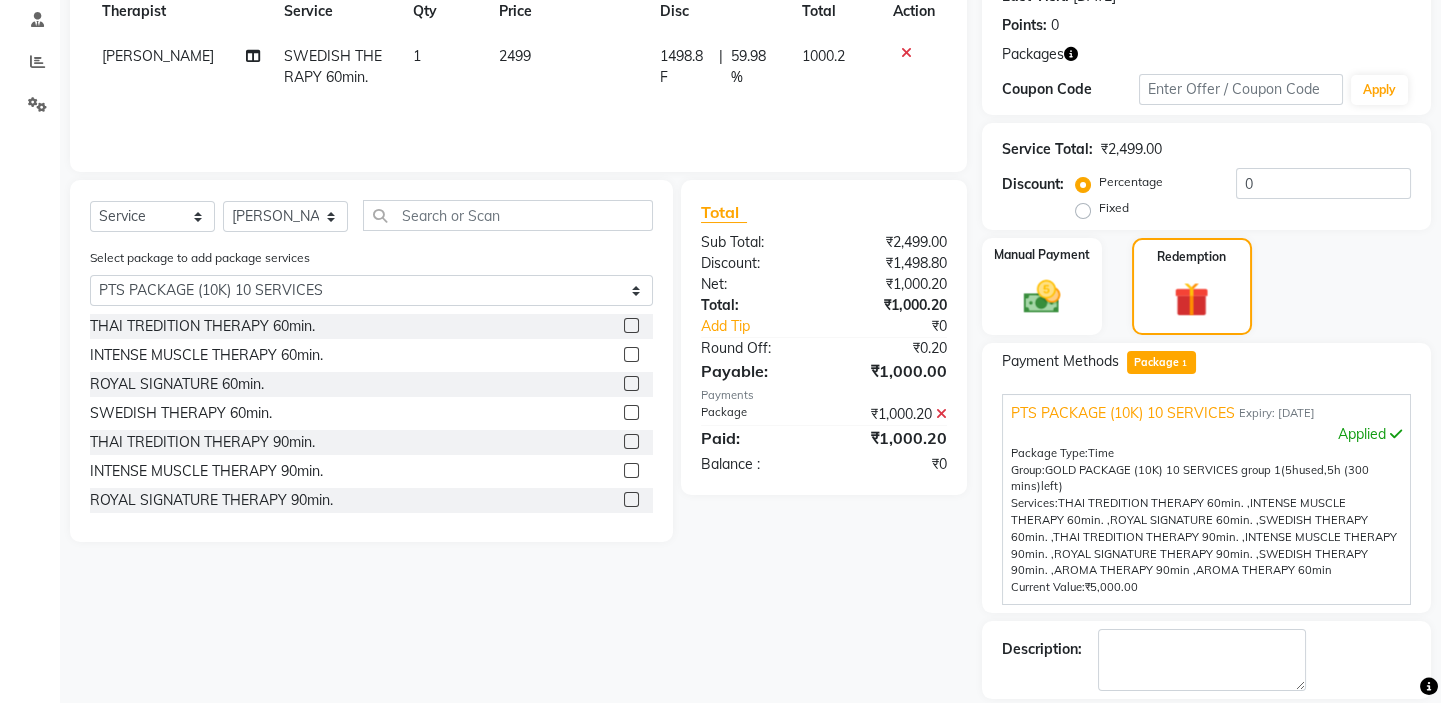 scroll, scrollTop: 389, scrollLeft: 0, axis: vertical 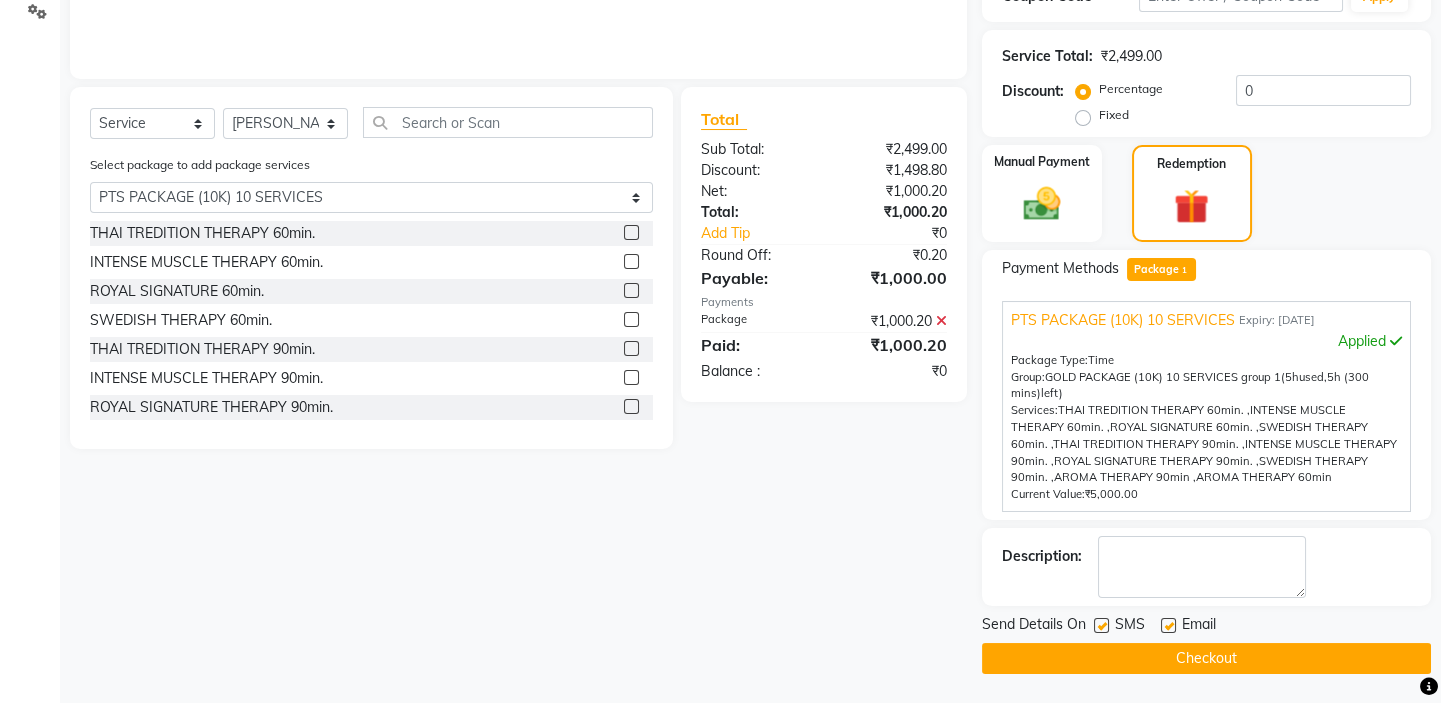 click 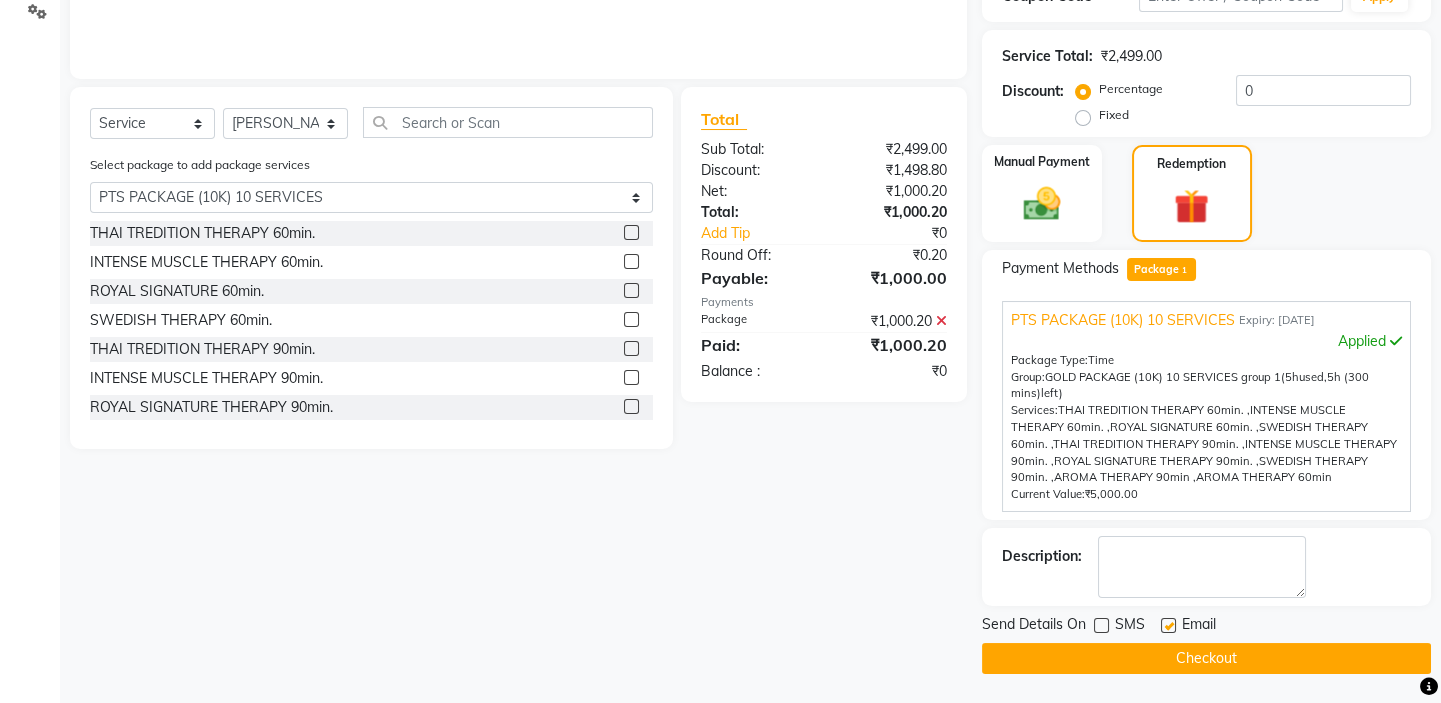 click 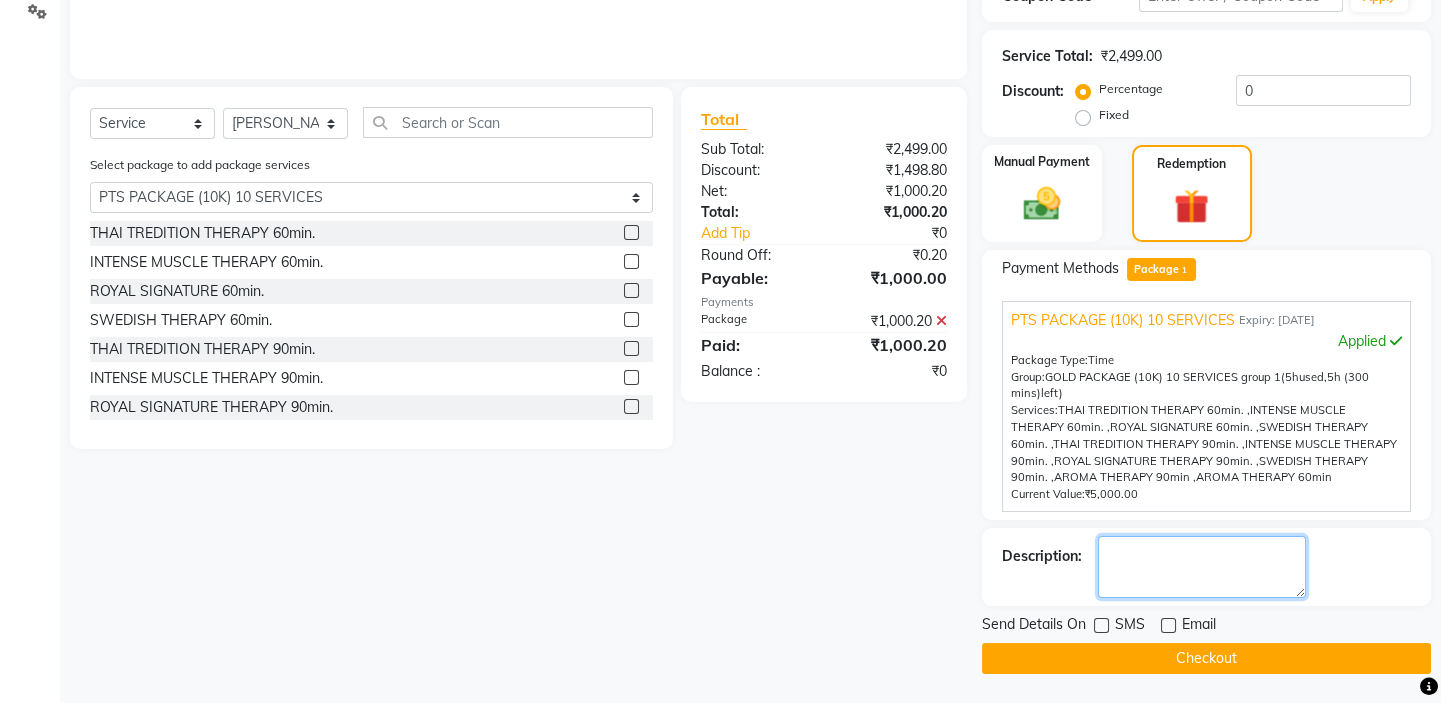 click 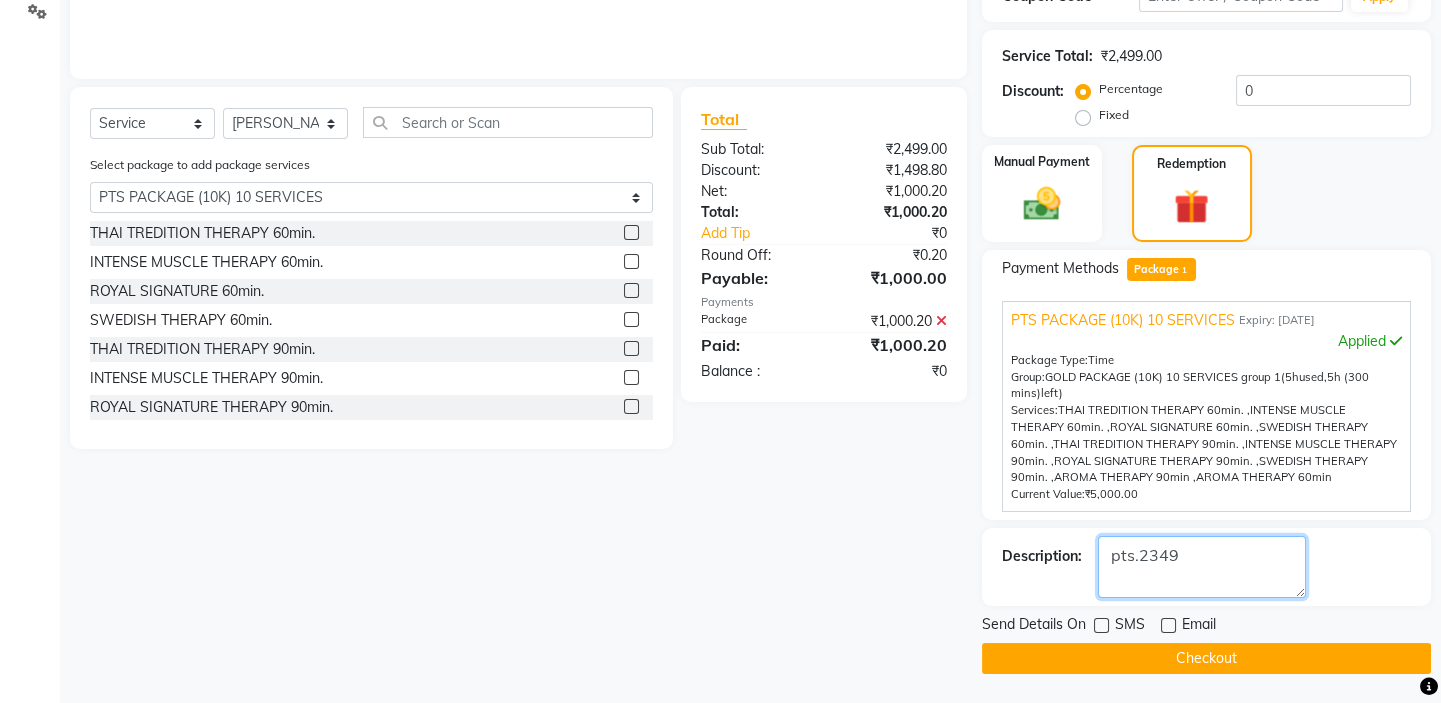 click 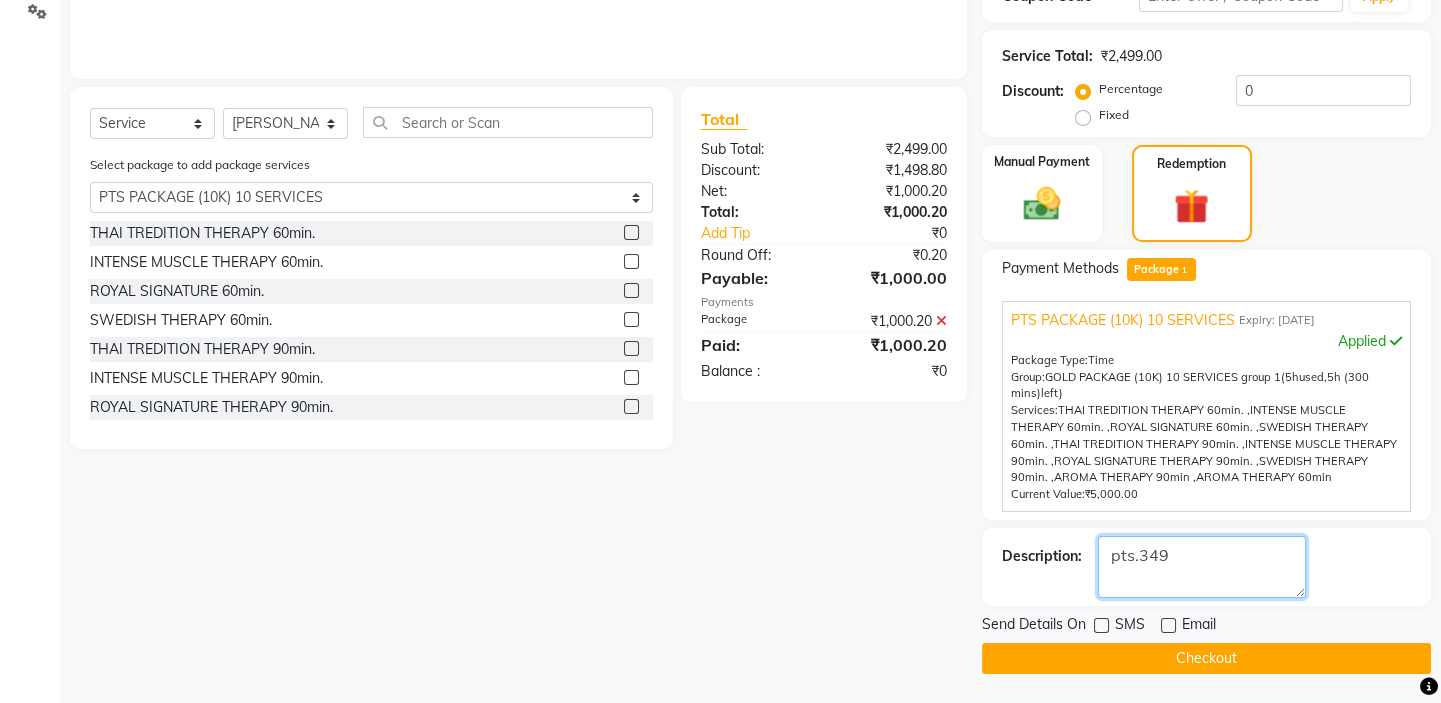 type on "pts.349" 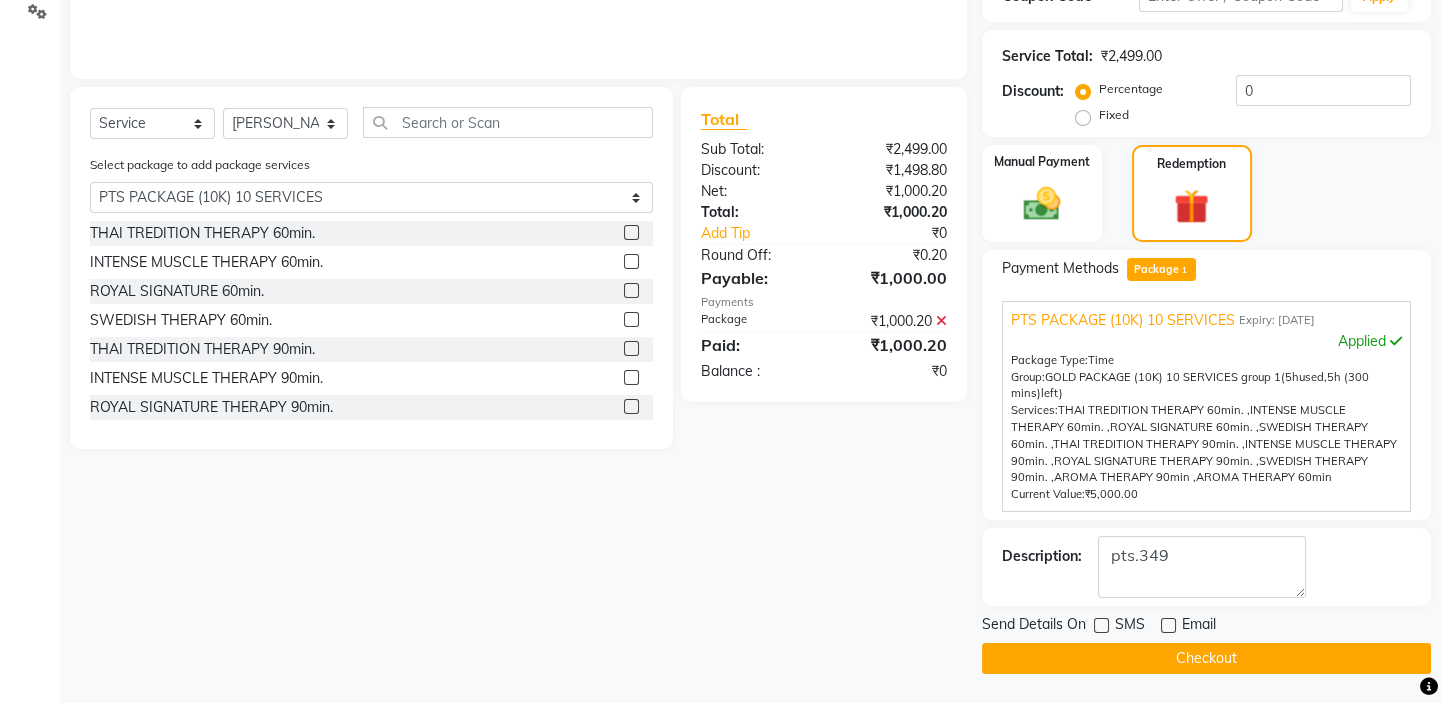 click on "Checkout" 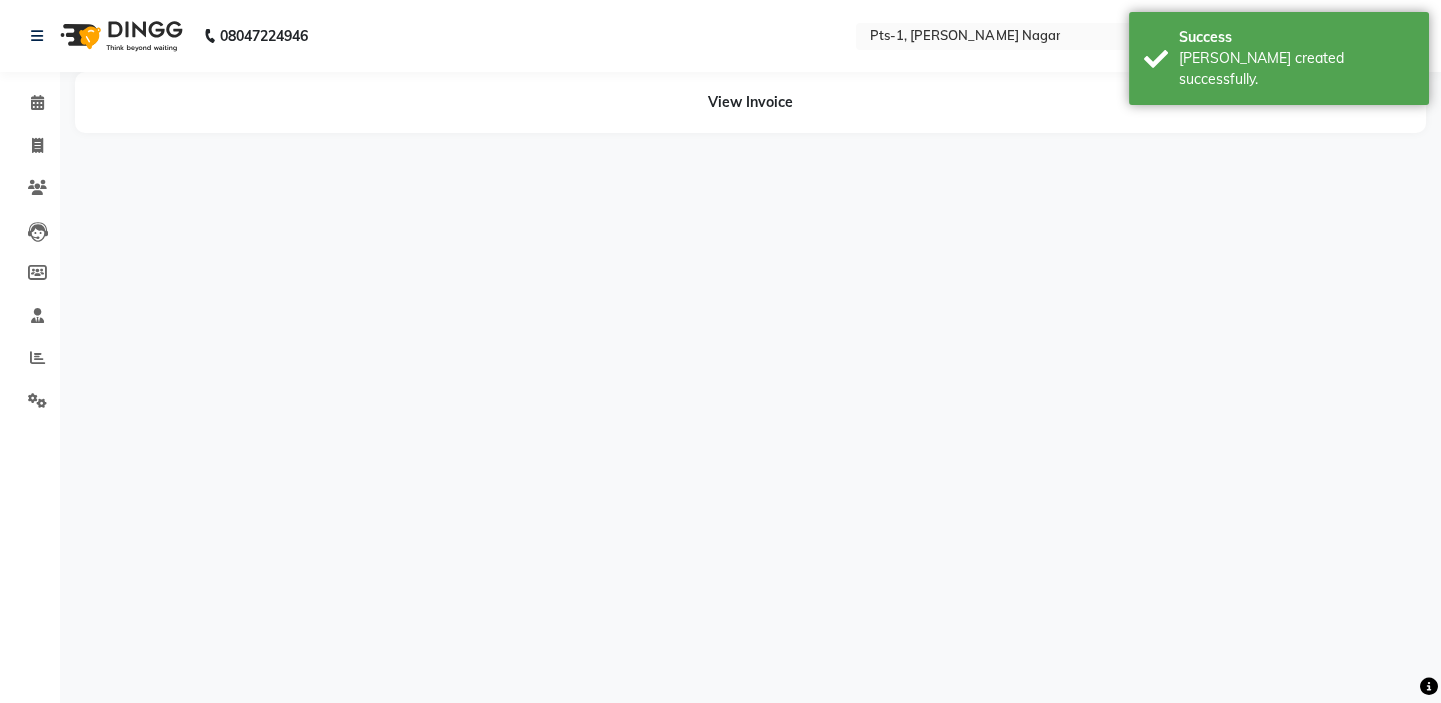 scroll, scrollTop: 0, scrollLeft: 0, axis: both 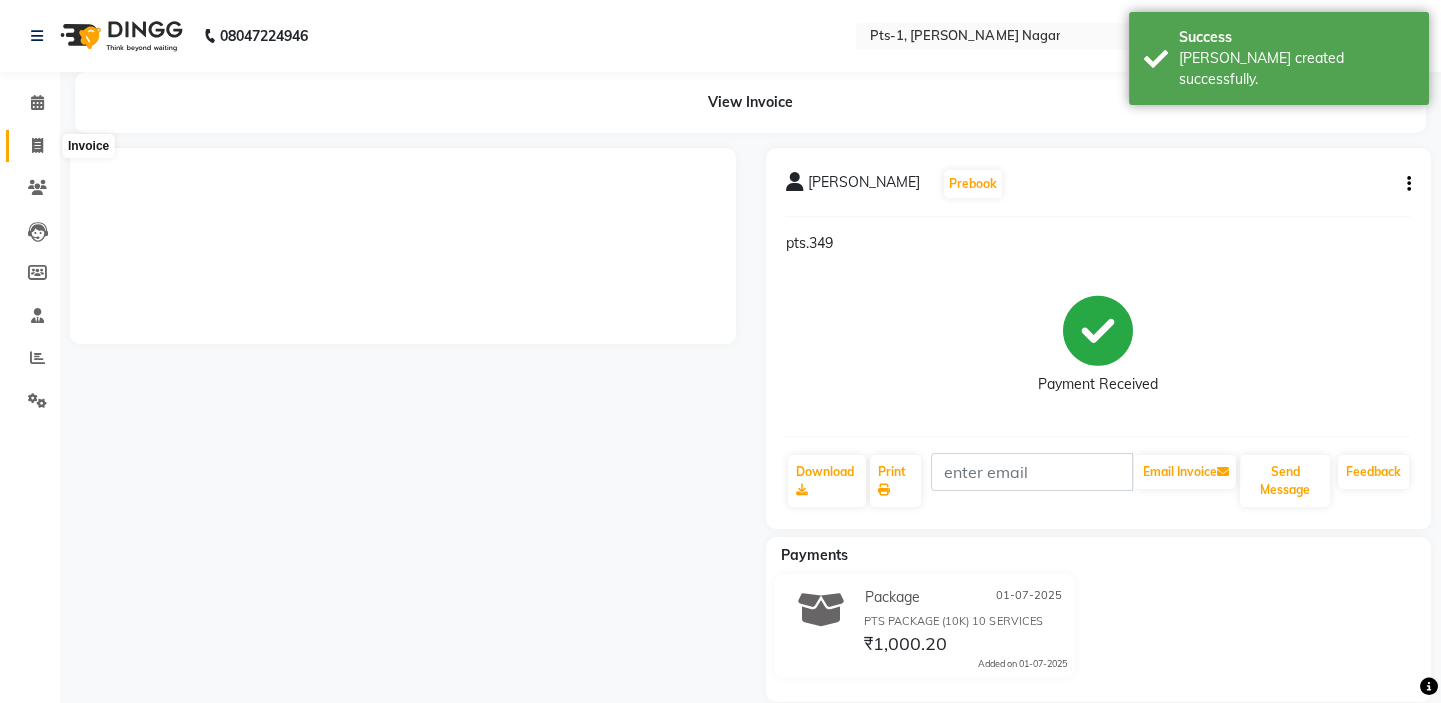 click 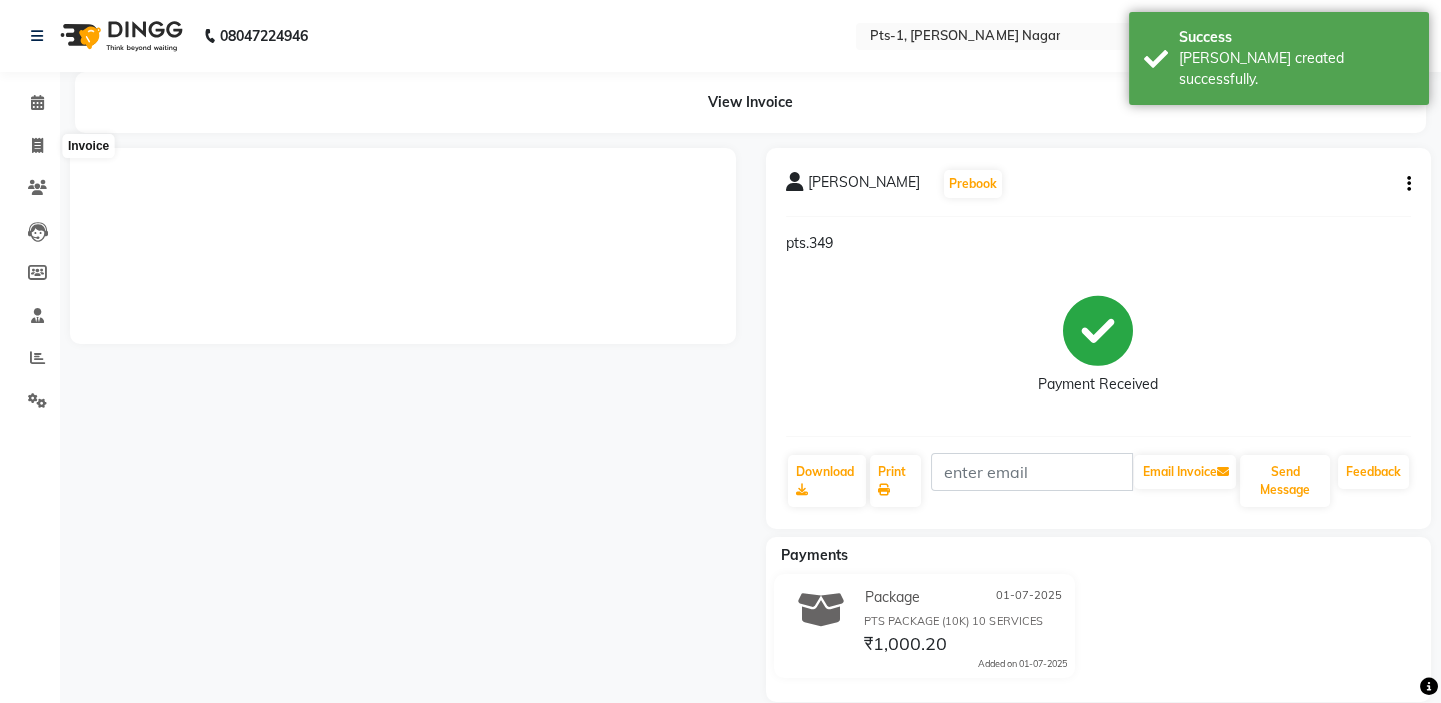 select on "service" 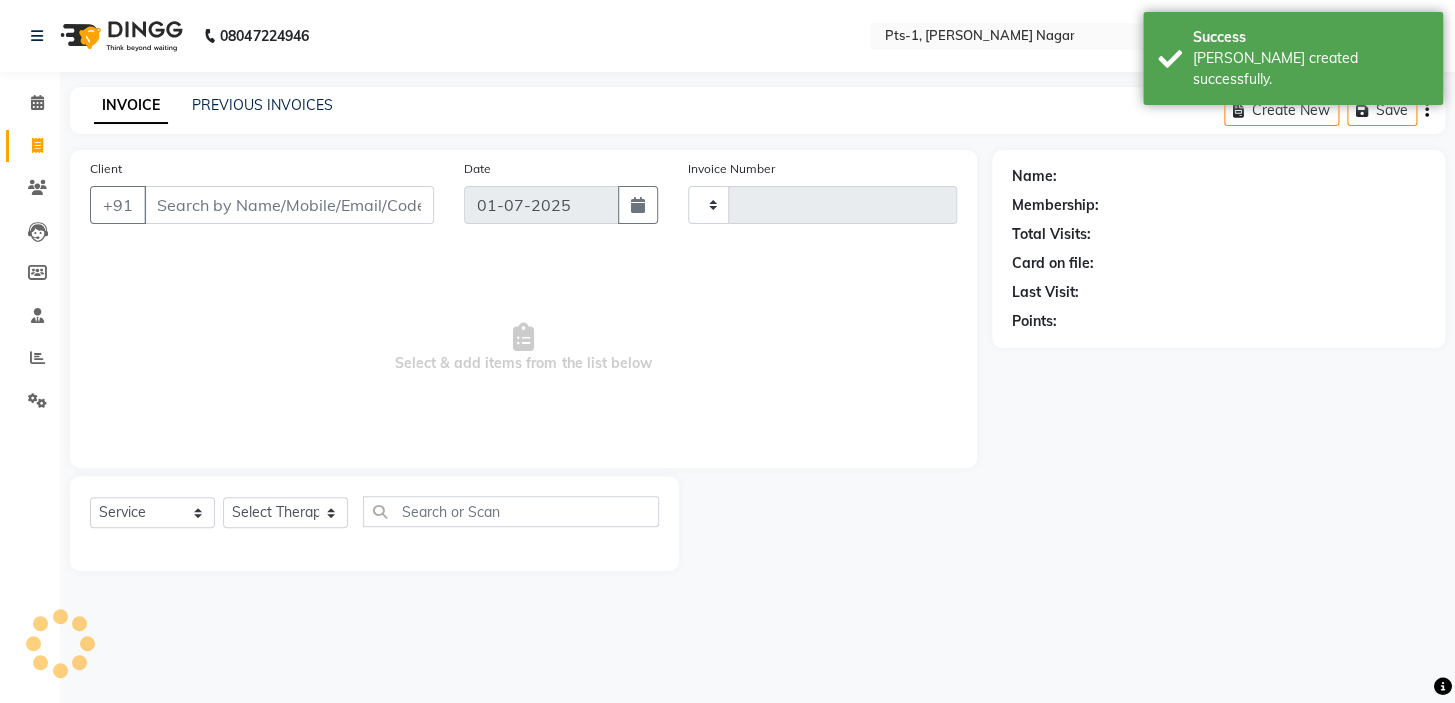 type on "1683" 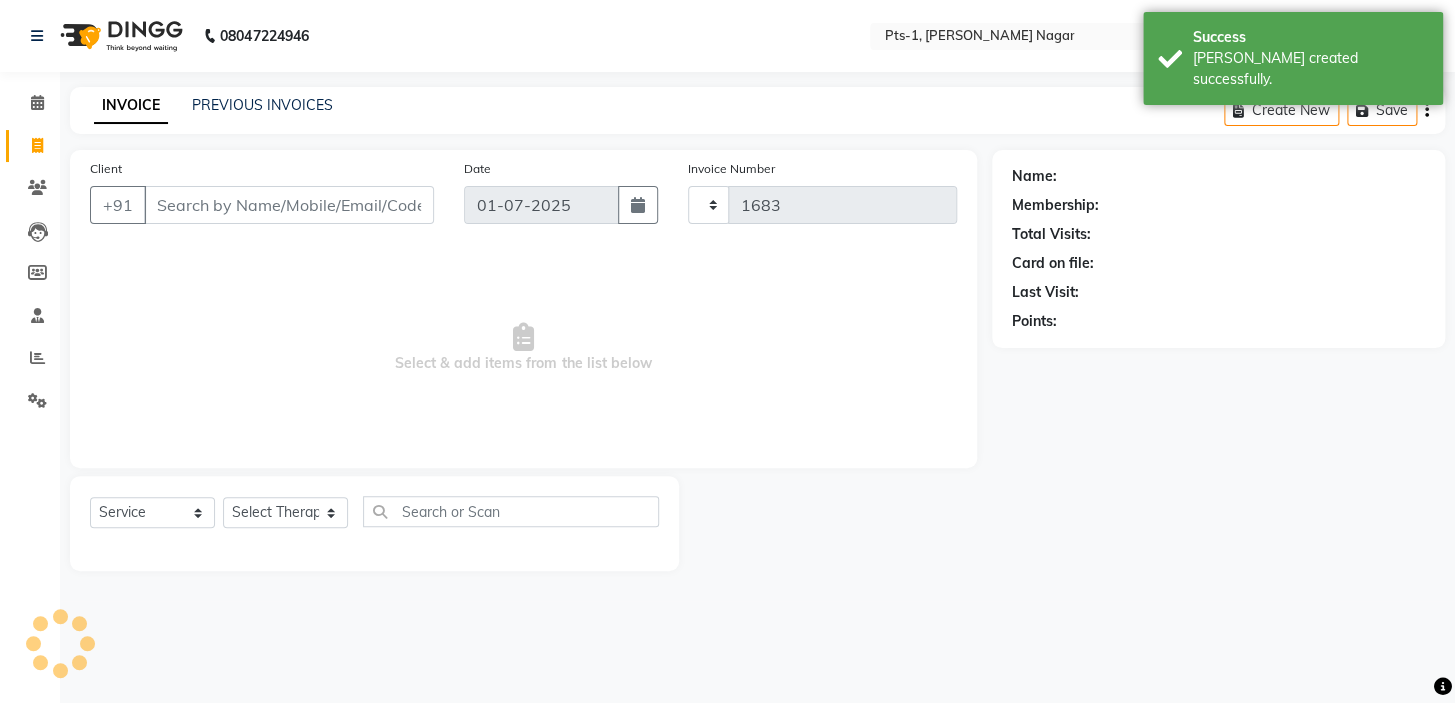 select on "5296" 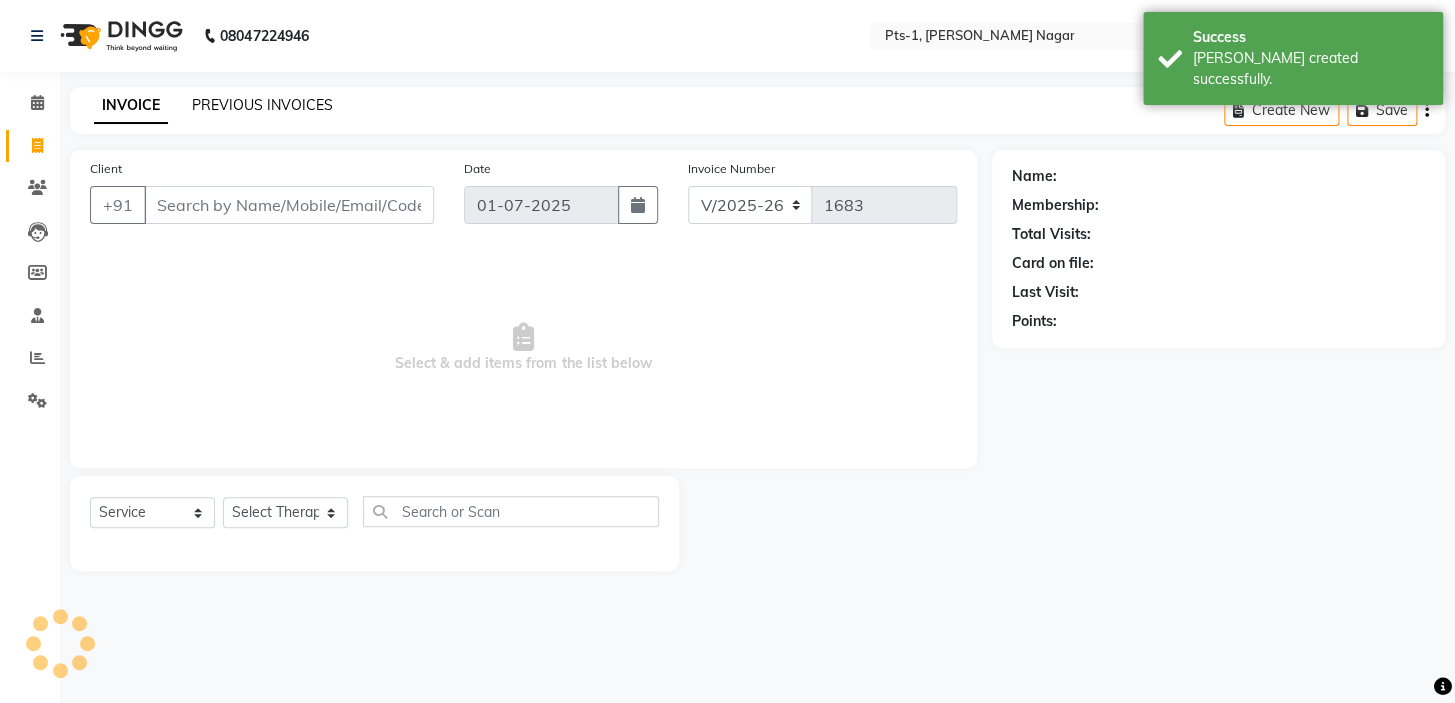click on "PREVIOUS INVOICES" 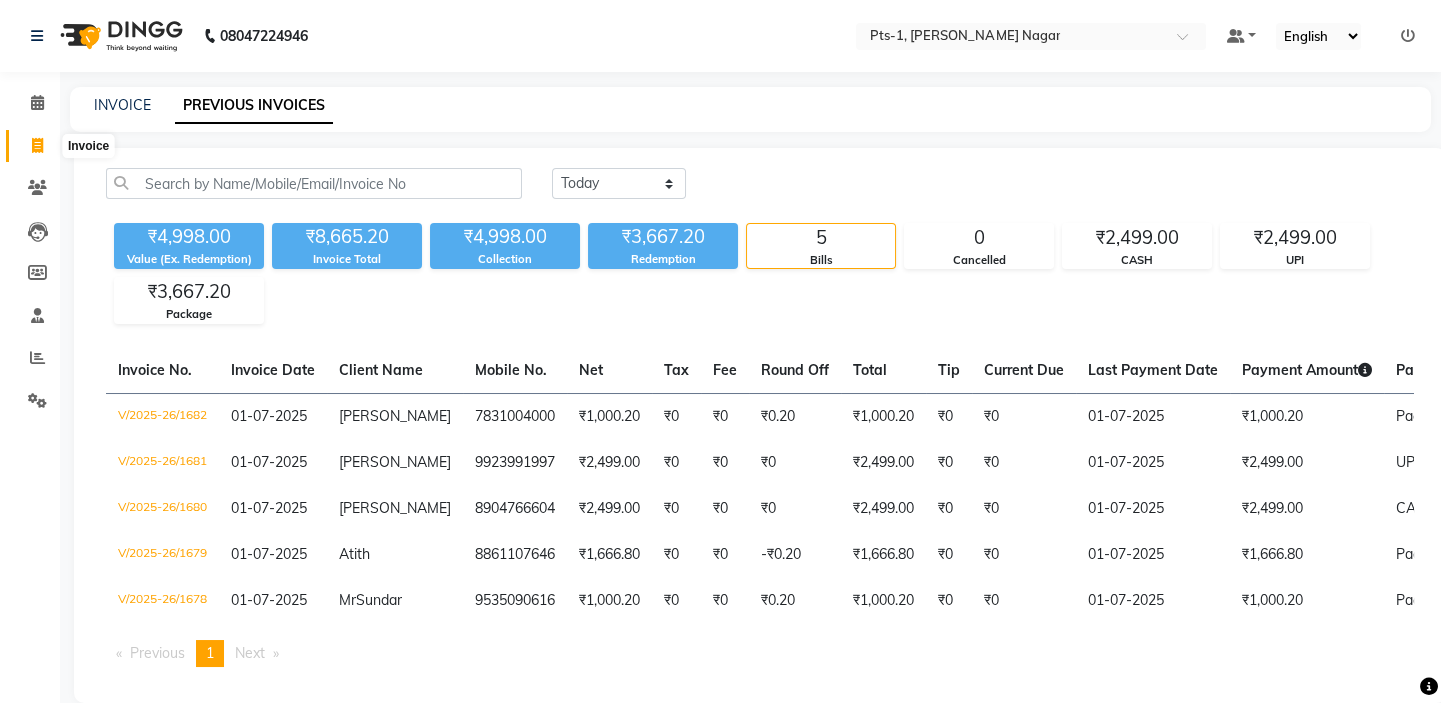 click 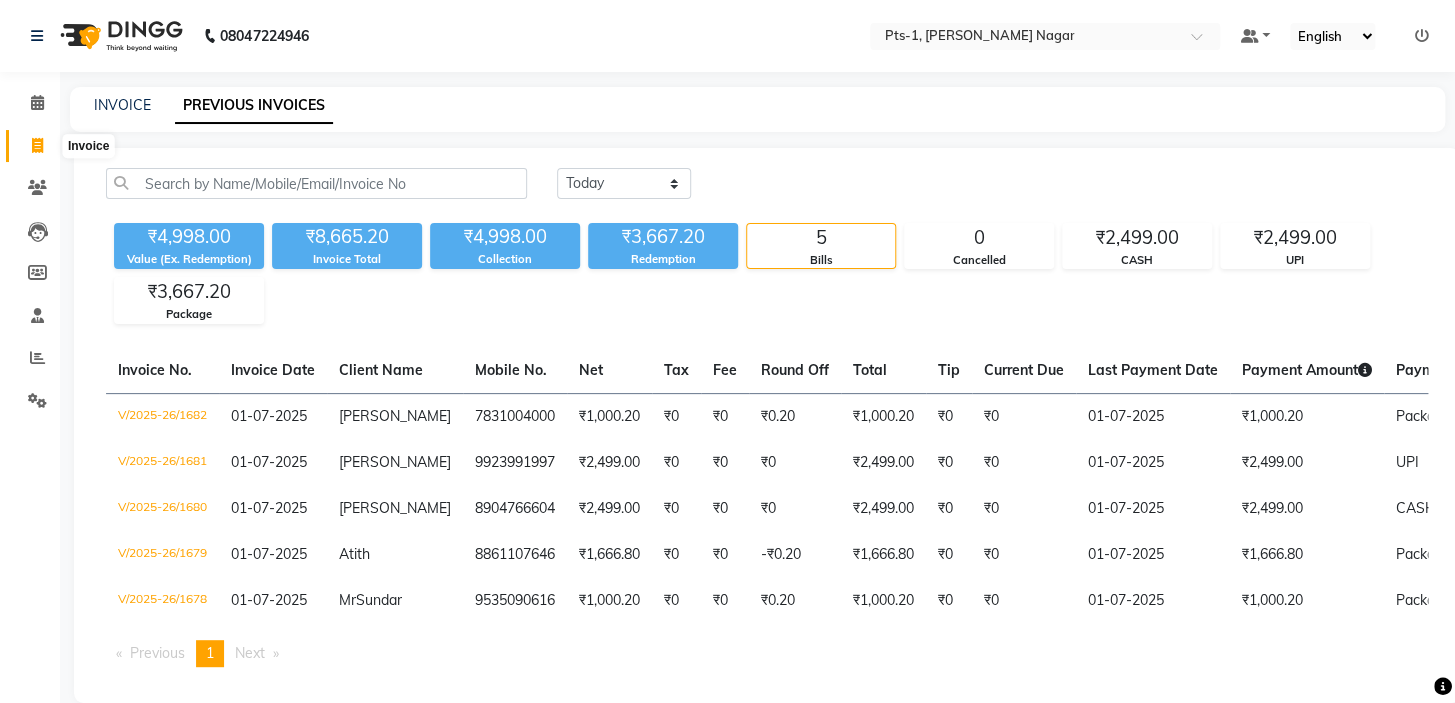 select on "5296" 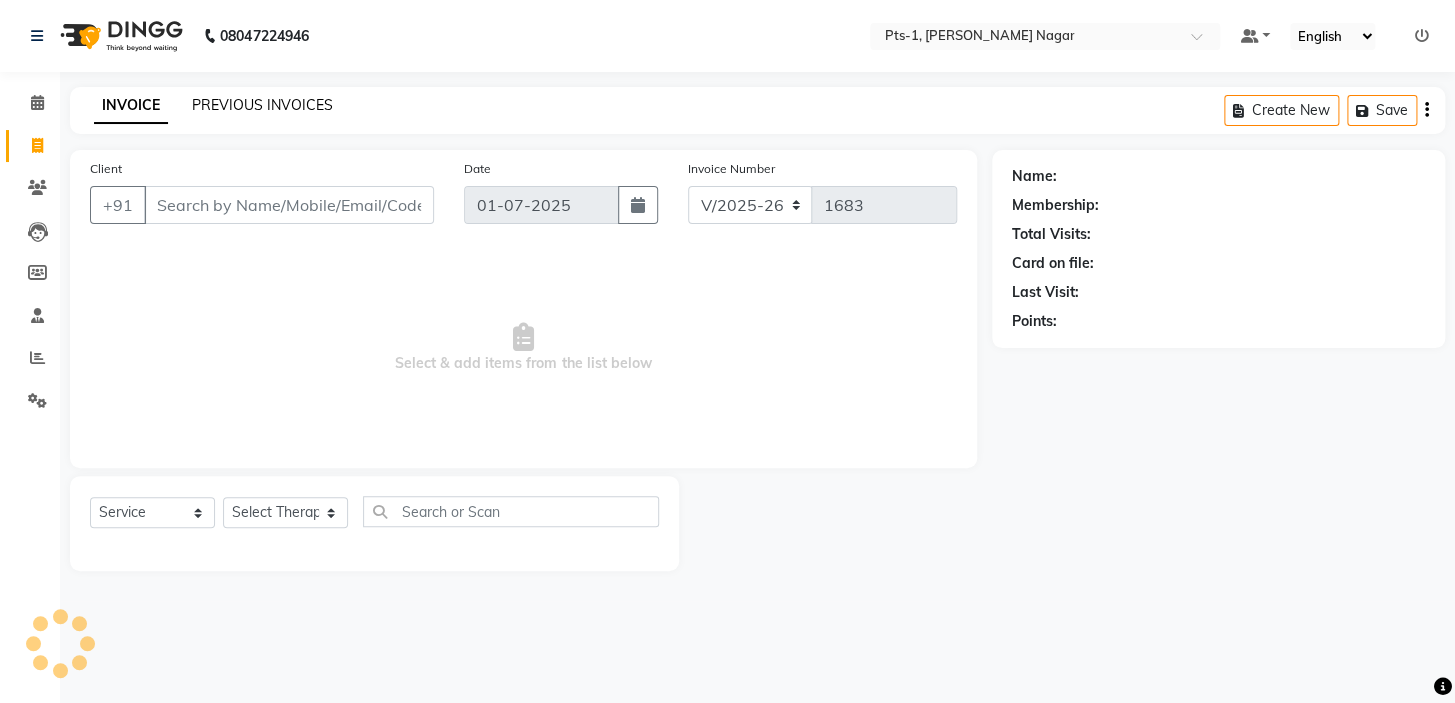 click on "PREVIOUS INVOICES" 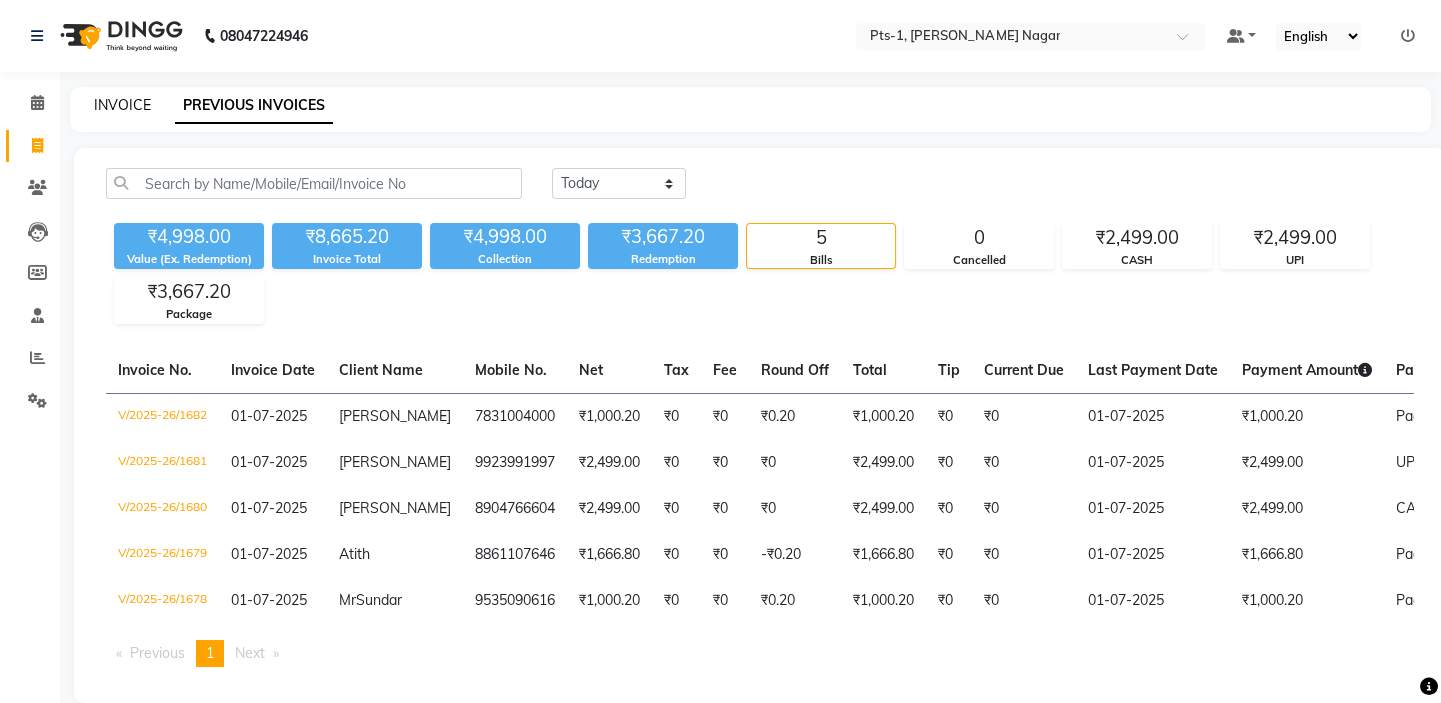 click on "INVOICE" 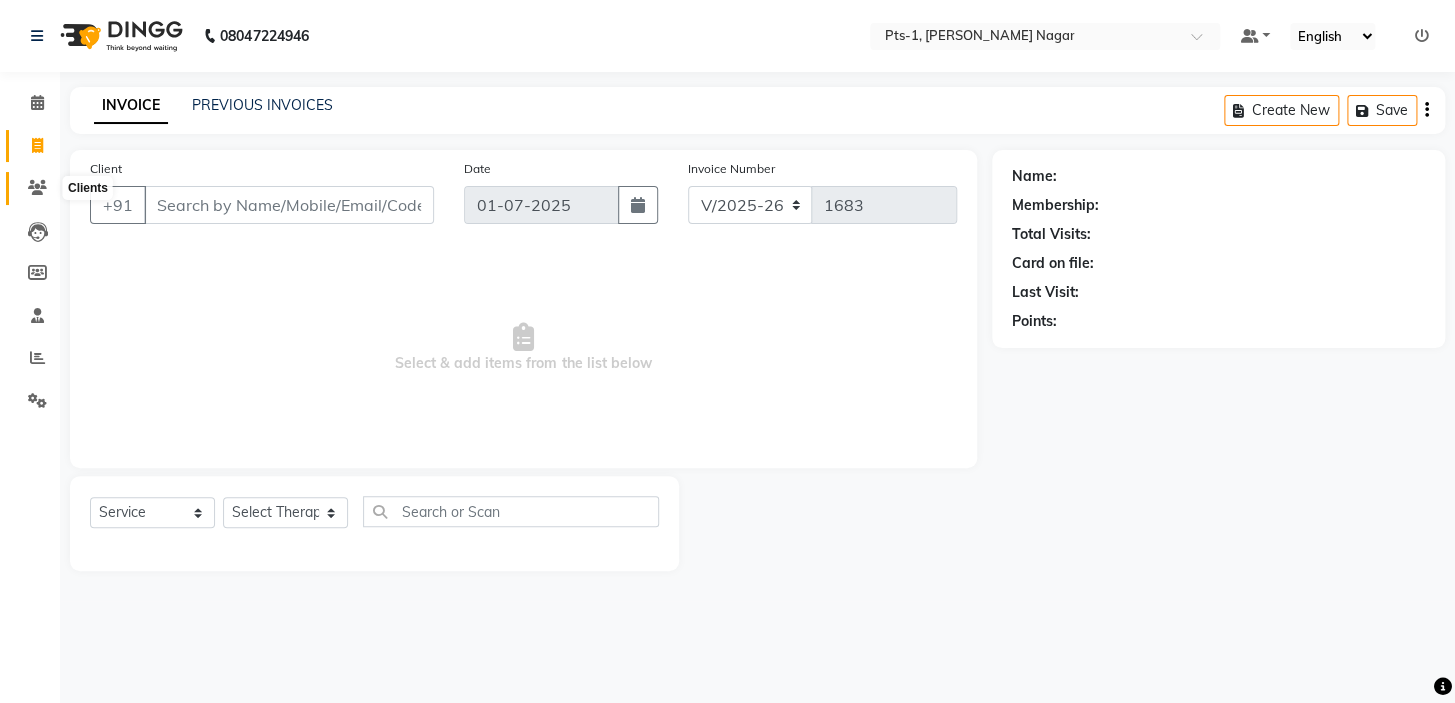 click 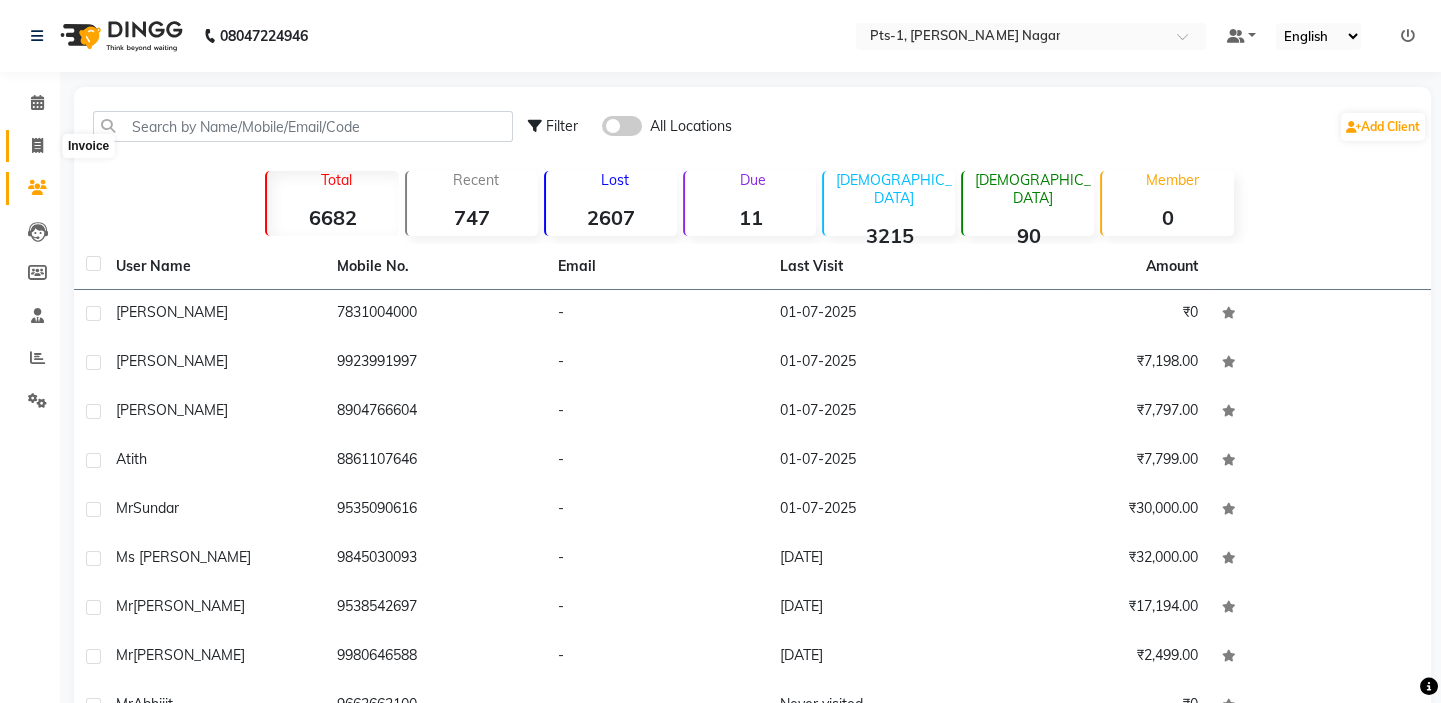 click 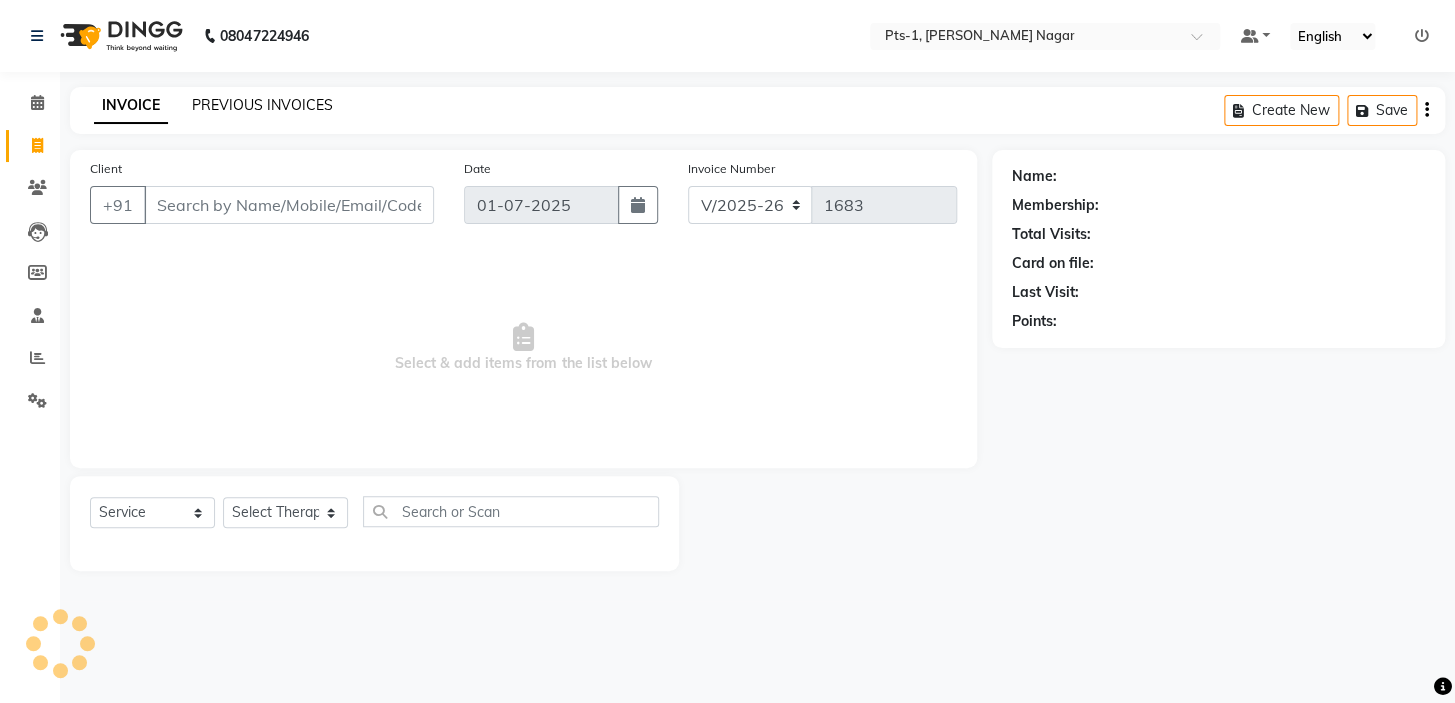 click on "PREVIOUS INVOICES" 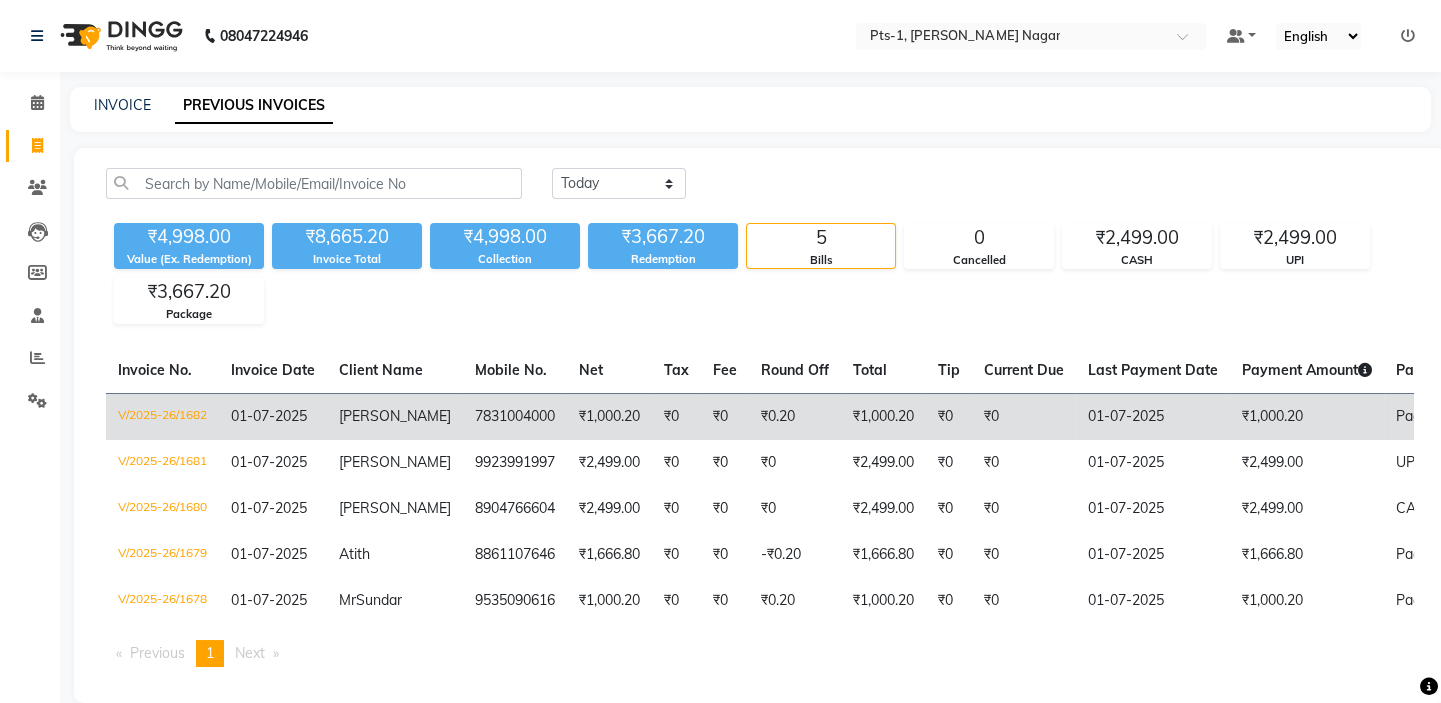 click on "[PERSON_NAME]" 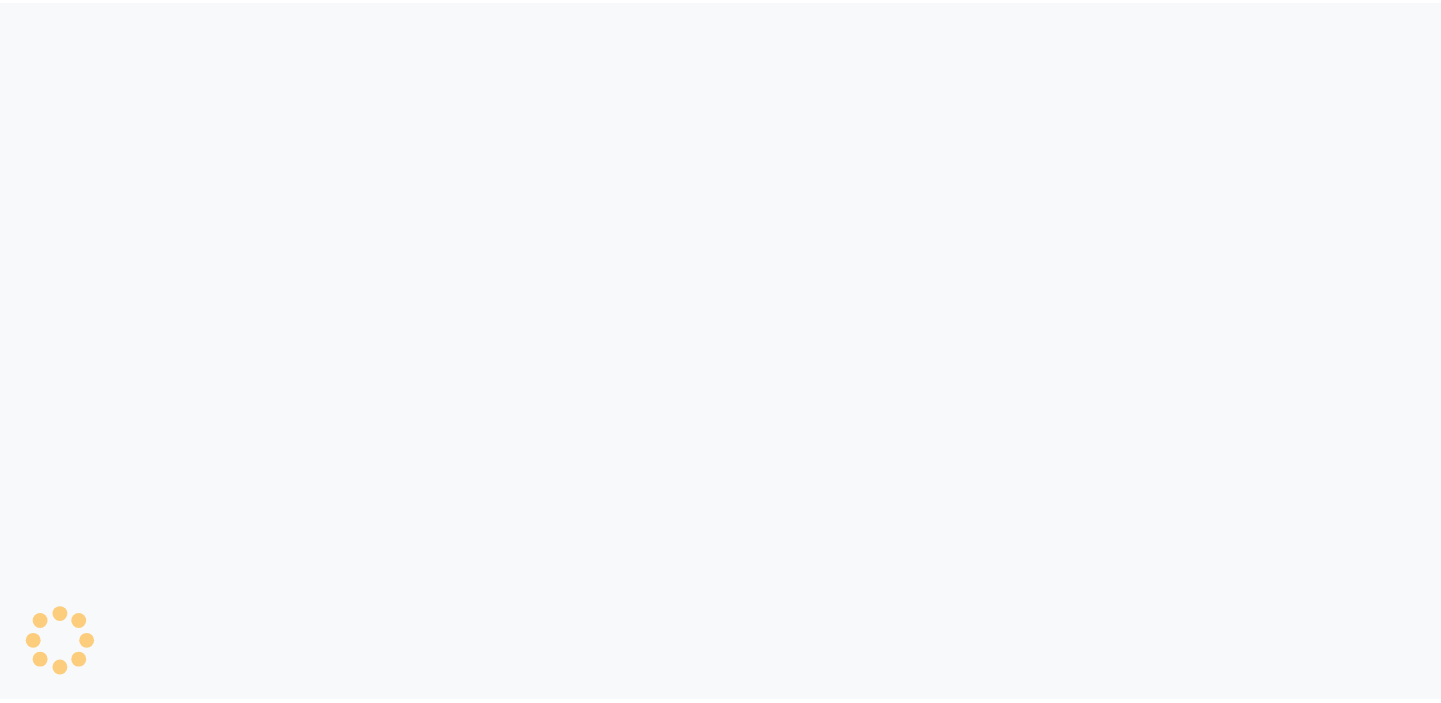 scroll, scrollTop: 0, scrollLeft: 0, axis: both 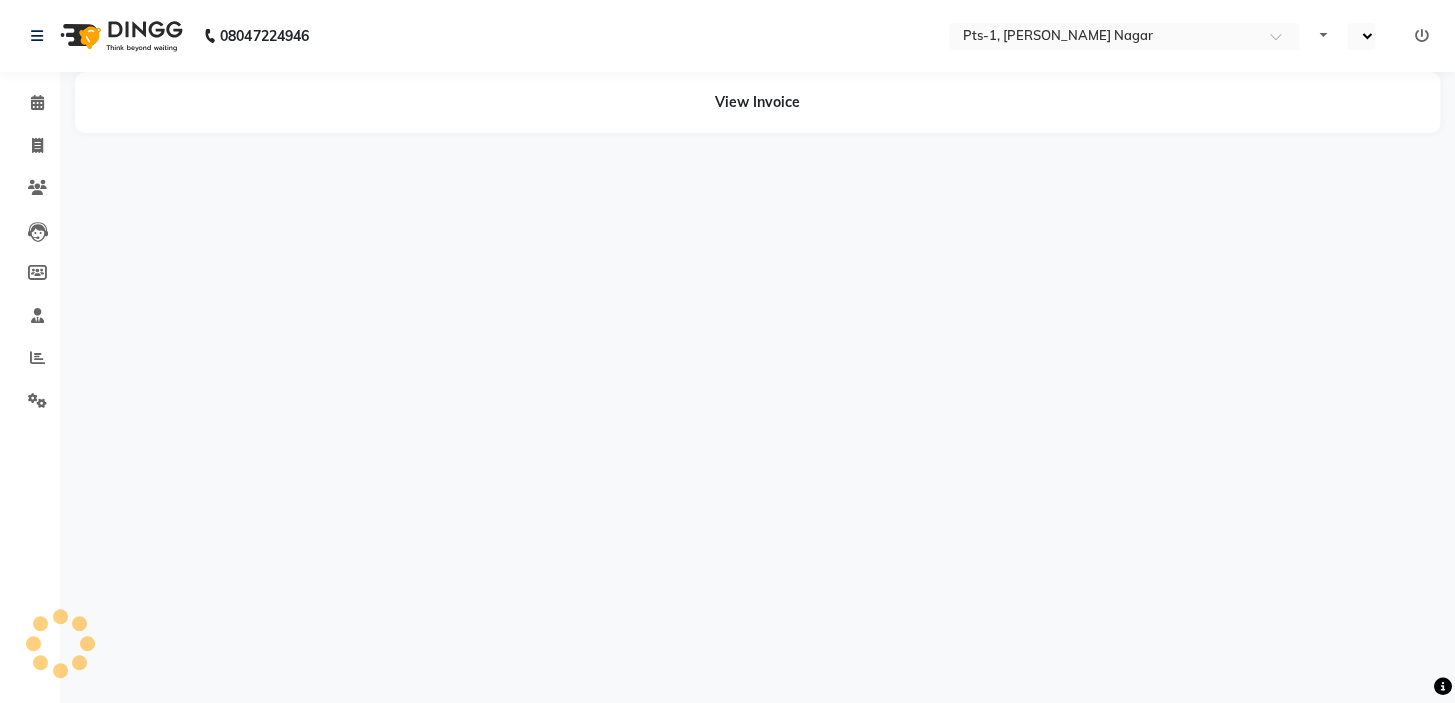 select on "en" 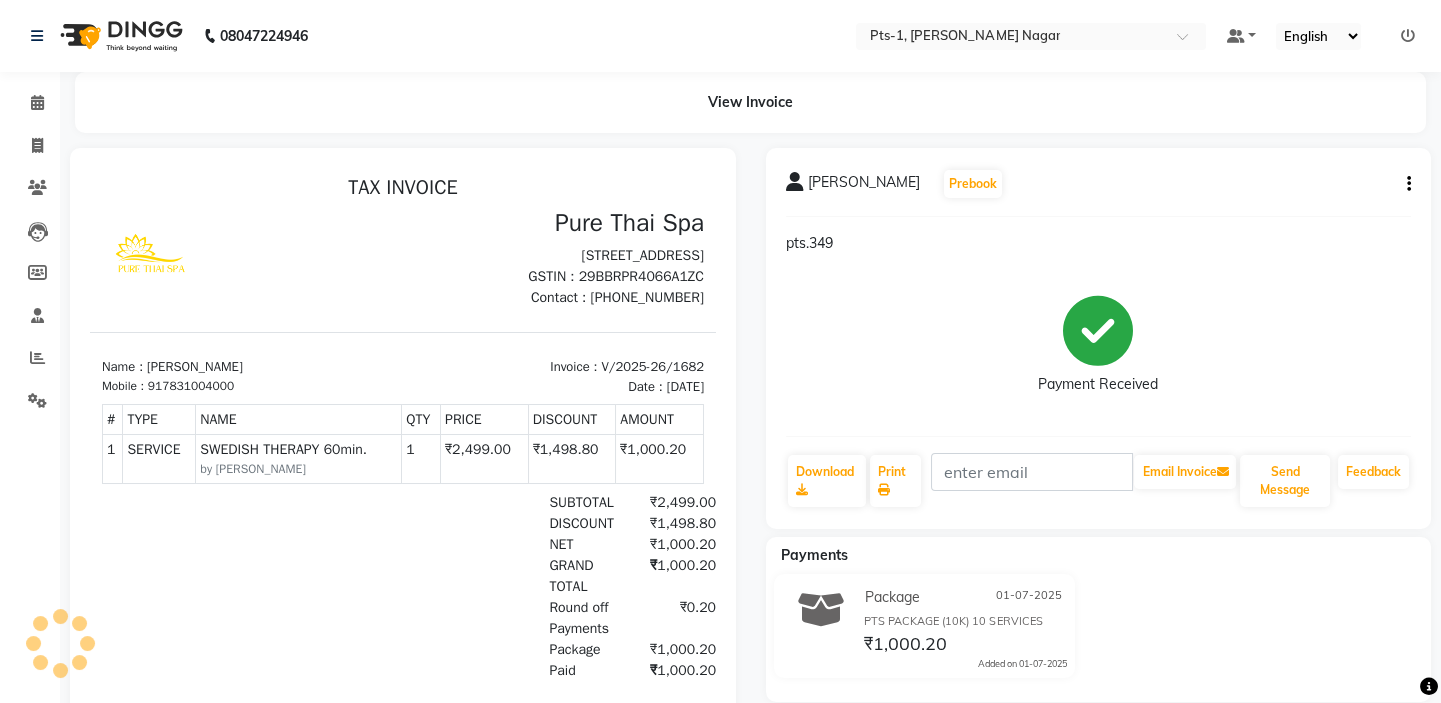 scroll, scrollTop: 0, scrollLeft: 0, axis: both 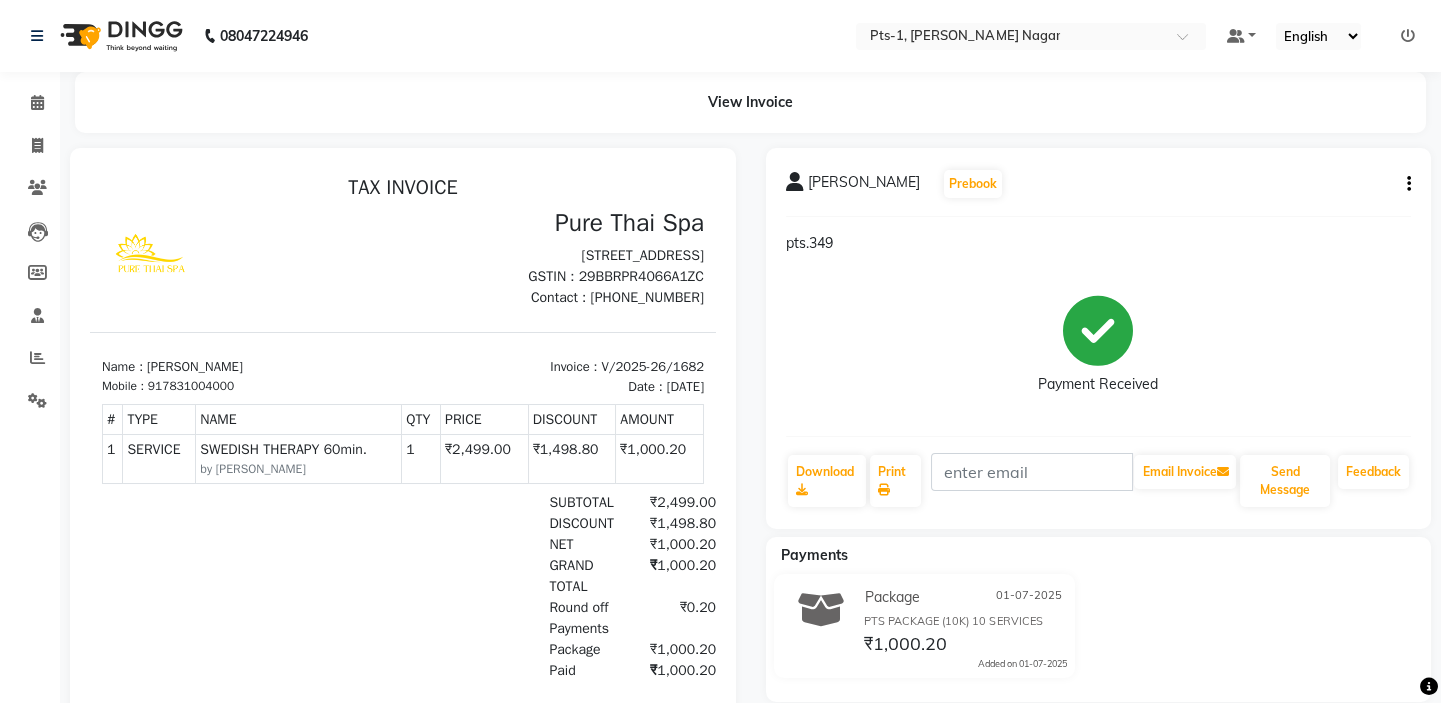 click 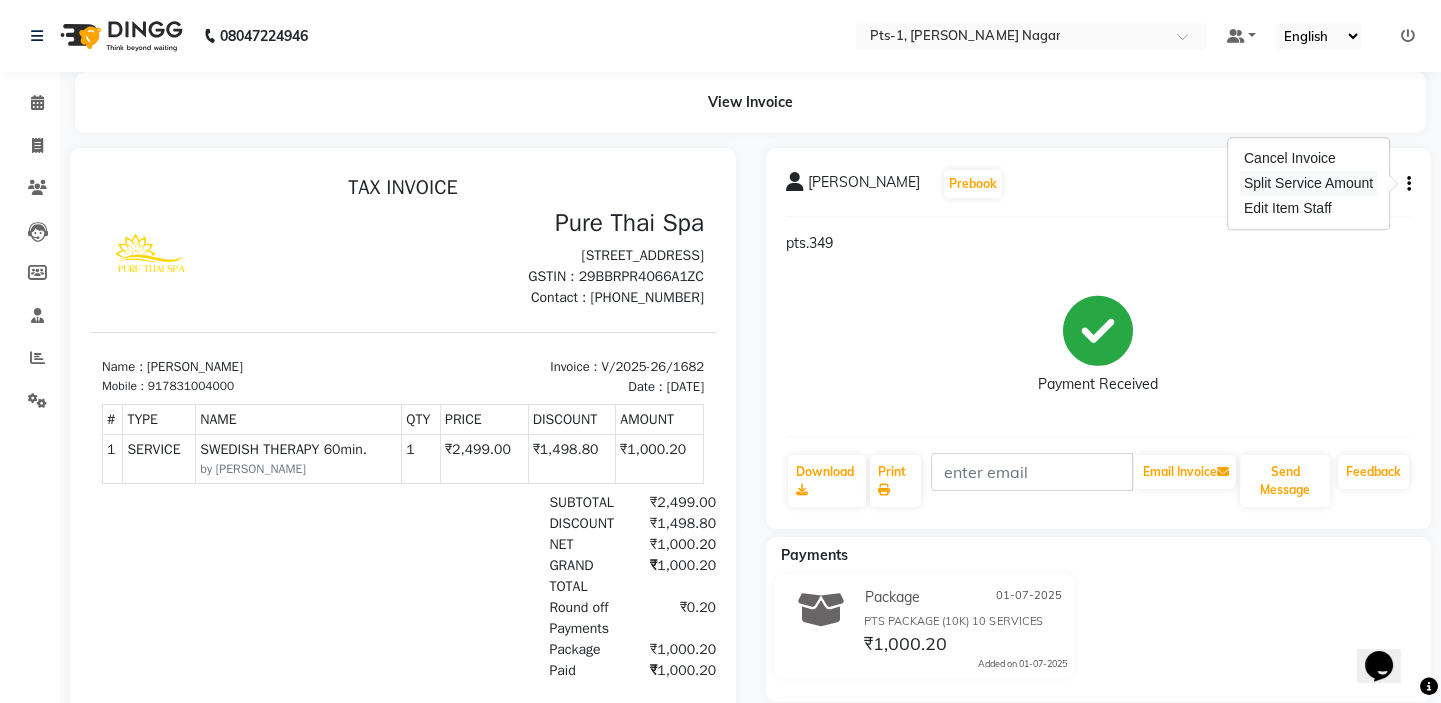 scroll, scrollTop: 0, scrollLeft: 0, axis: both 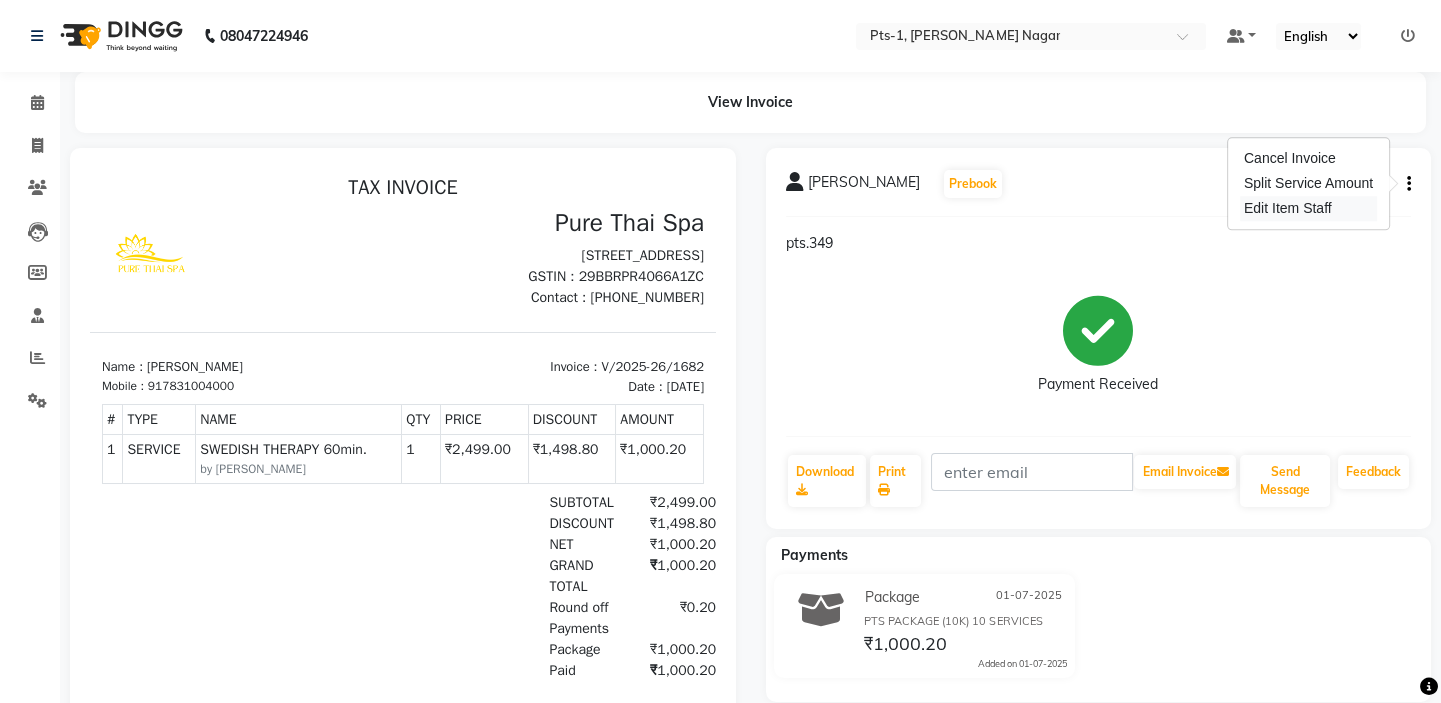 click on "Edit Item Staff" at bounding box center (1308, 208) 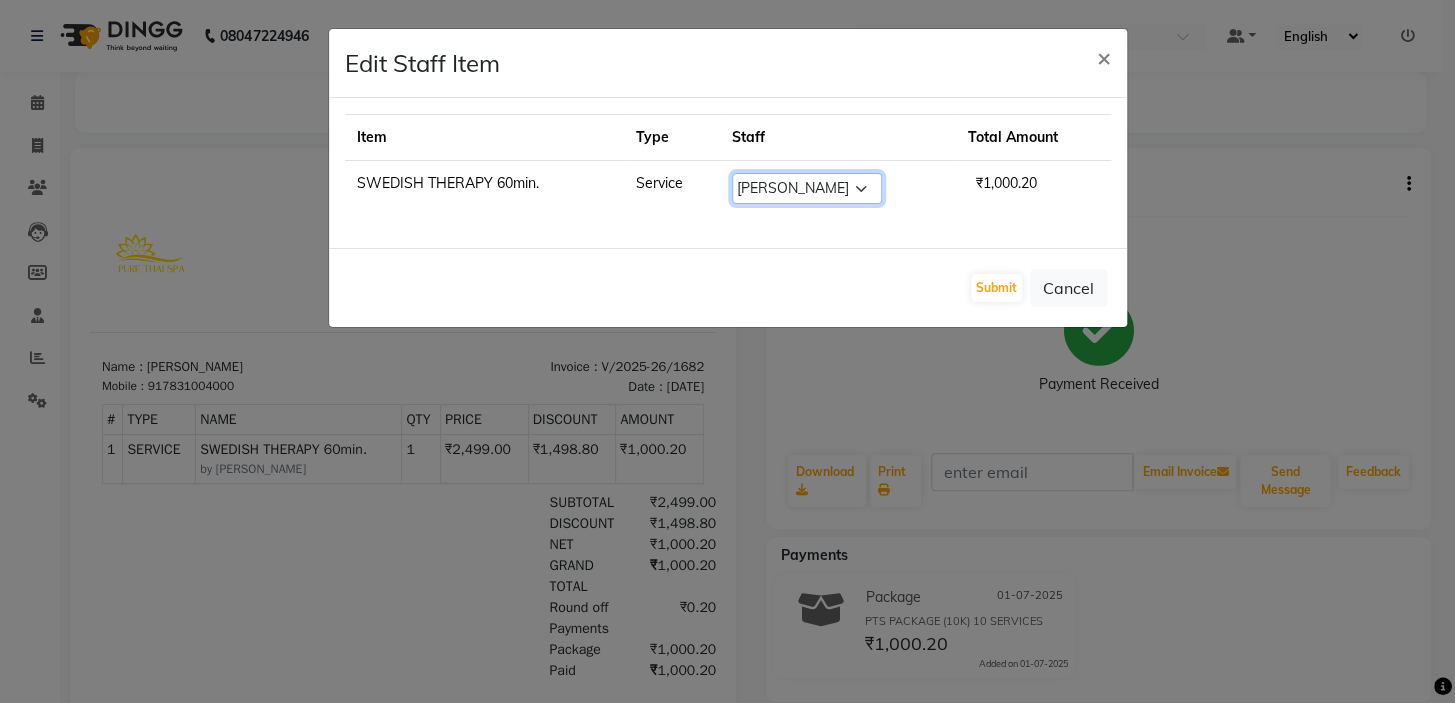 click on "Select  Alle   [PERSON_NAME]   anyone   [PERSON_NAME]   [PERSON_NAME]   Gia   Jeje   [PERSON_NAME]   [PERSON_NAME]   [PERSON_NAME]   [PERSON_NAME]   [PERSON_NAME]" 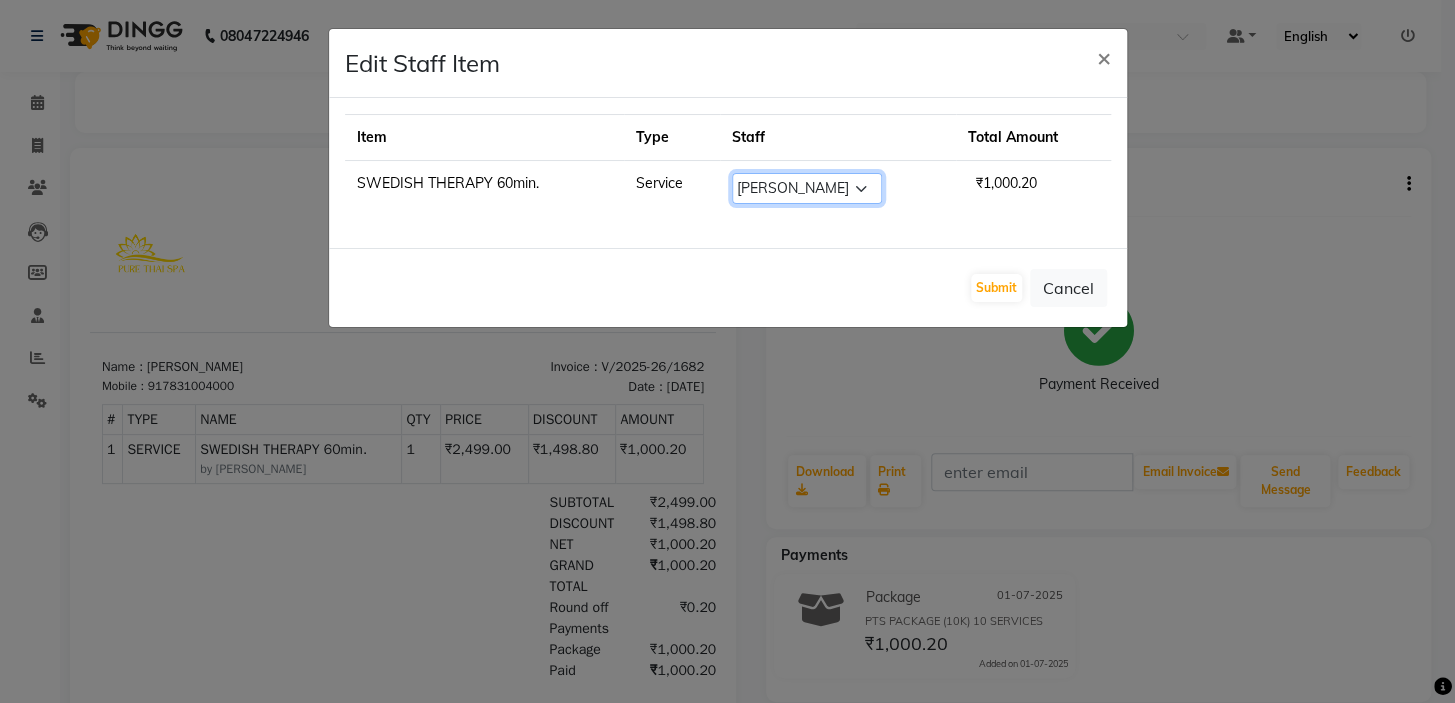select on "85045" 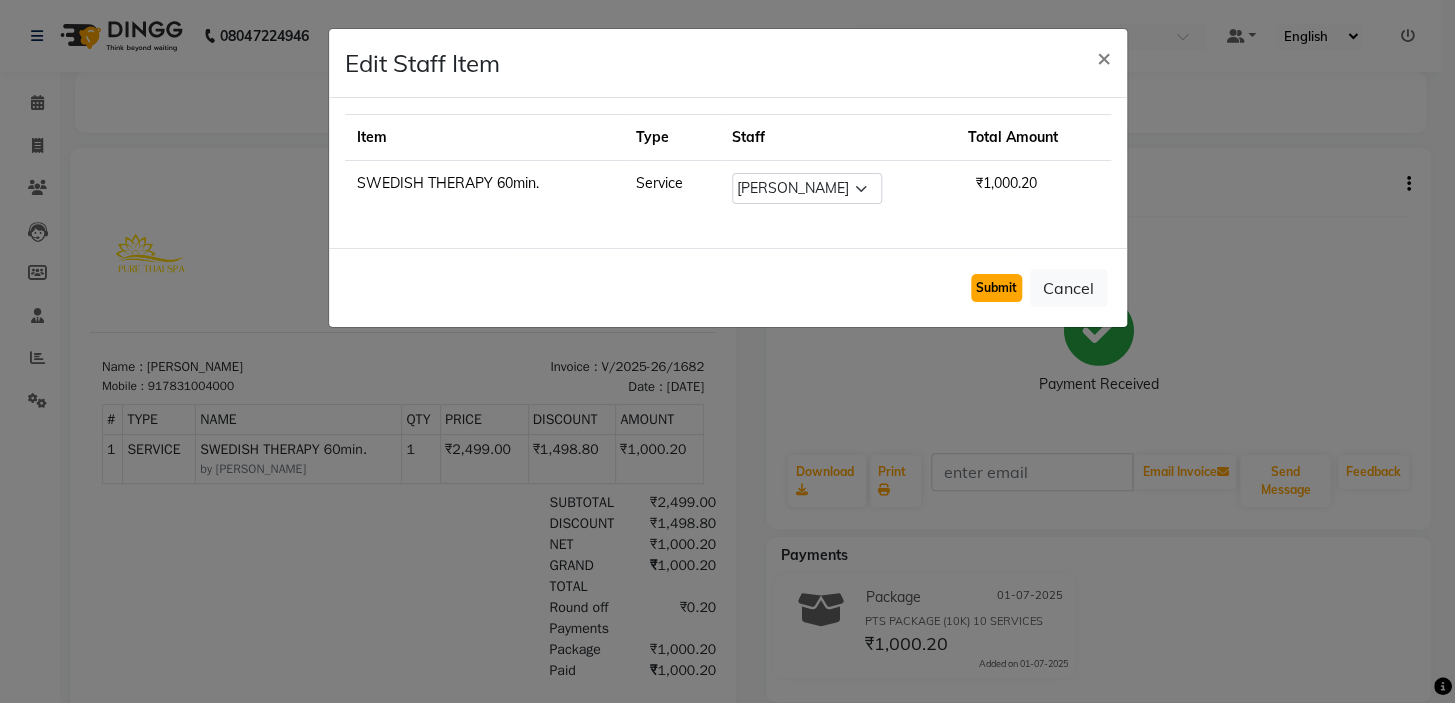 click on "Submit" 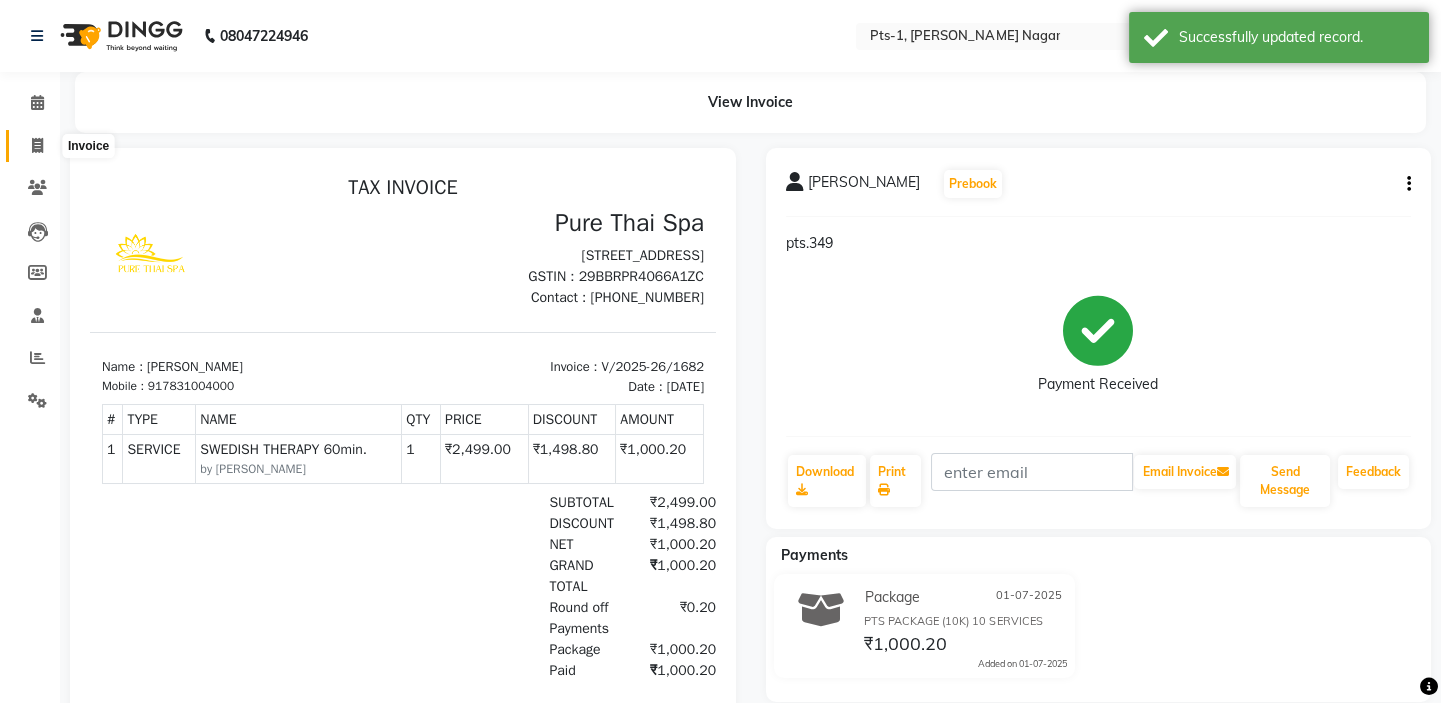 click 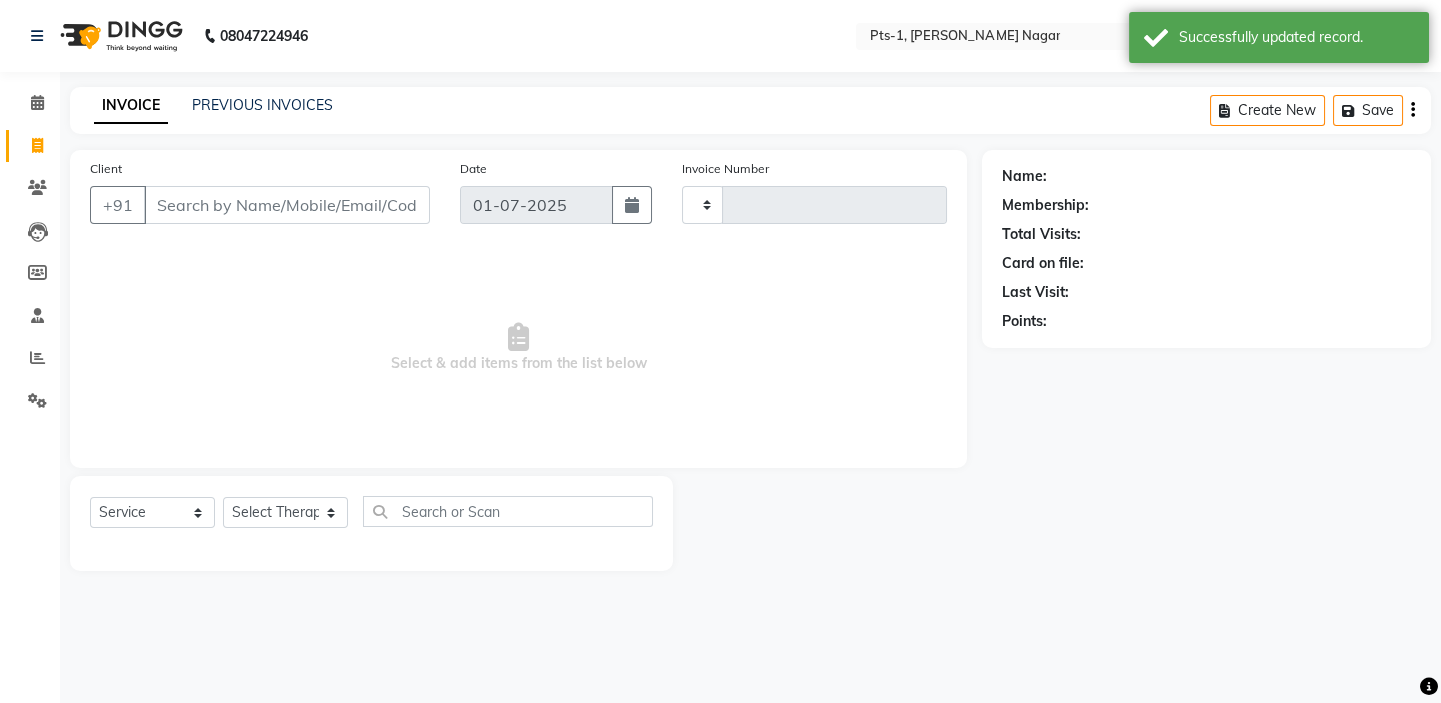 type on "1683" 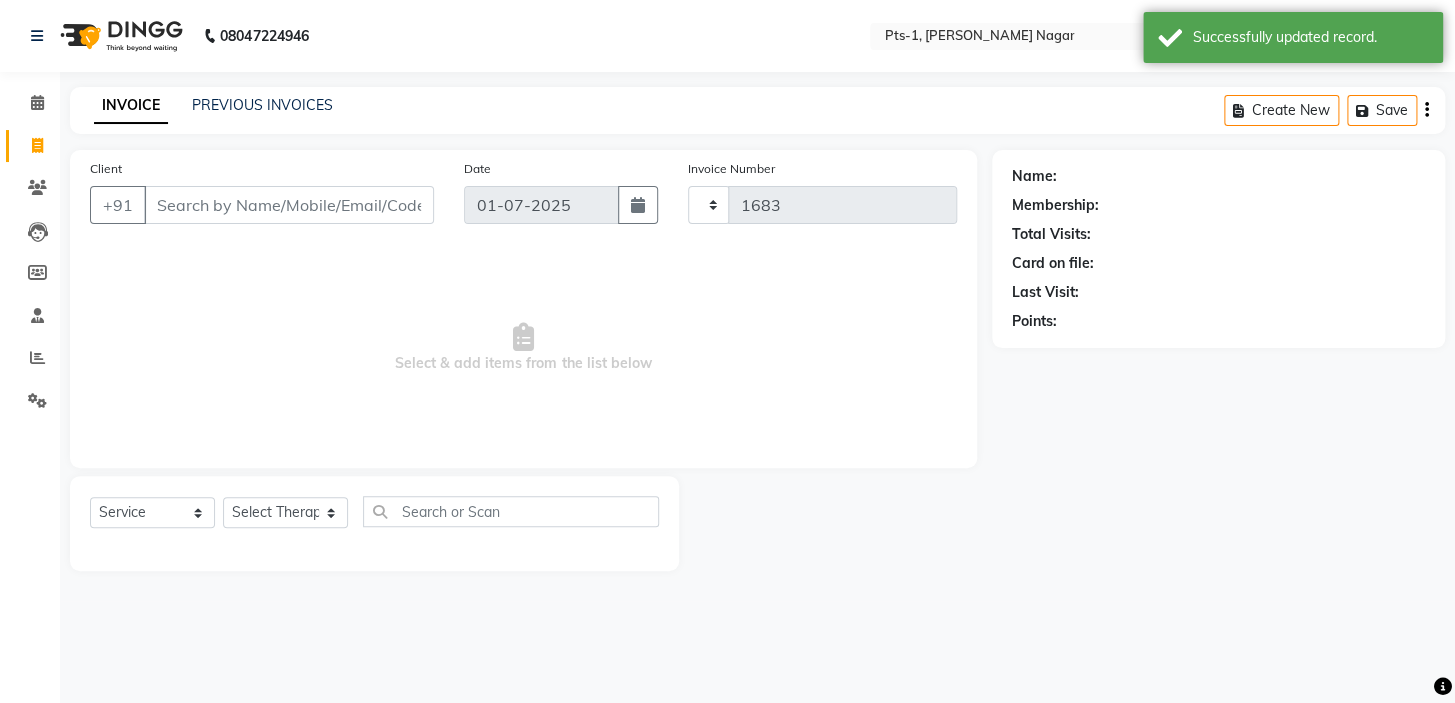 select on "5296" 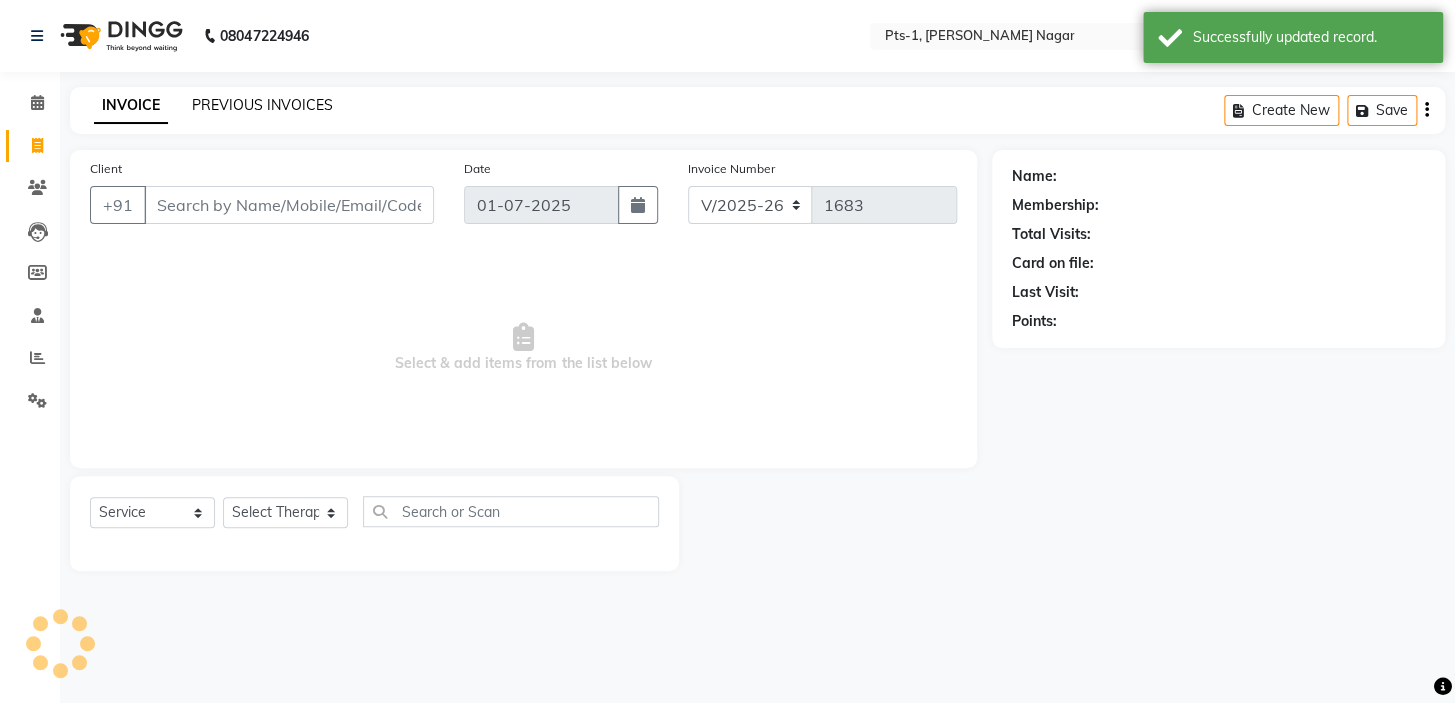 click on "PREVIOUS INVOICES" 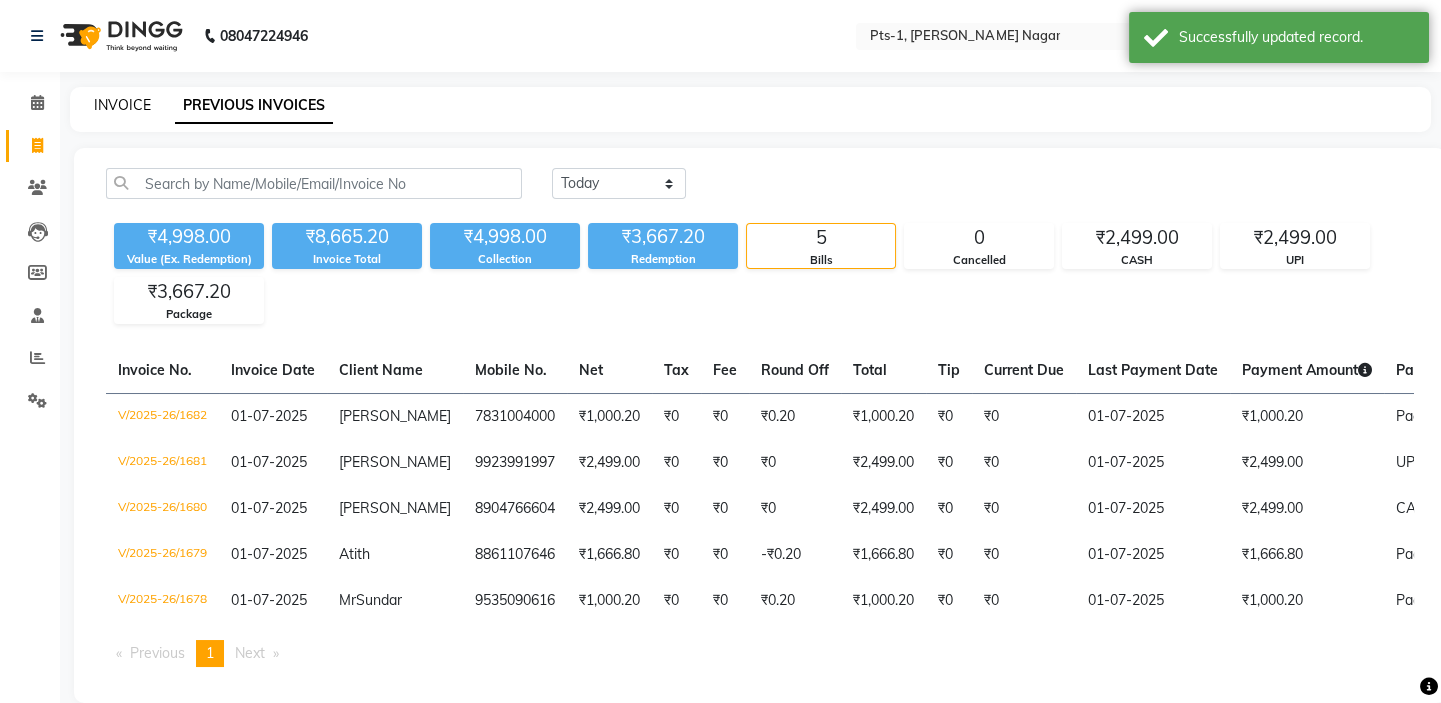 click on "INVOICE" 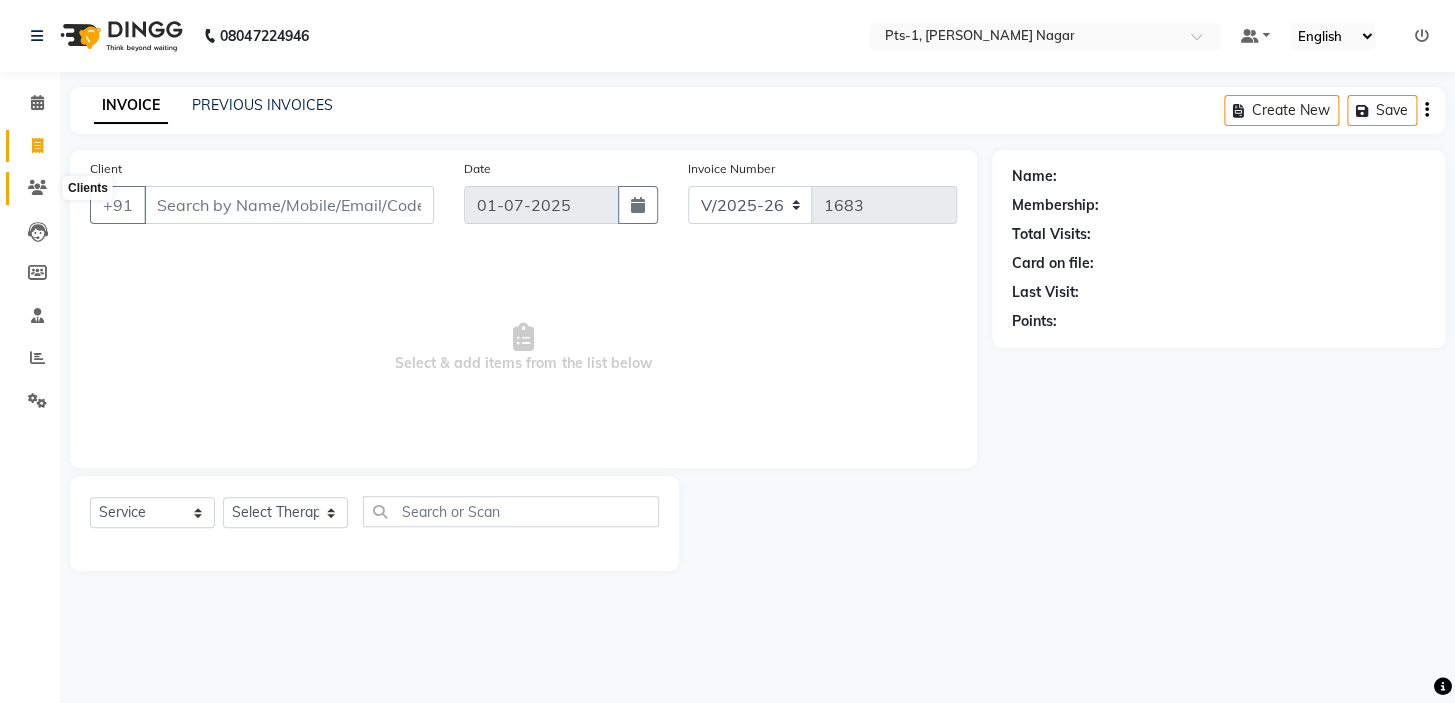 click 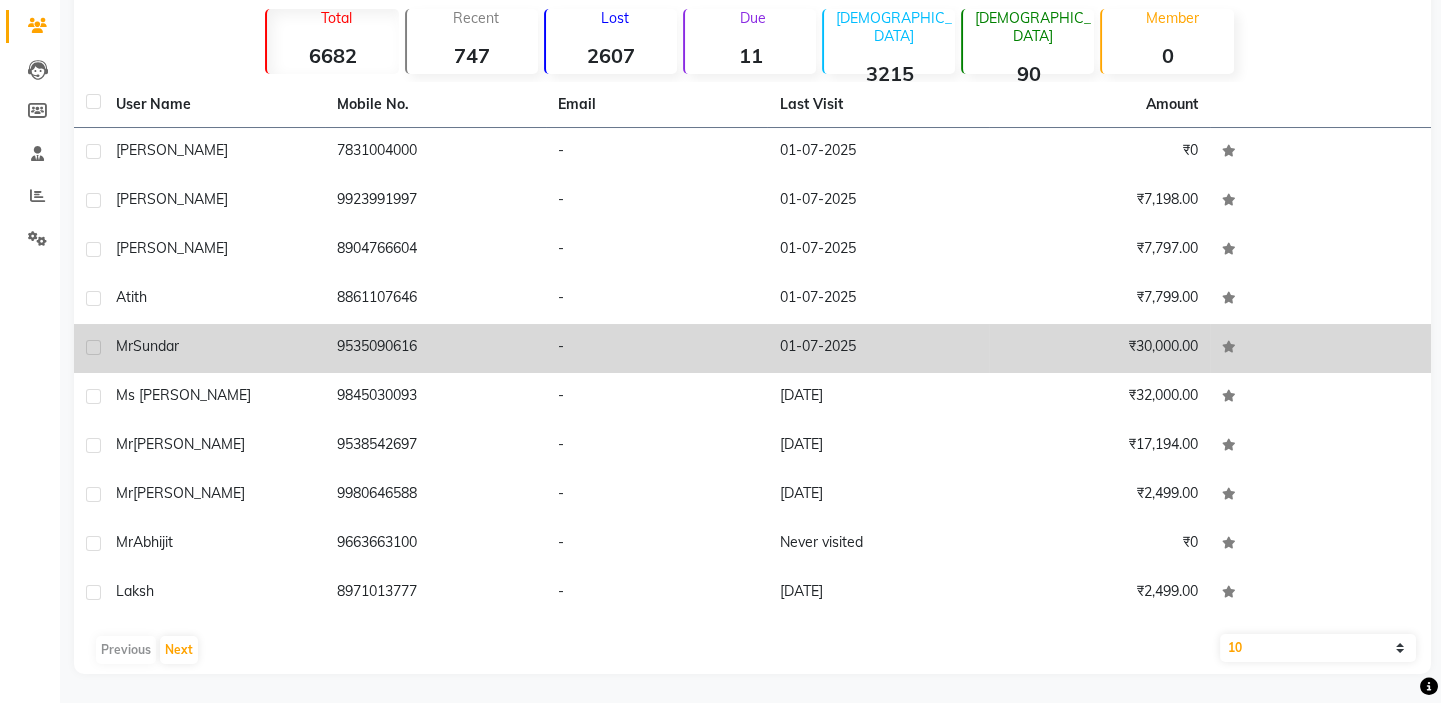 scroll, scrollTop: 0, scrollLeft: 0, axis: both 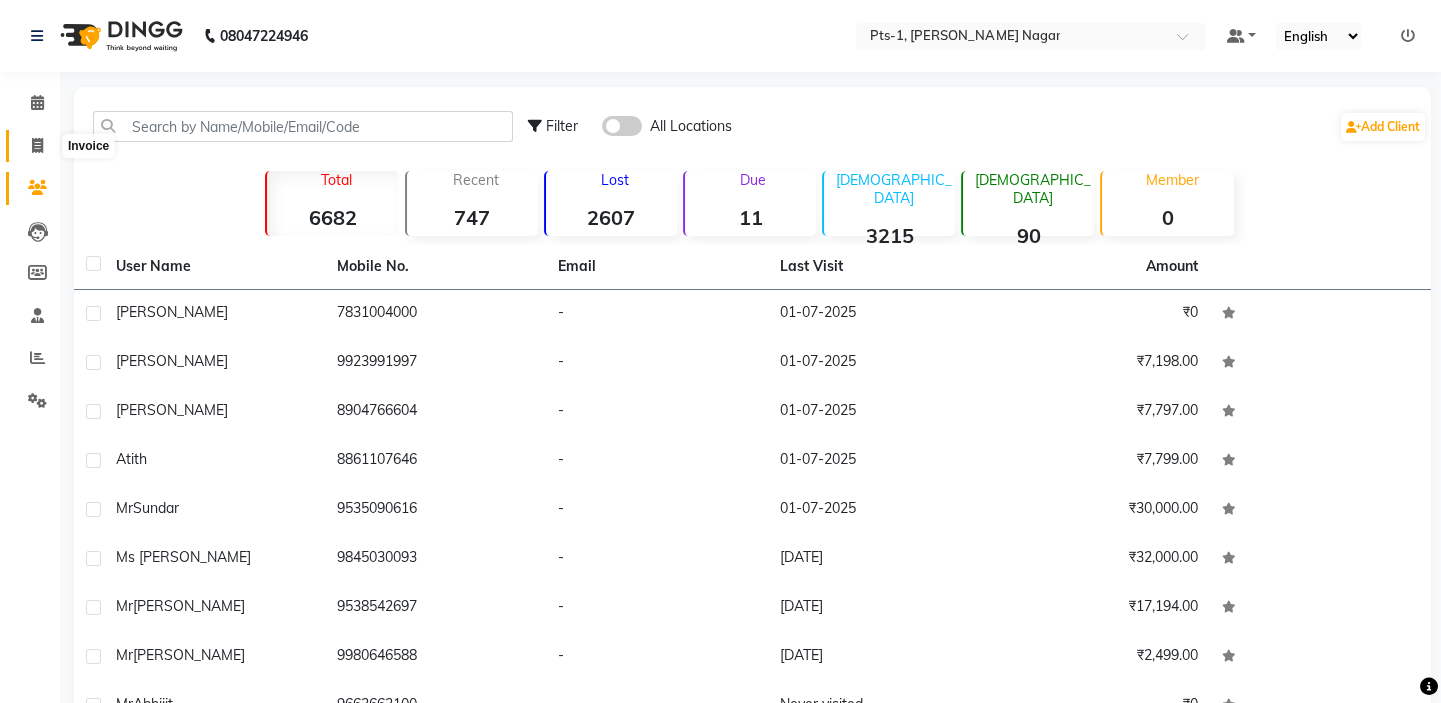 click 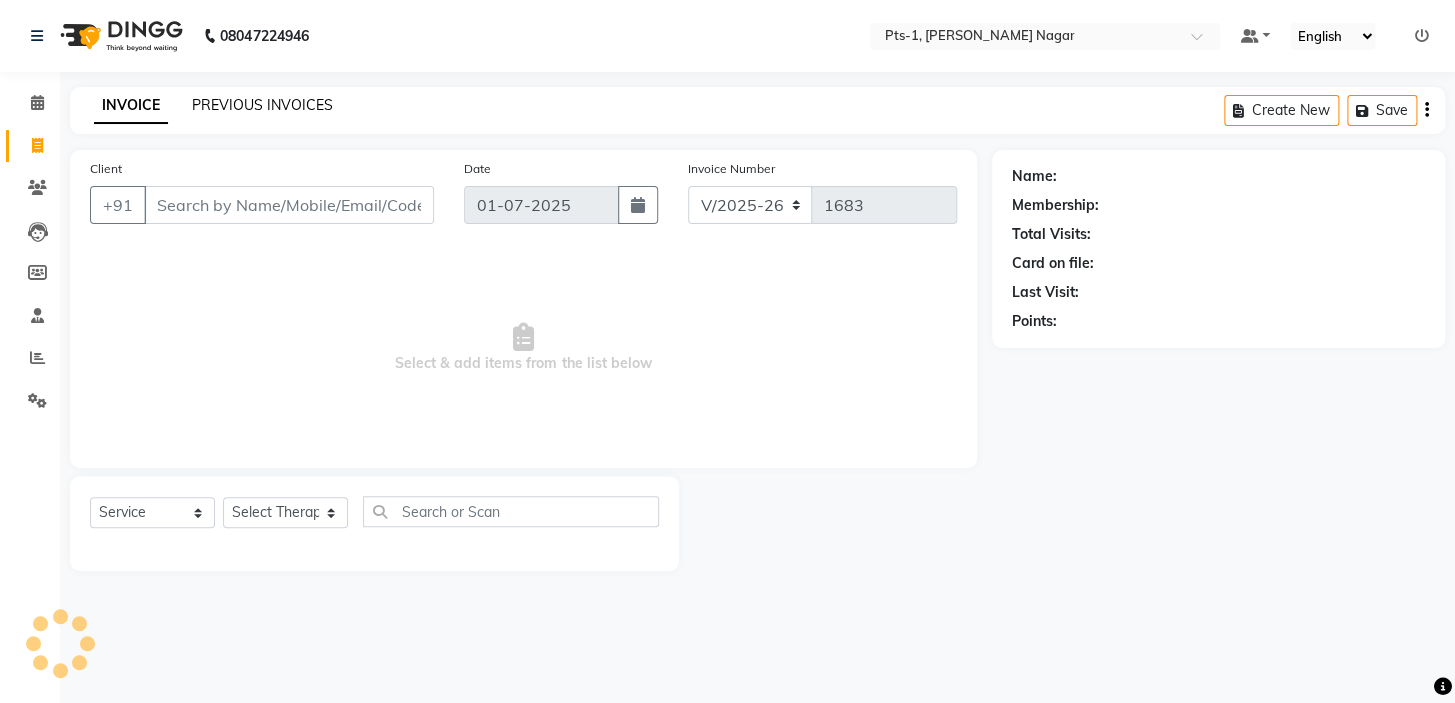 click on "PREVIOUS INVOICES" 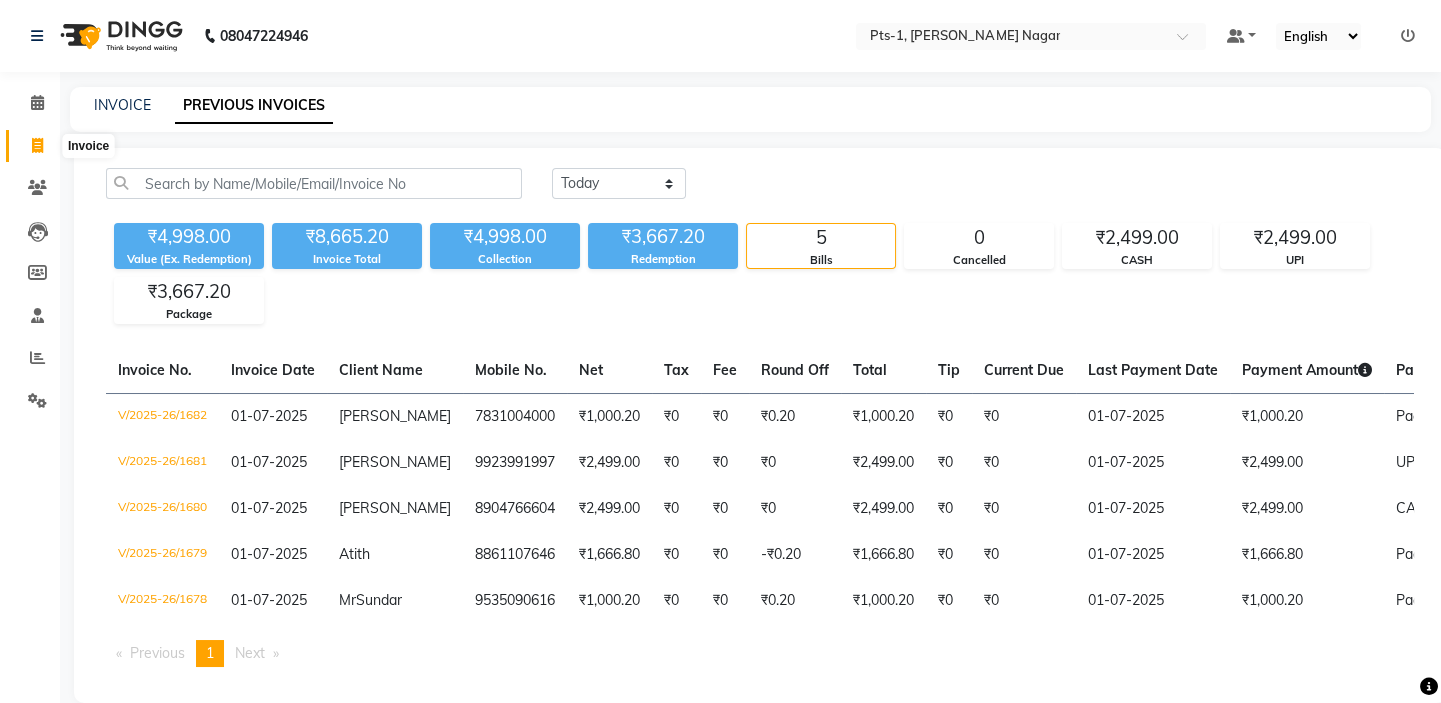 click 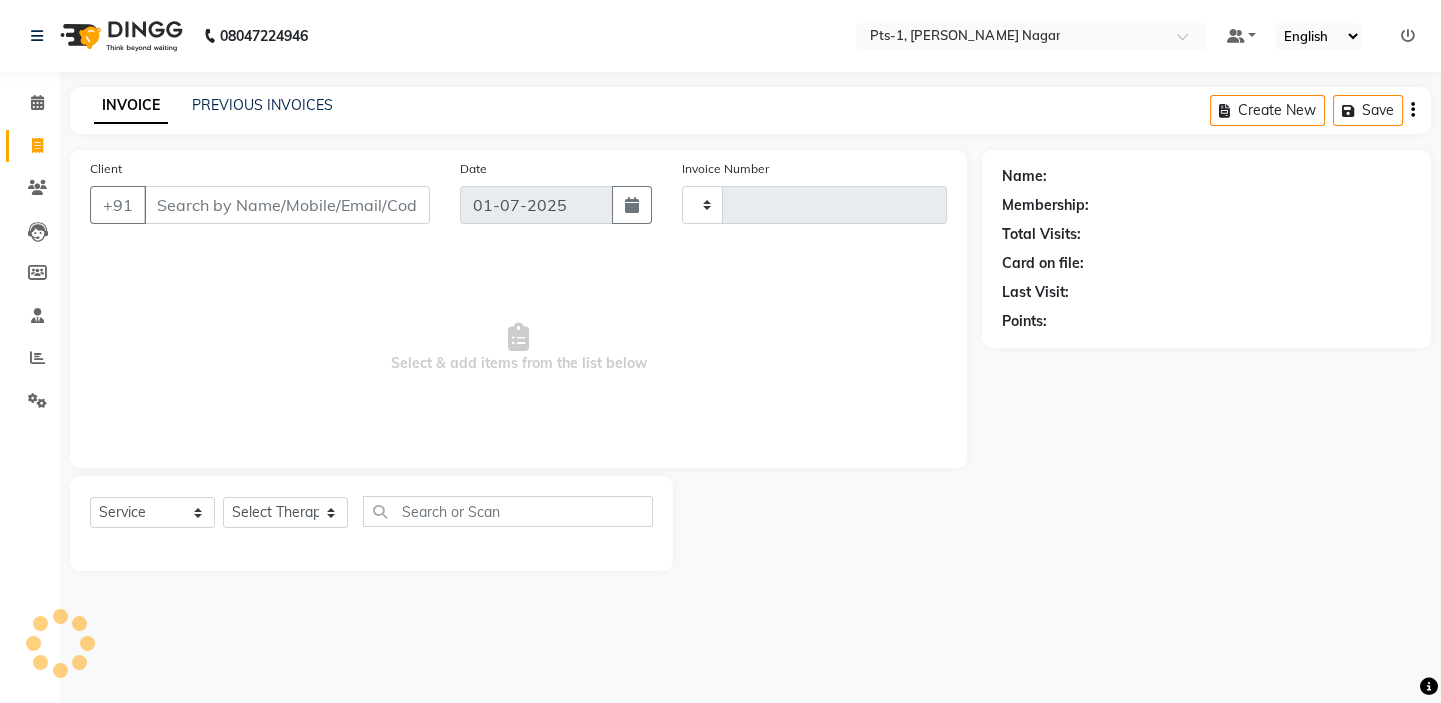 type on "1683" 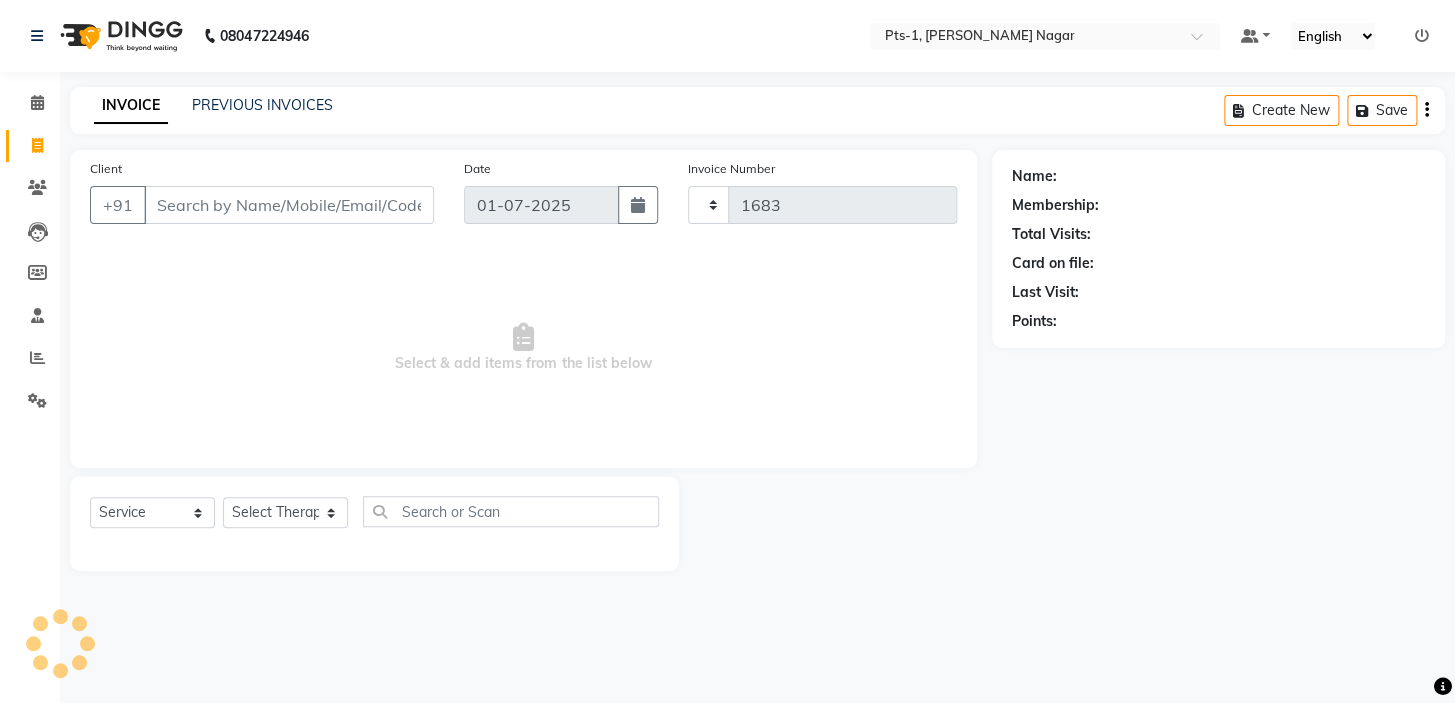 select on "5296" 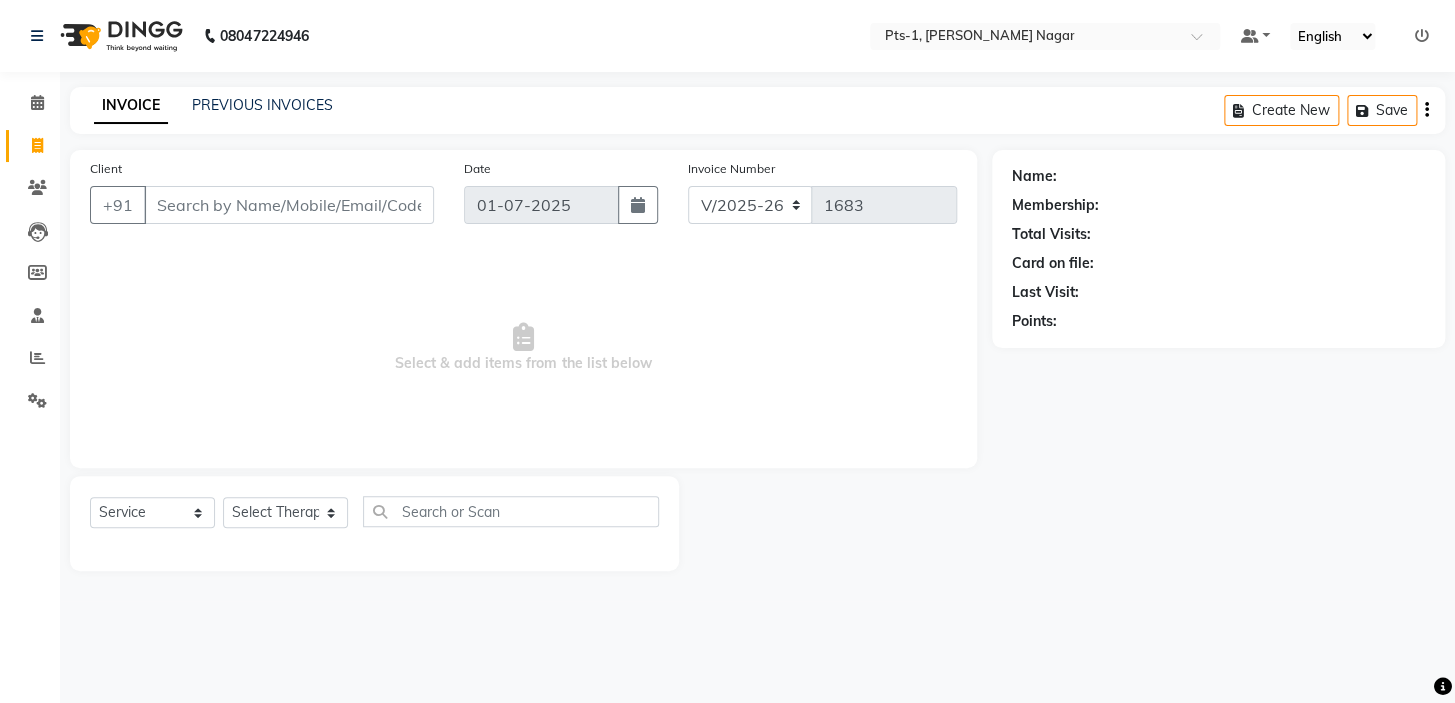 click on "Client" at bounding box center (289, 205) 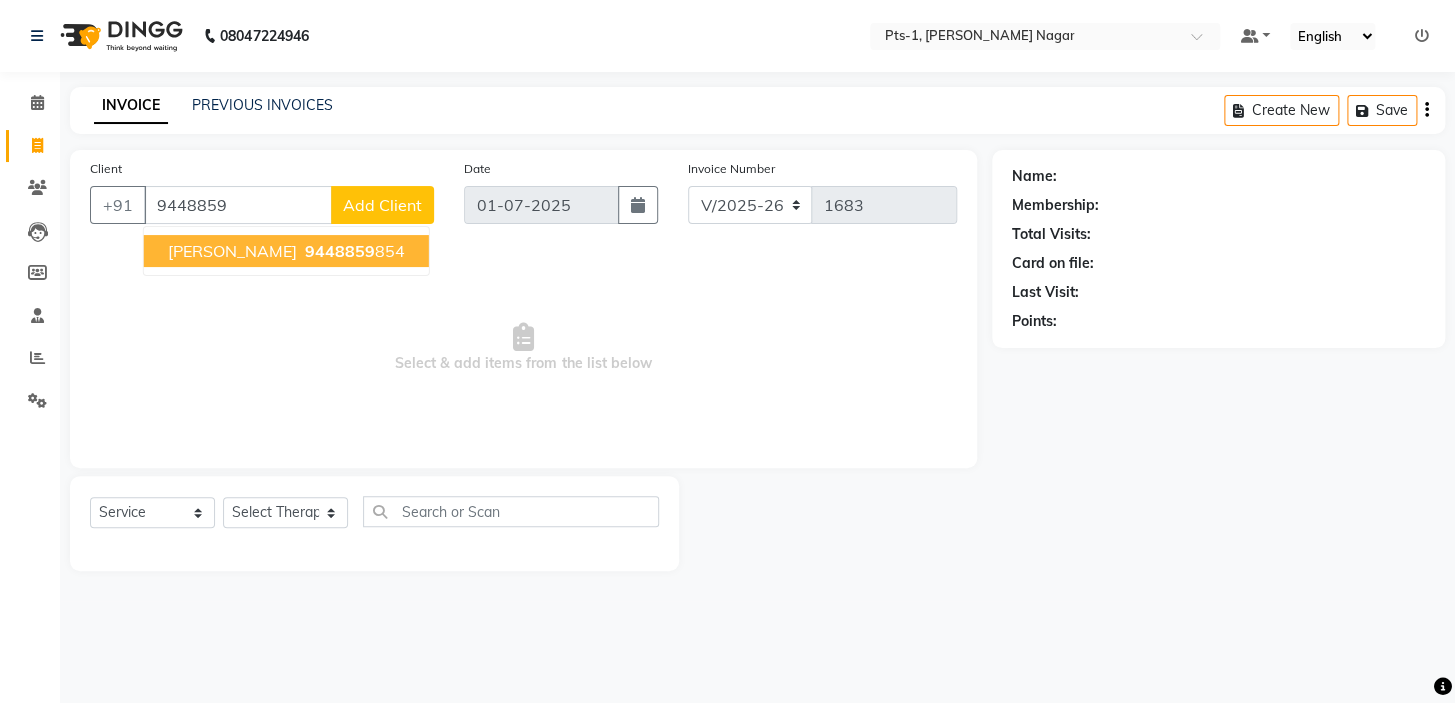 click on "9448859" at bounding box center (340, 251) 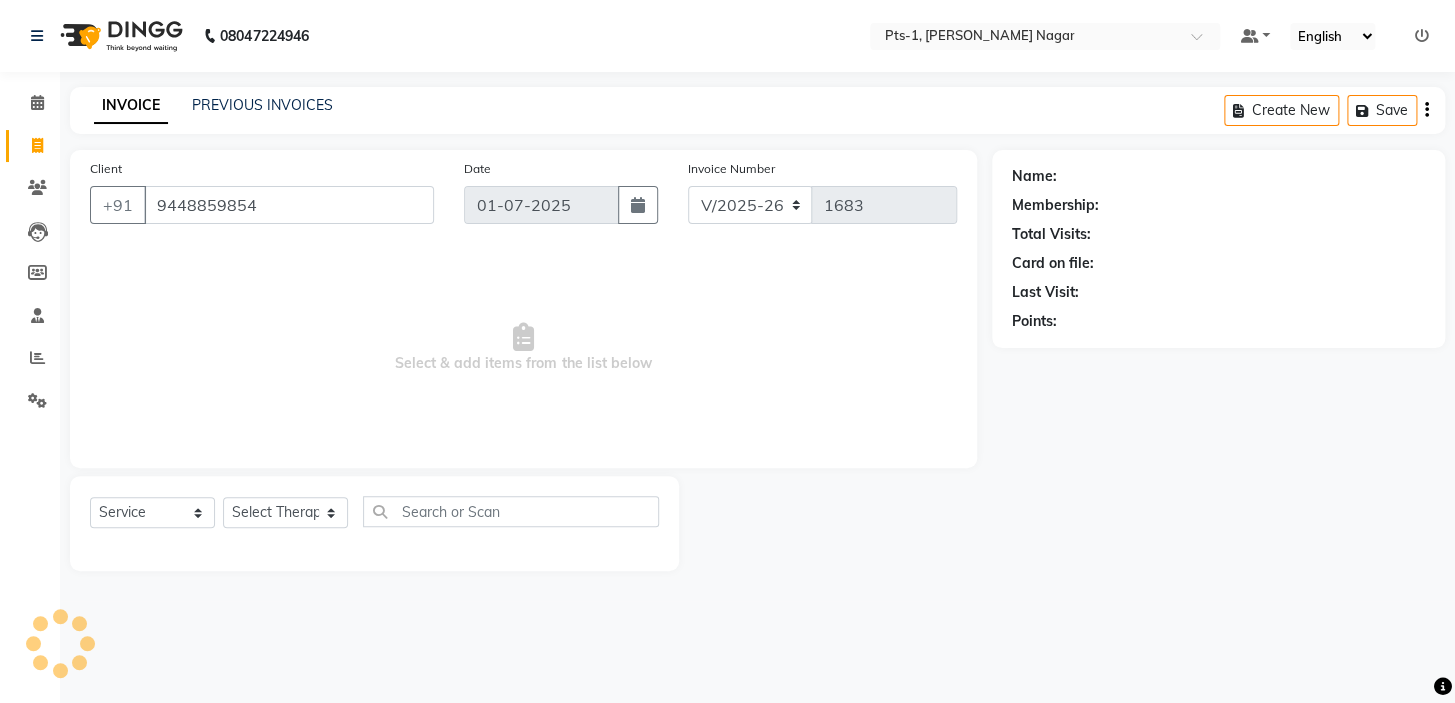 type on "9448859854" 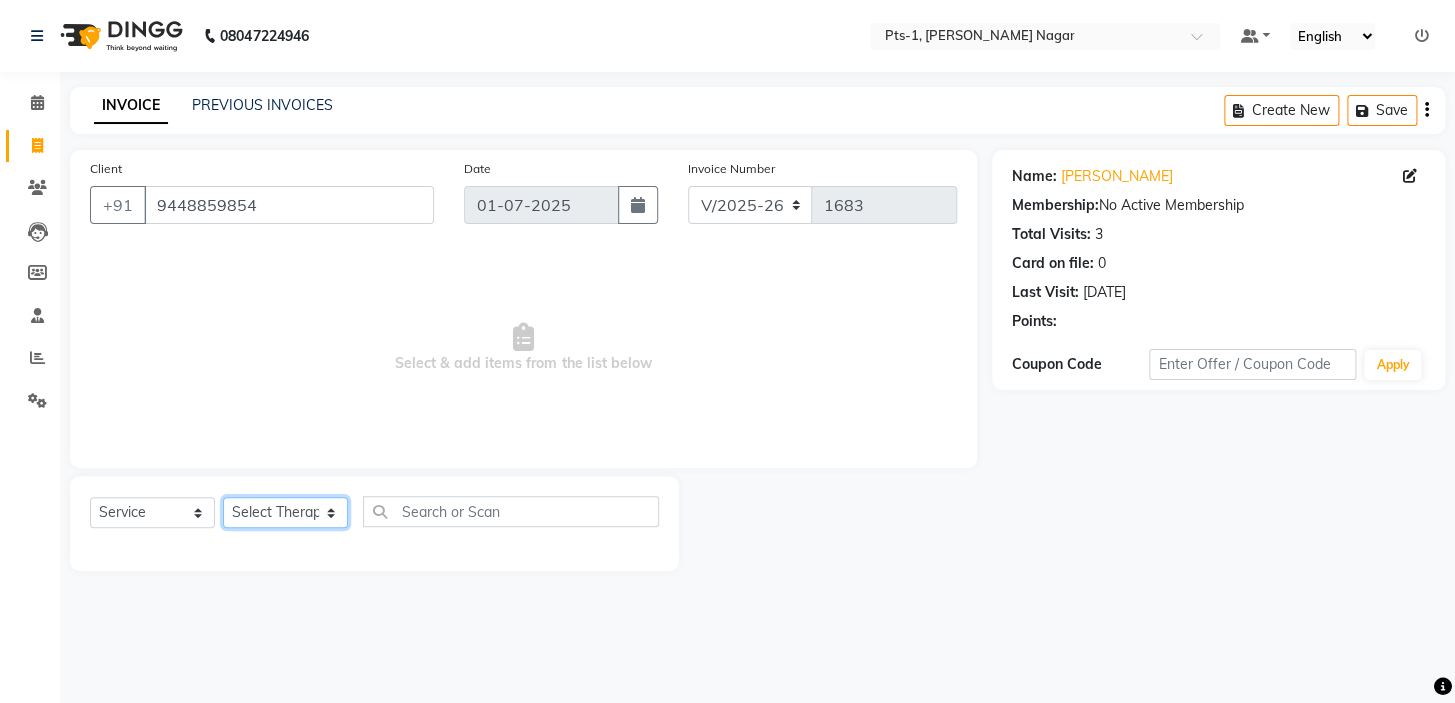 click on "Select Therapist Alle [PERSON_NAME] anyone [PERSON_NAME] [PERSON_NAME] Gia Jeje [PERSON_NAME] [PERSON_NAME] [PERSON_NAME] Sun [PERSON_NAME] [PERSON_NAME]" 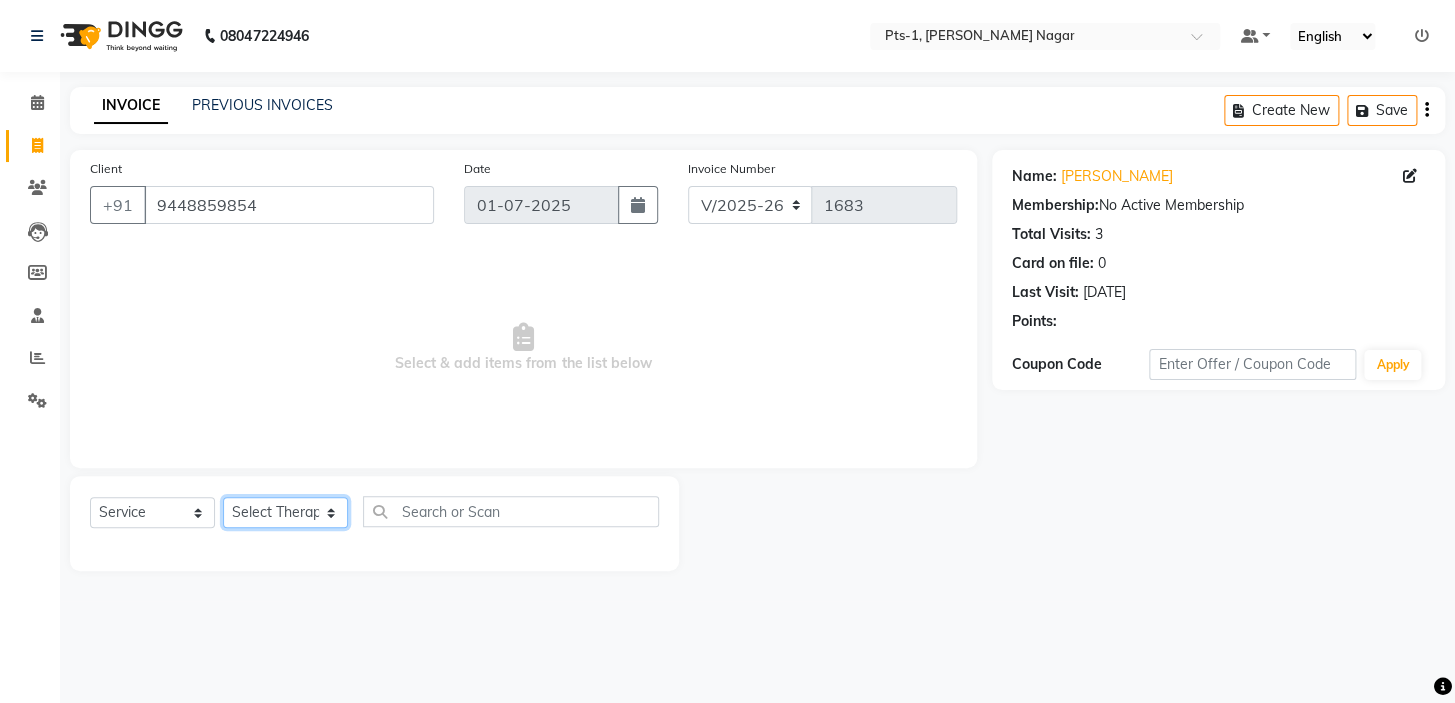 select on "34866" 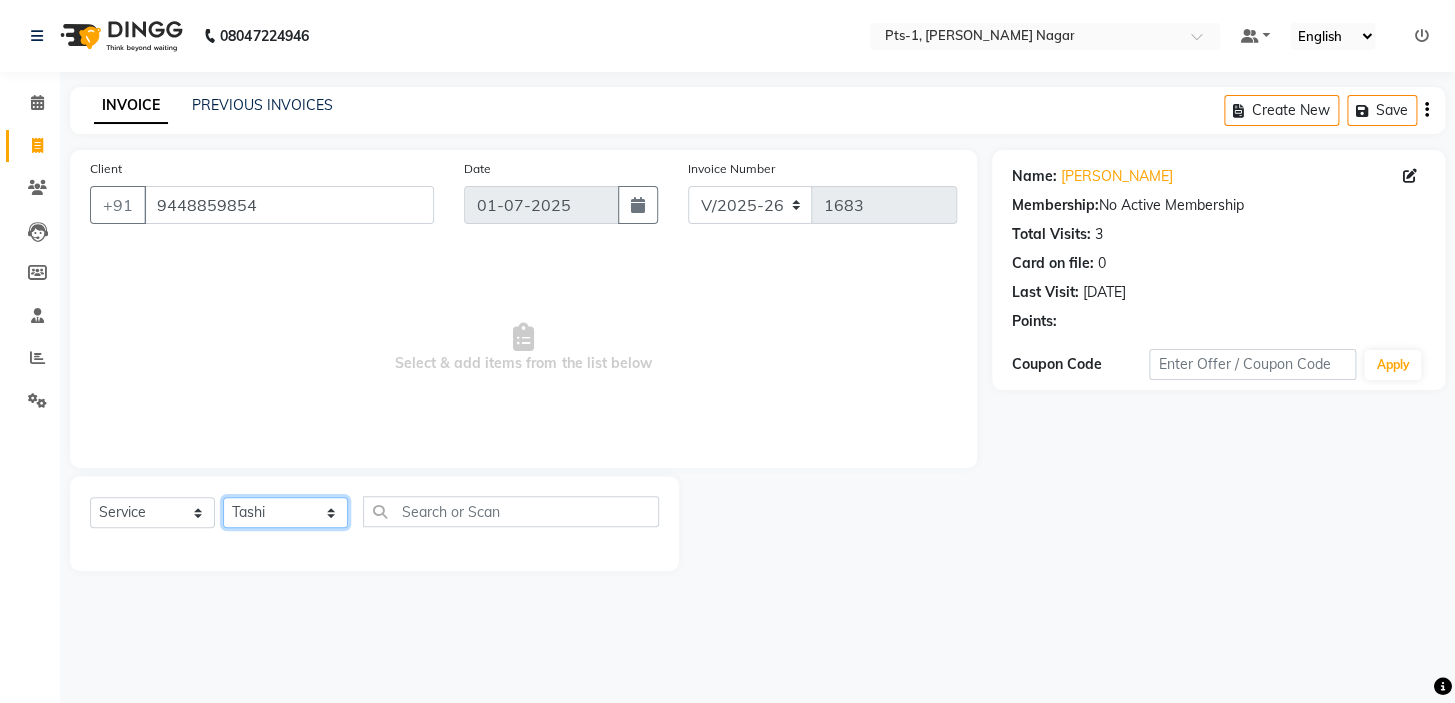 click on "Select Therapist Alle [PERSON_NAME] anyone [PERSON_NAME] [PERSON_NAME] Gia Jeje [PERSON_NAME] [PERSON_NAME] [PERSON_NAME] Sun [PERSON_NAME] [PERSON_NAME]" 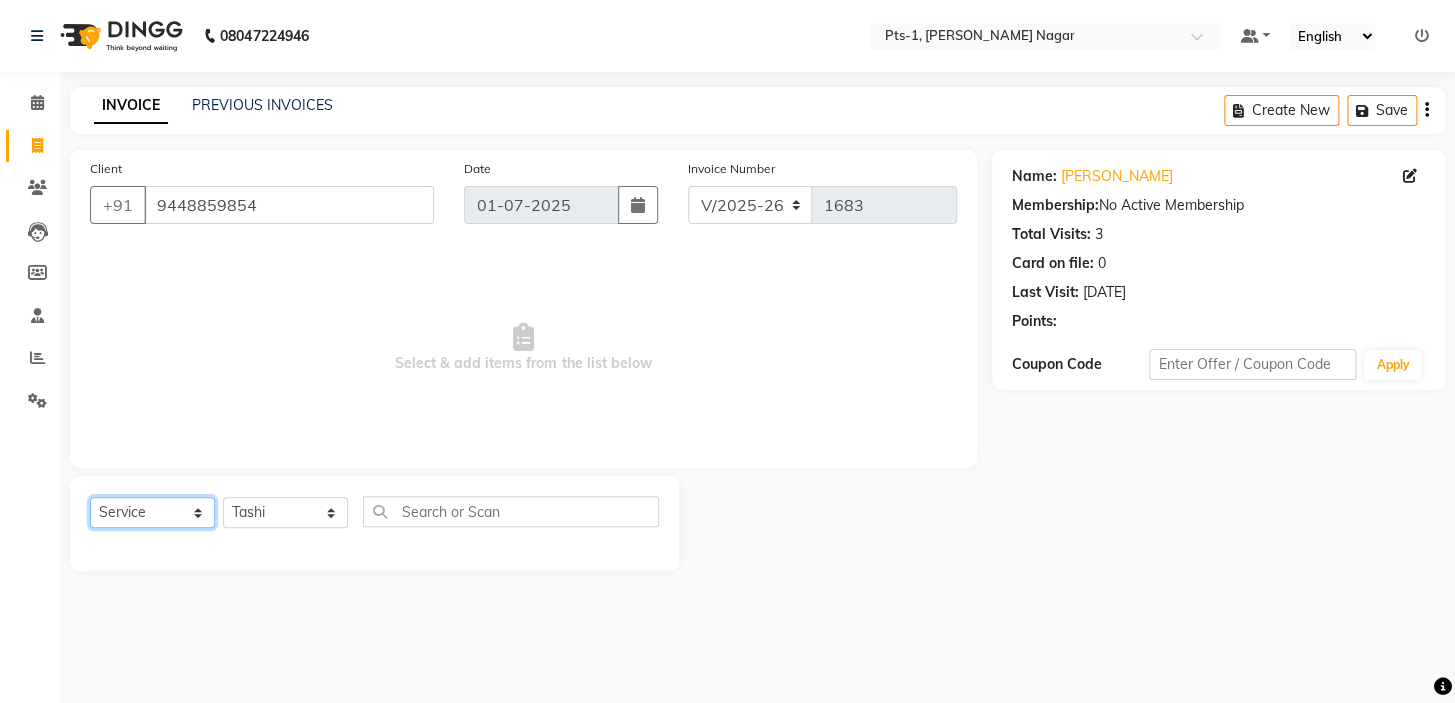 drag, startPoint x: 146, startPoint y: 509, endPoint x: 155, endPoint y: 499, distance: 13.453624 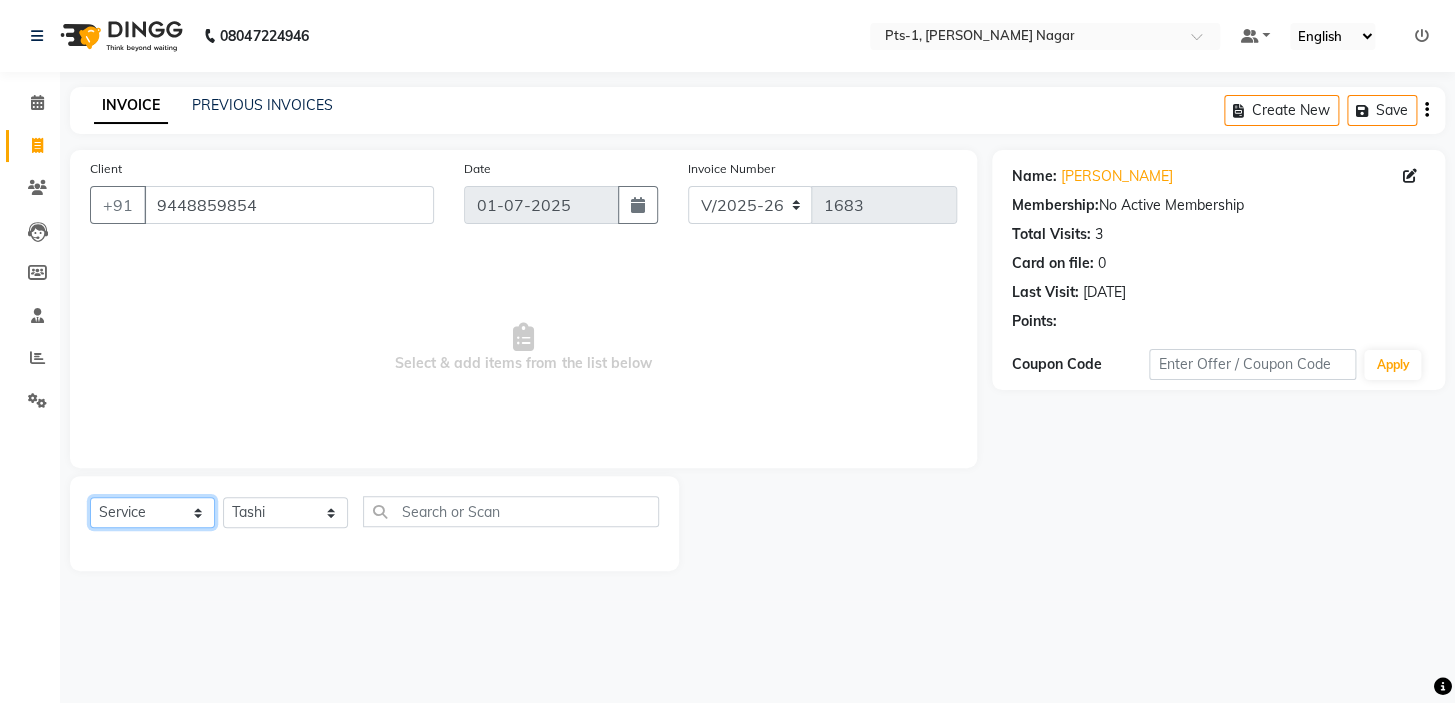 select on "package" 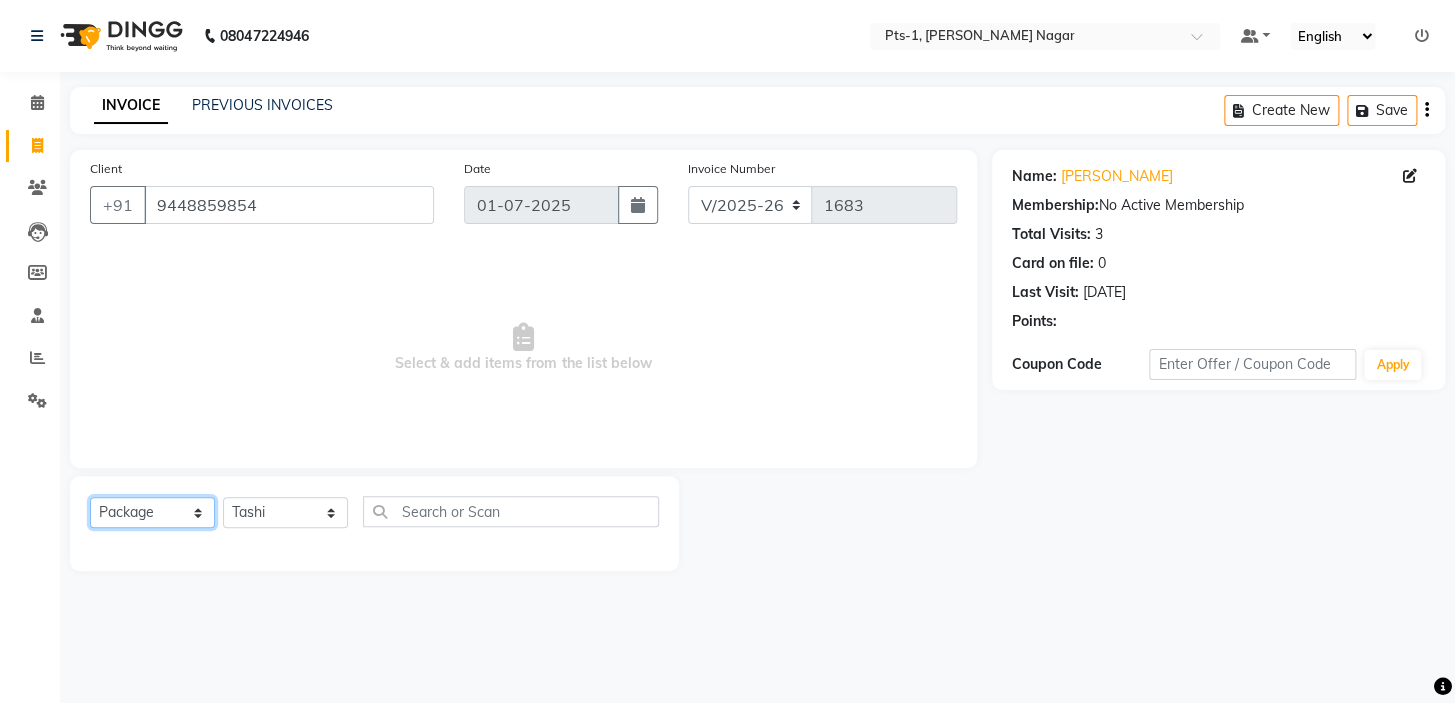 click on "Select  Service  Product  Membership  Package Voucher Prepaid Gift Card" 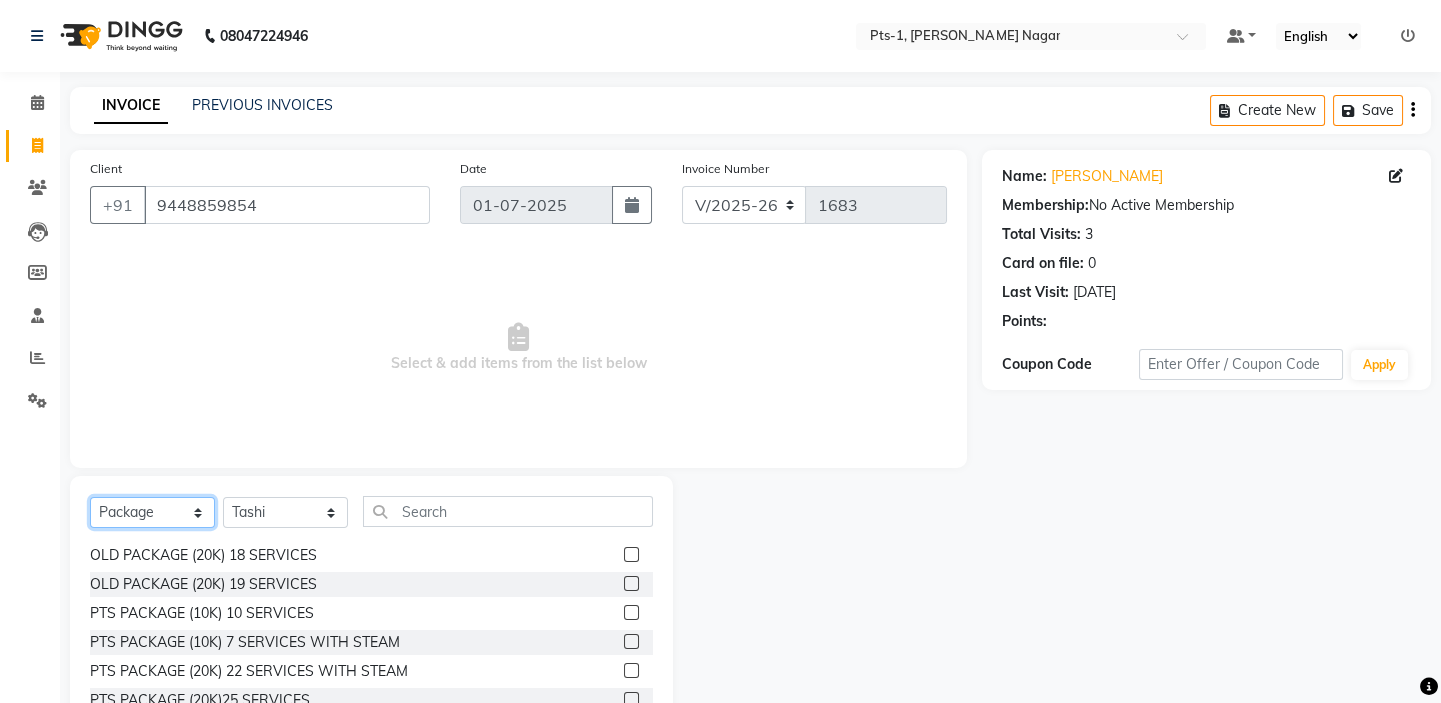 scroll, scrollTop: 234, scrollLeft: 0, axis: vertical 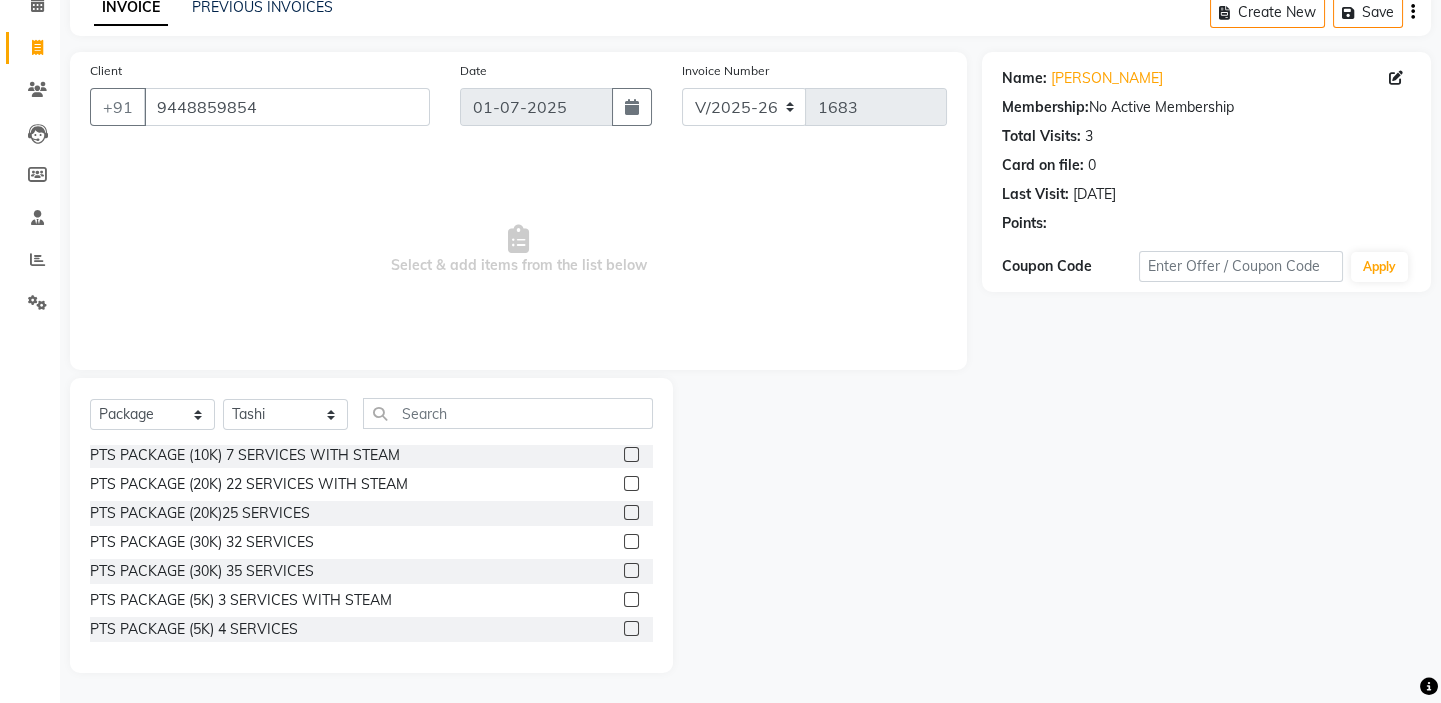 click 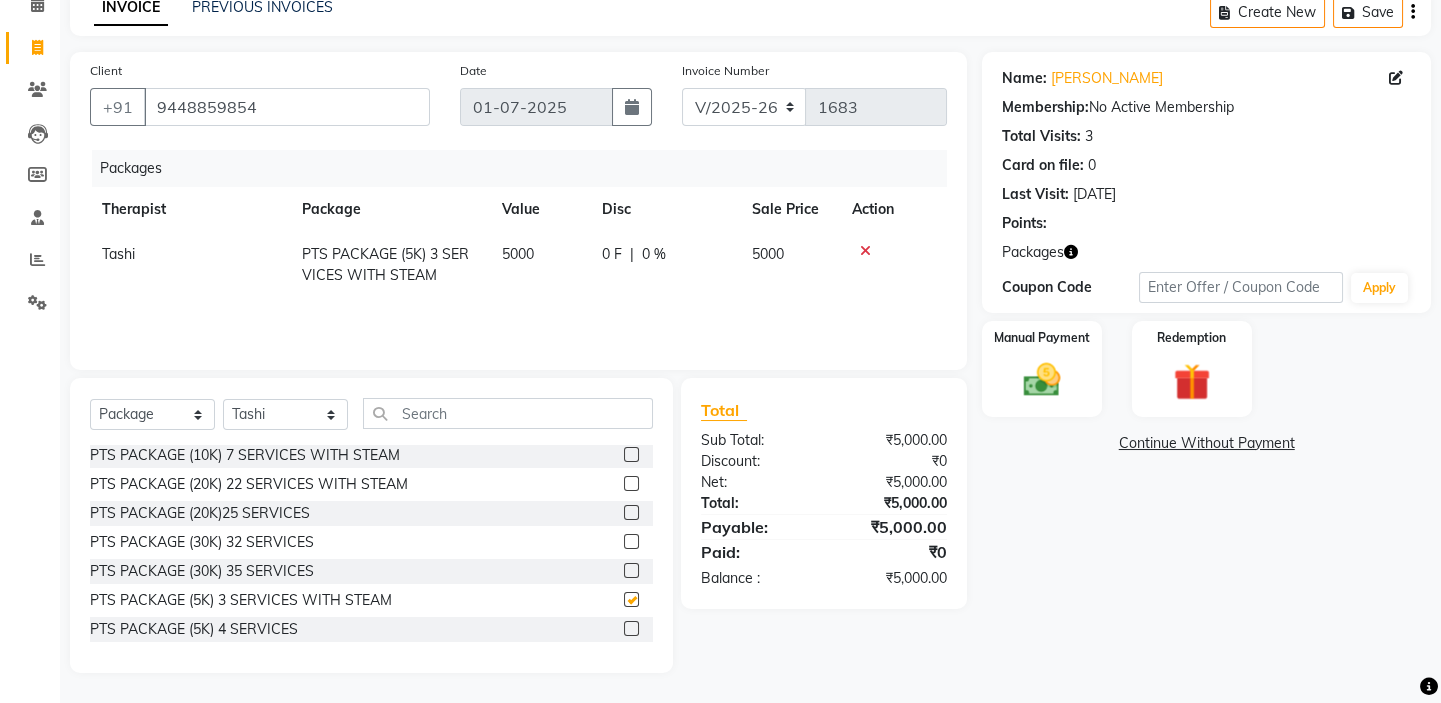 checkbox on "false" 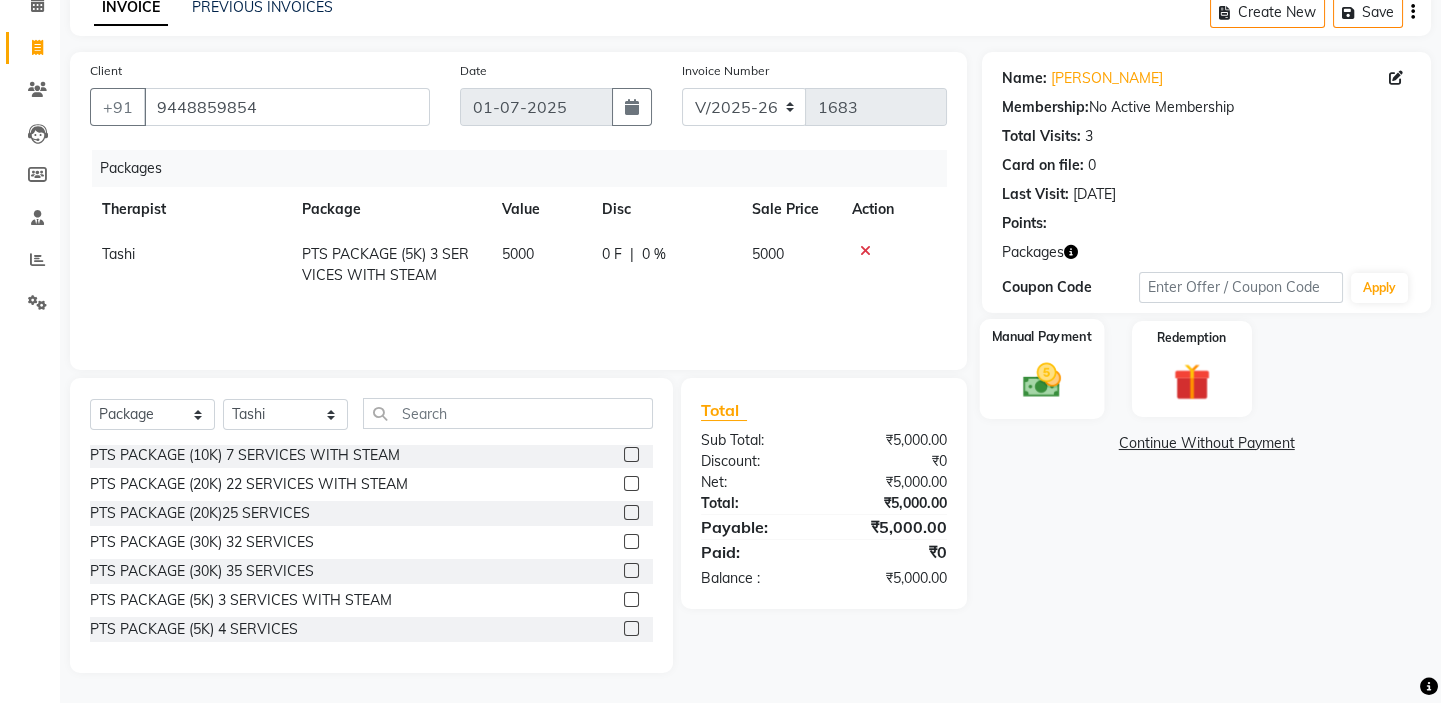 click 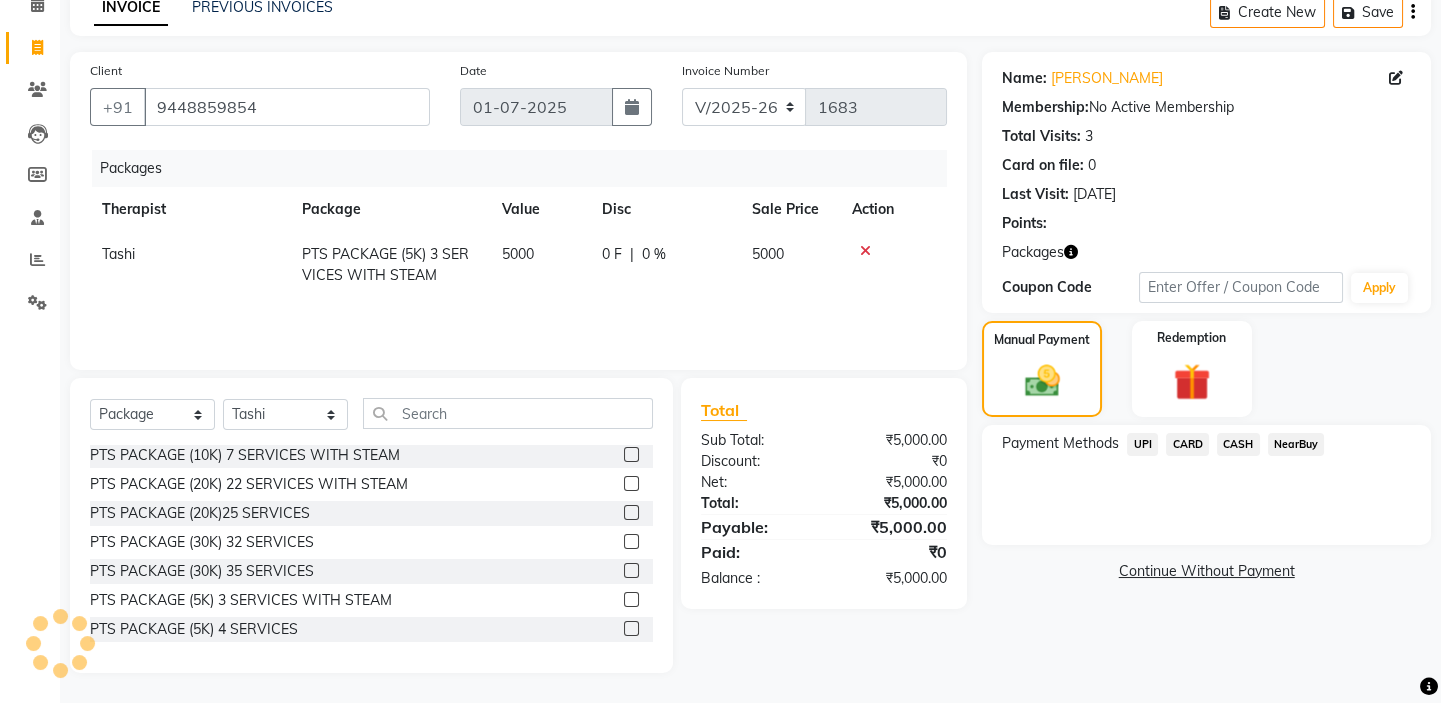 click on "CASH" 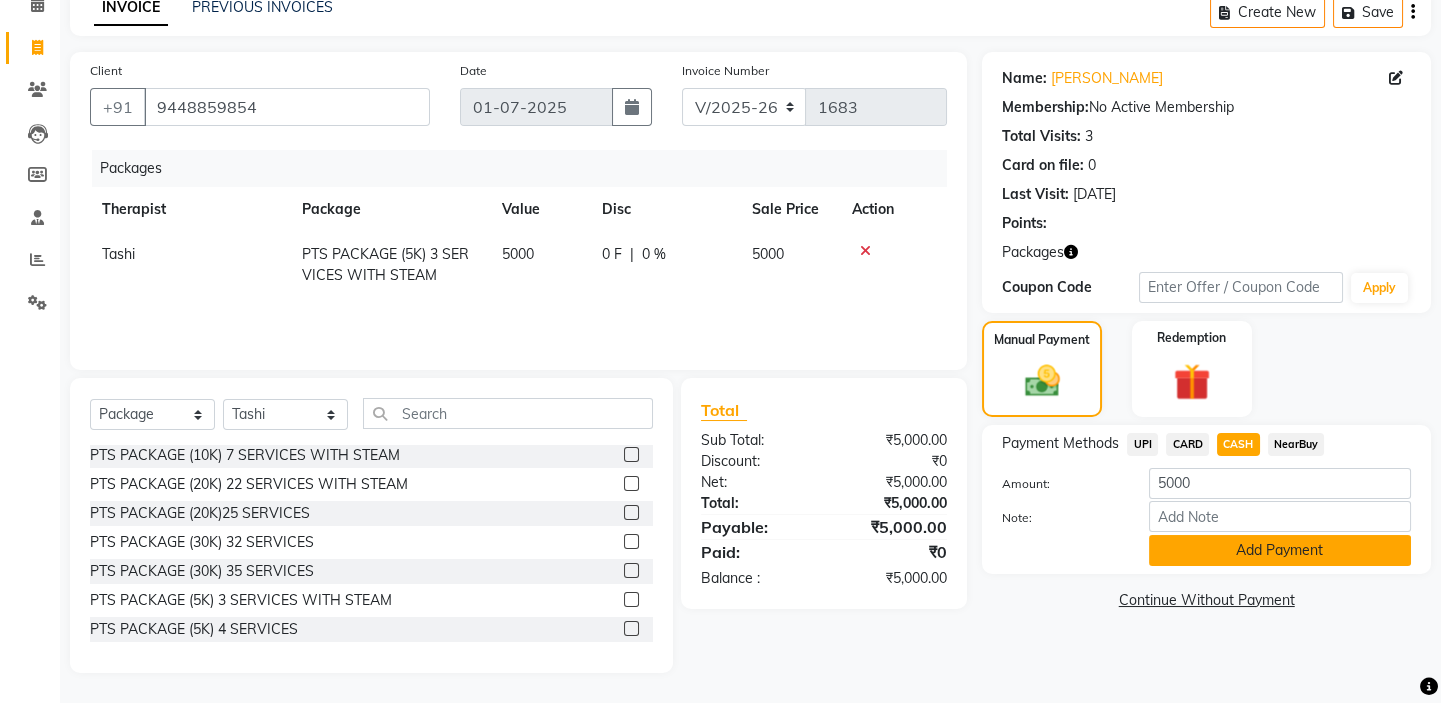 click on "Add Payment" 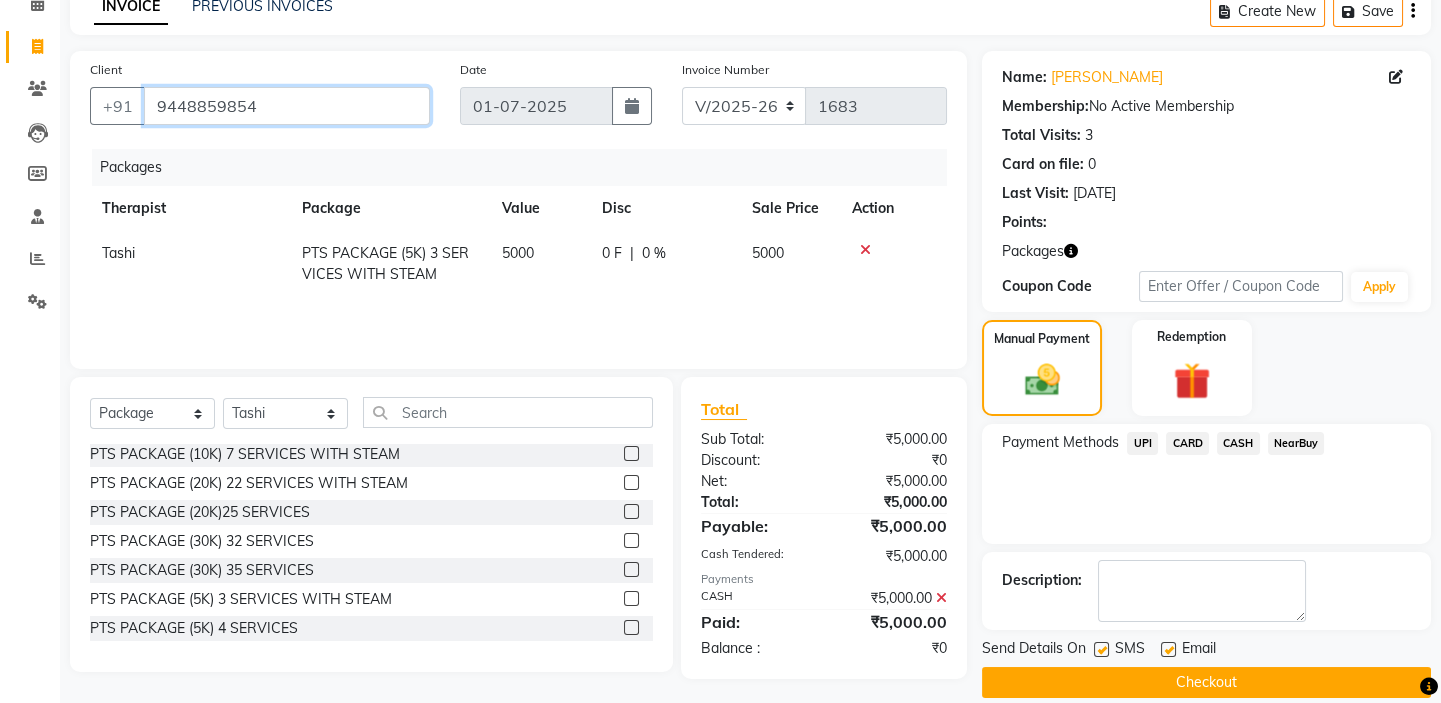 drag, startPoint x: 297, startPoint y: 105, endPoint x: 78, endPoint y: 145, distance: 222.623 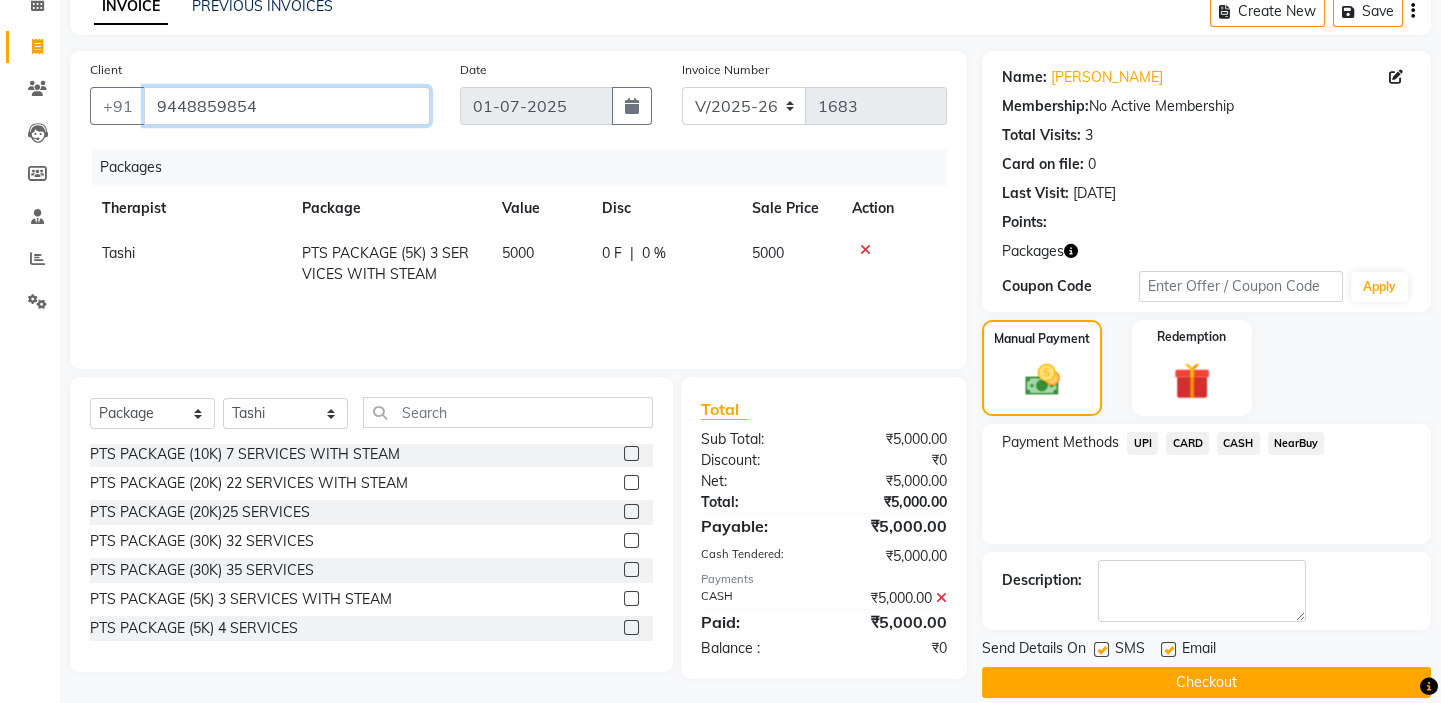 paste on "7831004000" 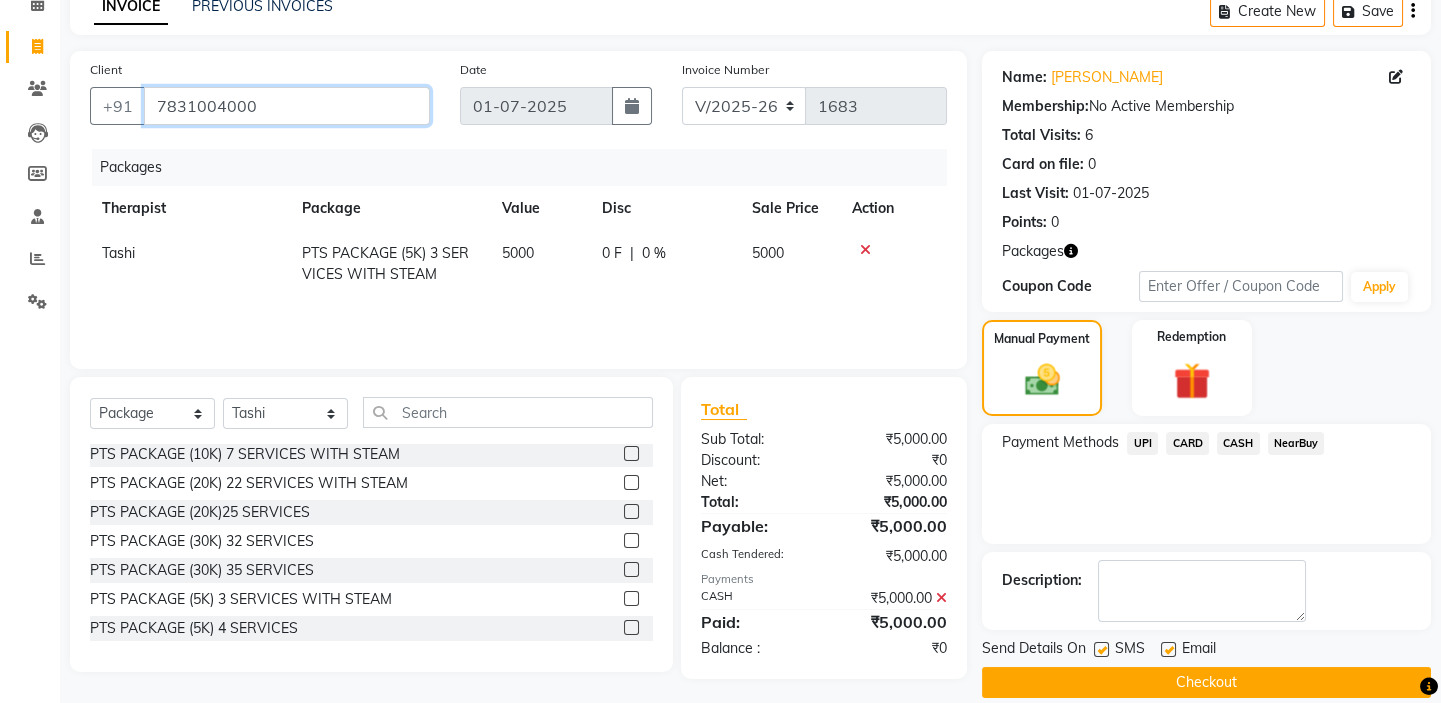 click on "7831004000" at bounding box center [287, 106] 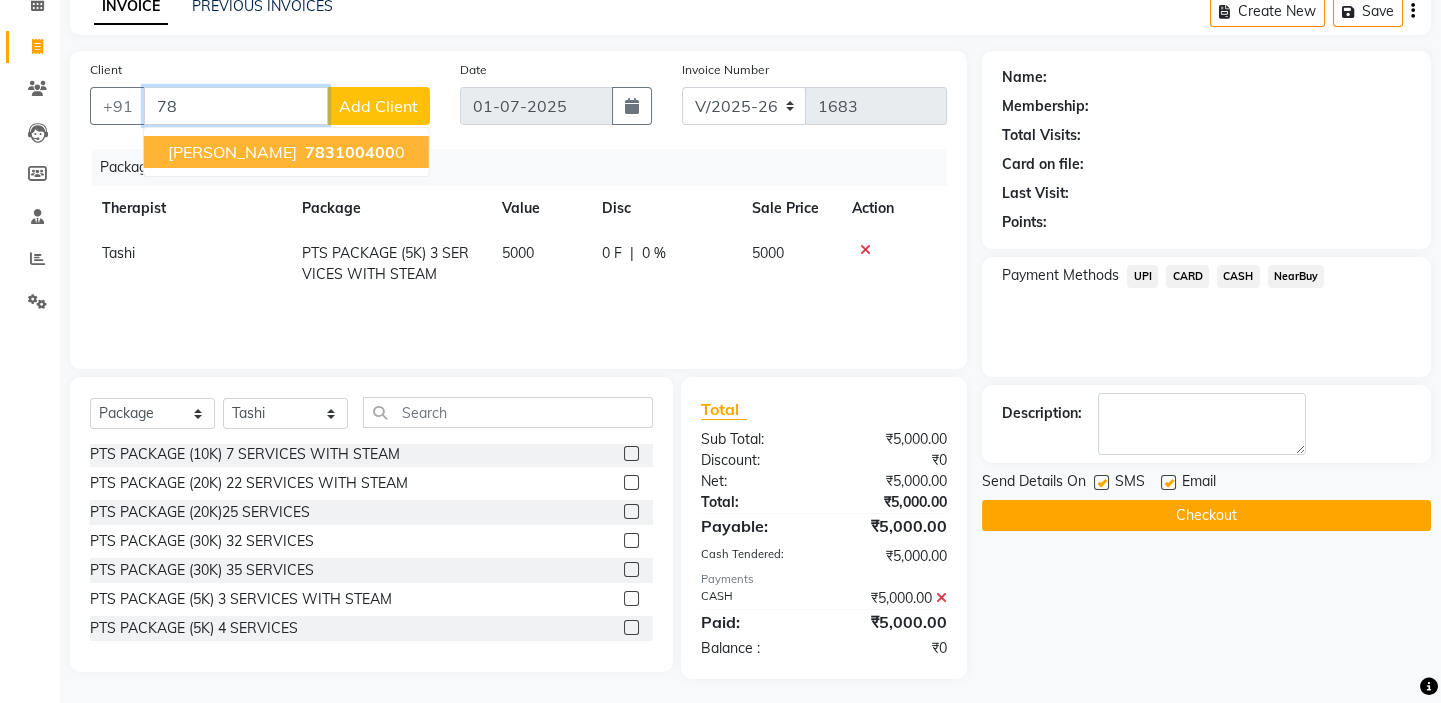 type on "7" 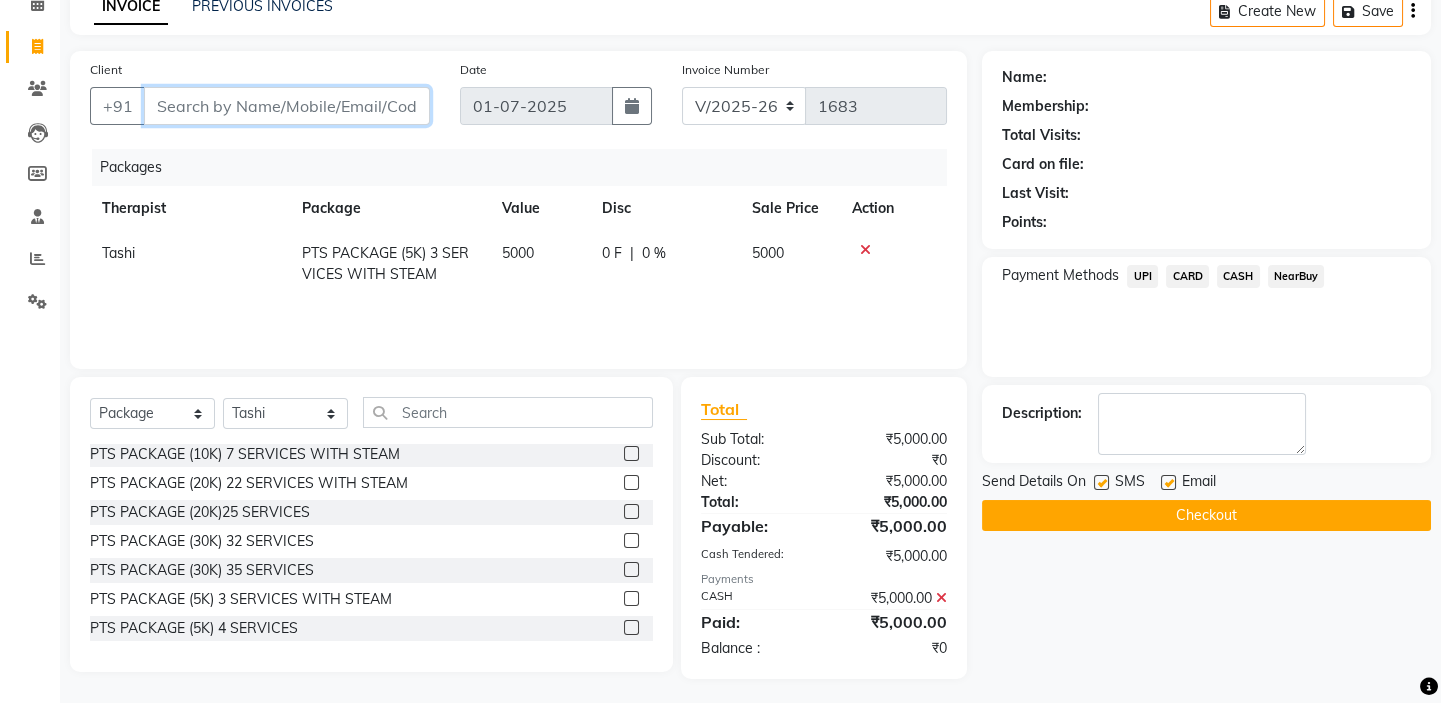 click on "Client" at bounding box center [287, 106] 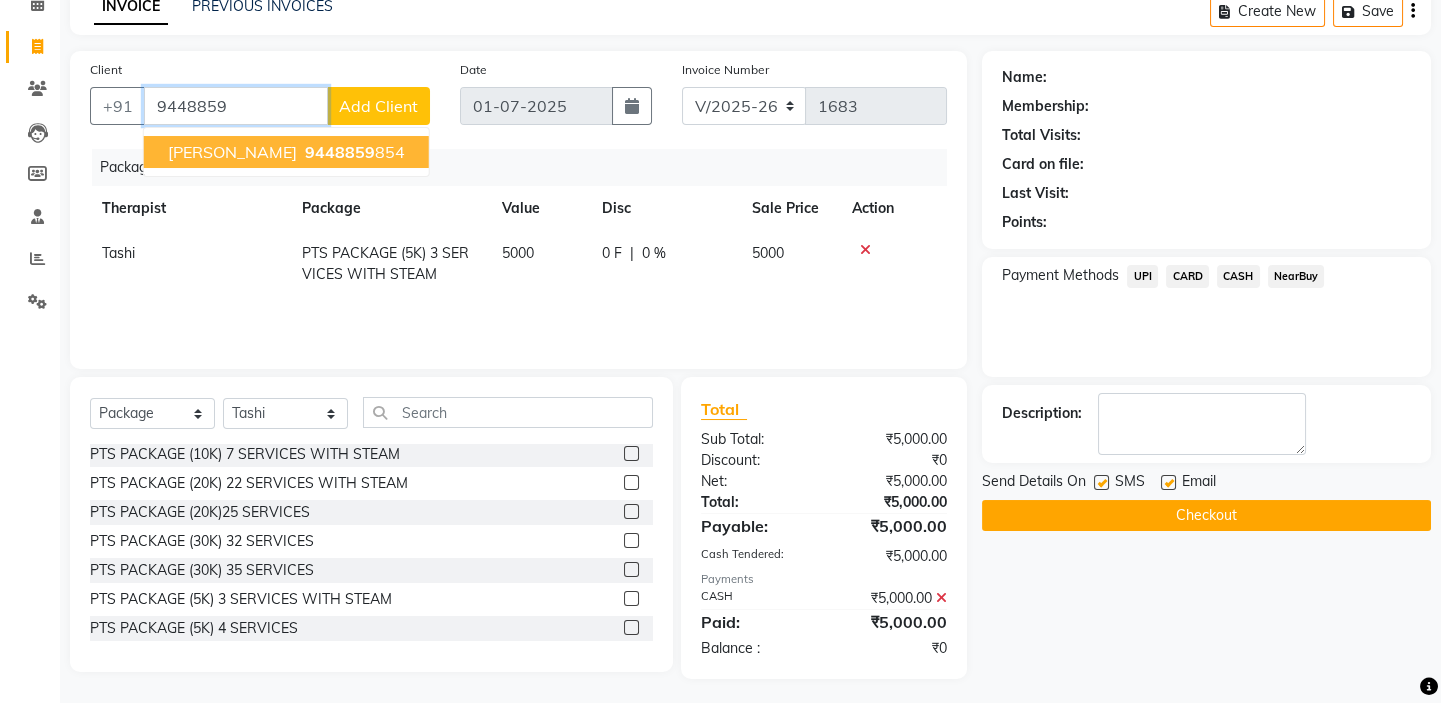 click on "[PERSON_NAME]   9448859 854" at bounding box center [286, 152] 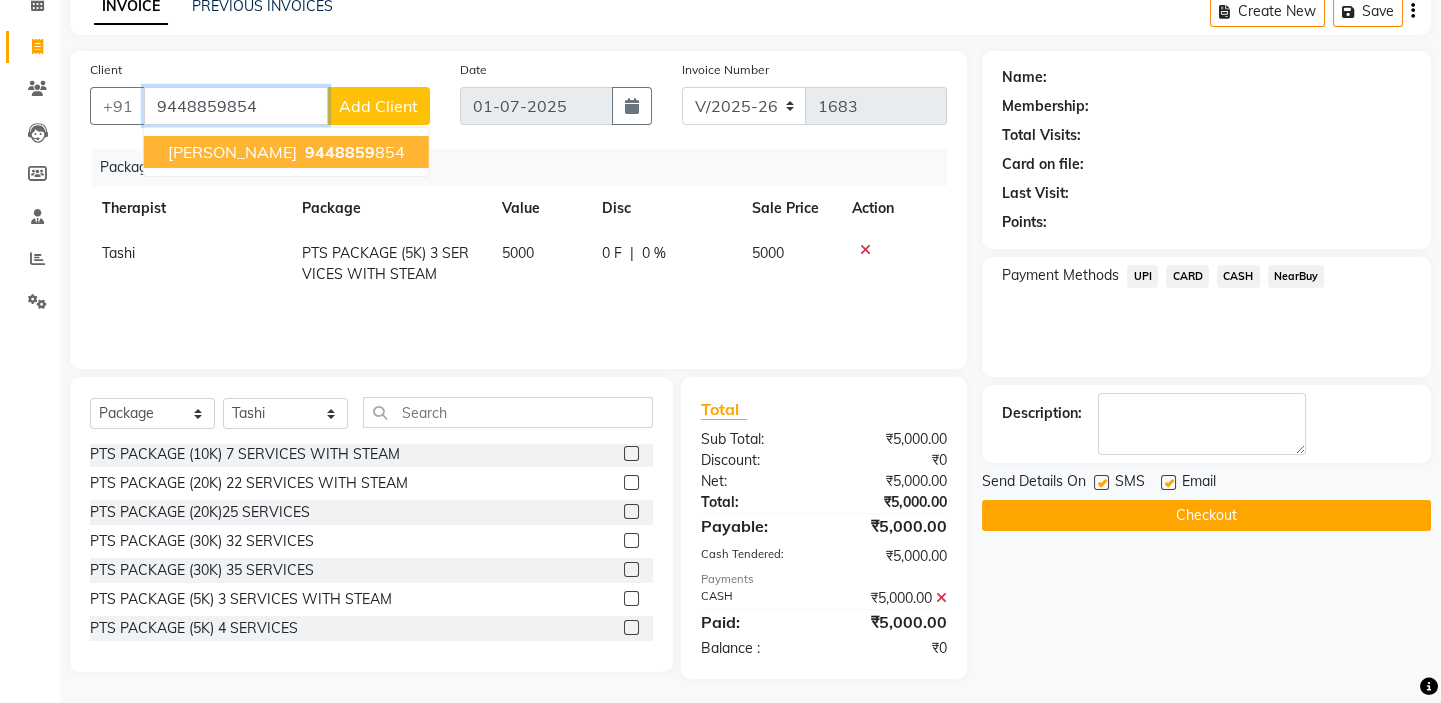 type on "9448859854" 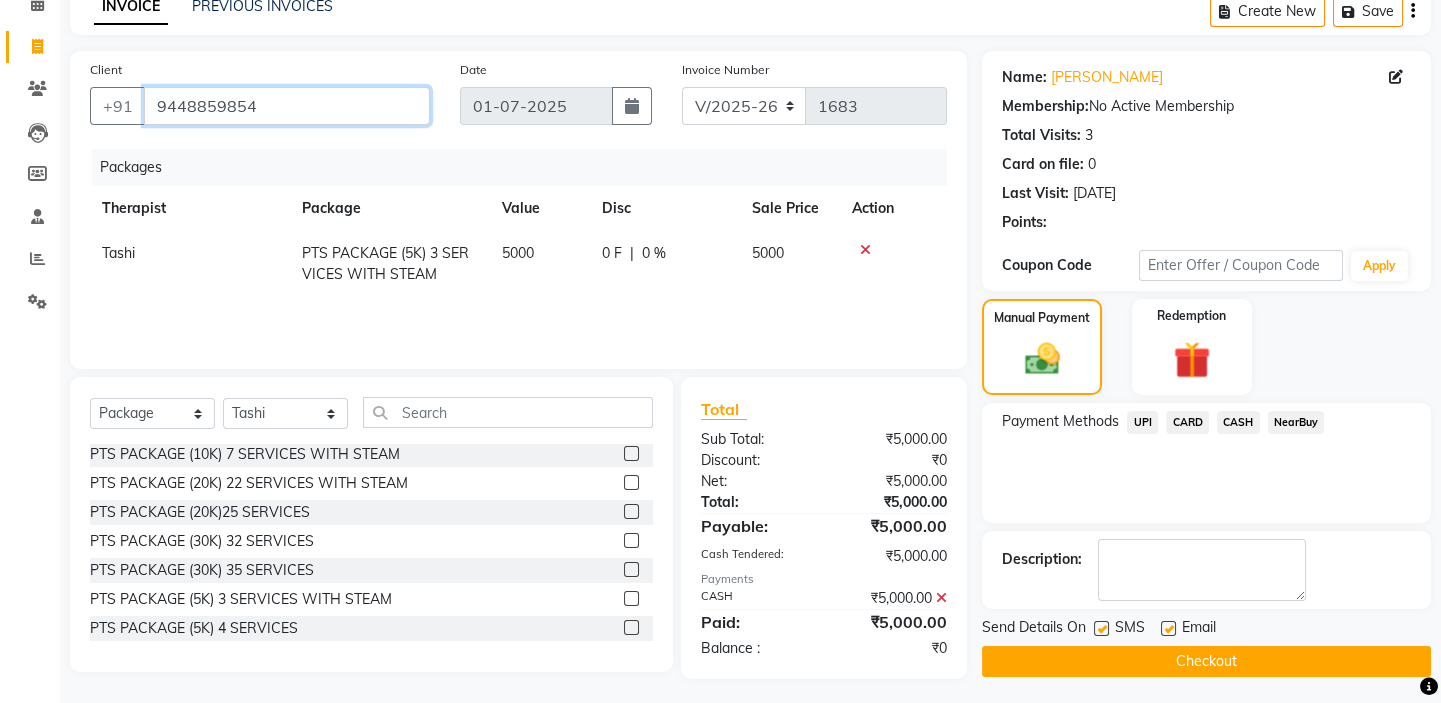 drag, startPoint x: 263, startPoint y: 110, endPoint x: 56, endPoint y: 114, distance: 207.03865 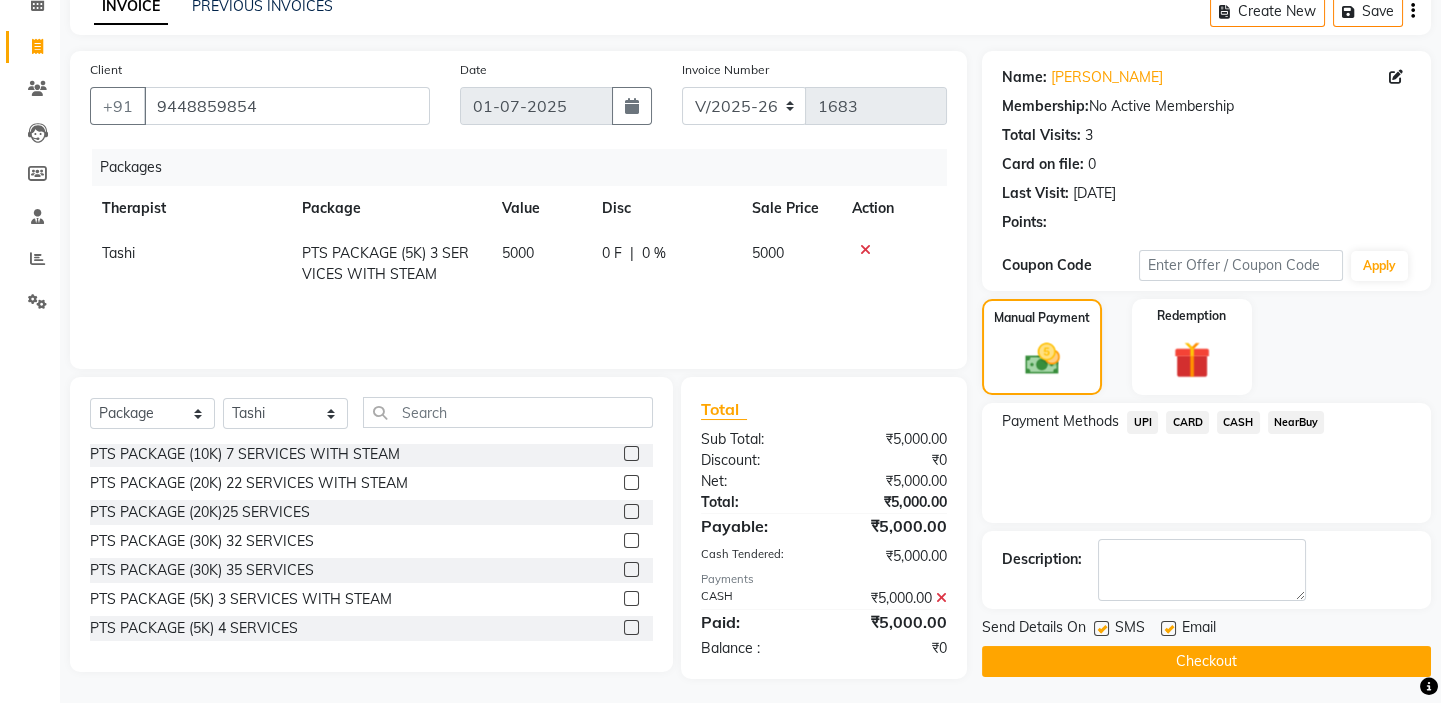 click 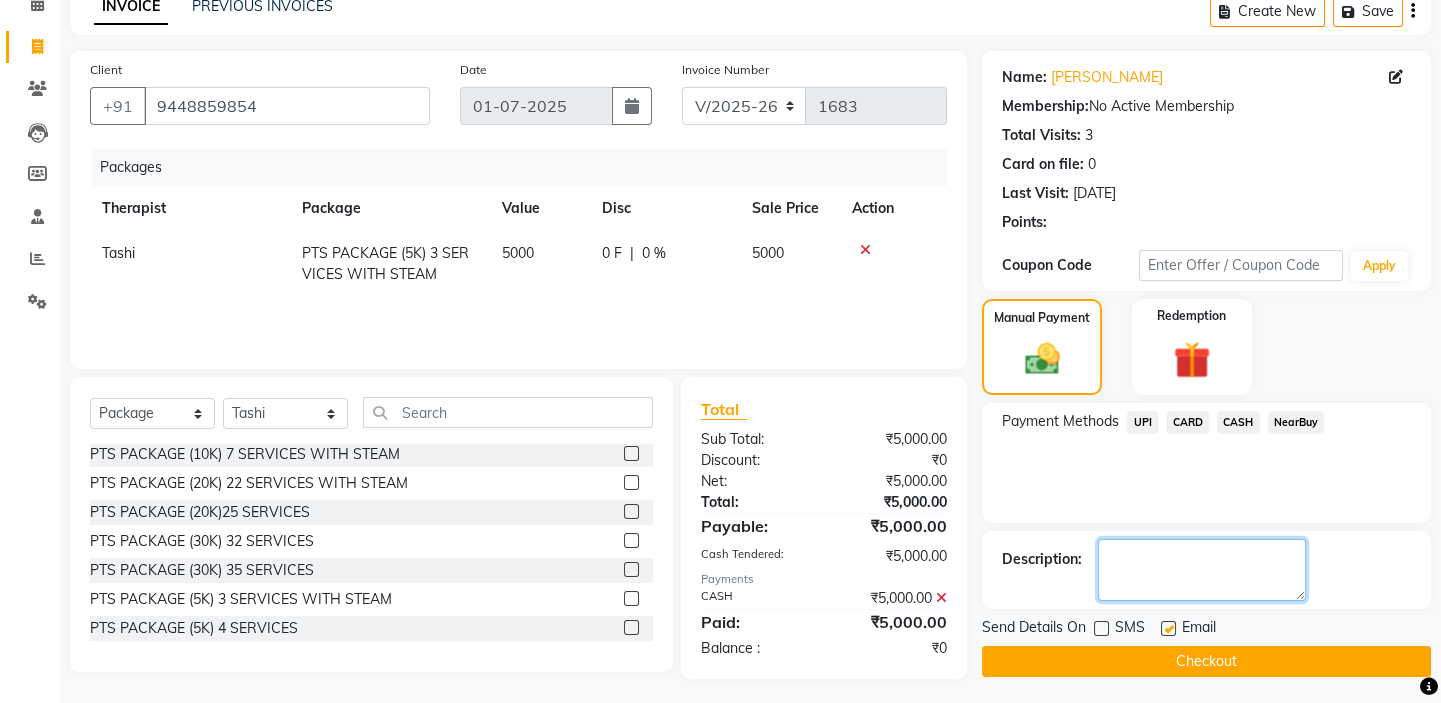 click 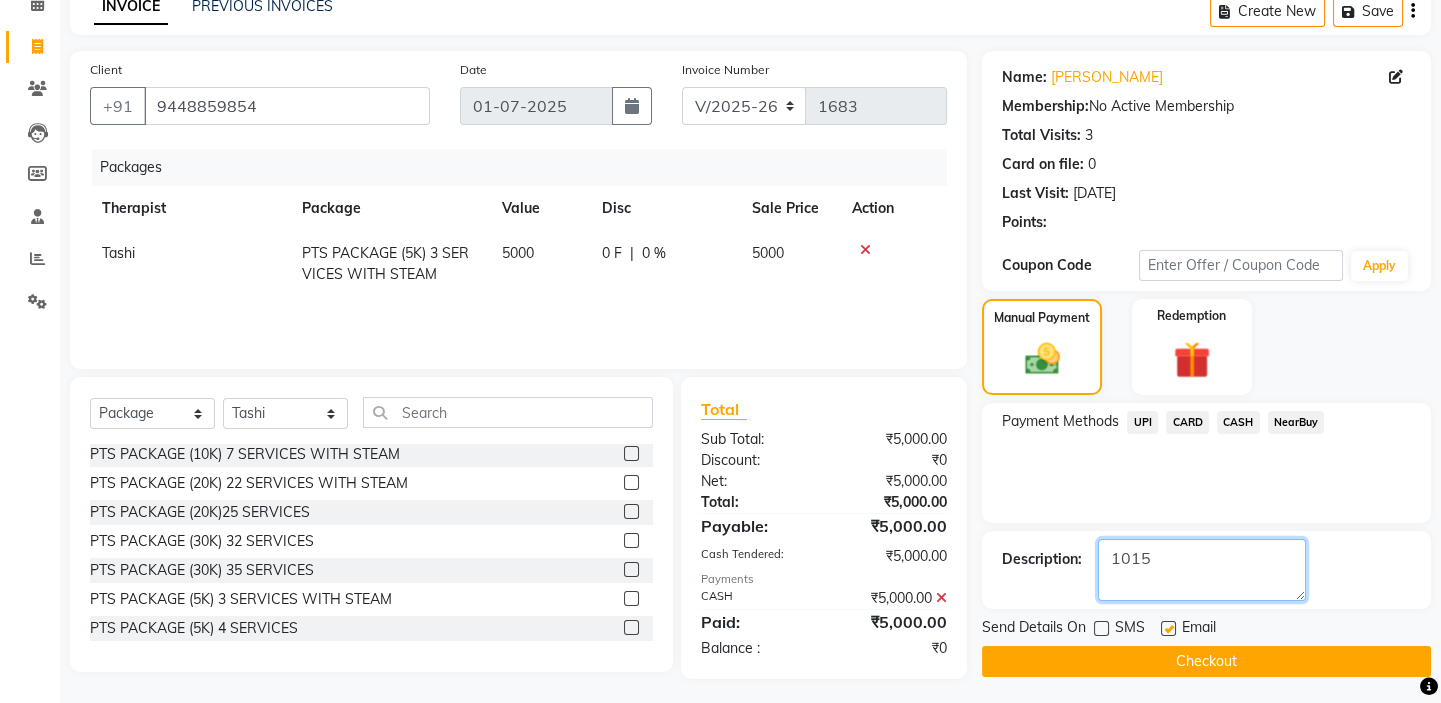 type on "1015" 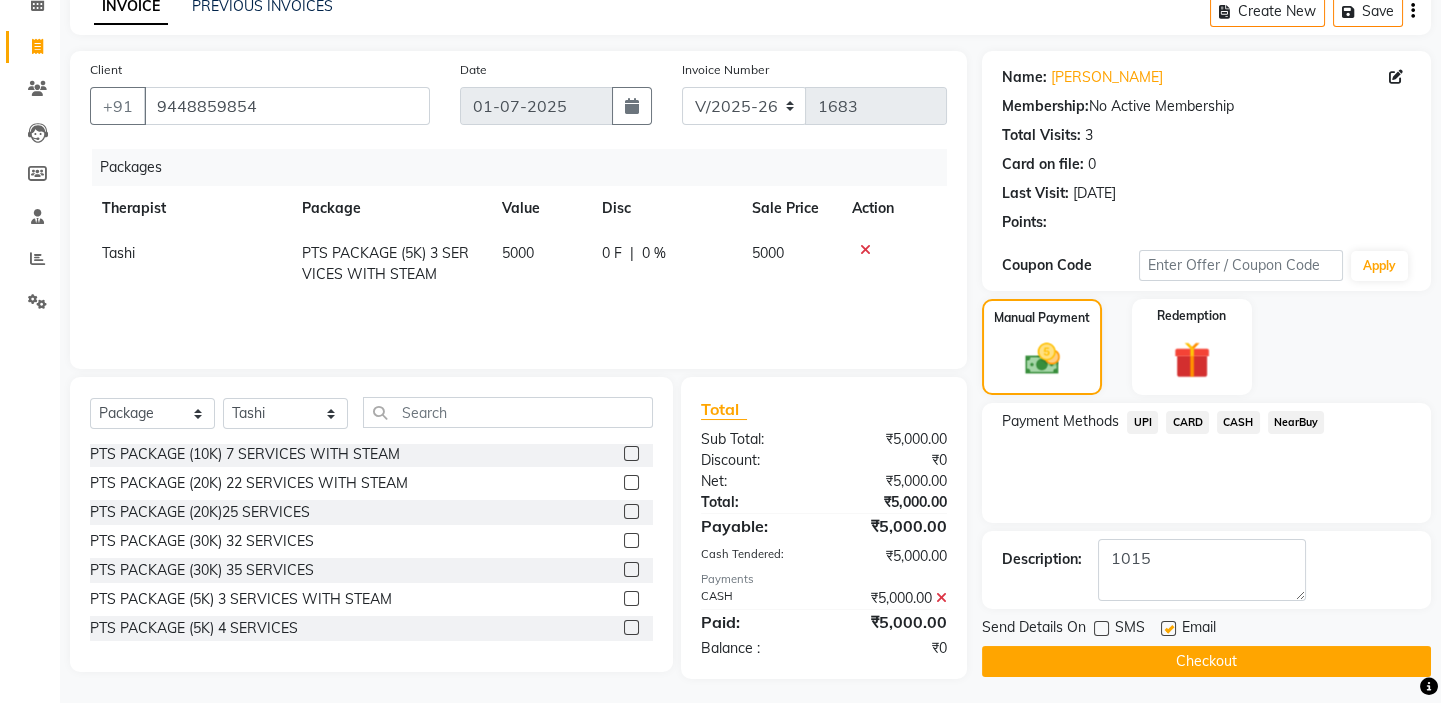 click on "Checkout" 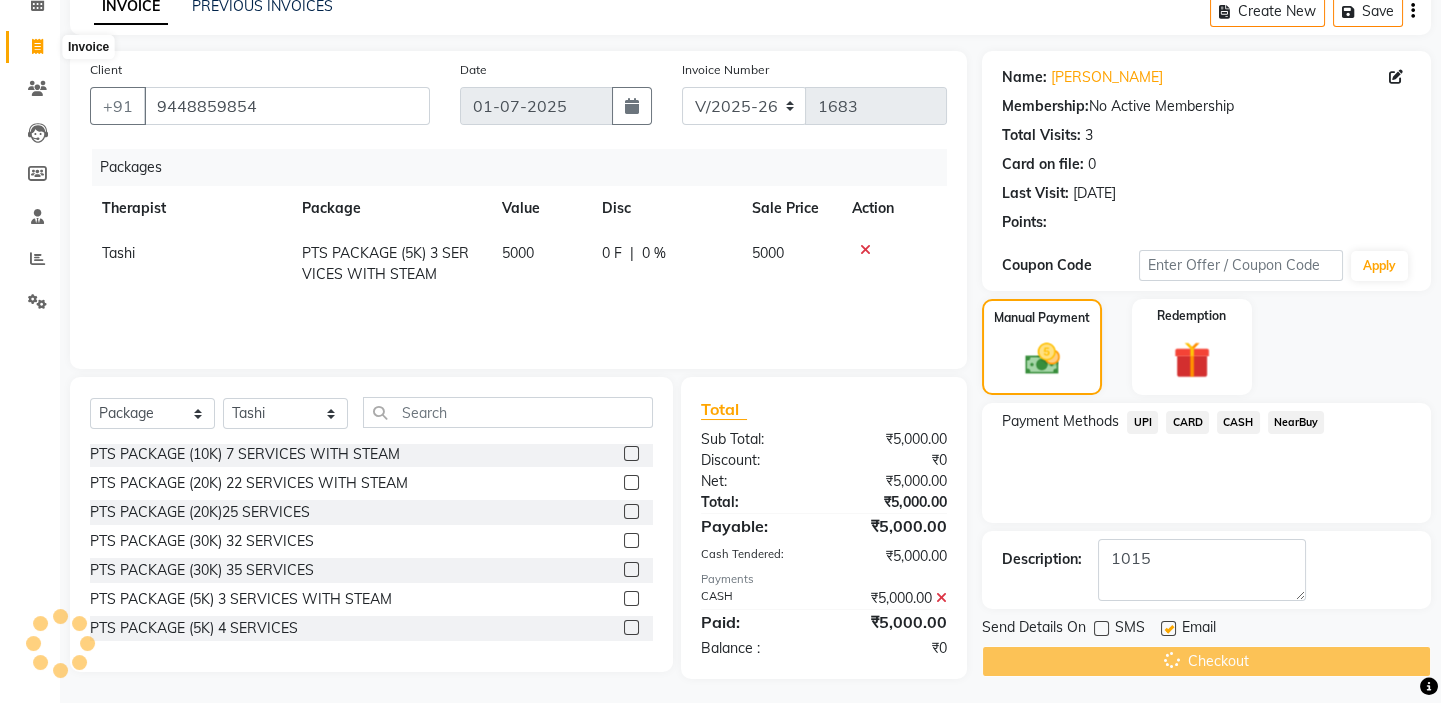 scroll, scrollTop: 0, scrollLeft: 0, axis: both 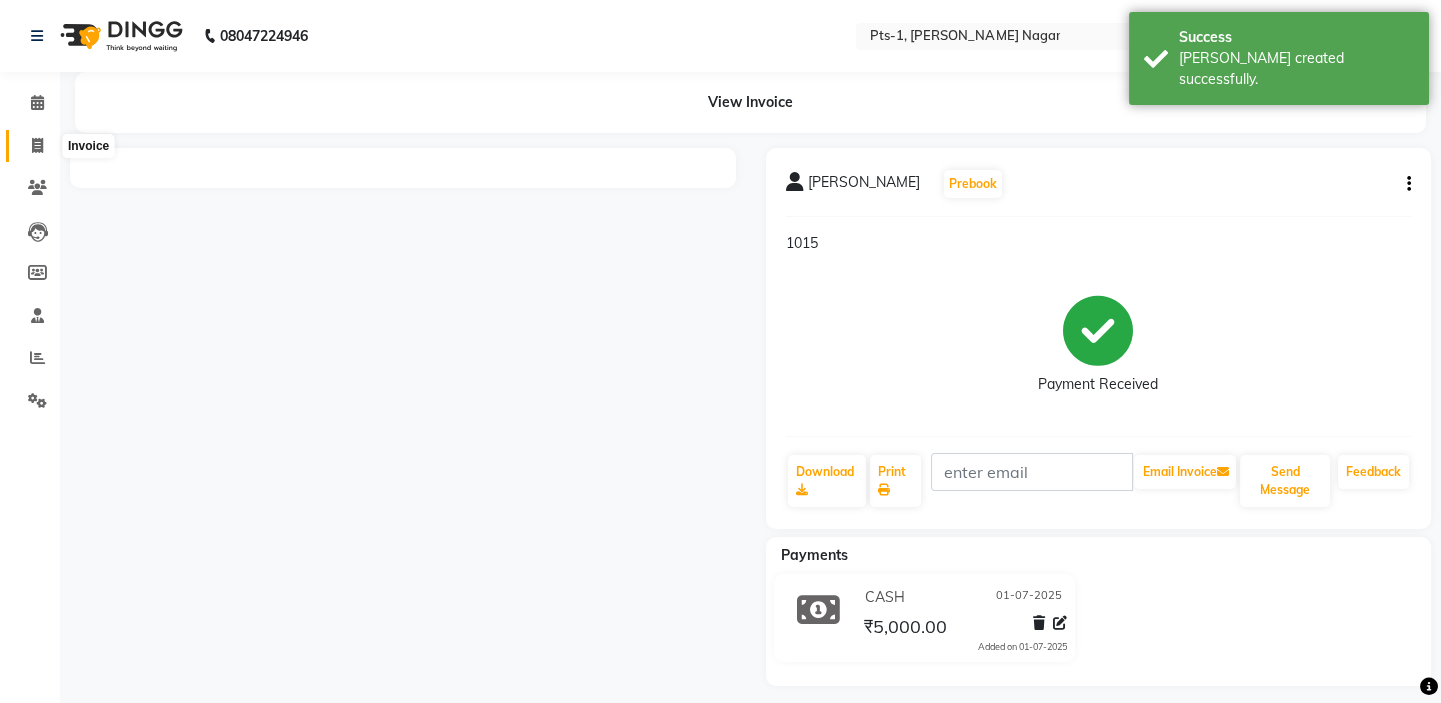 click 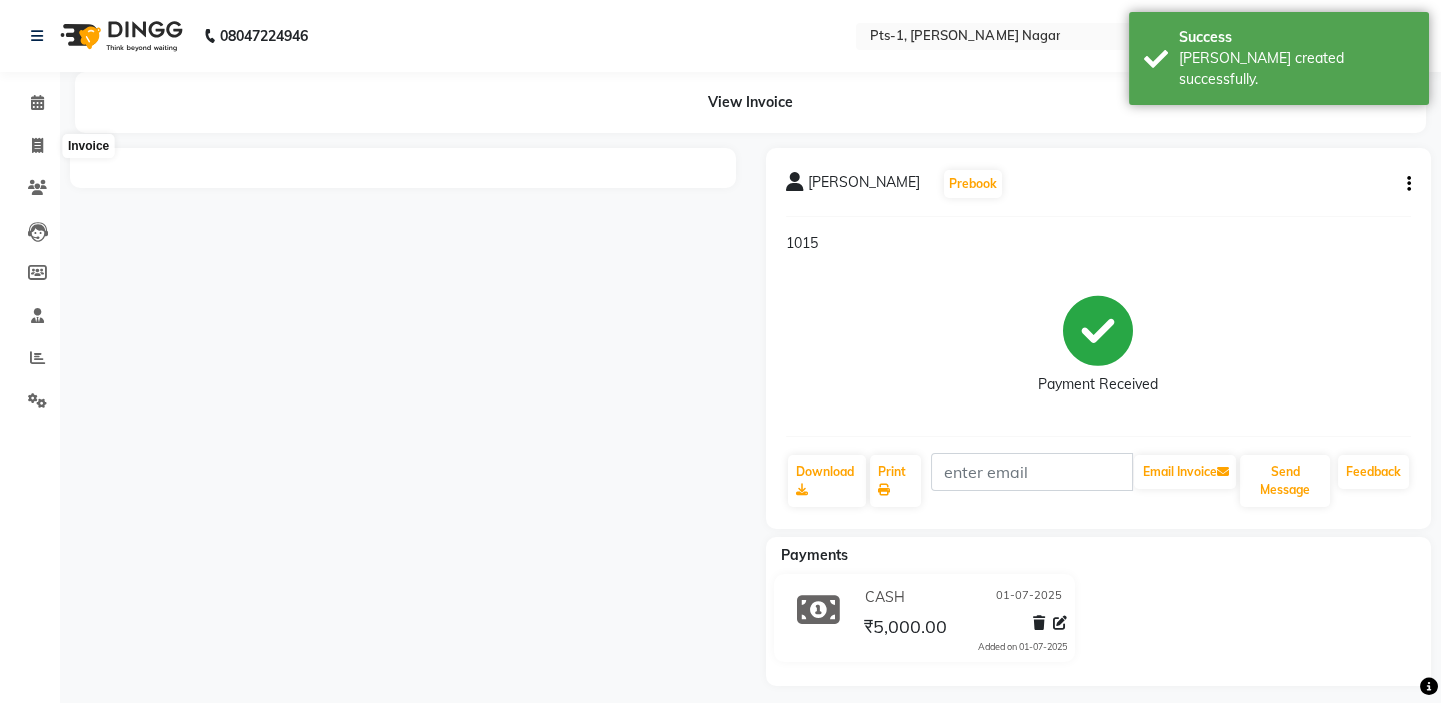select on "service" 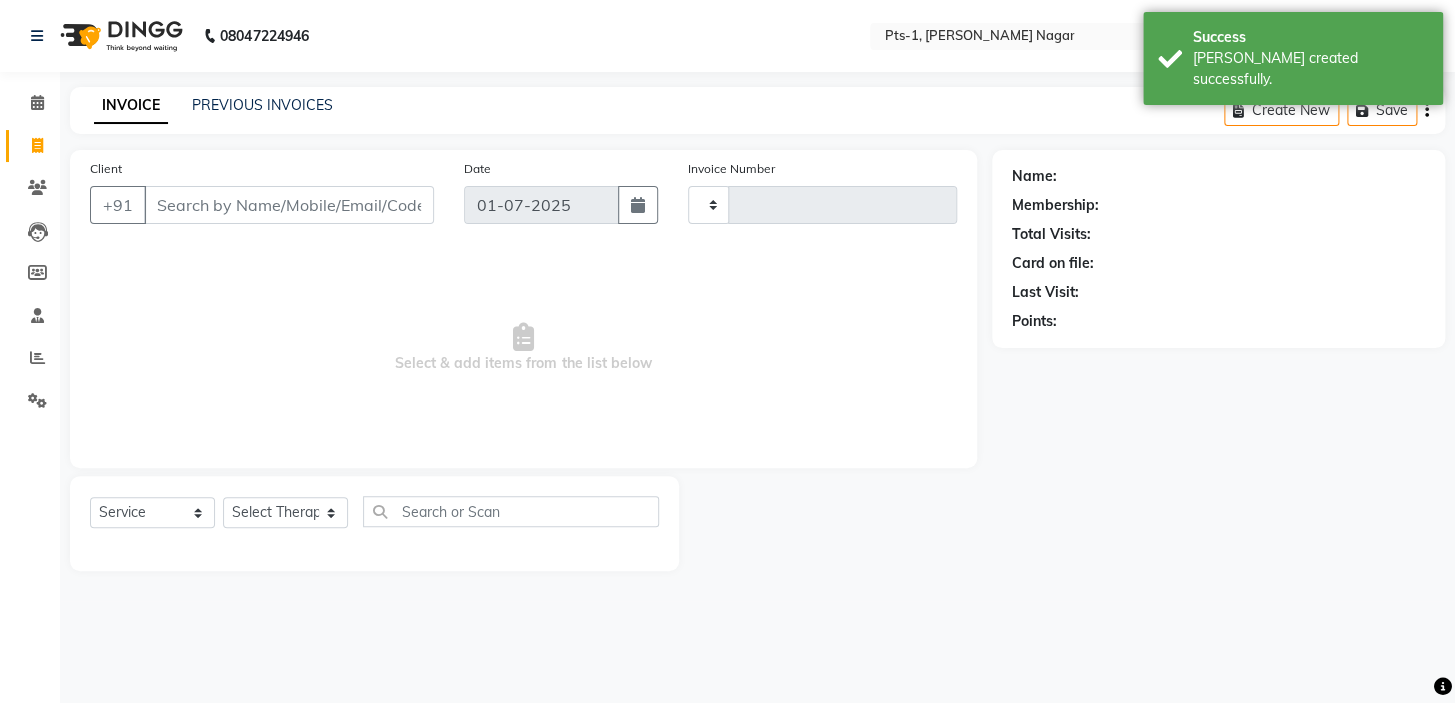 type on "1684" 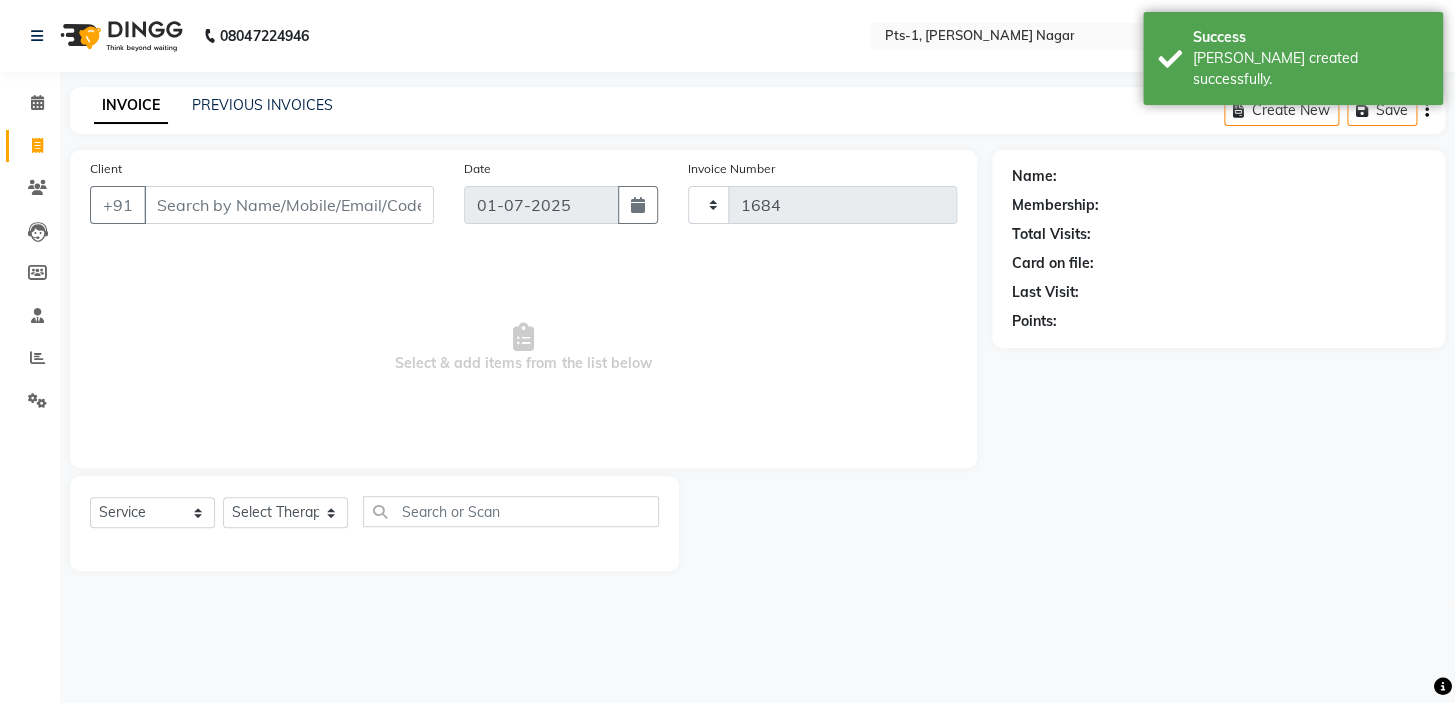 select on "5296" 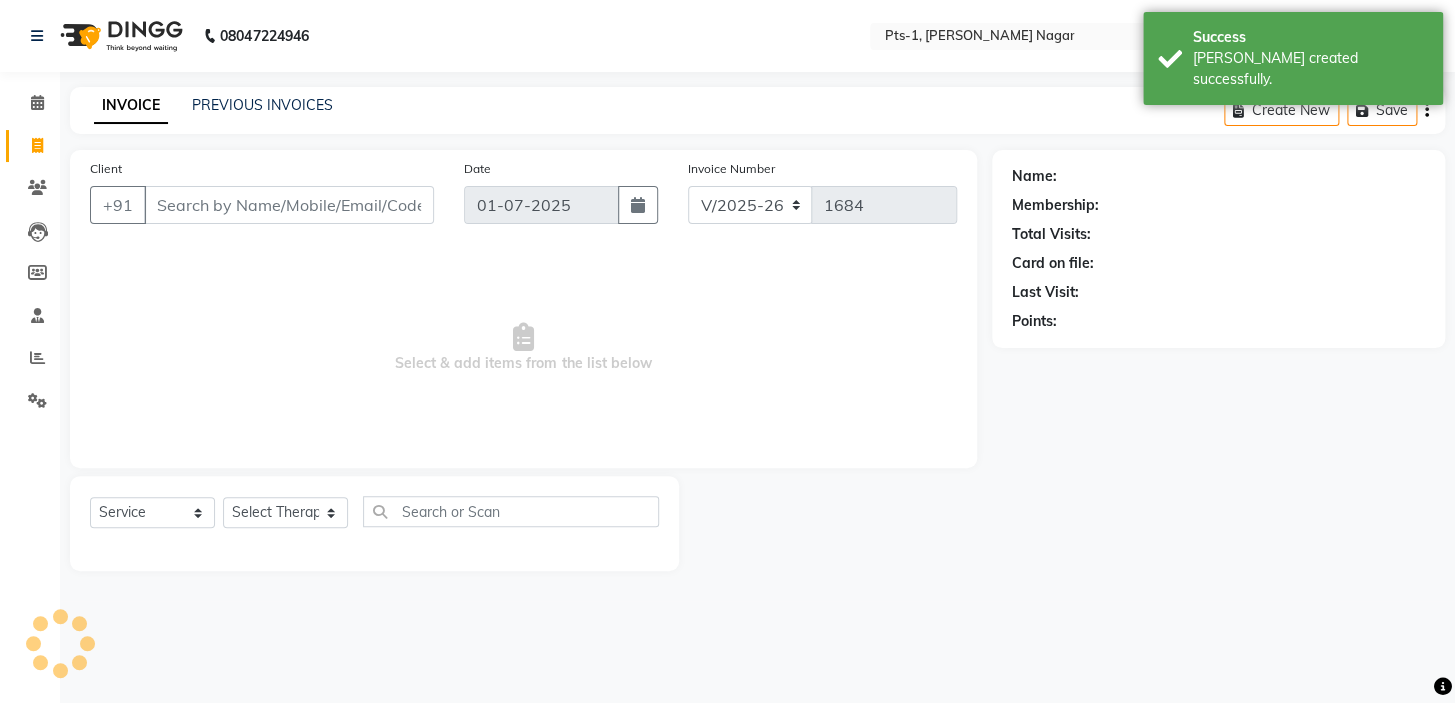 click on "Client" at bounding box center (289, 205) 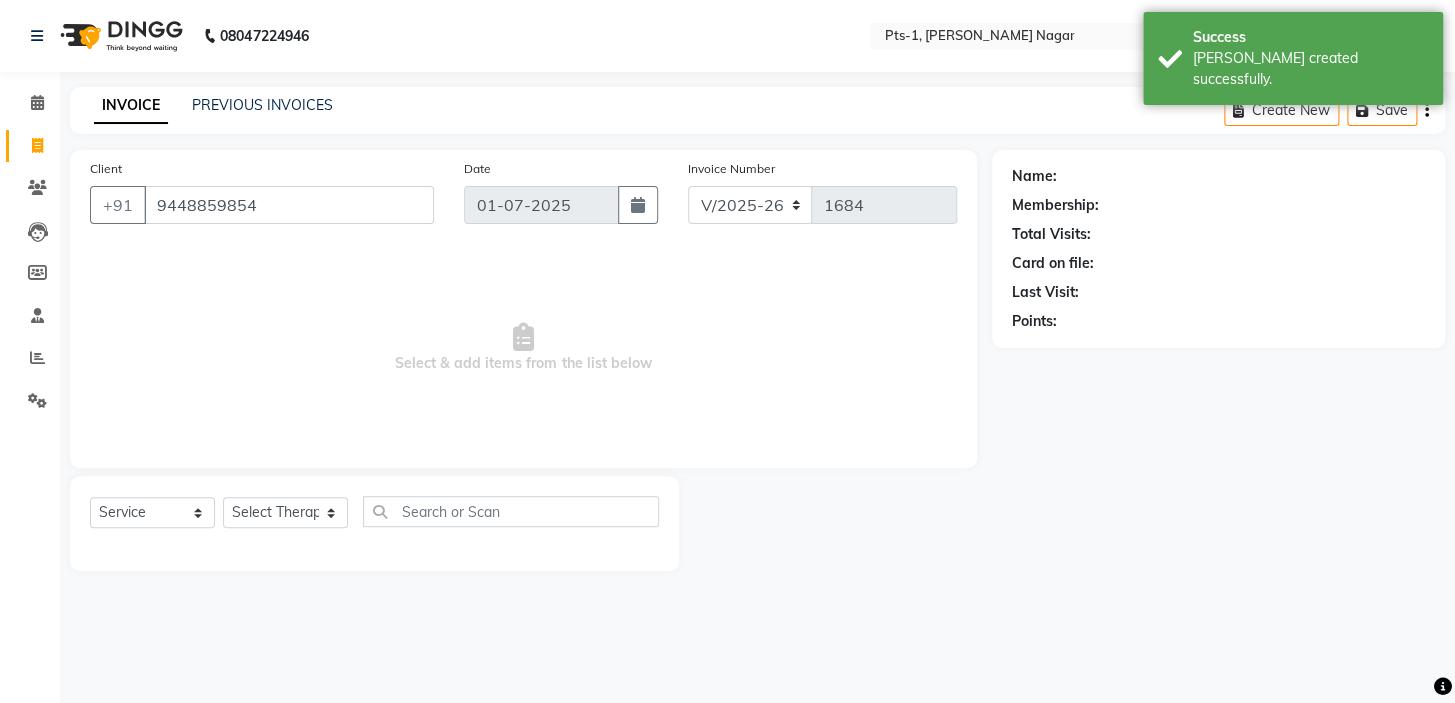 type on "9448859854" 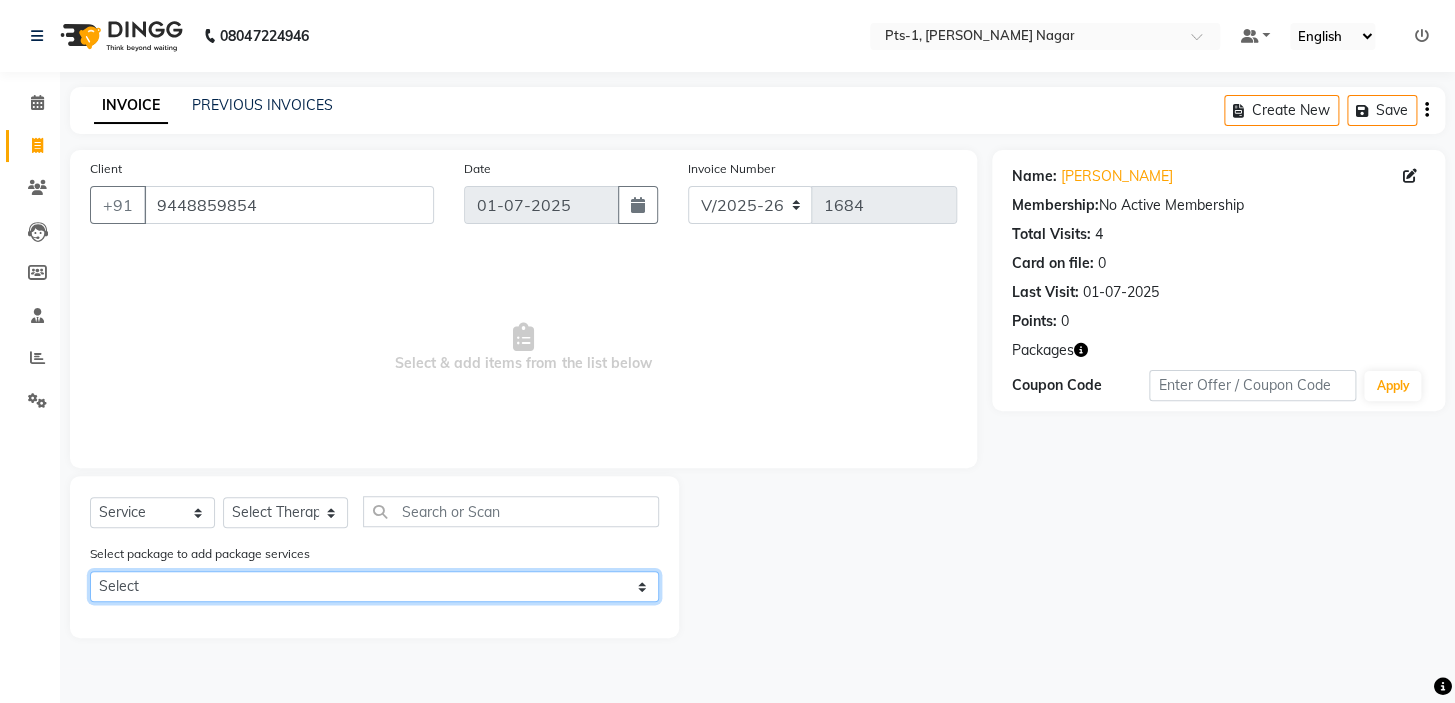 click on "Select PTS PACKAGE (5K) 3 SERVICES WITH STEAM" 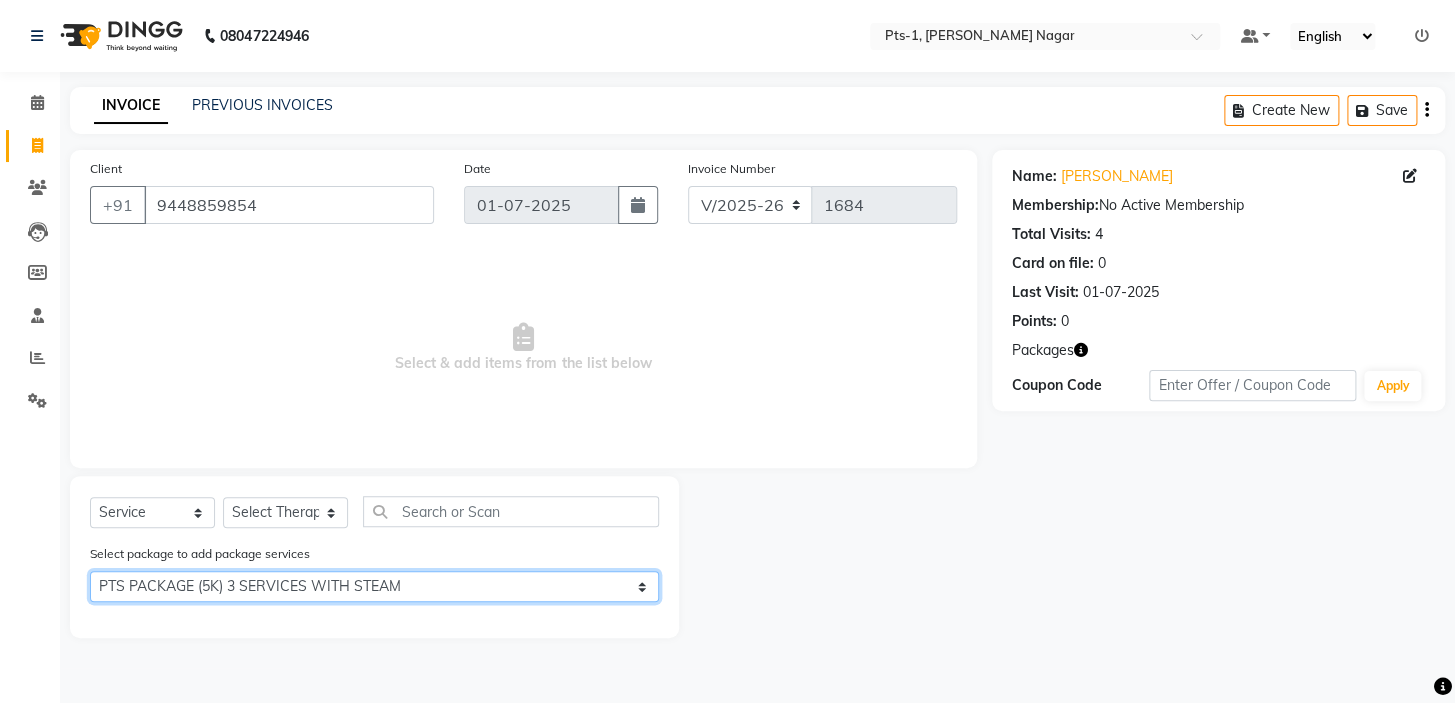 click on "Select PTS PACKAGE (5K) 3 SERVICES WITH STEAM" 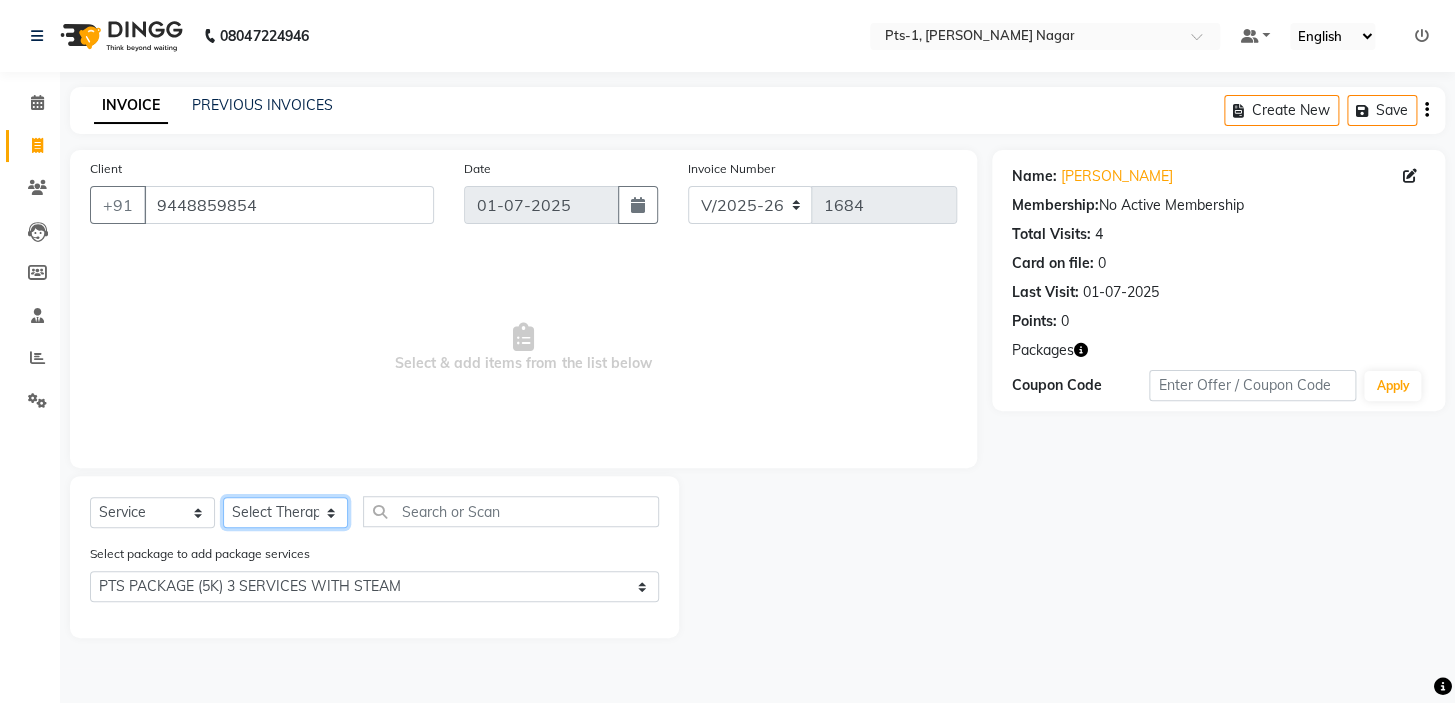 click on "Select Therapist Alle [PERSON_NAME] anyone [PERSON_NAME] [PERSON_NAME] Gia Jeje [PERSON_NAME] [PERSON_NAME] [PERSON_NAME] Sun [PERSON_NAME] [PERSON_NAME]" 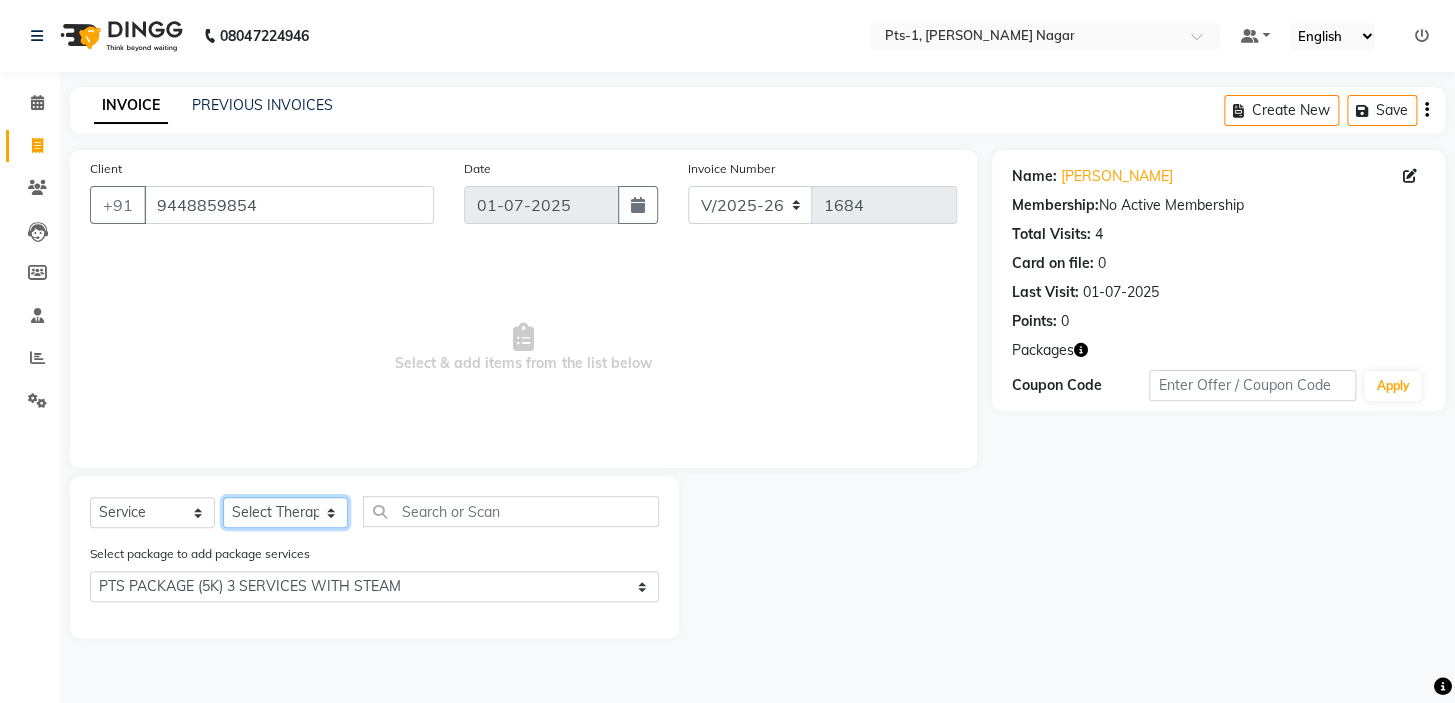 select on "80827" 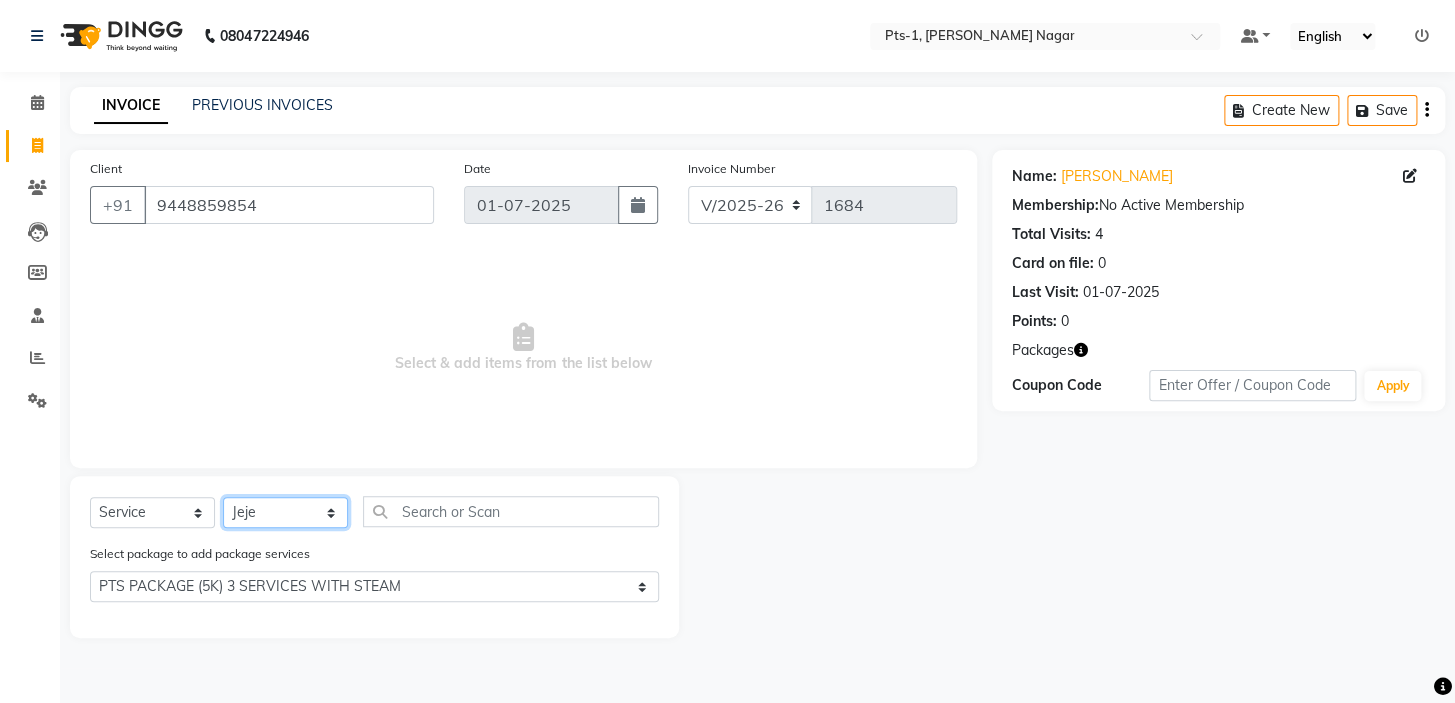 click on "Select Therapist Alle [PERSON_NAME] anyone [PERSON_NAME] [PERSON_NAME] Gia Jeje [PERSON_NAME] [PERSON_NAME] [PERSON_NAME] Sun [PERSON_NAME] [PERSON_NAME]" 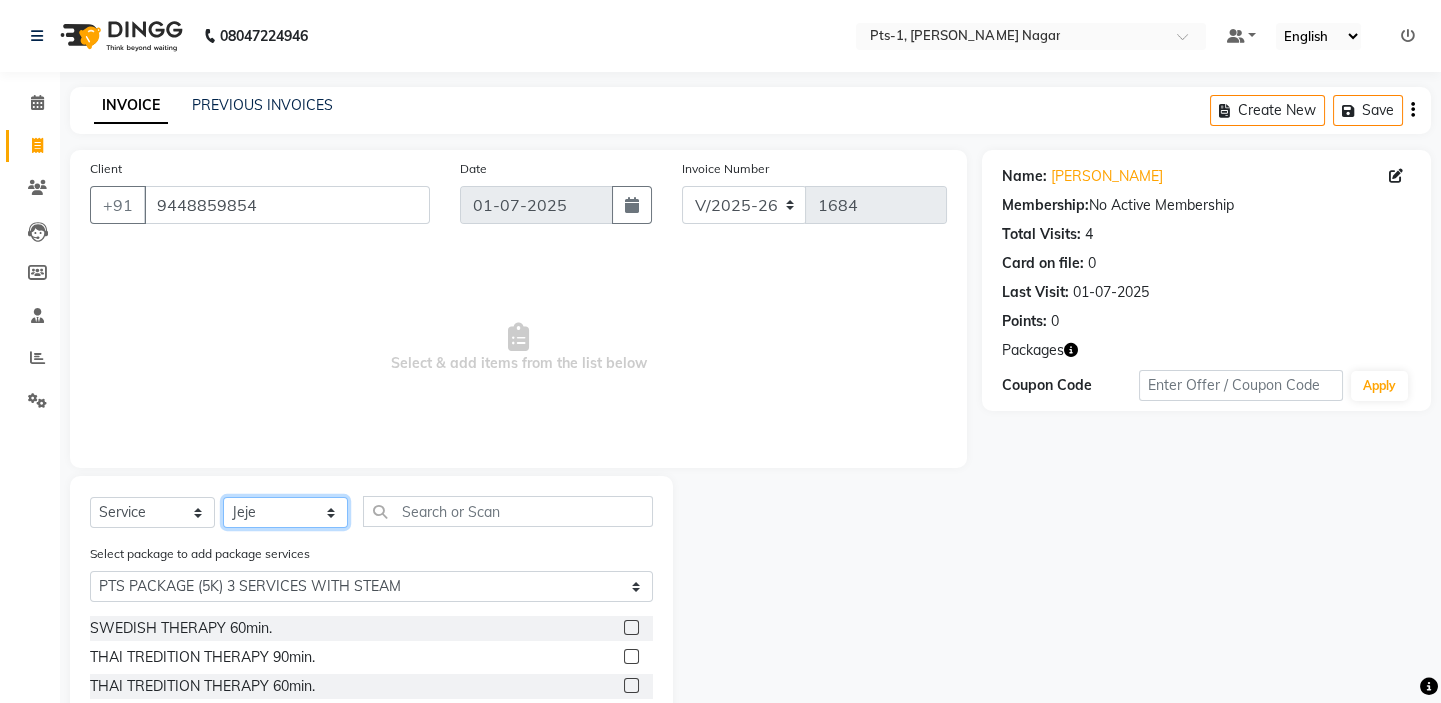 scroll, scrollTop: 90, scrollLeft: 0, axis: vertical 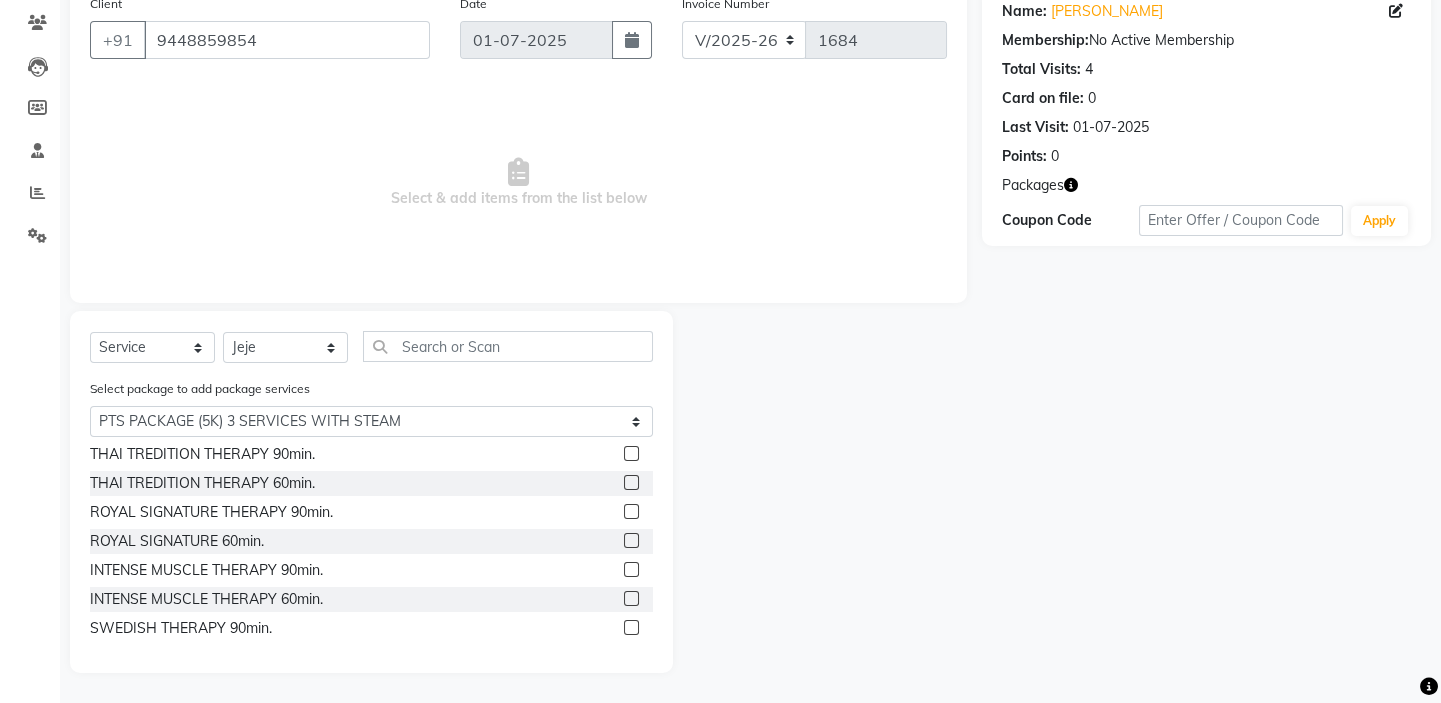 drag, startPoint x: 620, startPoint y: 509, endPoint x: 644, endPoint y: 508, distance: 24.020824 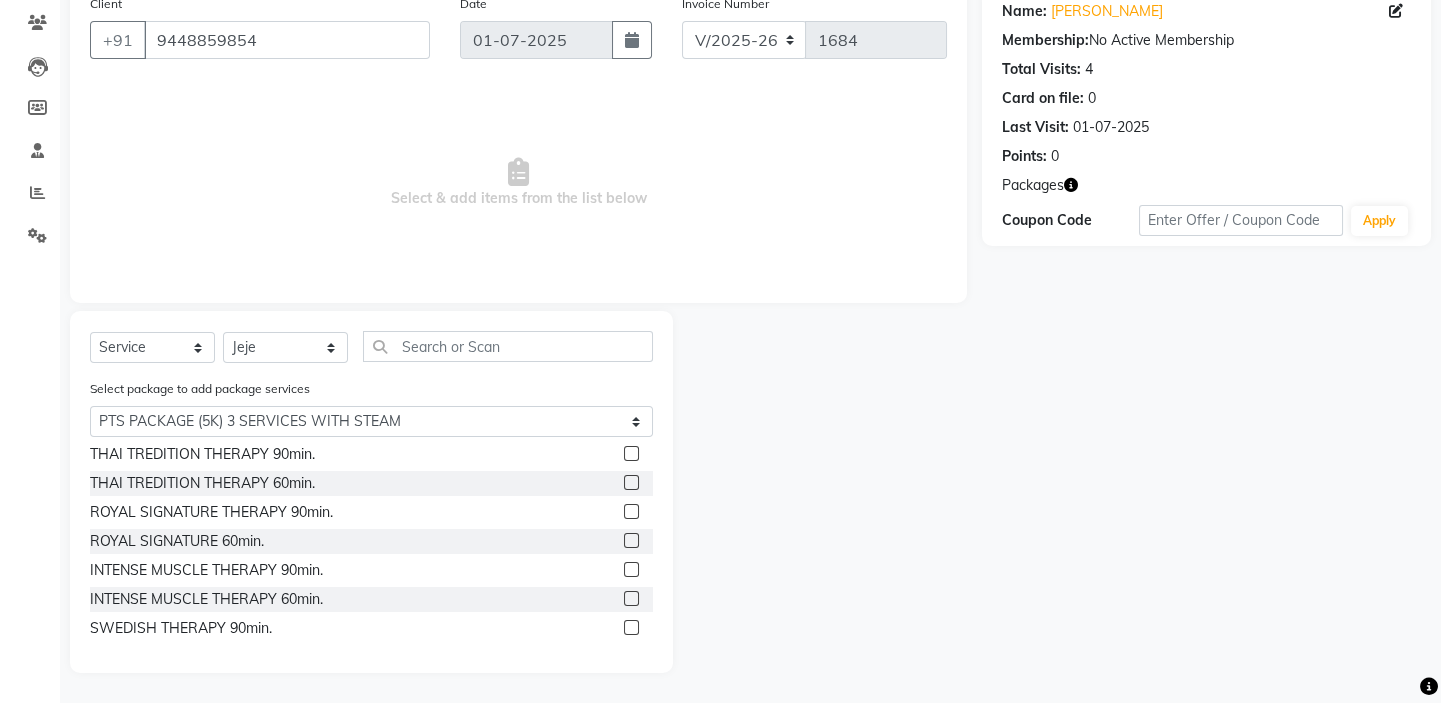 click 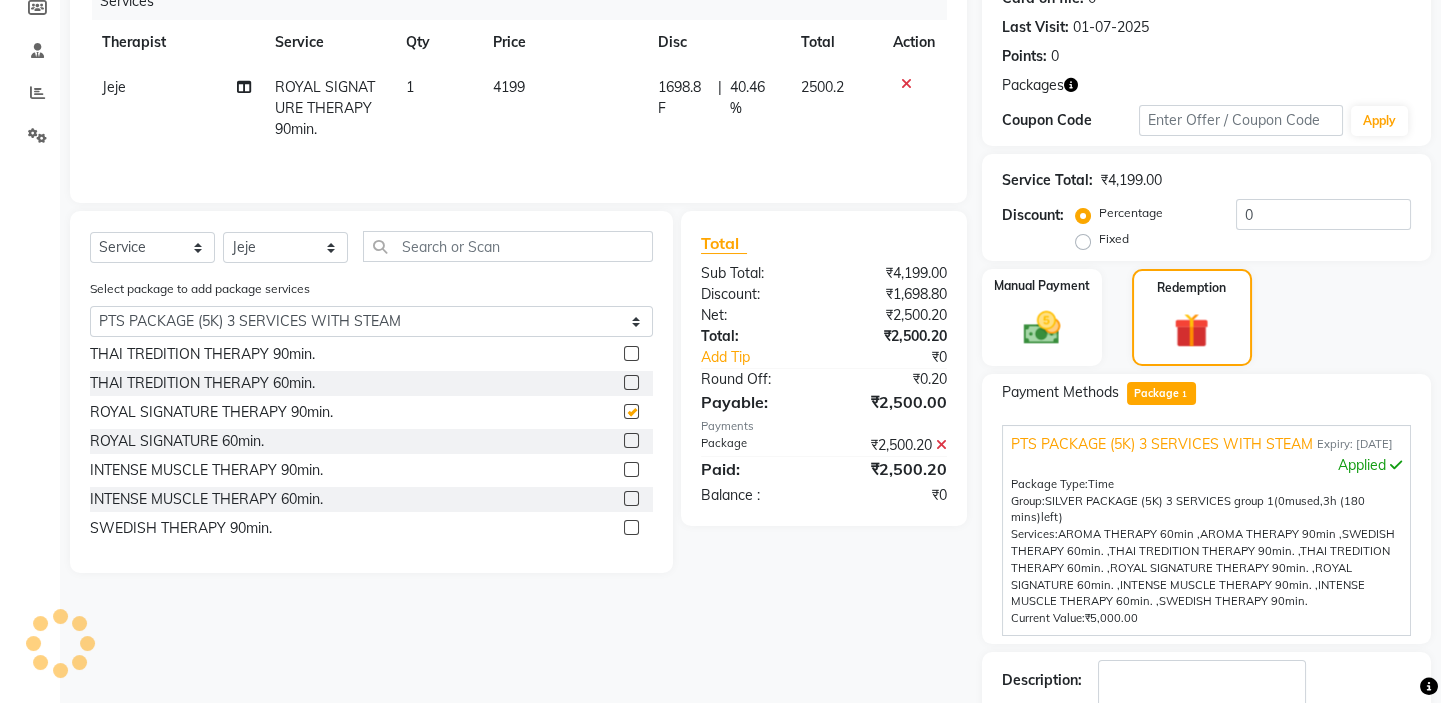 checkbox on "false" 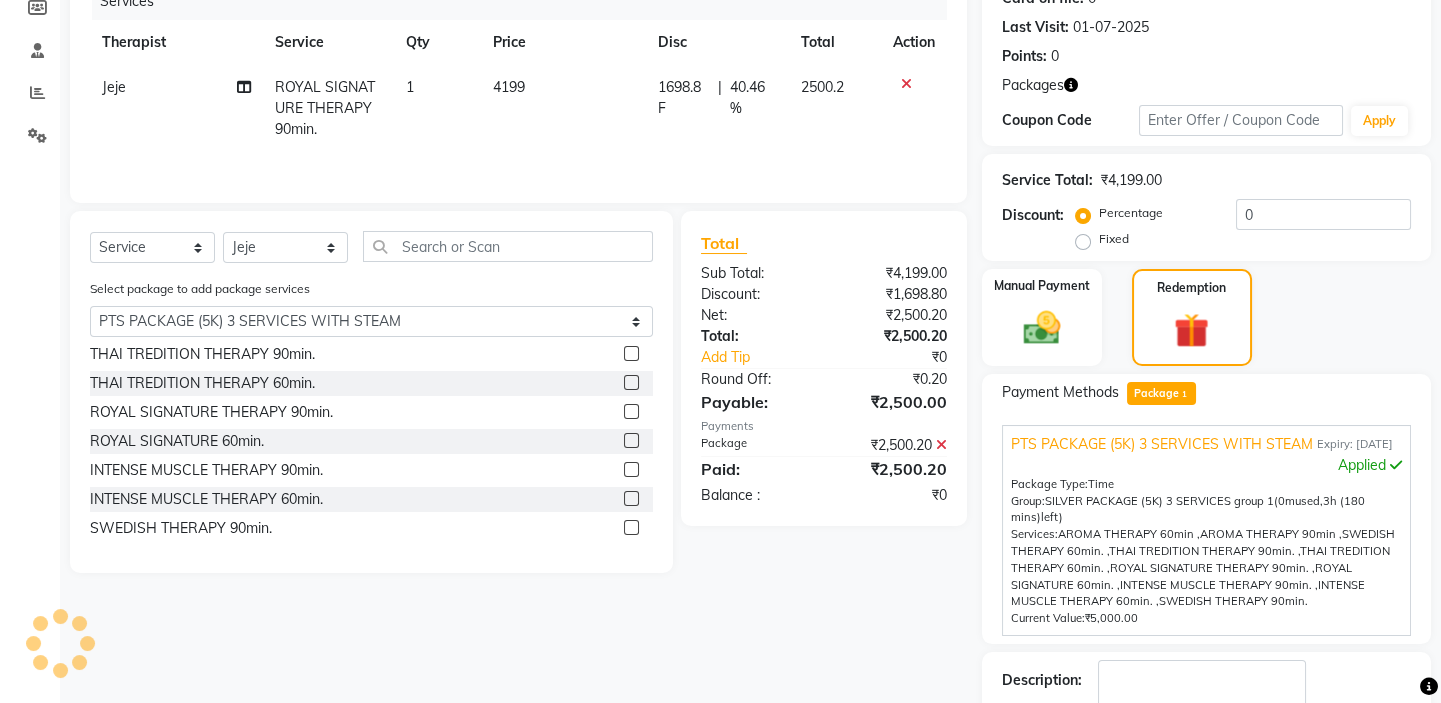 scroll, scrollTop: 400, scrollLeft: 0, axis: vertical 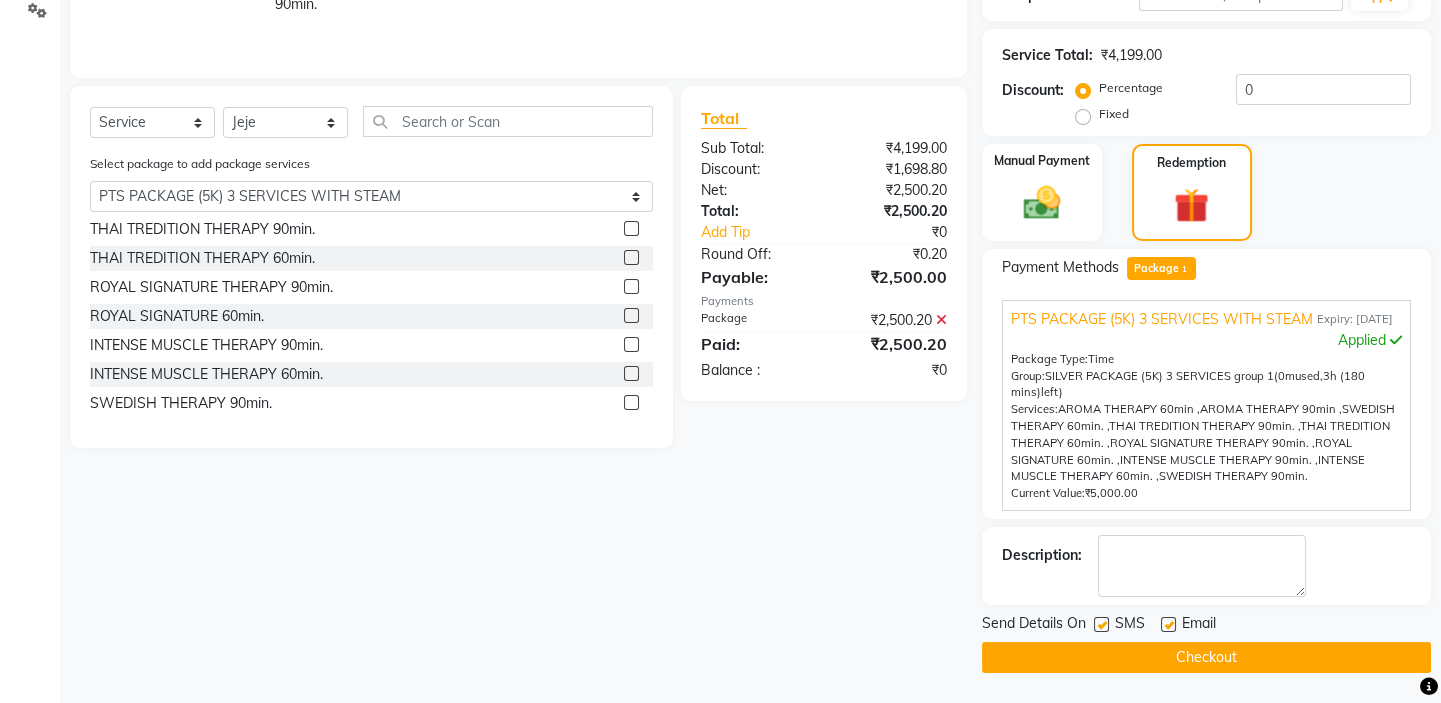 click 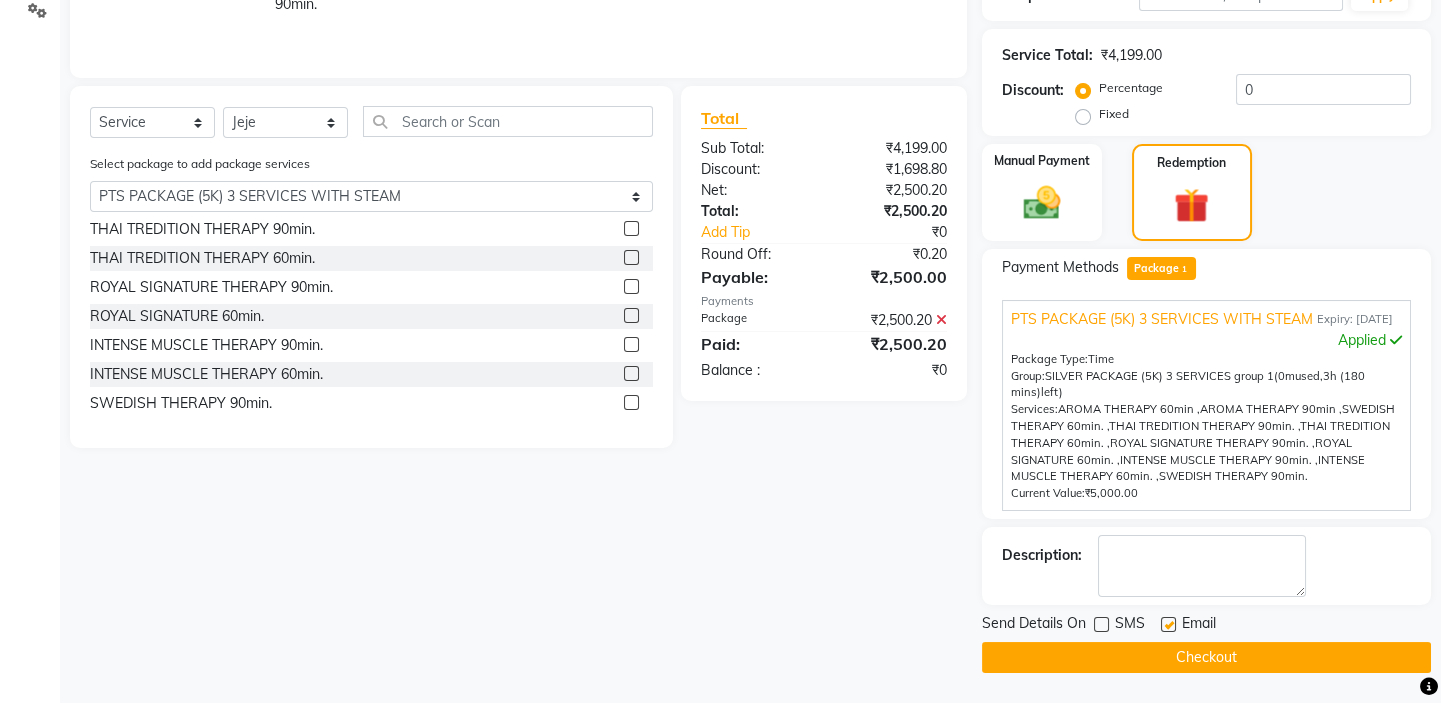 click 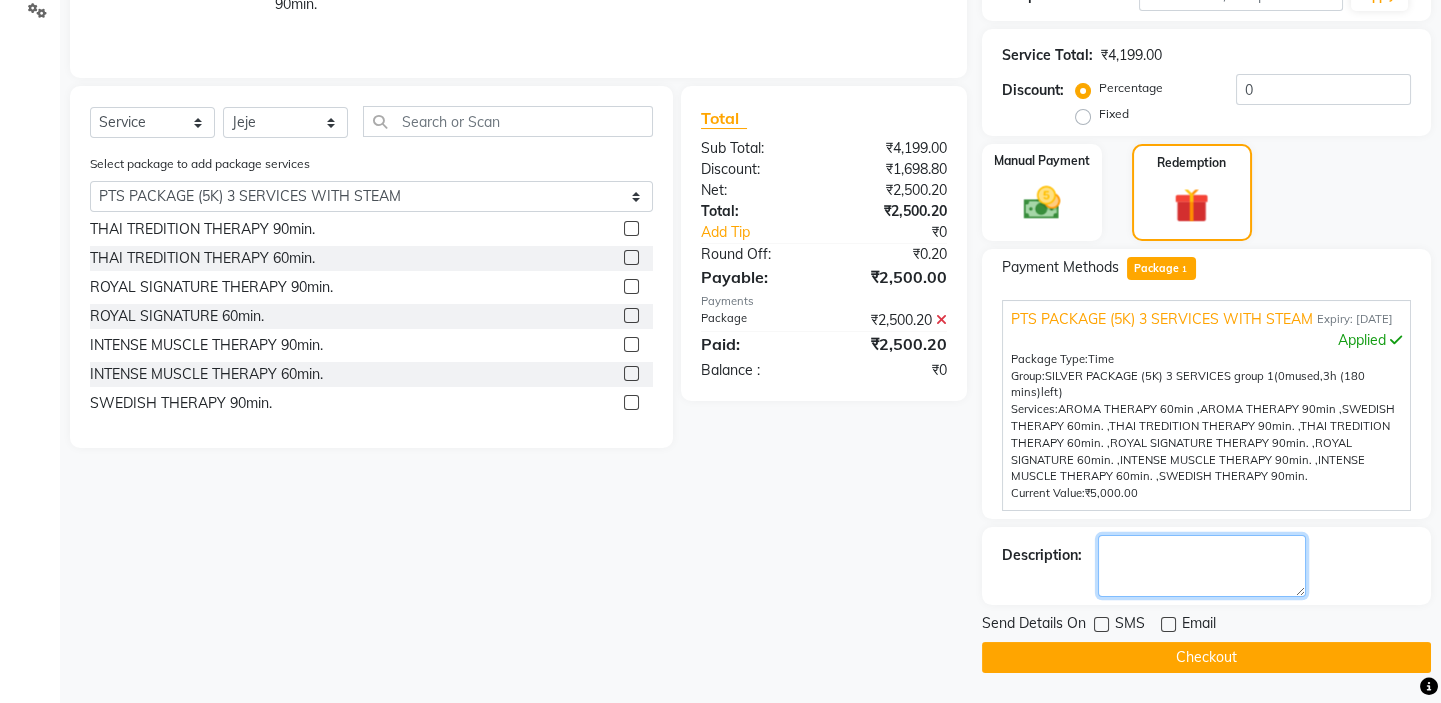 click 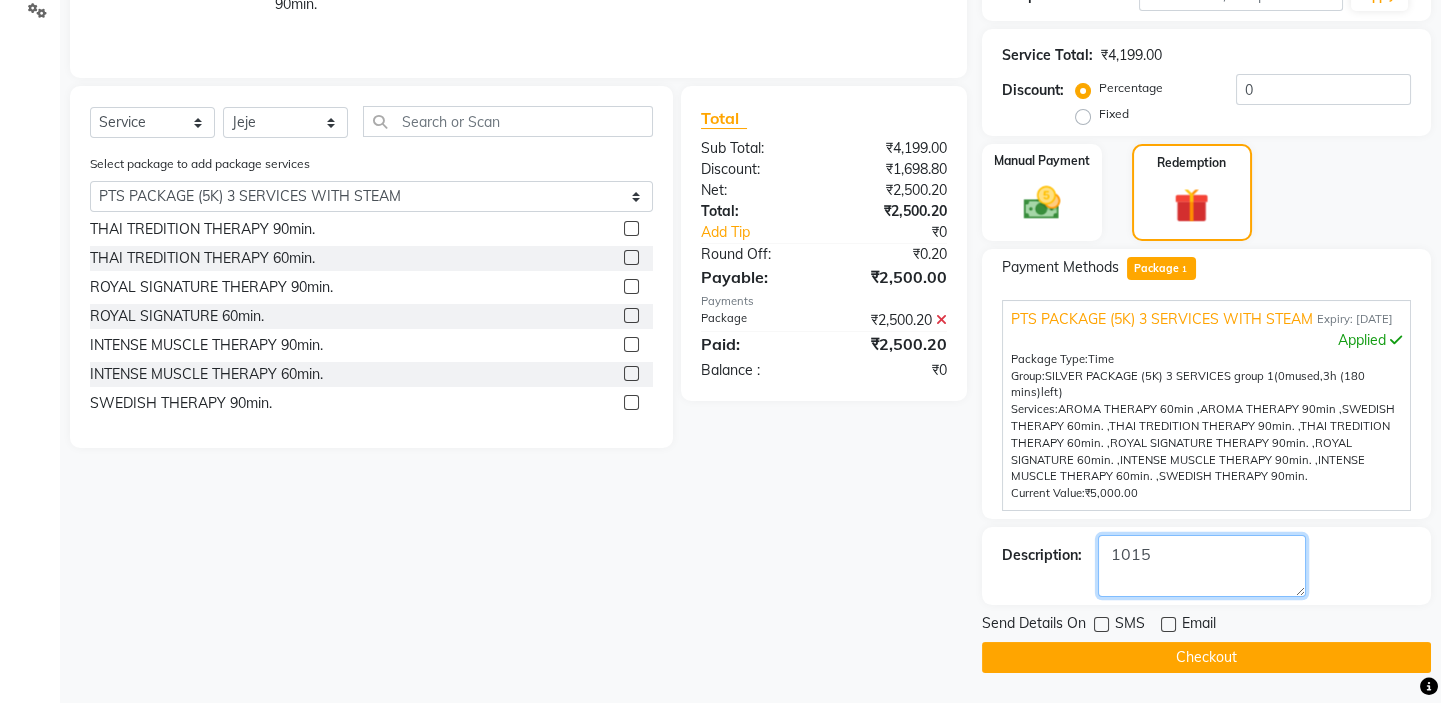 type on "1015" 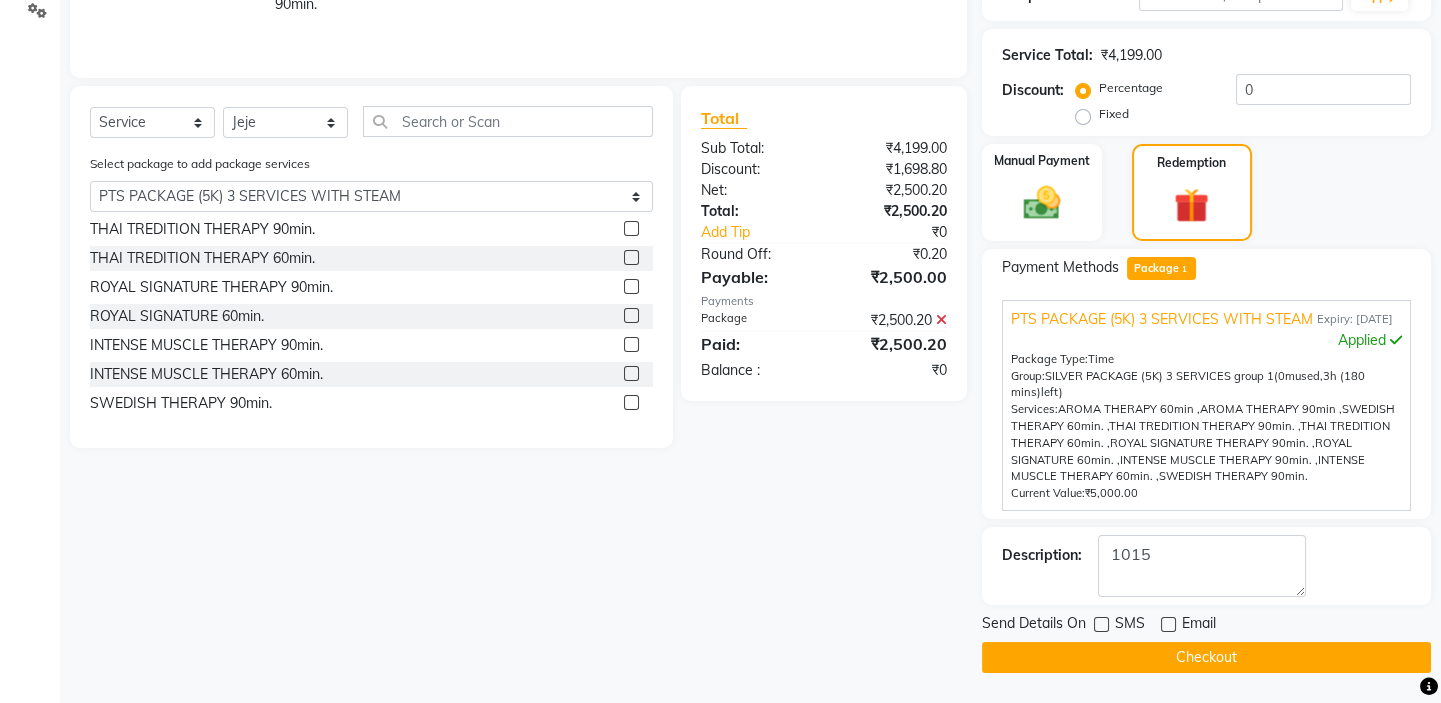 click on "Checkout" 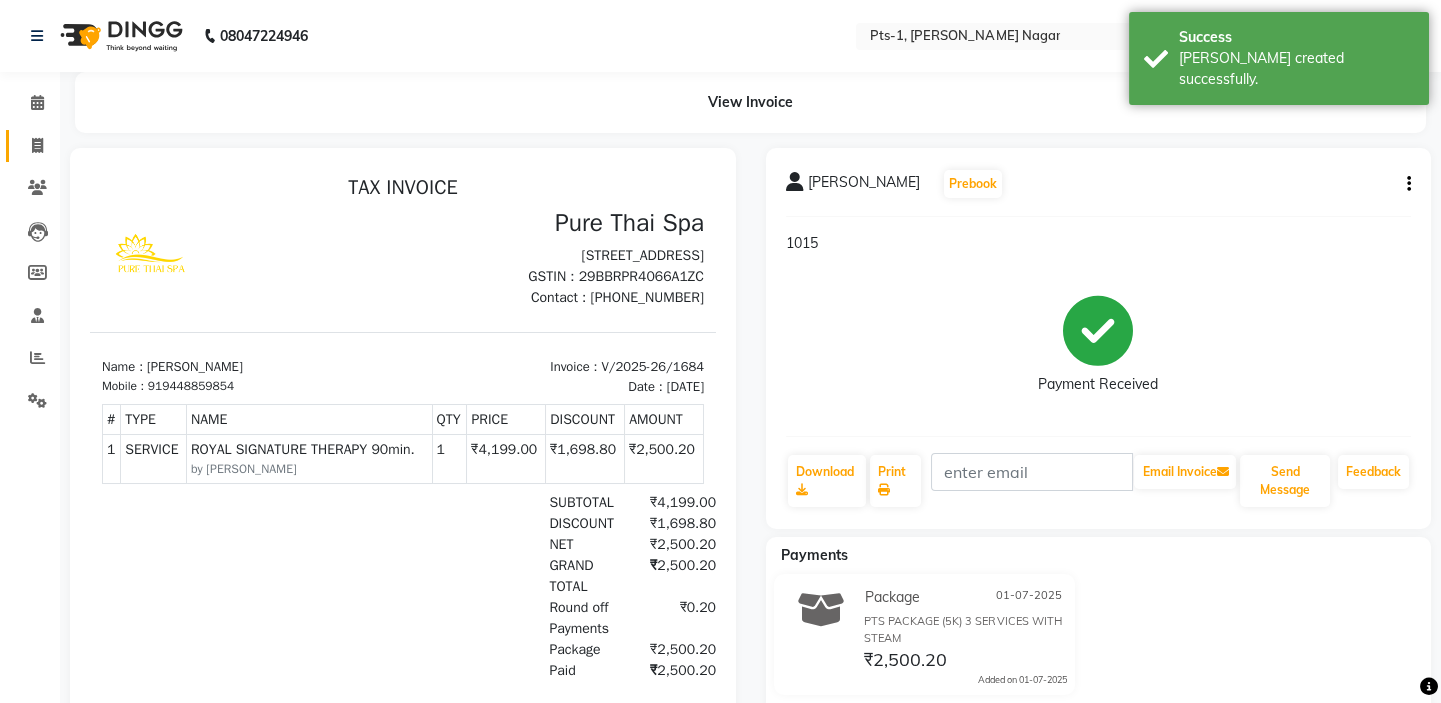 scroll, scrollTop: 0, scrollLeft: 0, axis: both 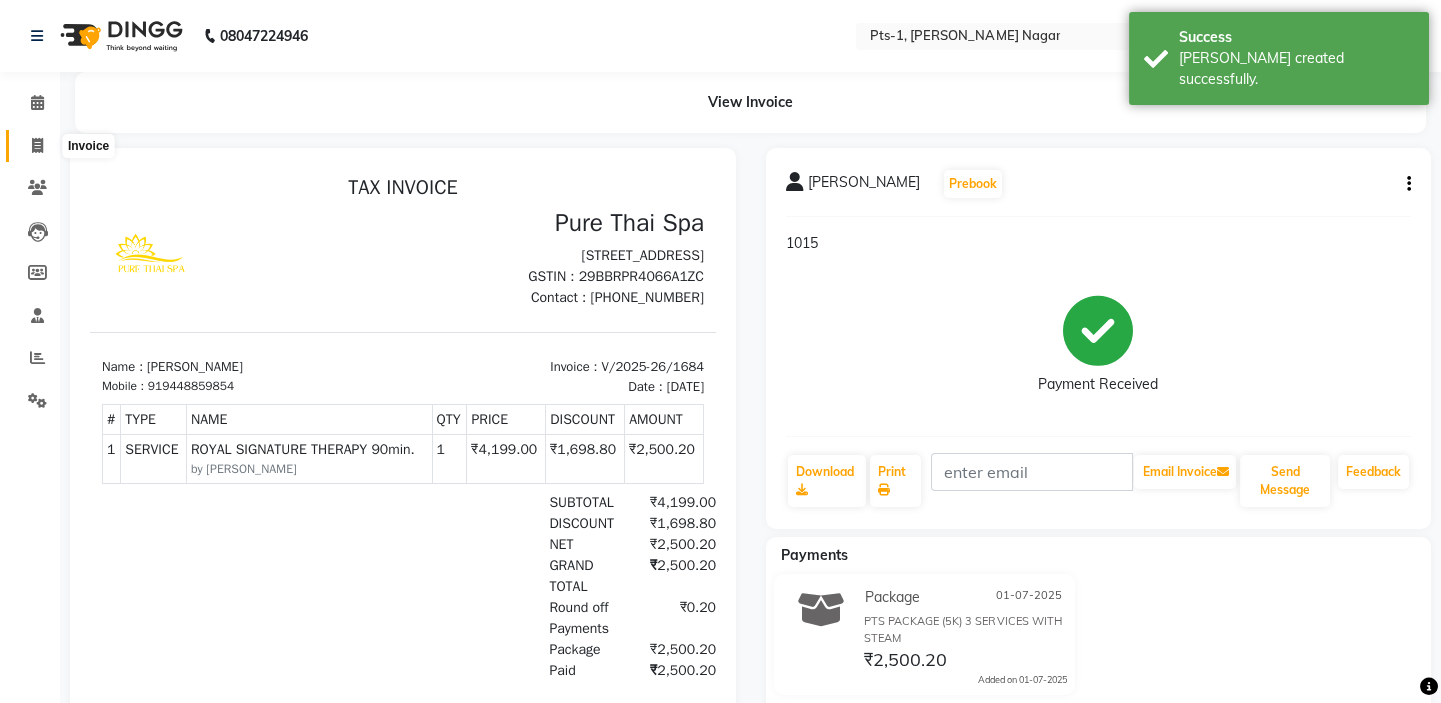 click 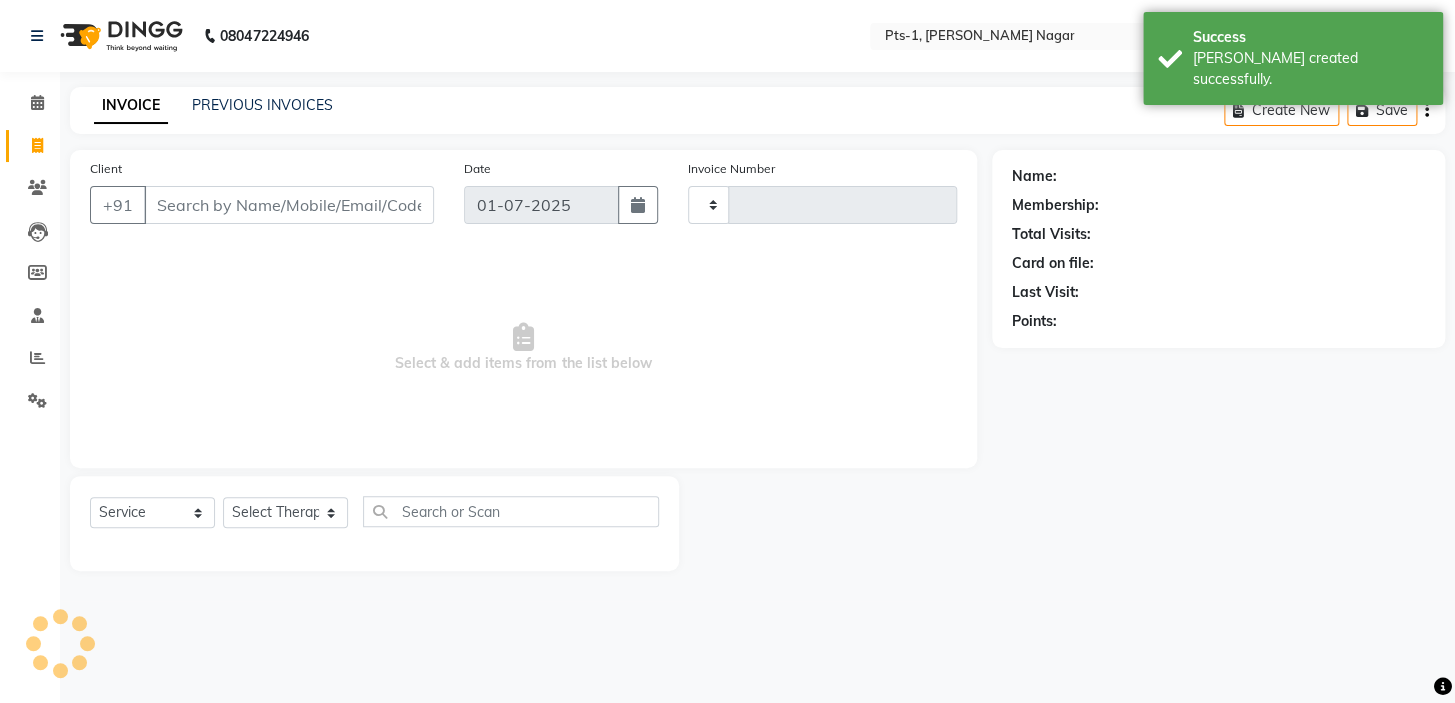 type on "1685" 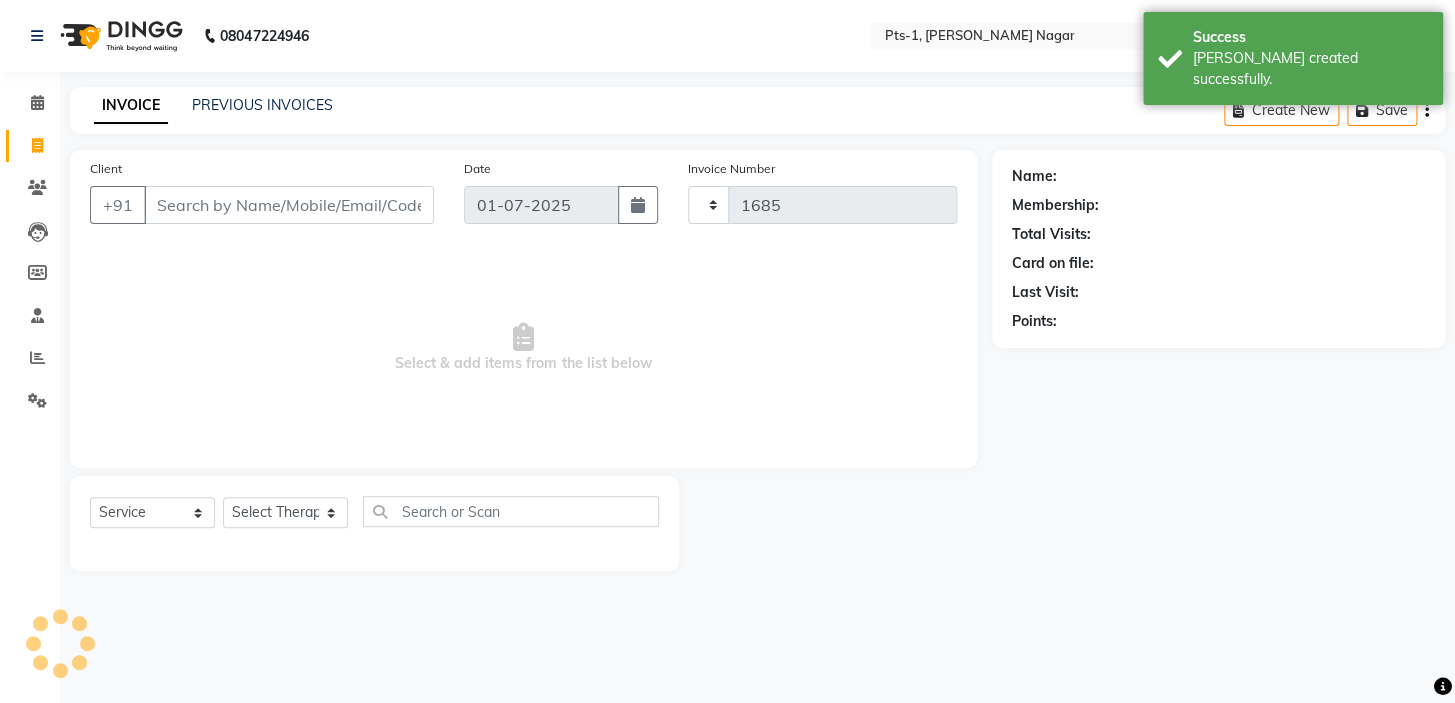 select on "5296" 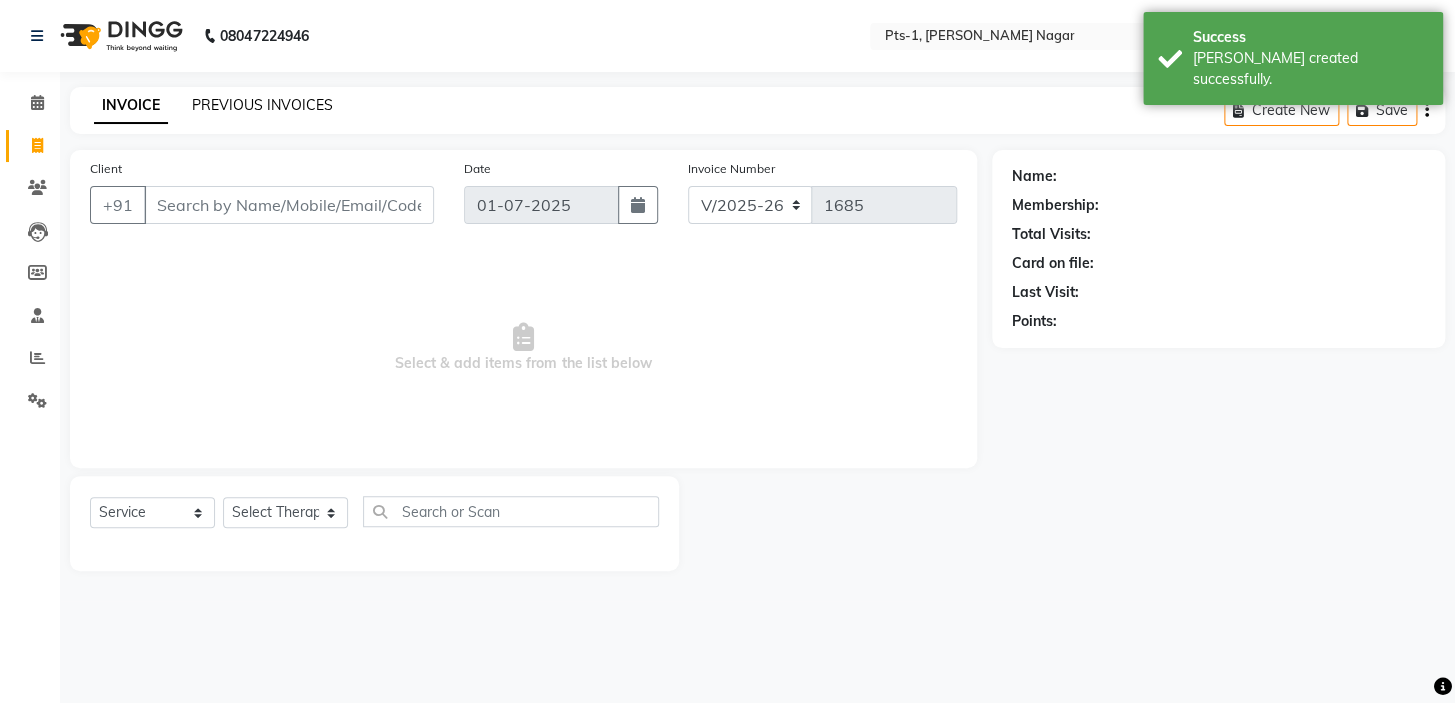 click on "PREVIOUS INVOICES" 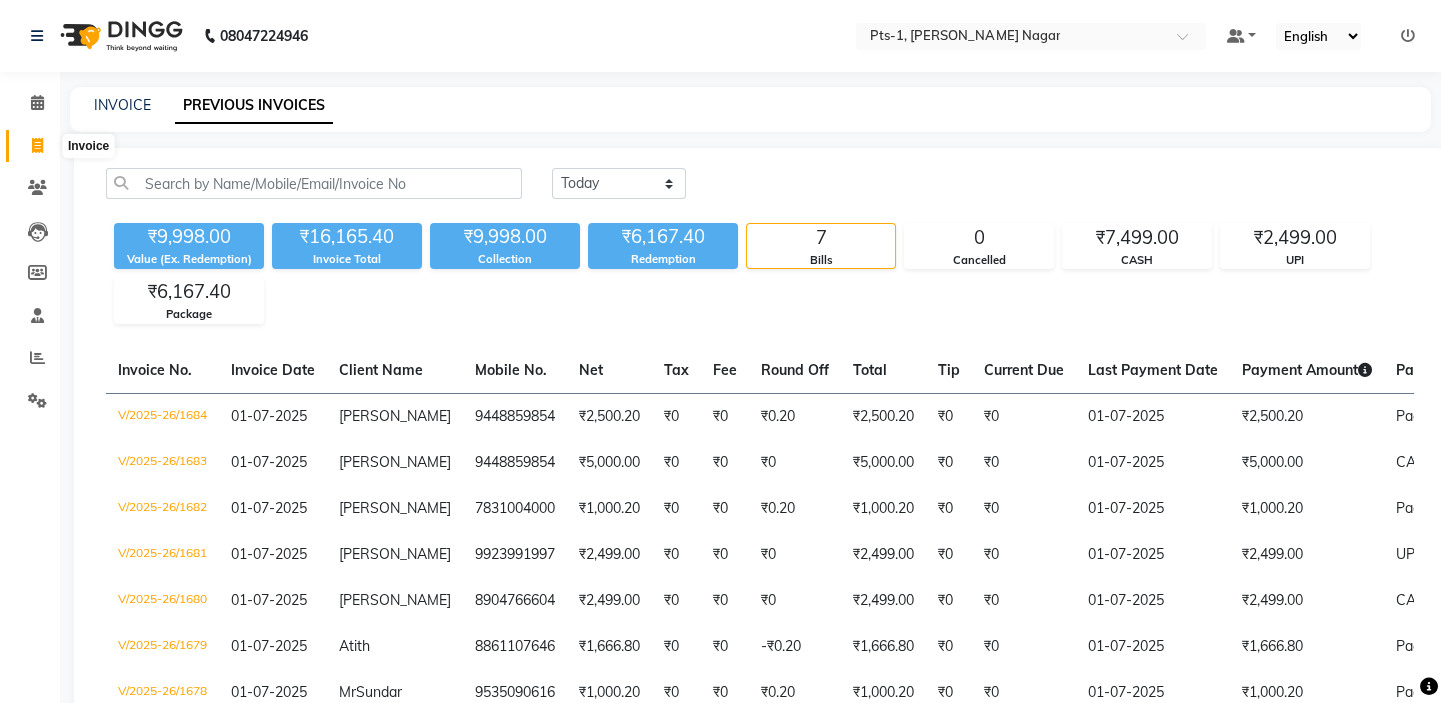 drag, startPoint x: 32, startPoint y: 140, endPoint x: 45, endPoint y: 133, distance: 14.764823 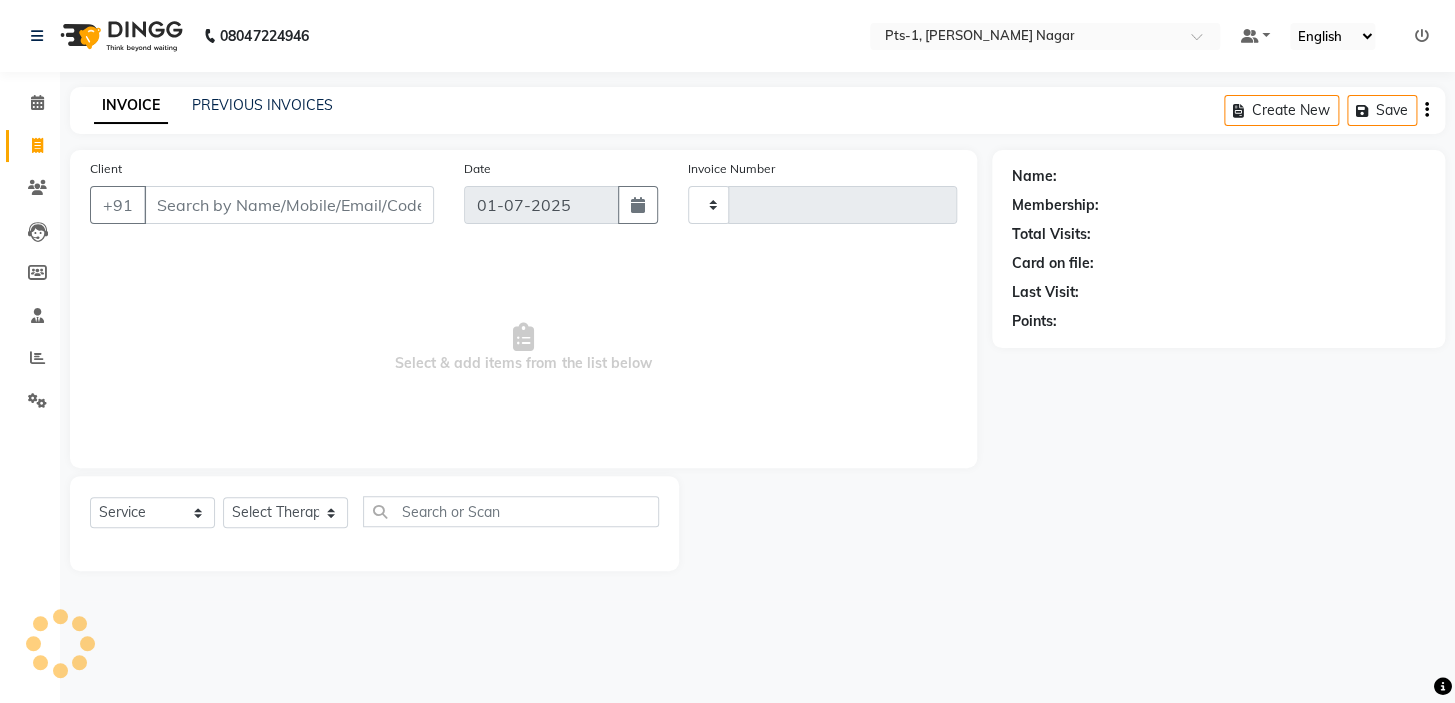 type on "1685" 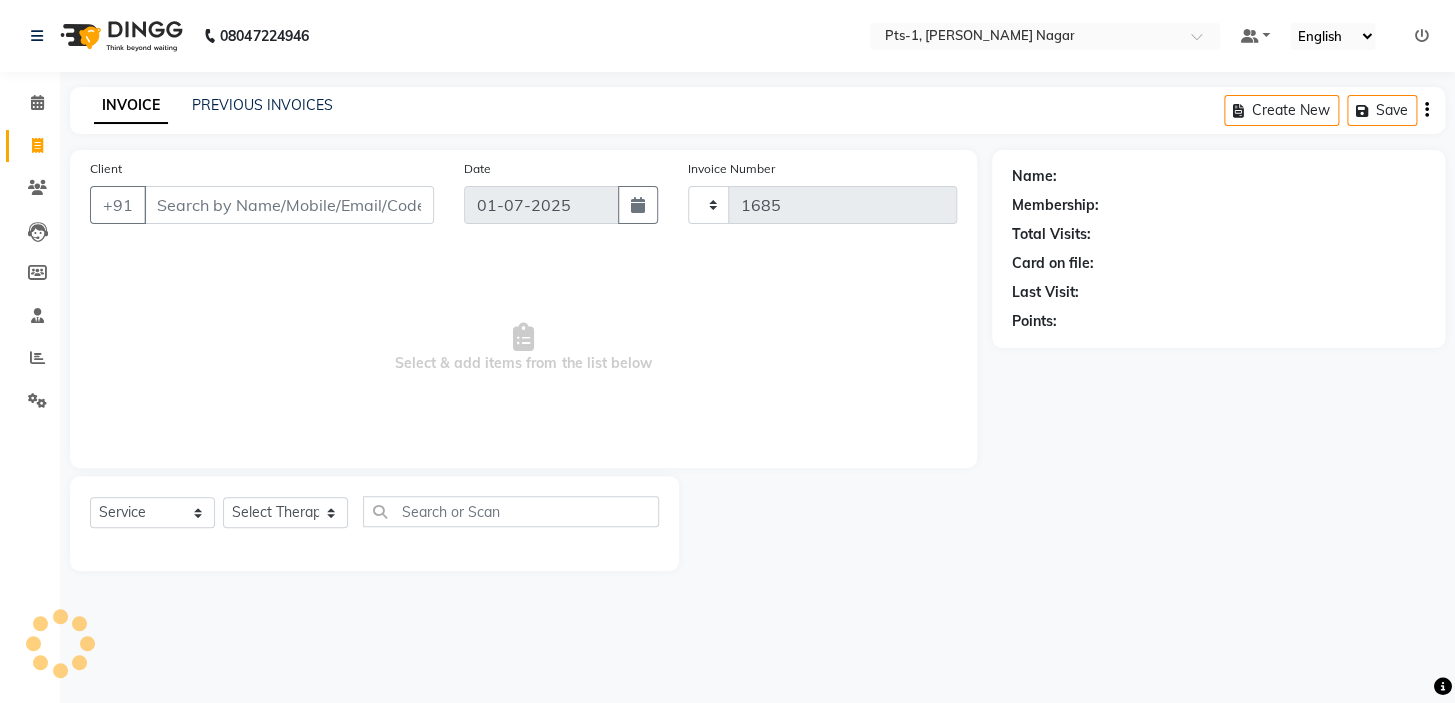 select on "5296" 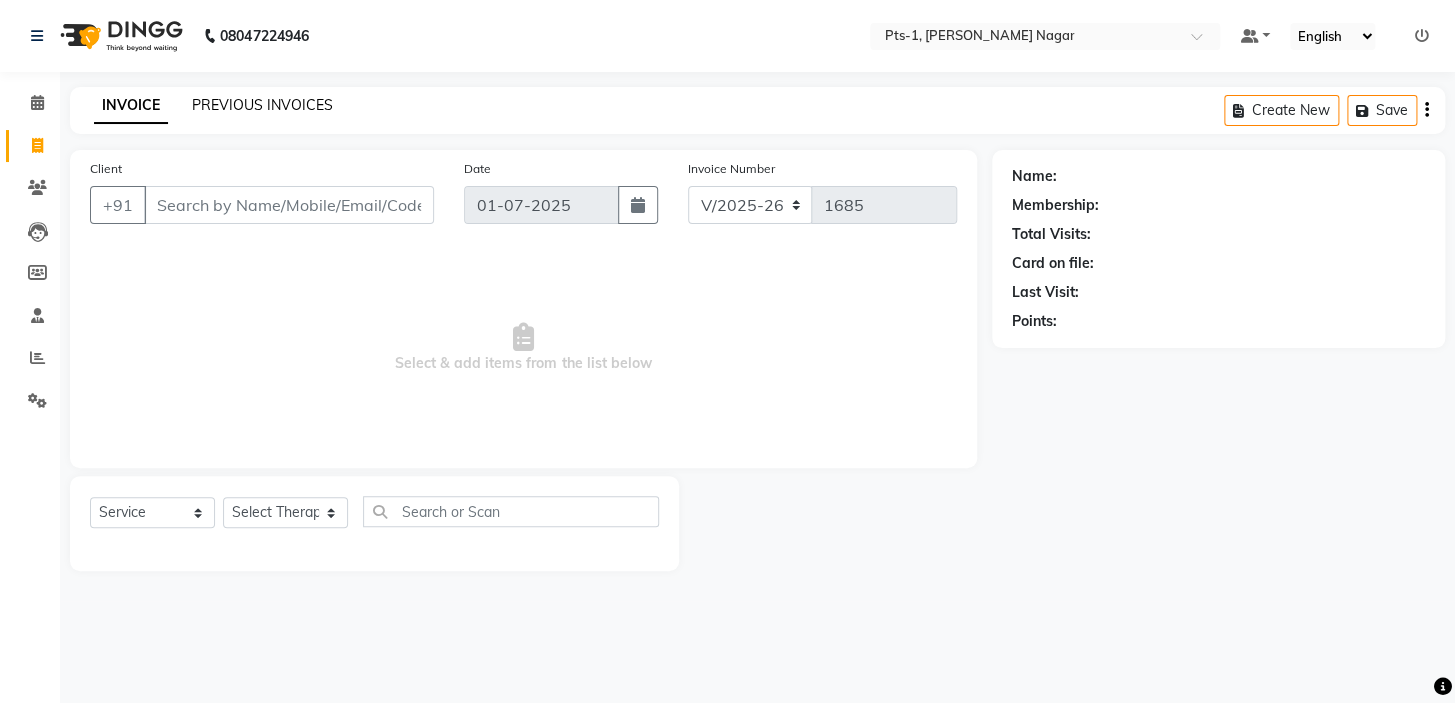 click on "PREVIOUS INVOICES" 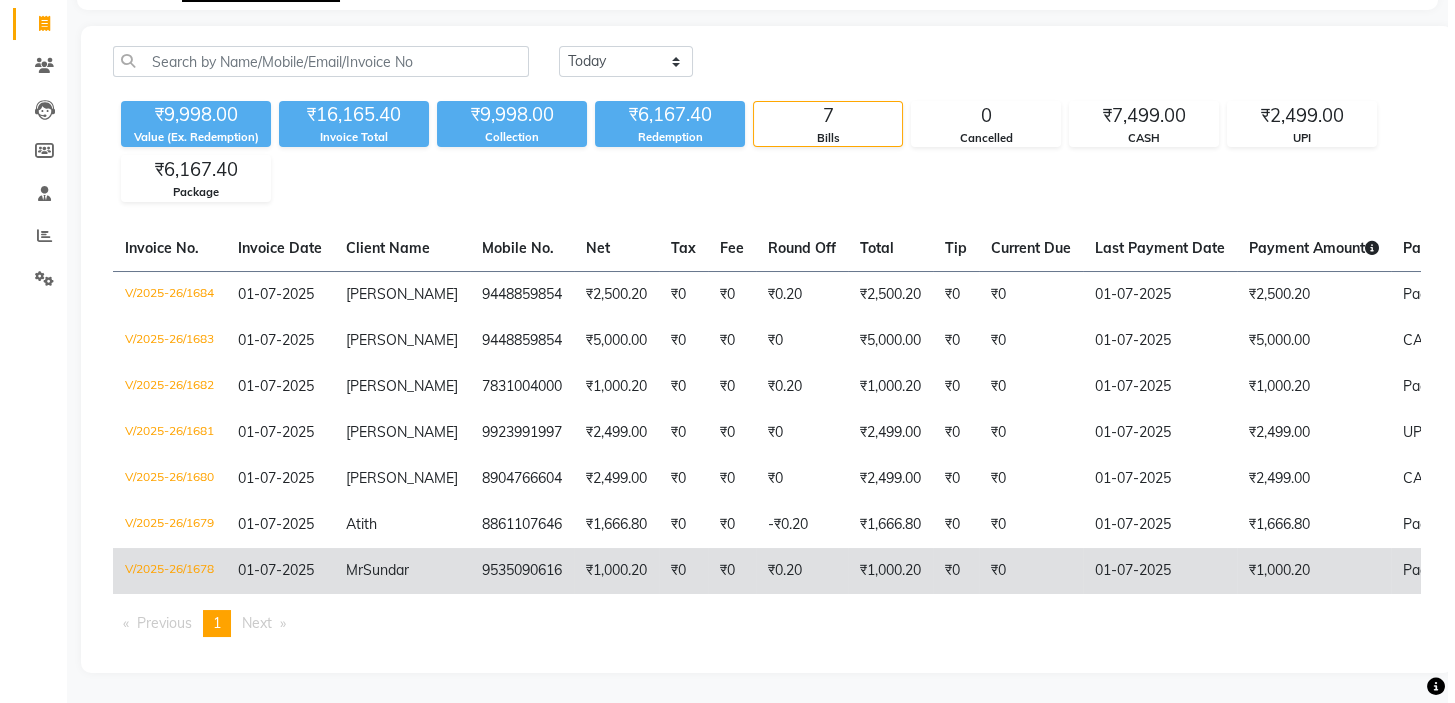 scroll, scrollTop: 0, scrollLeft: 0, axis: both 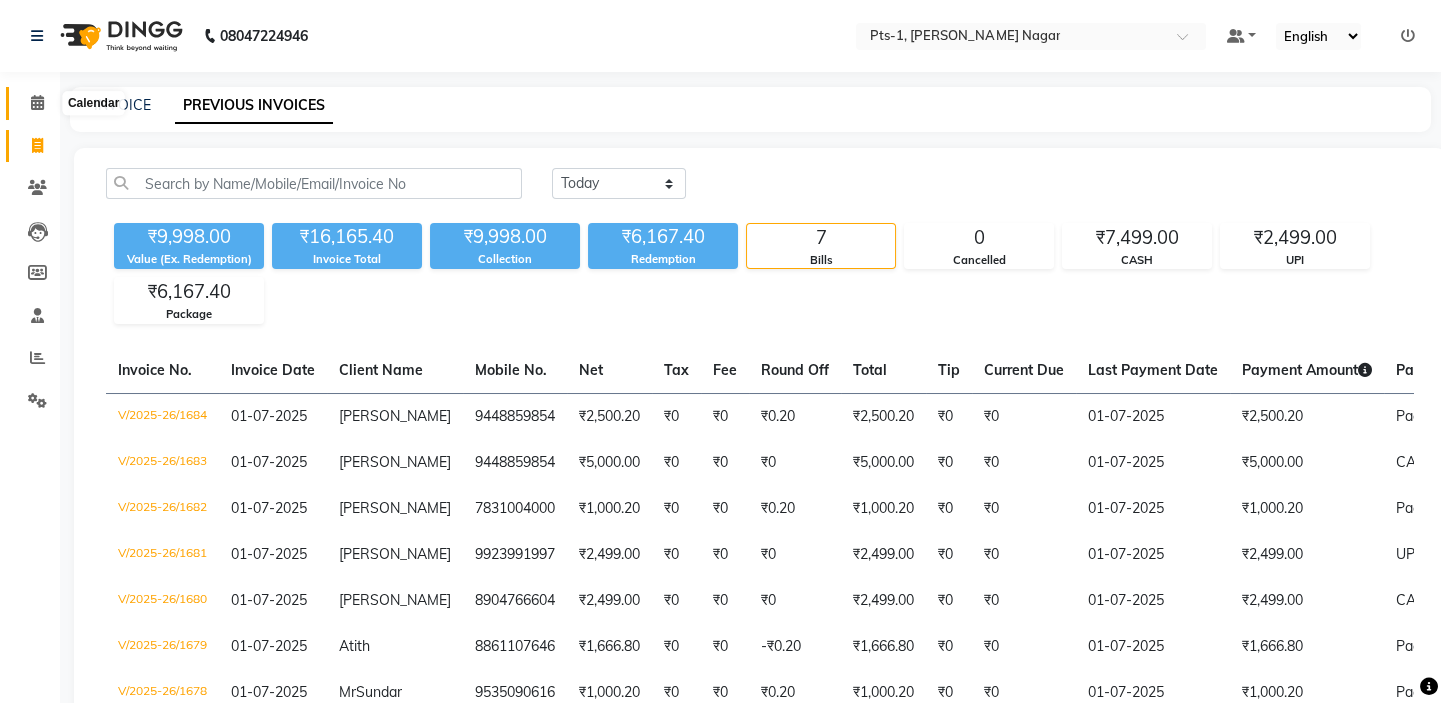 click 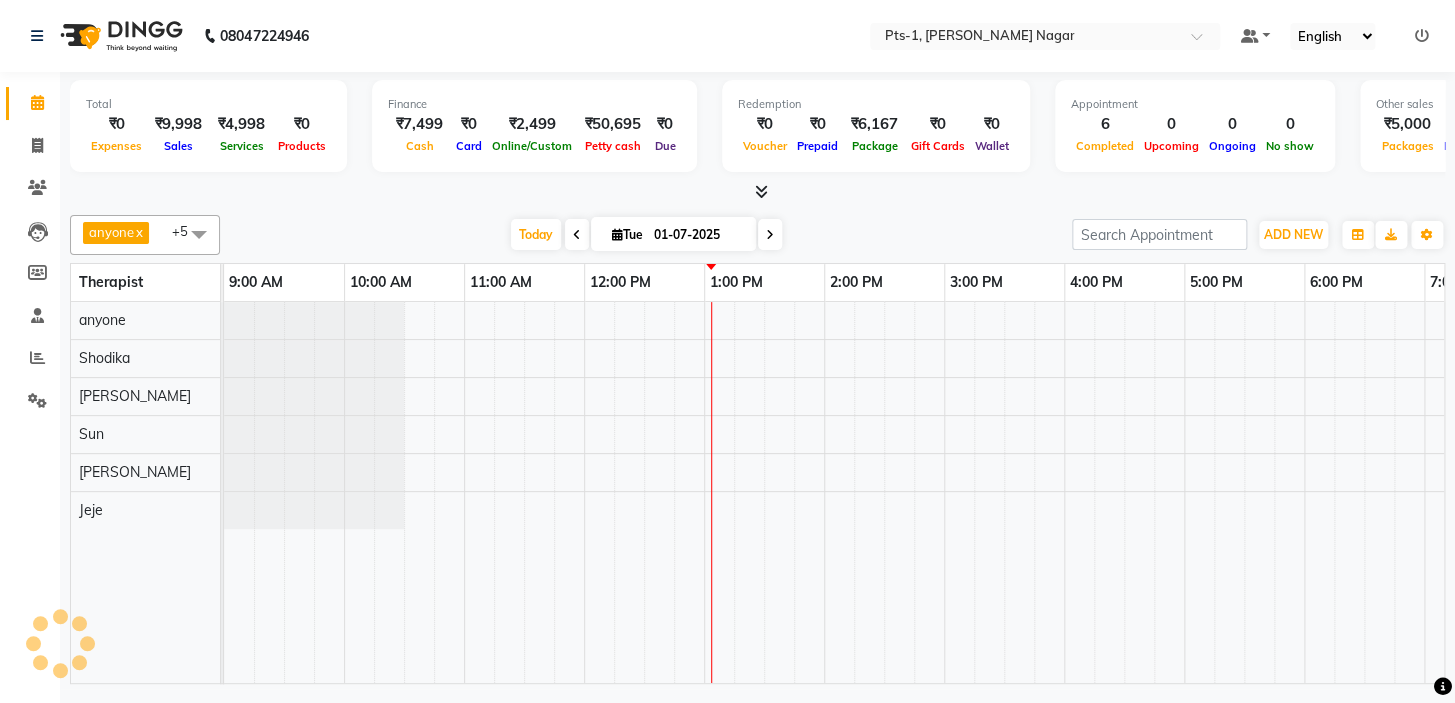 scroll, scrollTop: 0, scrollLeft: 340, axis: horizontal 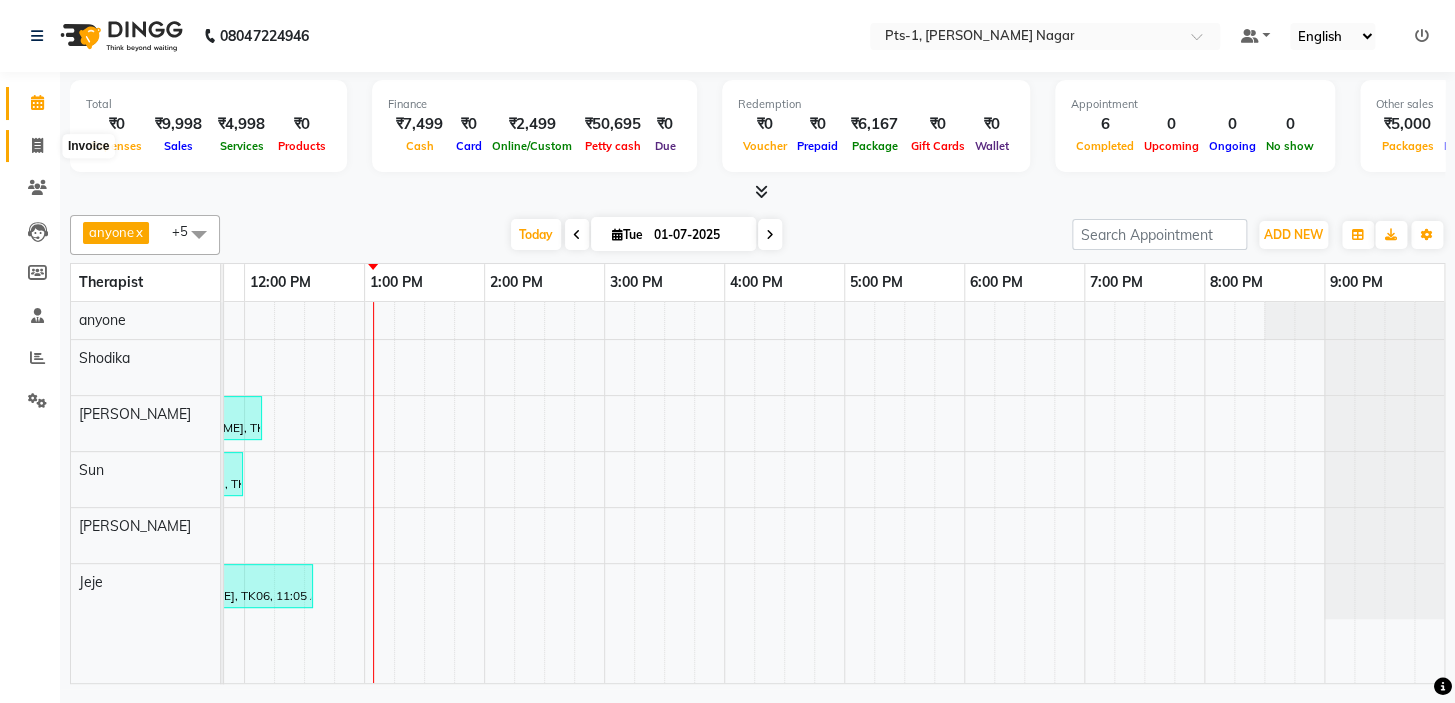 click 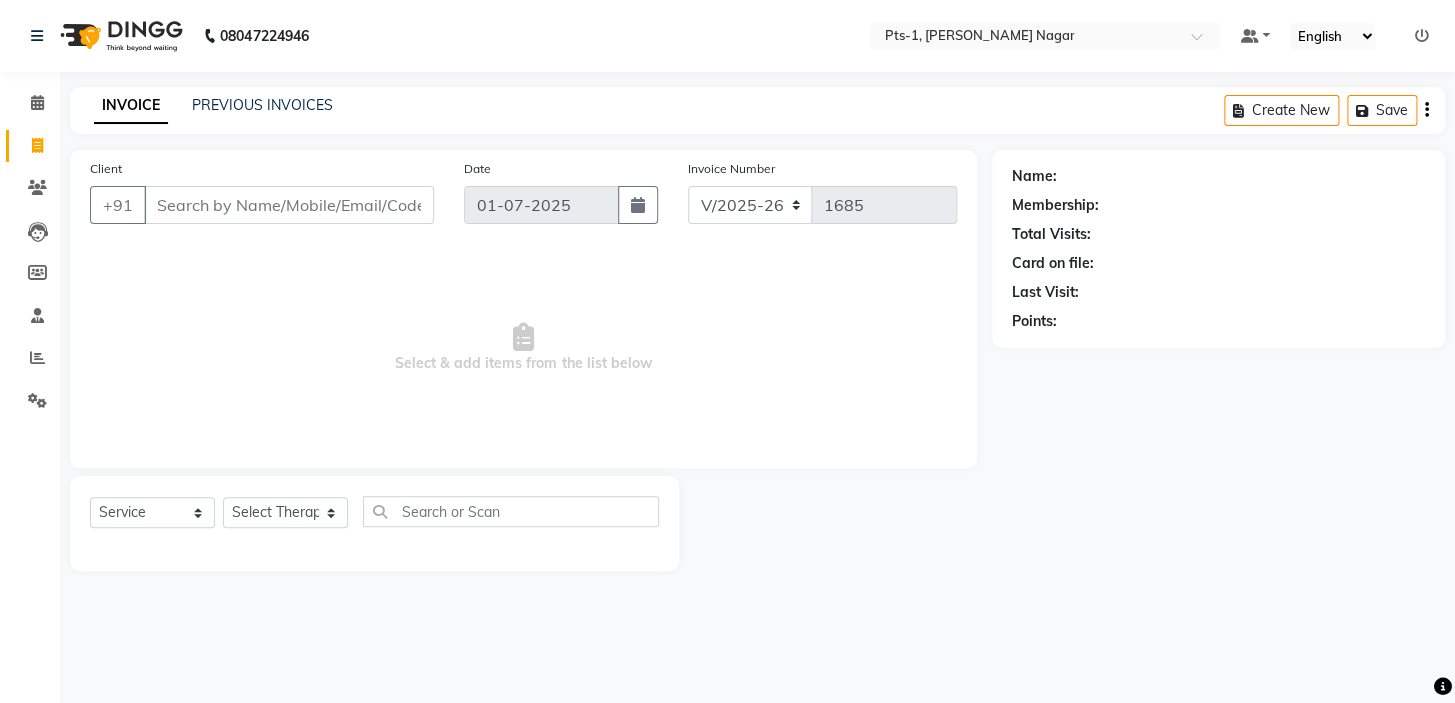 click on "Client" at bounding box center [289, 205] 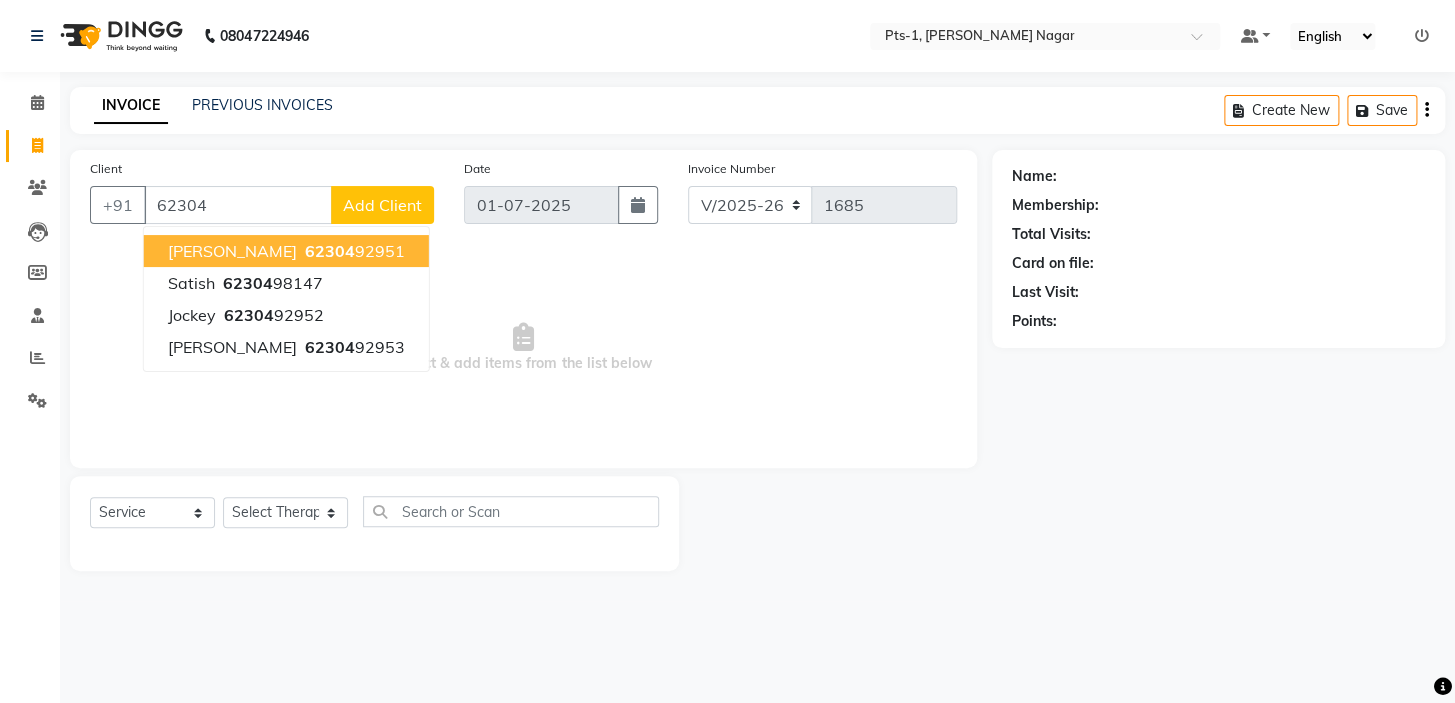 click on "[PERSON_NAME]   62304 92951" at bounding box center [286, 251] 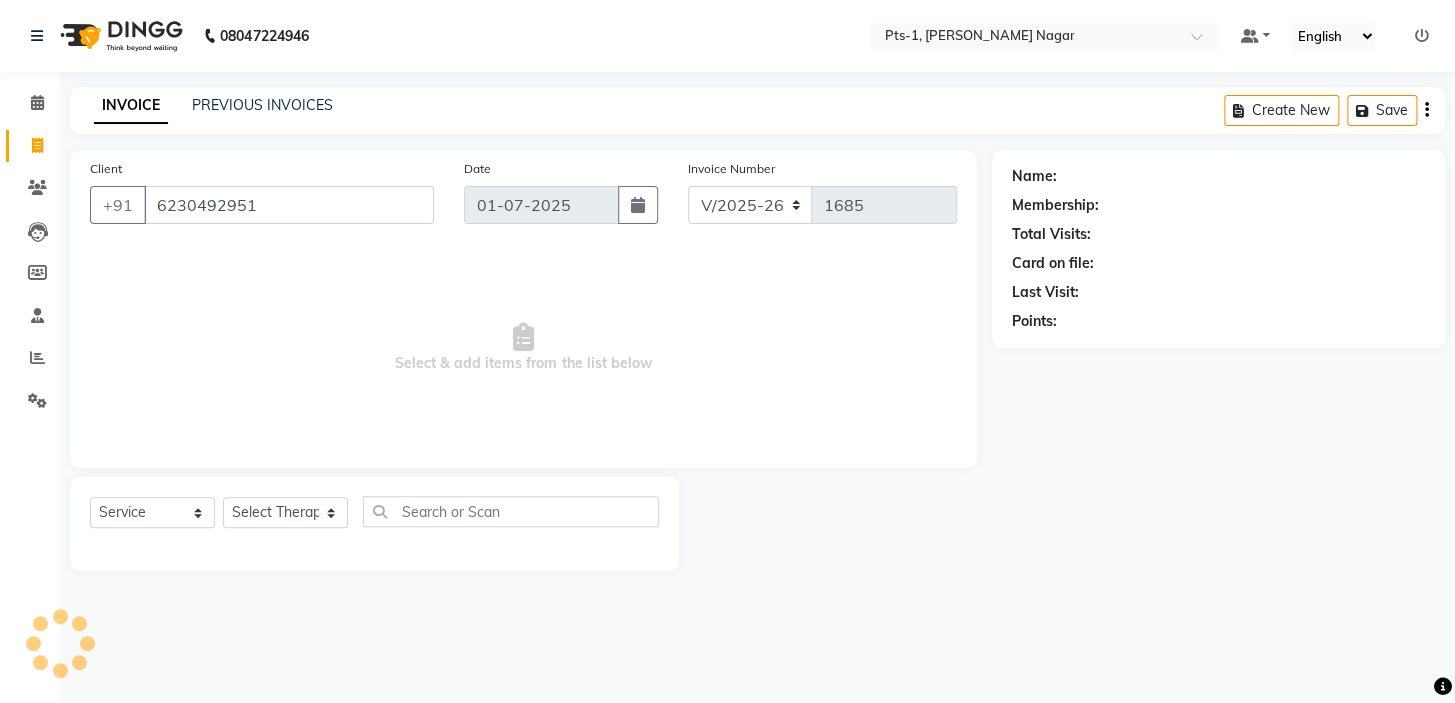type on "6230492951" 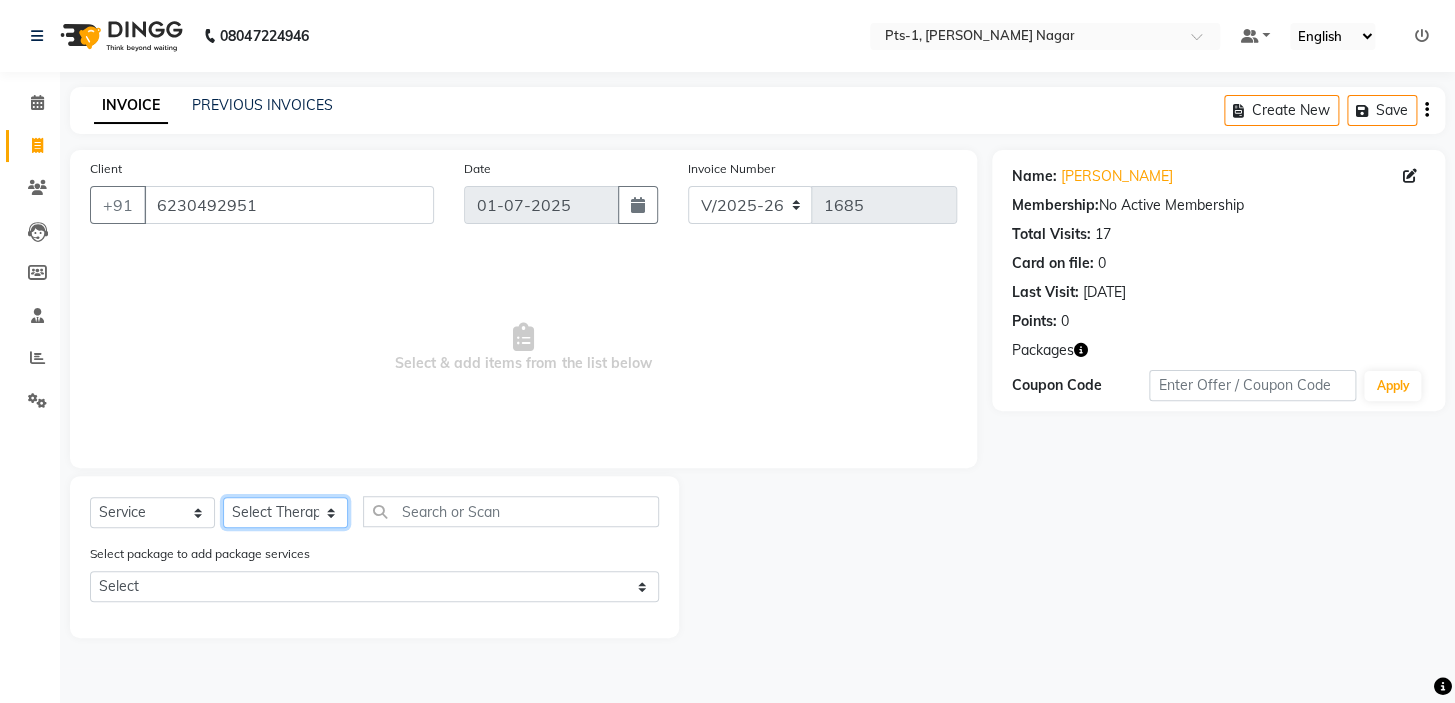 click on "Select Therapist Alle [PERSON_NAME] anyone [PERSON_NAME] [PERSON_NAME] Gia Jeje [PERSON_NAME] [PERSON_NAME] [PERSON_NAME] Sun [PERSON_NAME] [PERSON_NAME]" 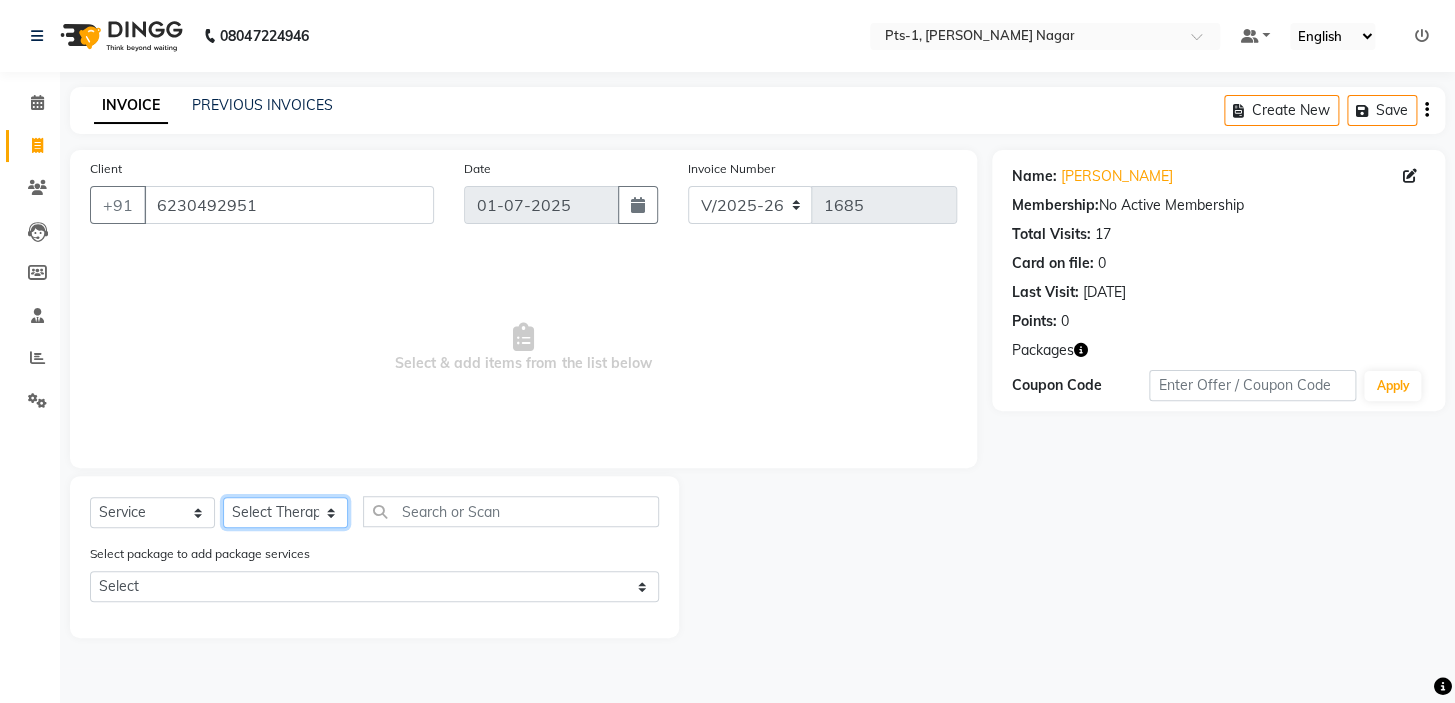 select on "78072" 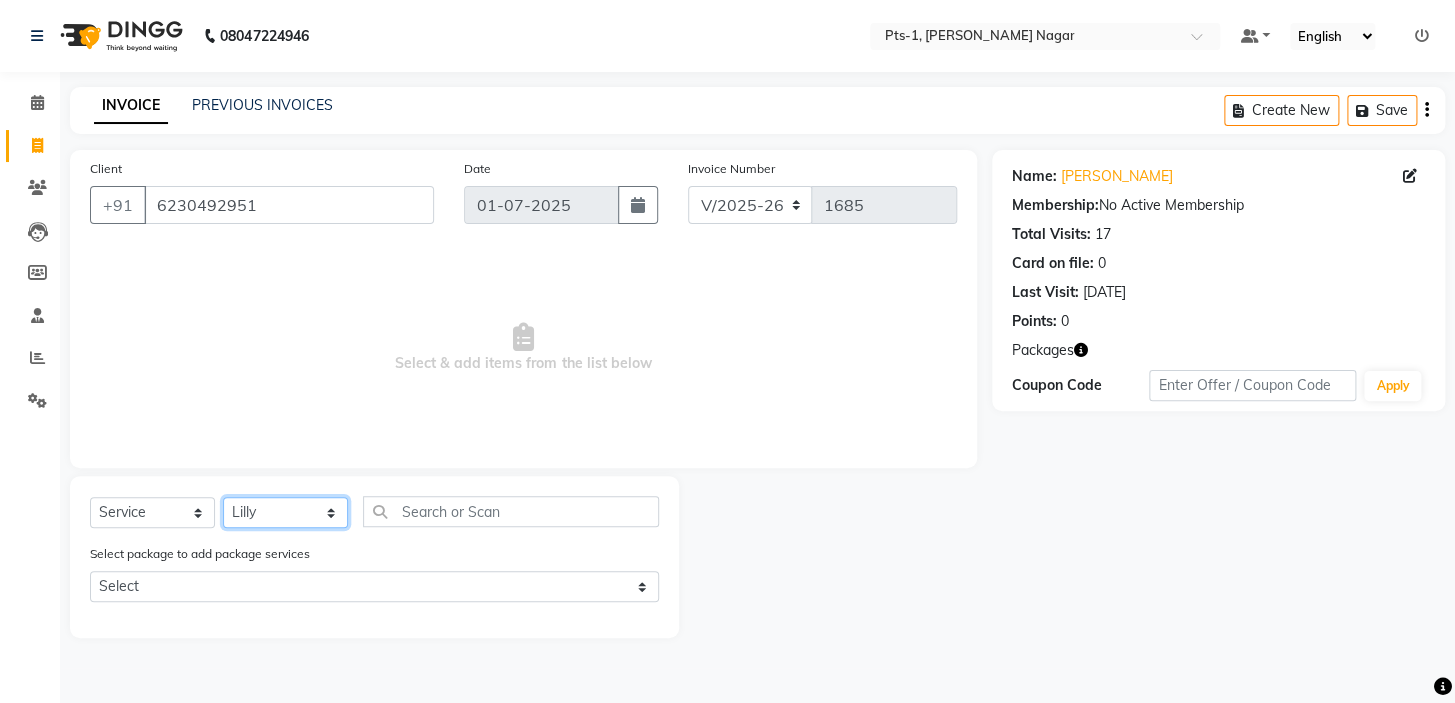 click on "Select Therapist Alle [PERSON_NAME] anyone [PERSON_NAME] [PERSON_NAME] Gia Jeje [PERSON_NAME] [PERSON_NAME] [PERSON_NAME] Sun [PERSON_NAME] [PERSON_NAME]" 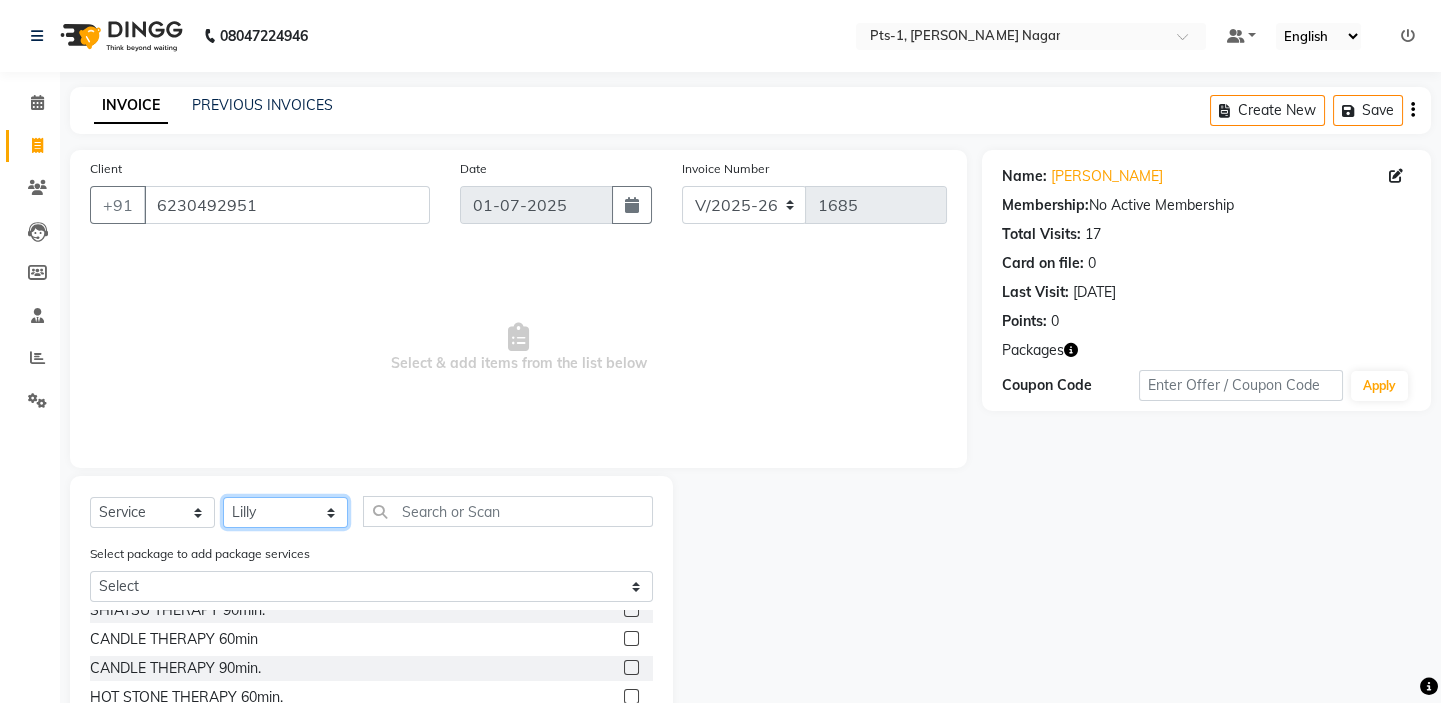 scroll, scrollTop: 495, scrollLeft: 0, axis: vertical 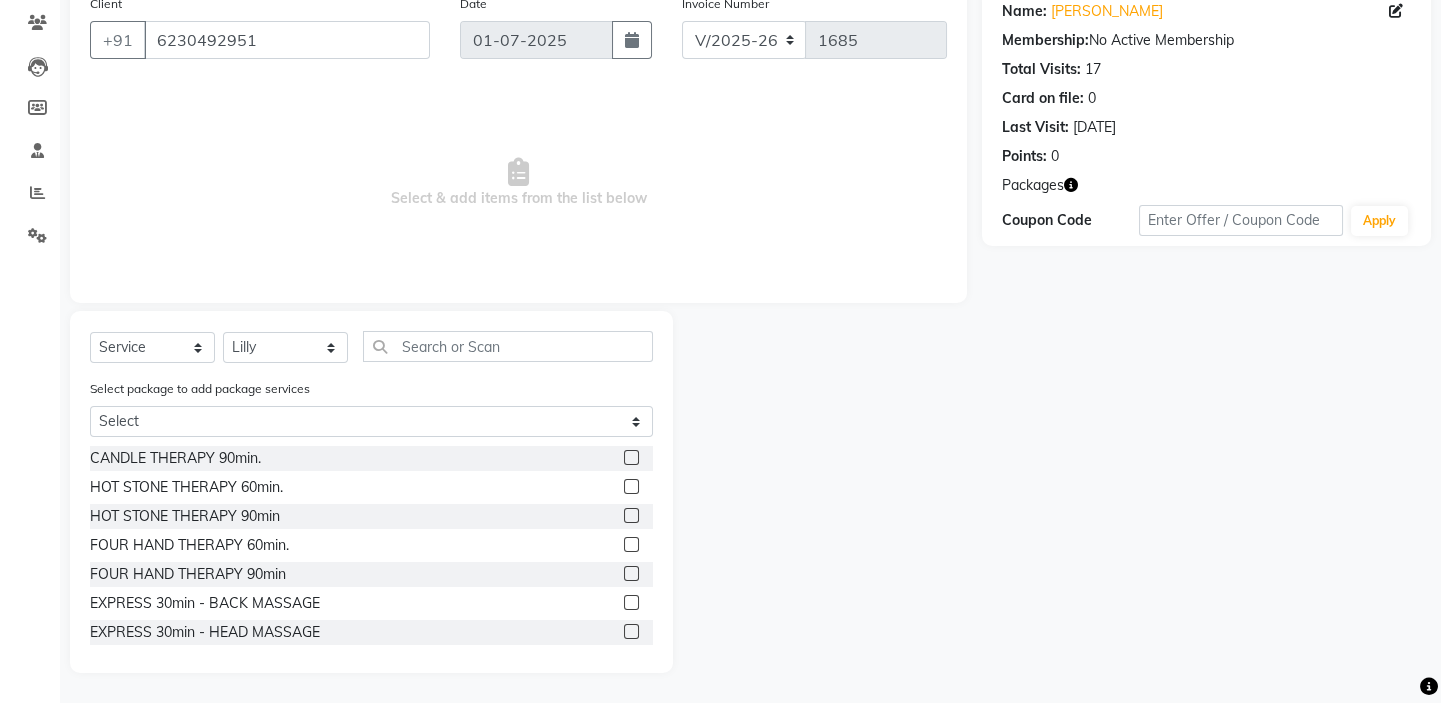 click 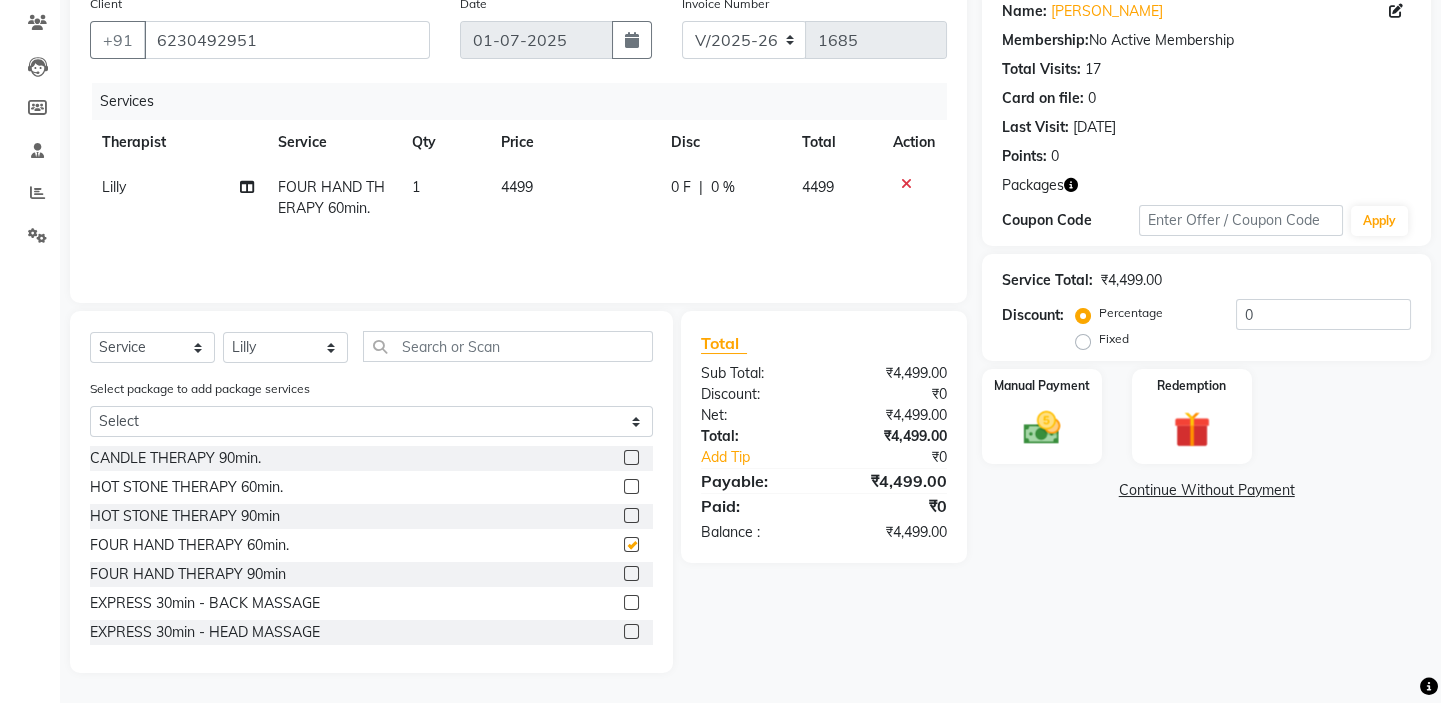 checkbox on "false" 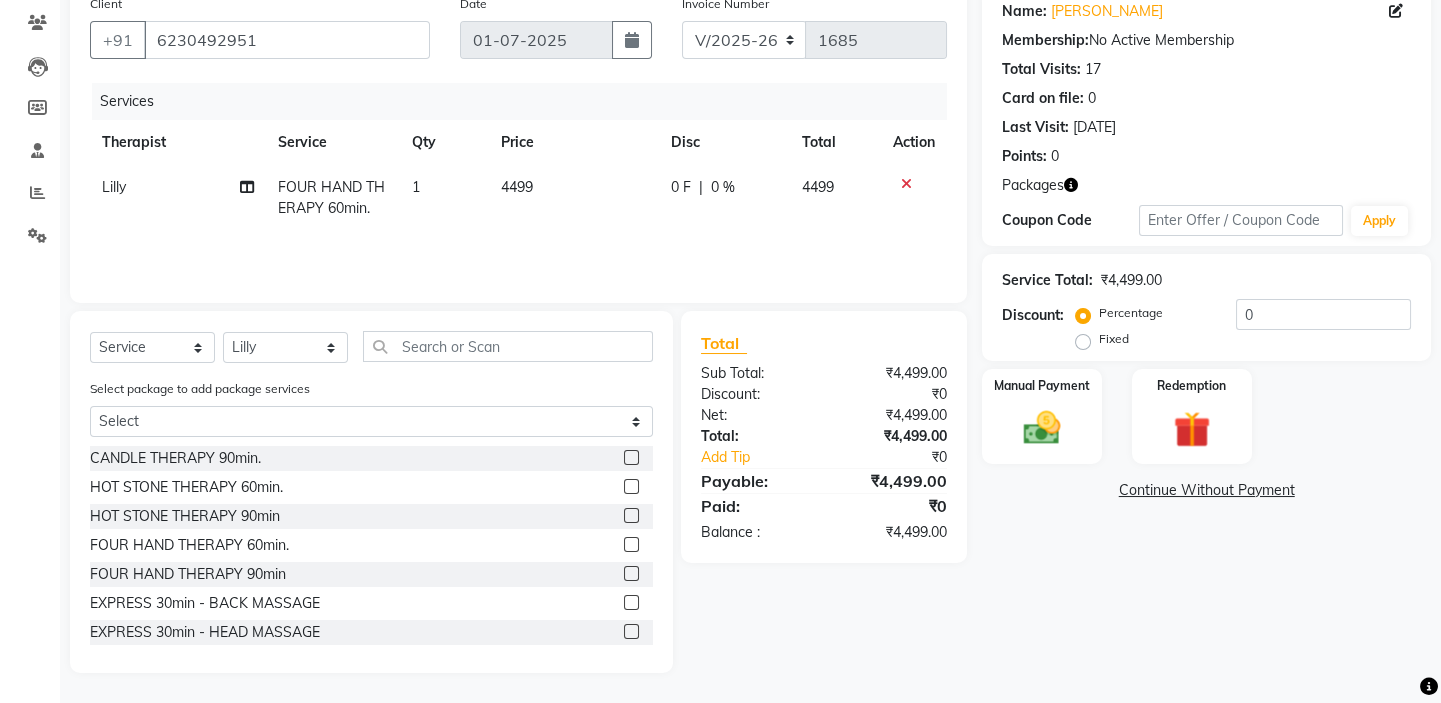 click on "Fixed" 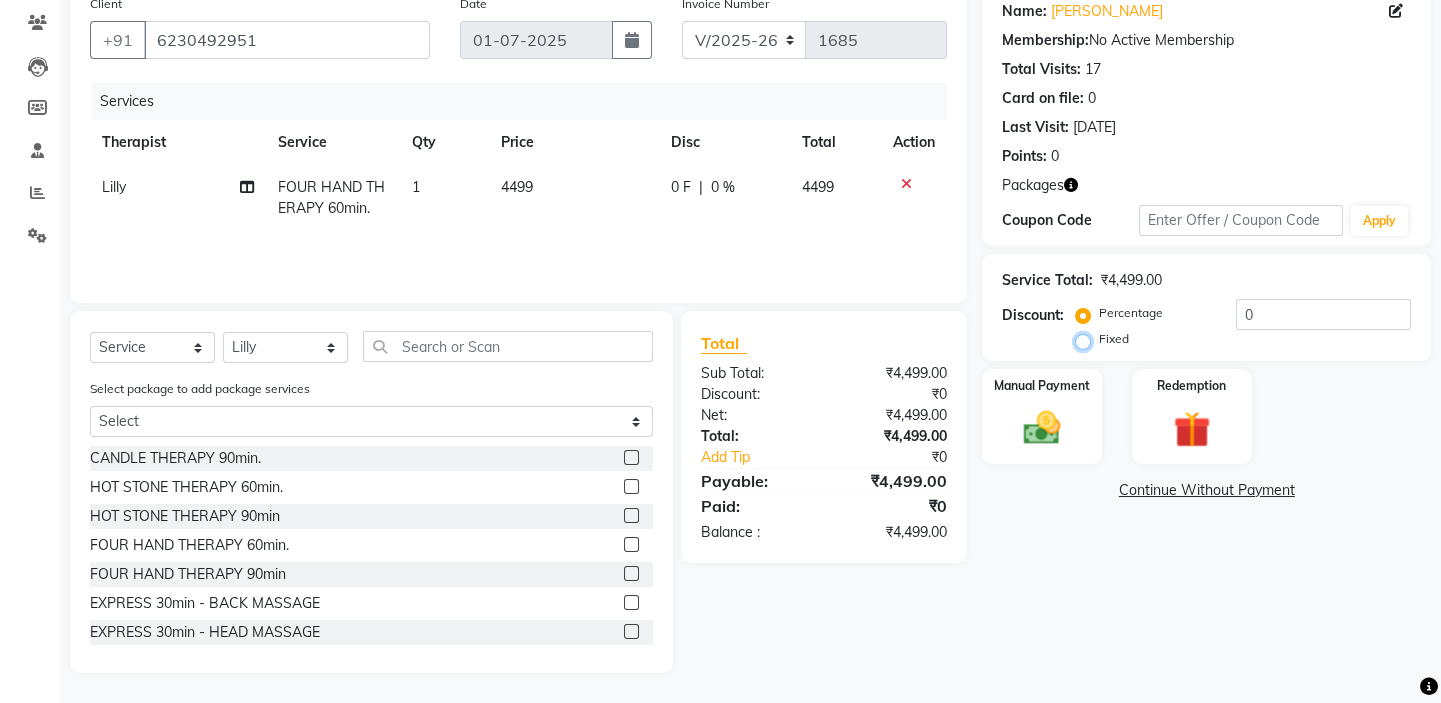 click on "Fixed" at bounding box center (1087, 339) 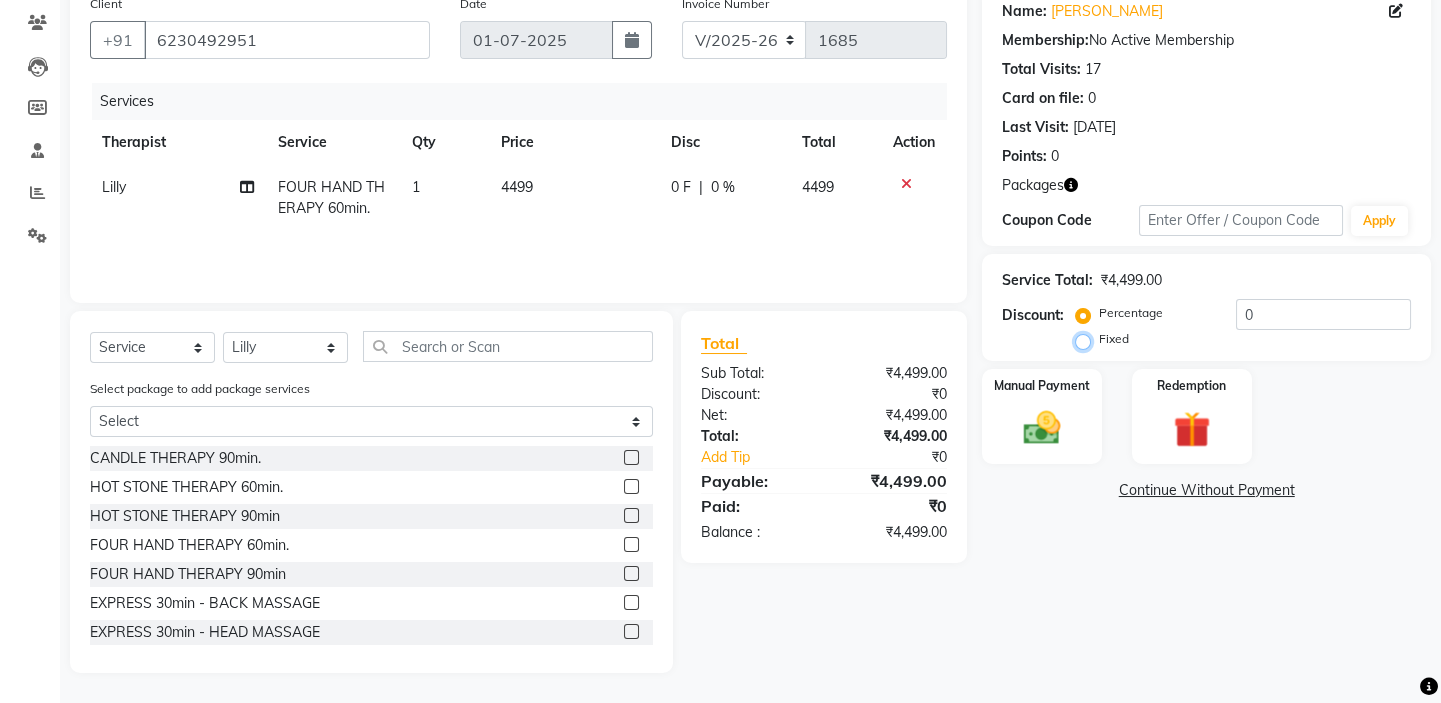 radio on "true" 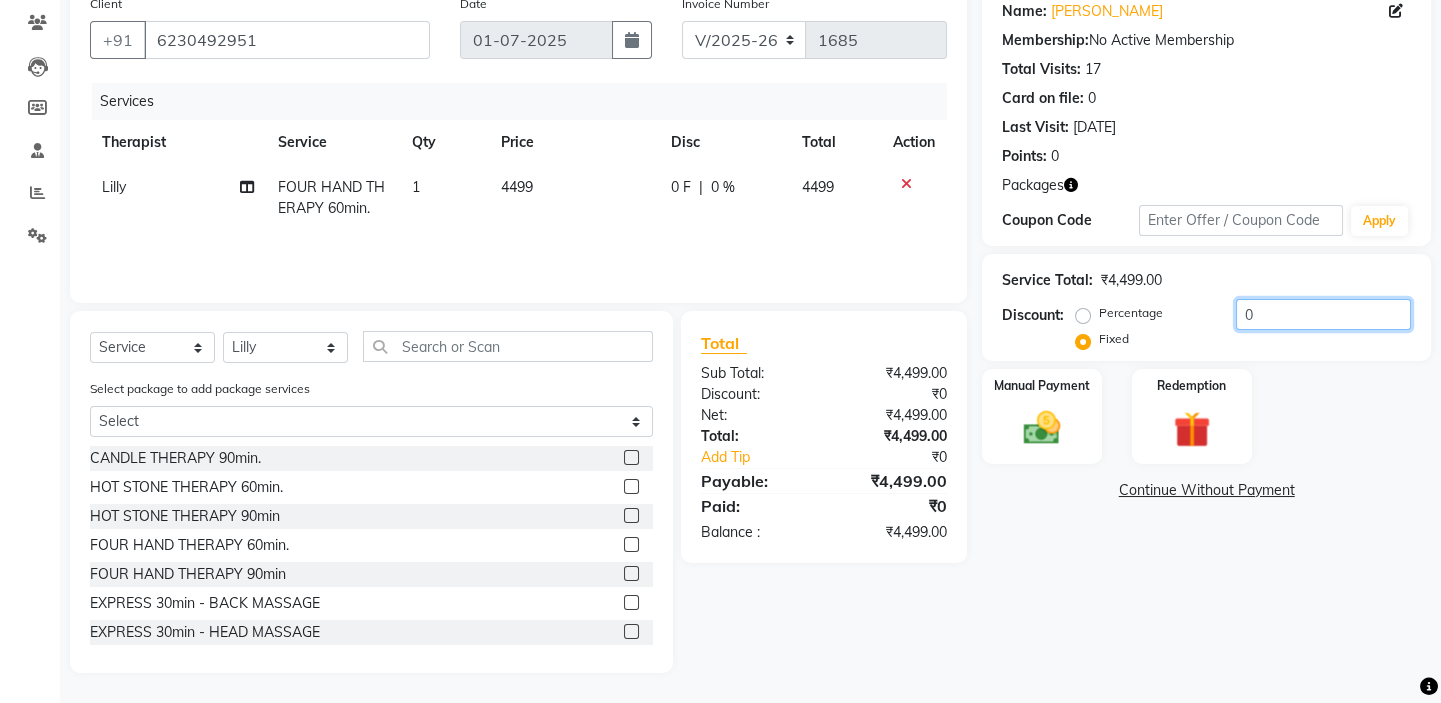 drag, startPoint x: 1261, startPoint y: 317, endPoint x: 1187, endPoint y: 318, distance: 74.00676 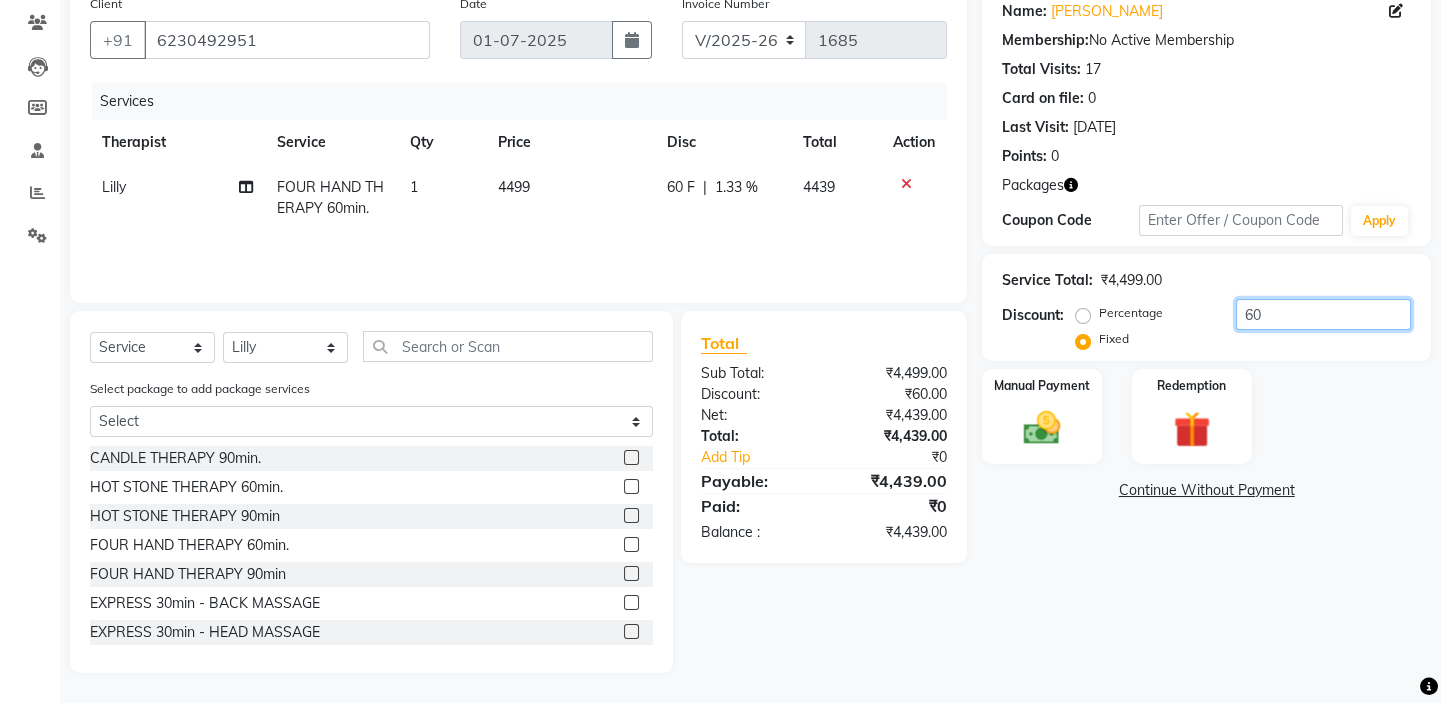 type on "6" 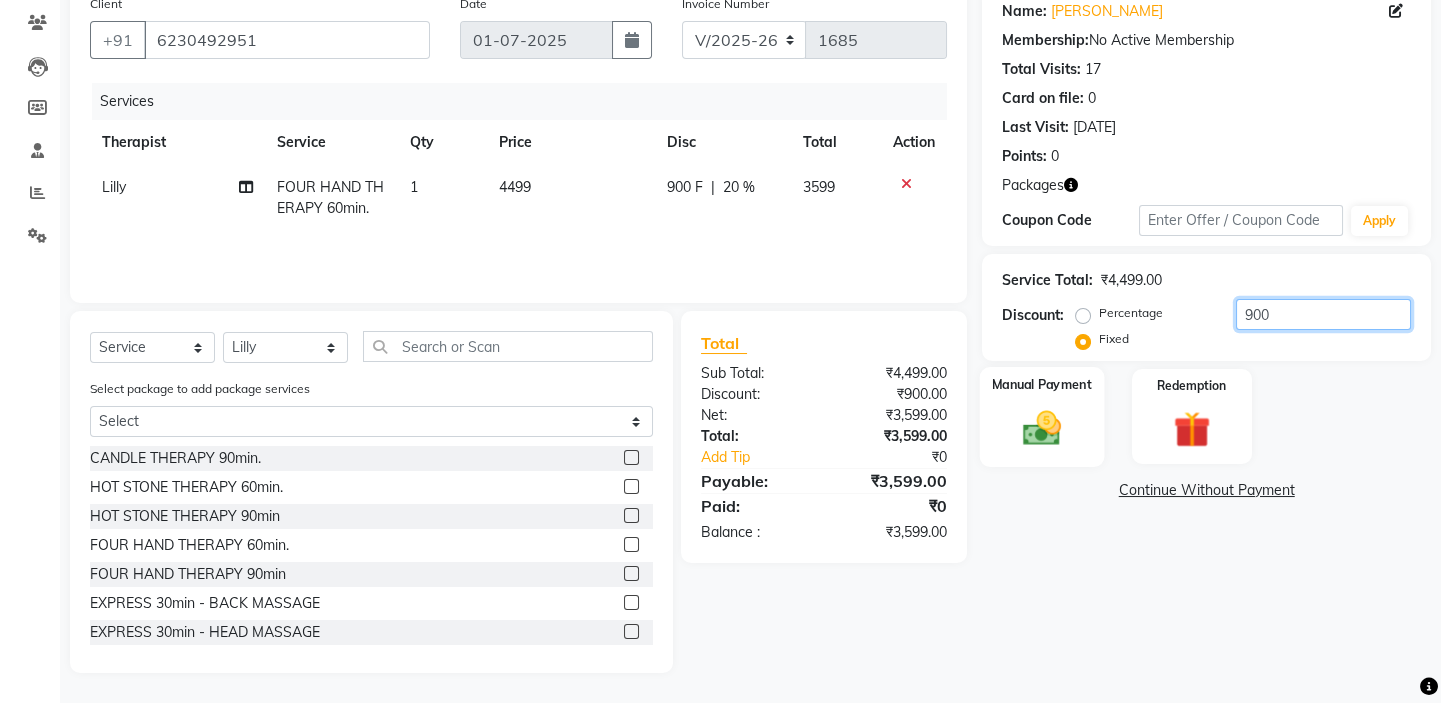 type on "900" 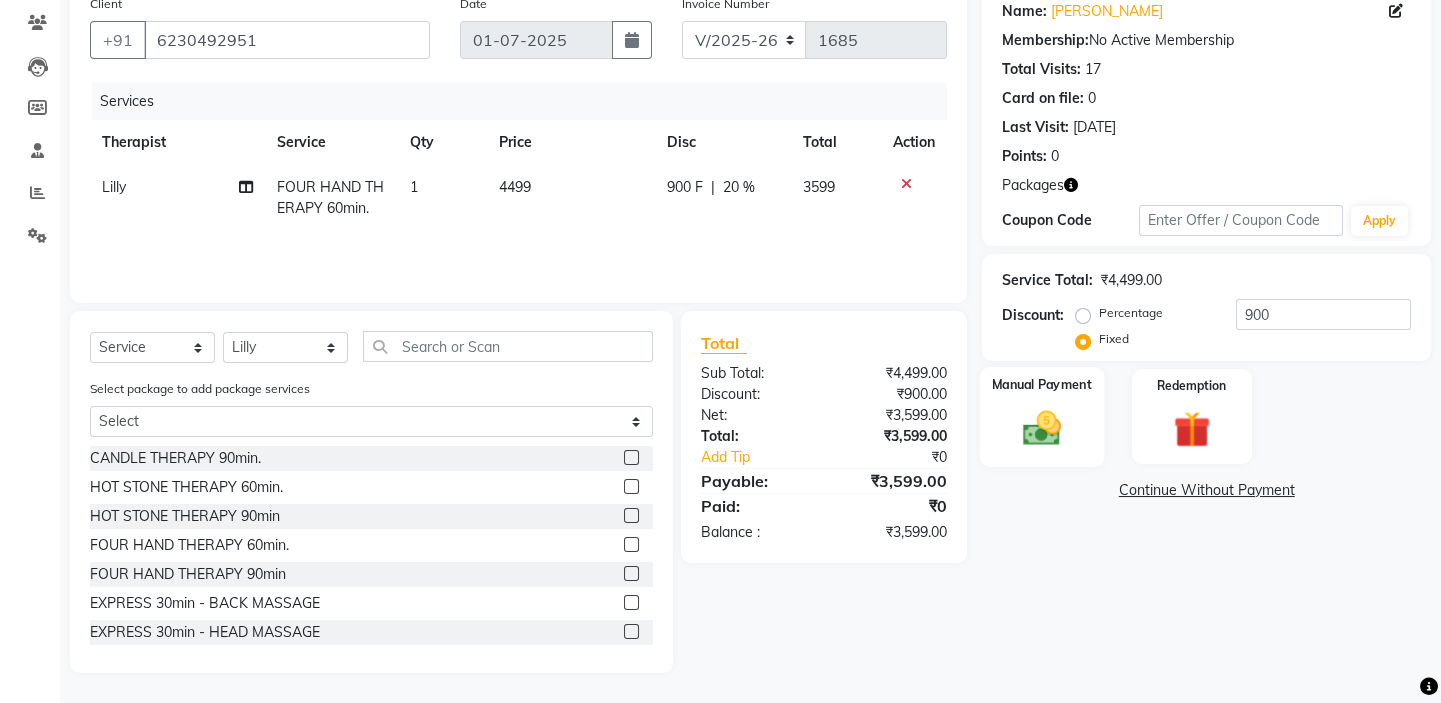click 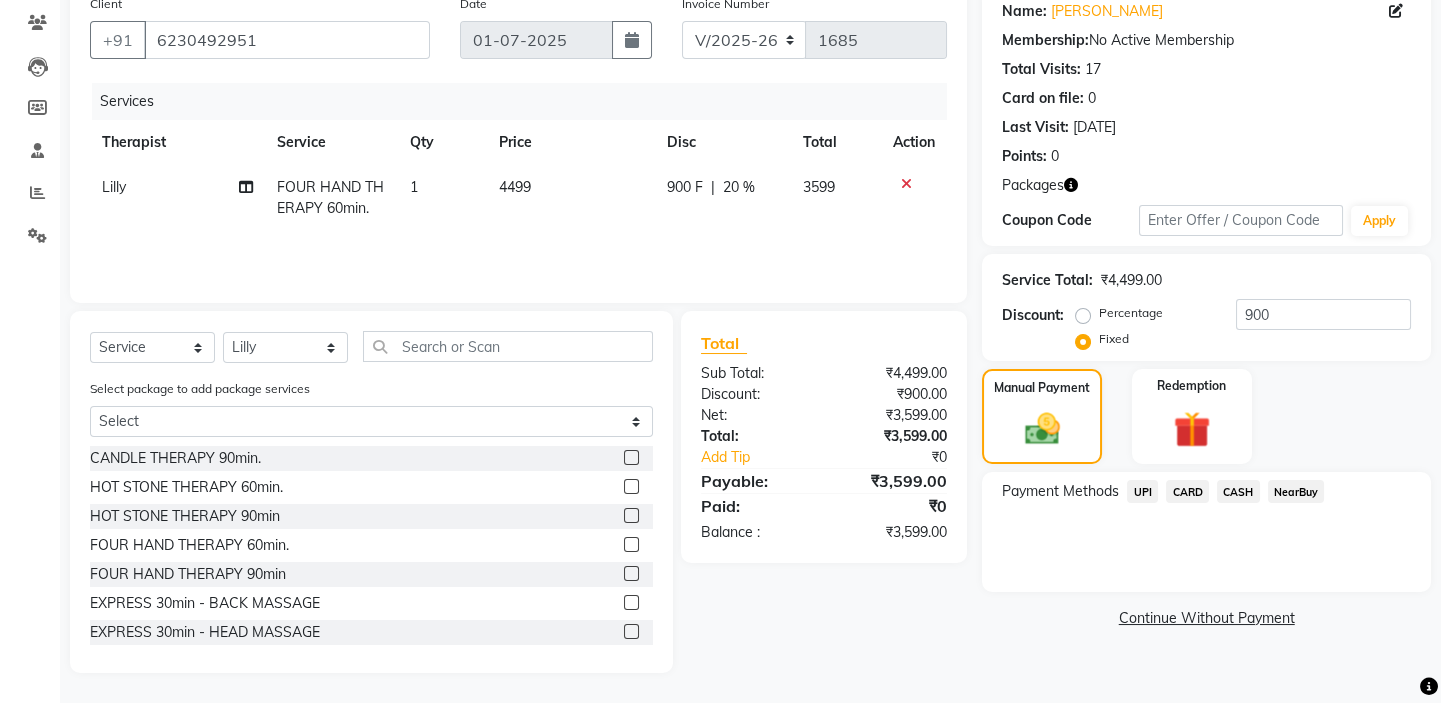 click on "NearBuy" 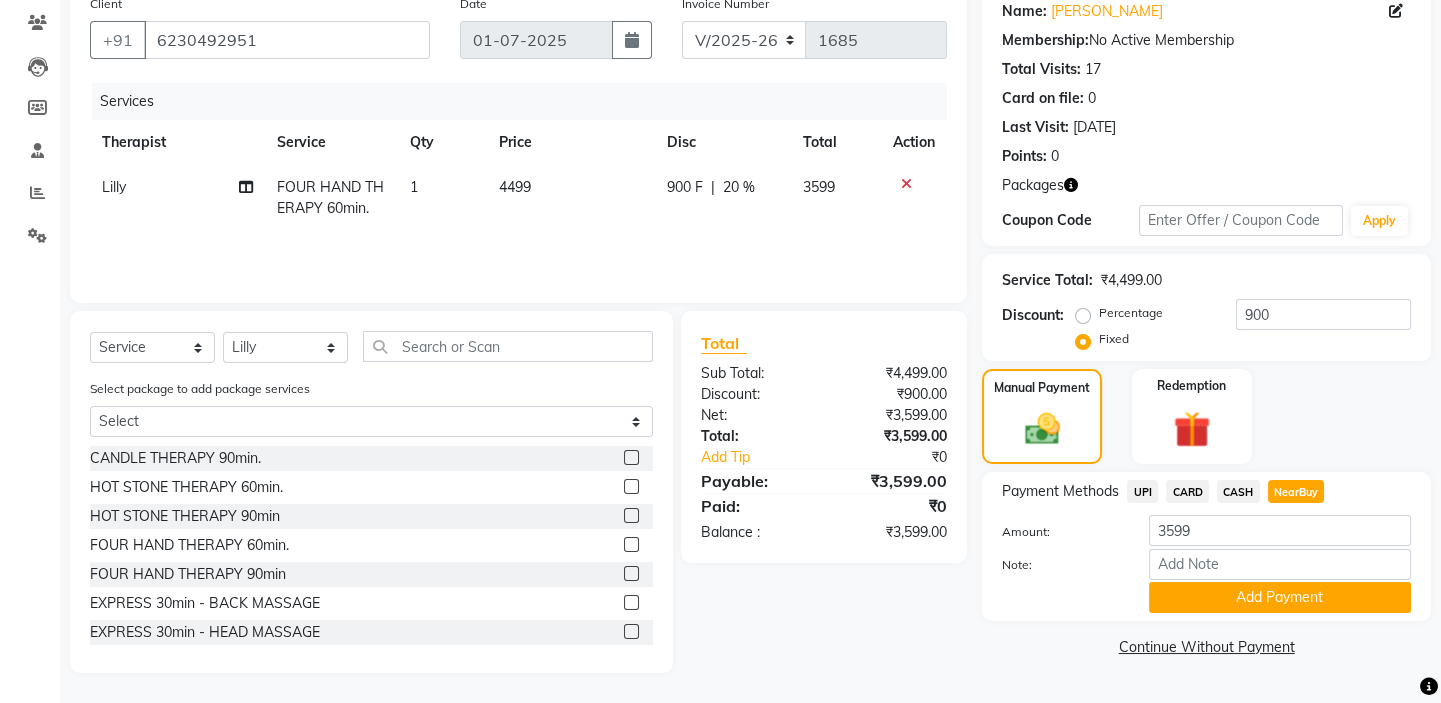 scroll, scrollTop: 0, scrollLeft: 0, axis: both 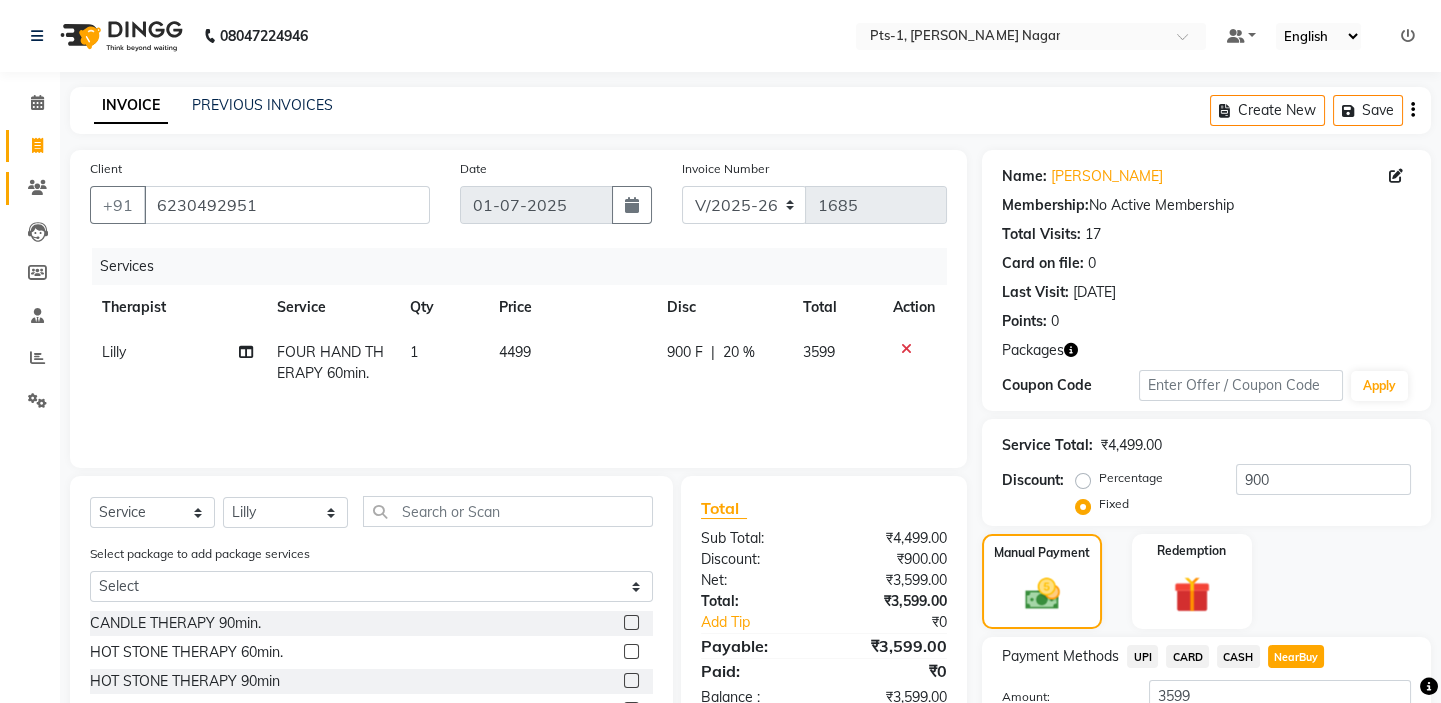 click on "Clients" 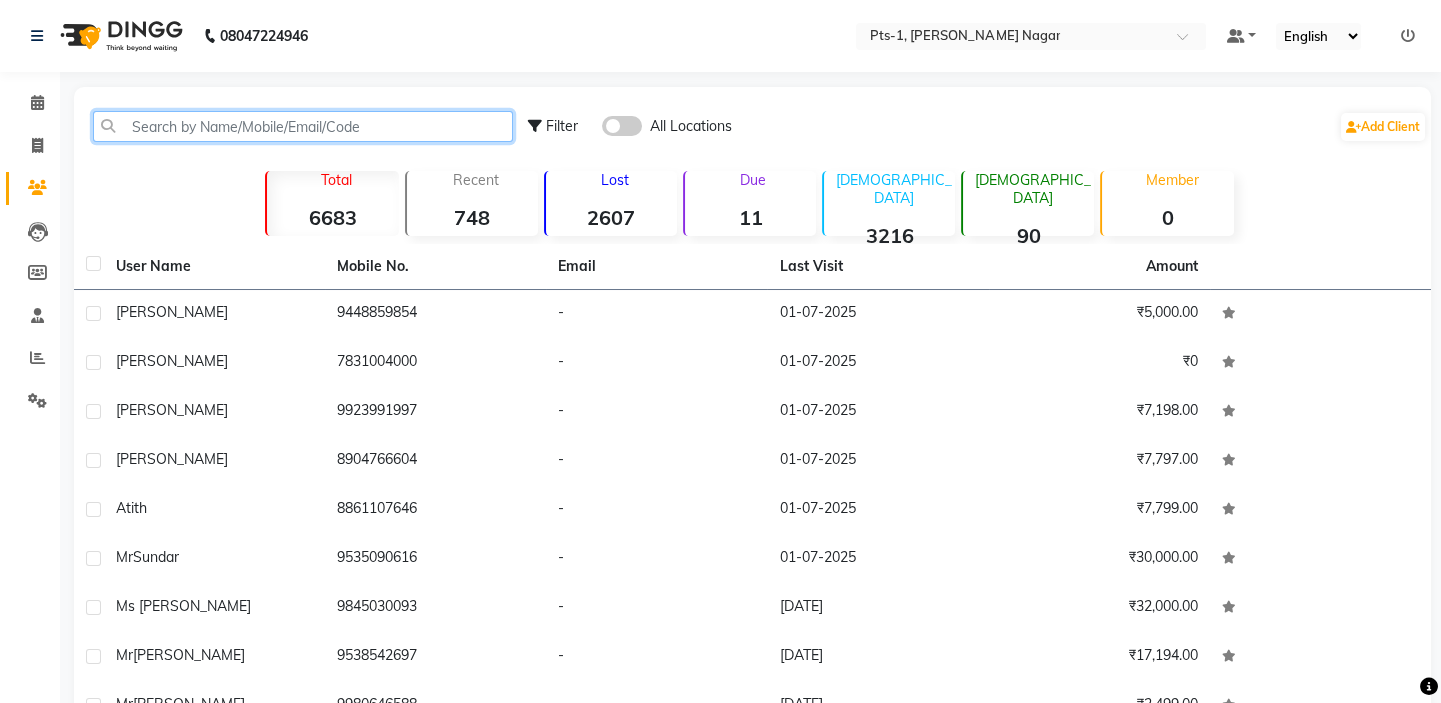 click 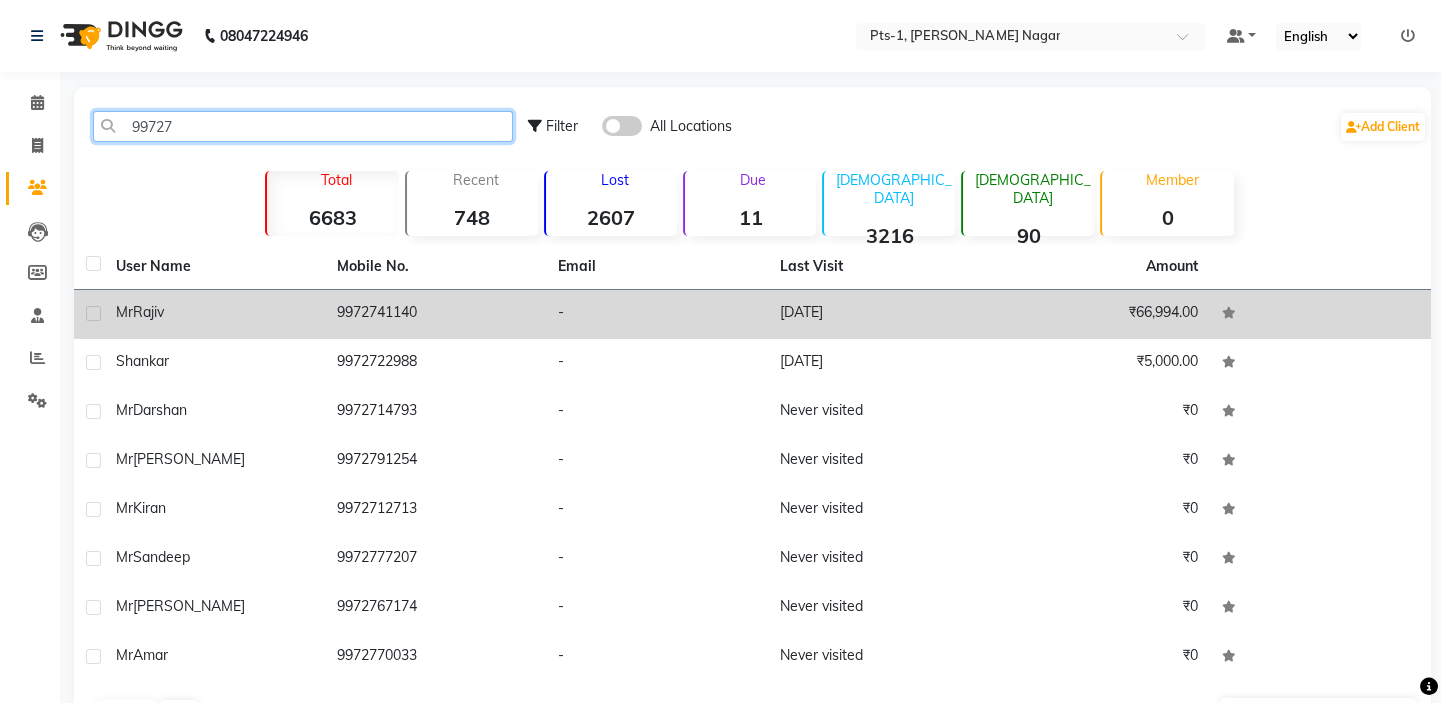 type on "99727" 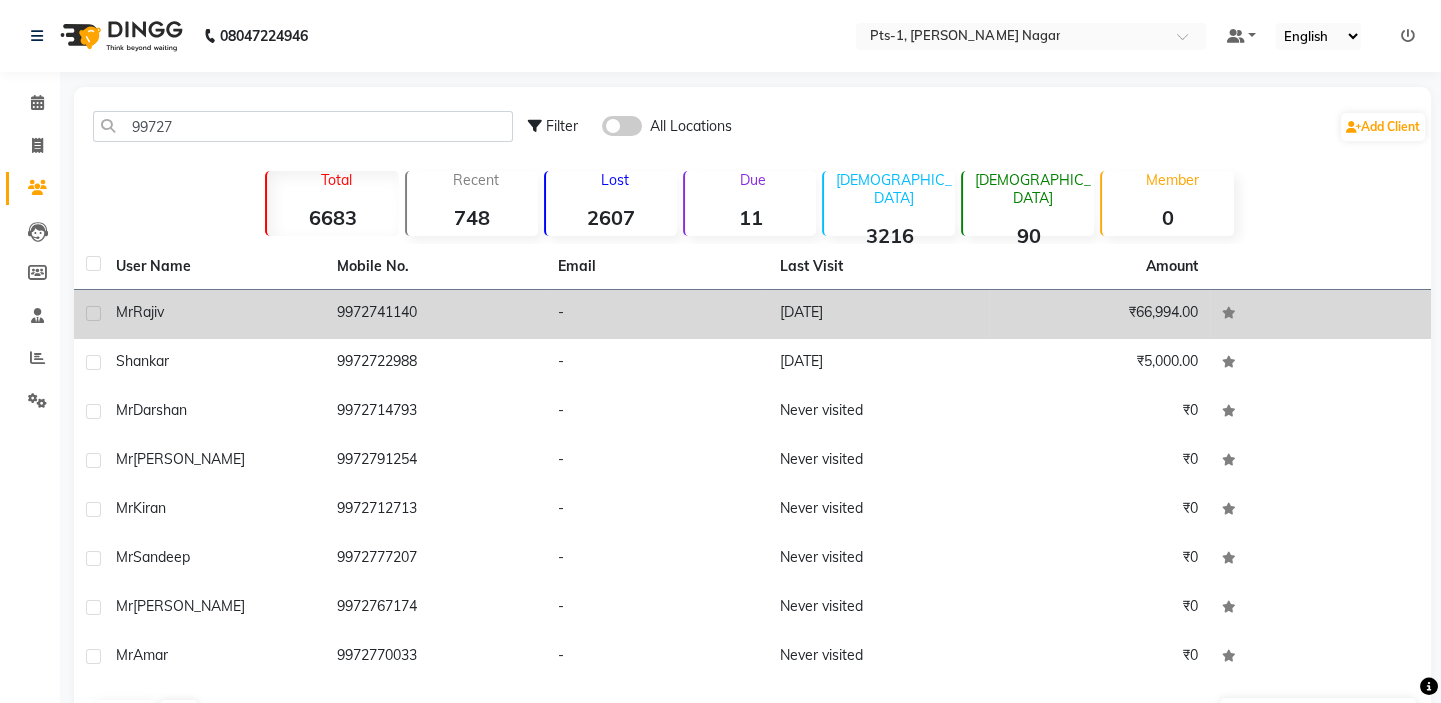 click on "9972741140" 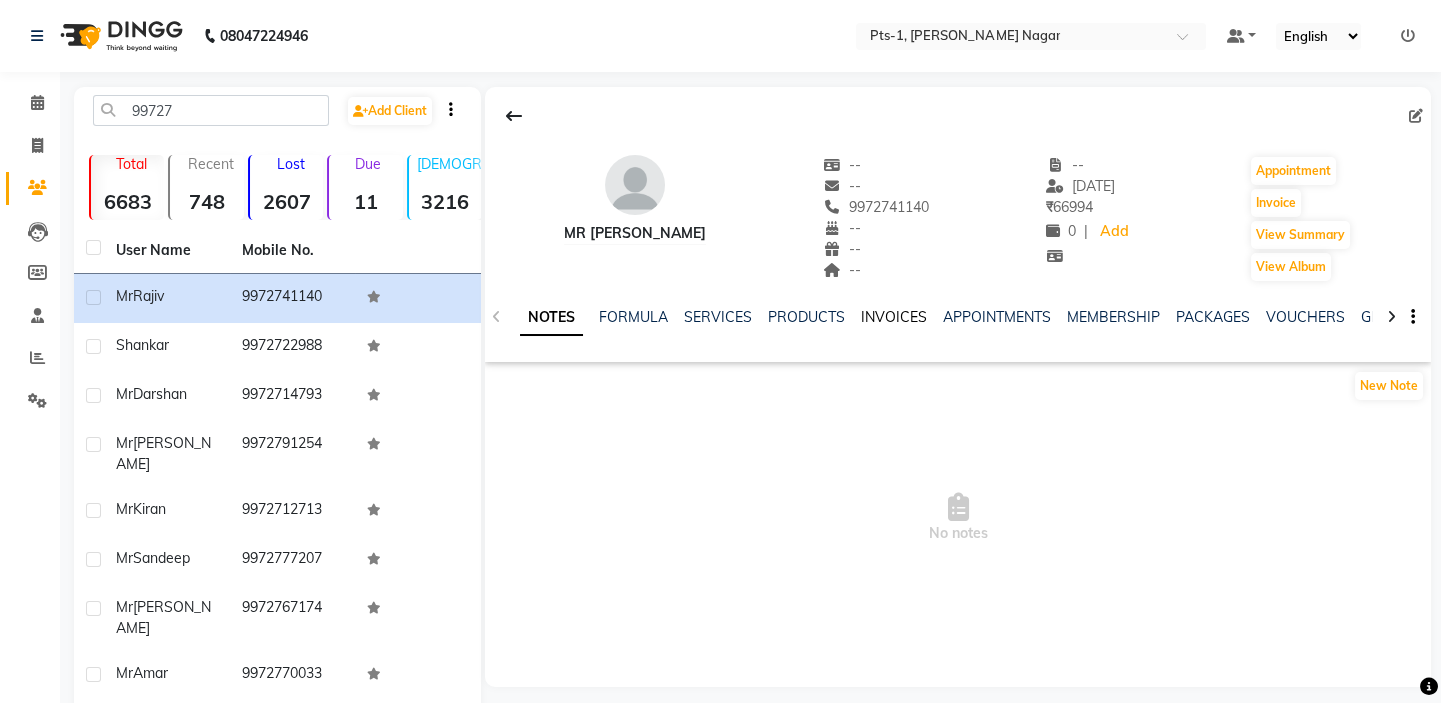 click on "INVOICES" 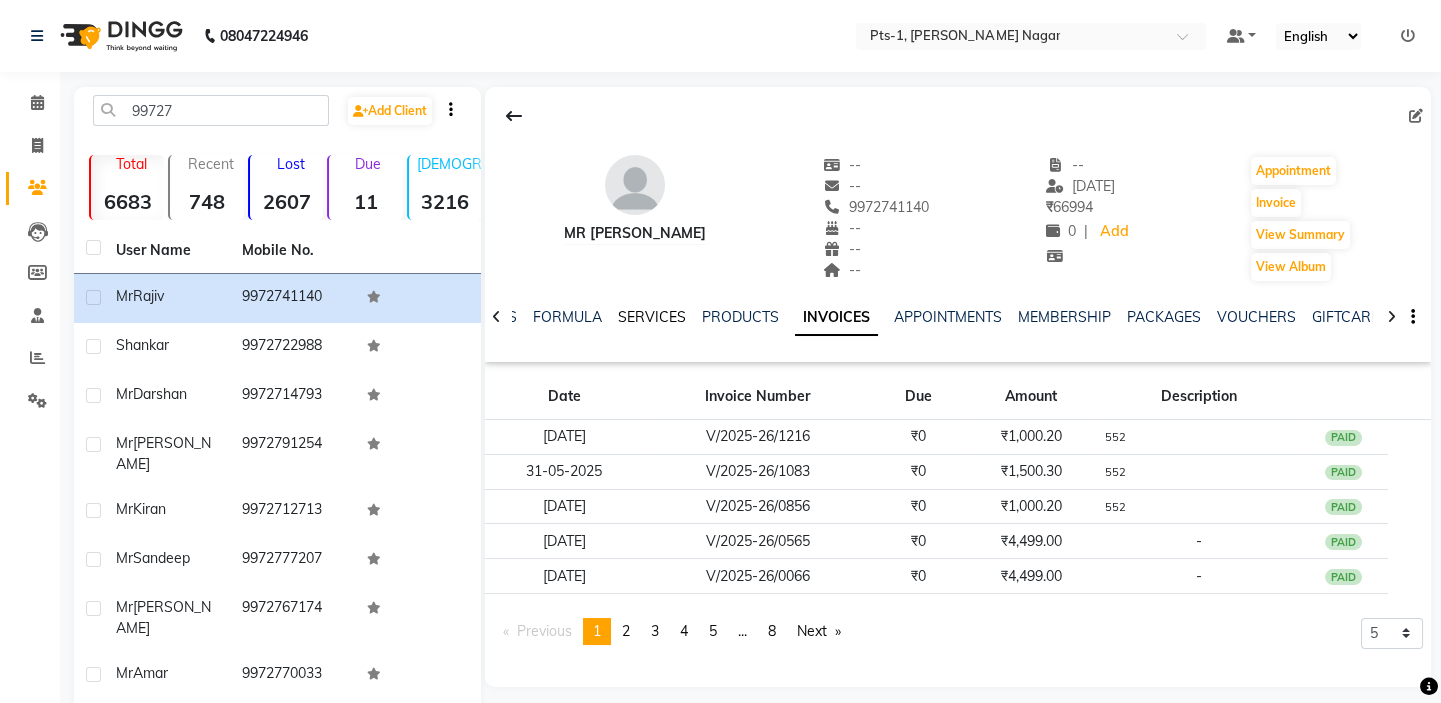 click on "SERVICES" 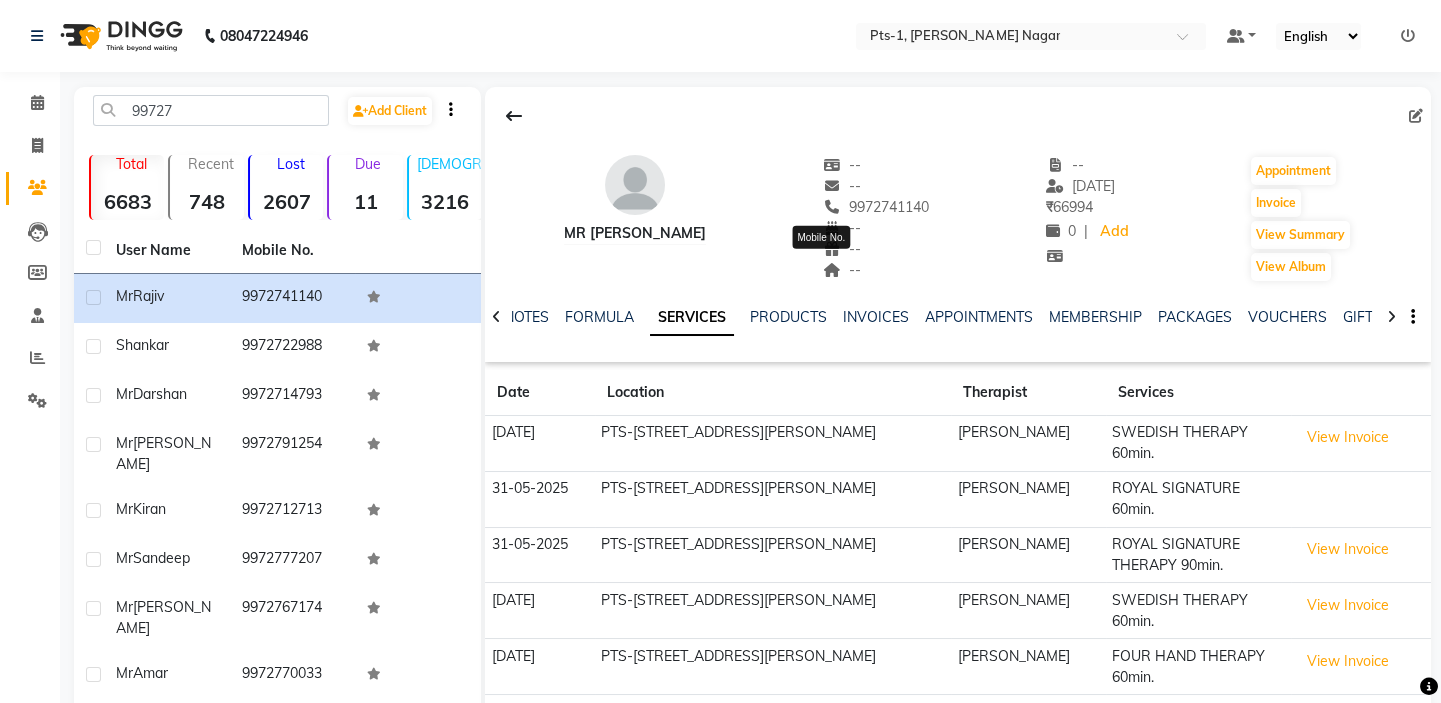 drag, startPoint x: 889, startPoint y: 208, endPoint x: 790, endPoint y: 208, distance: 99 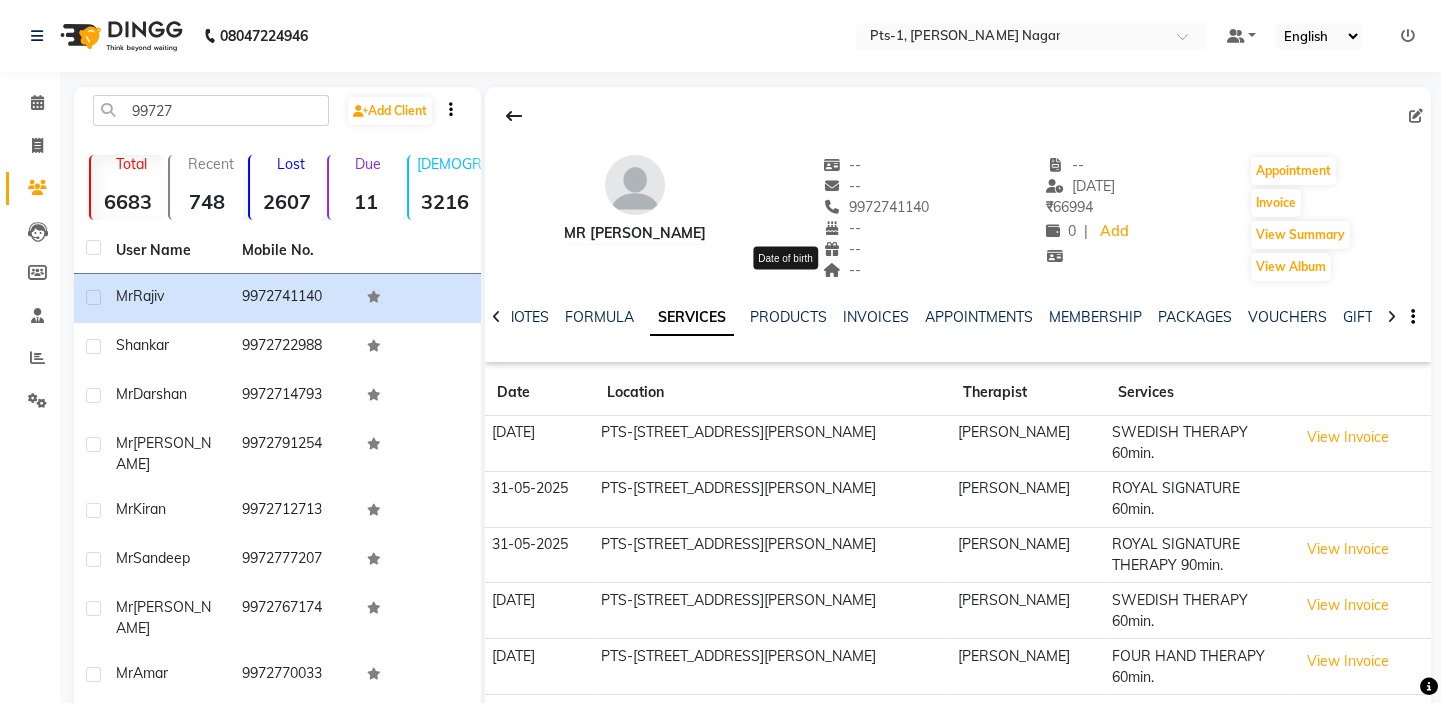 copy on "9972741140" 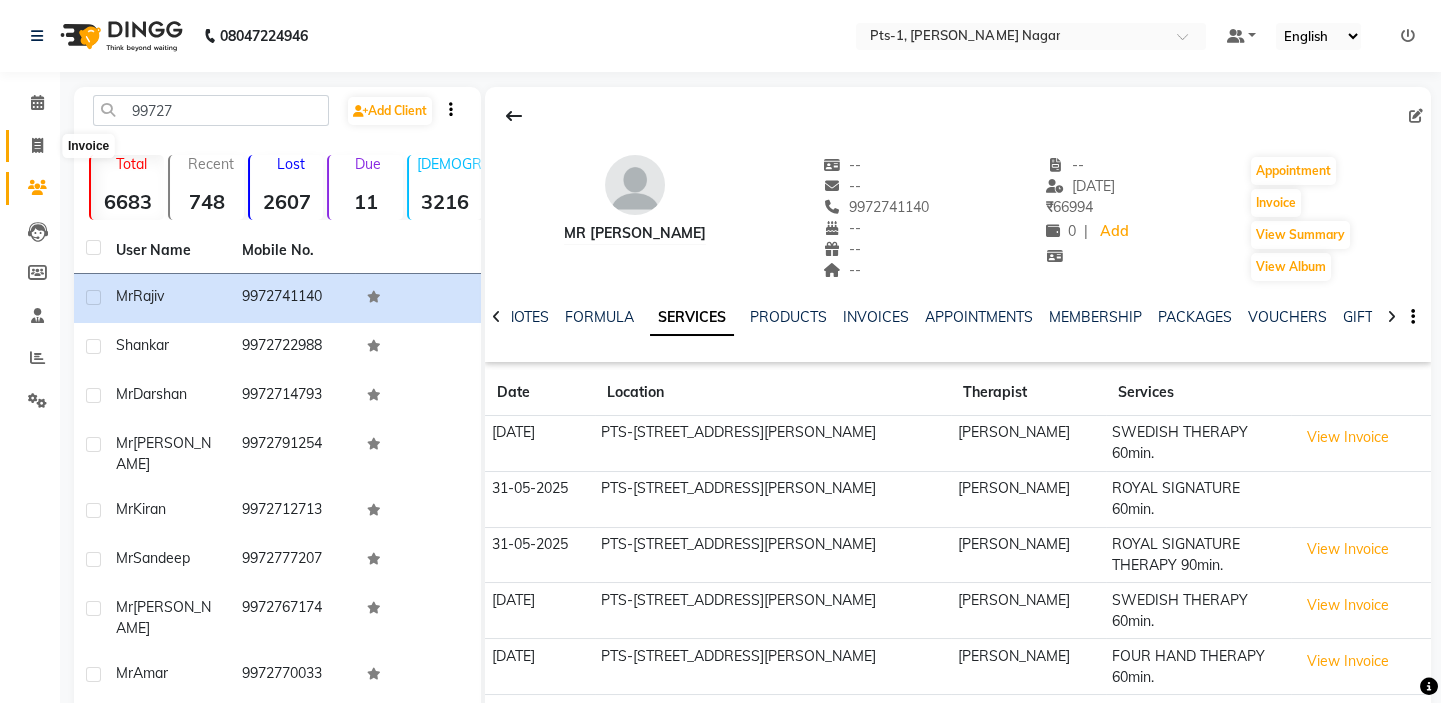 drag, startPoint x: 39, startPoint y: 142, endPoint x: 49, endPoint y: 145, distance: 10.440307 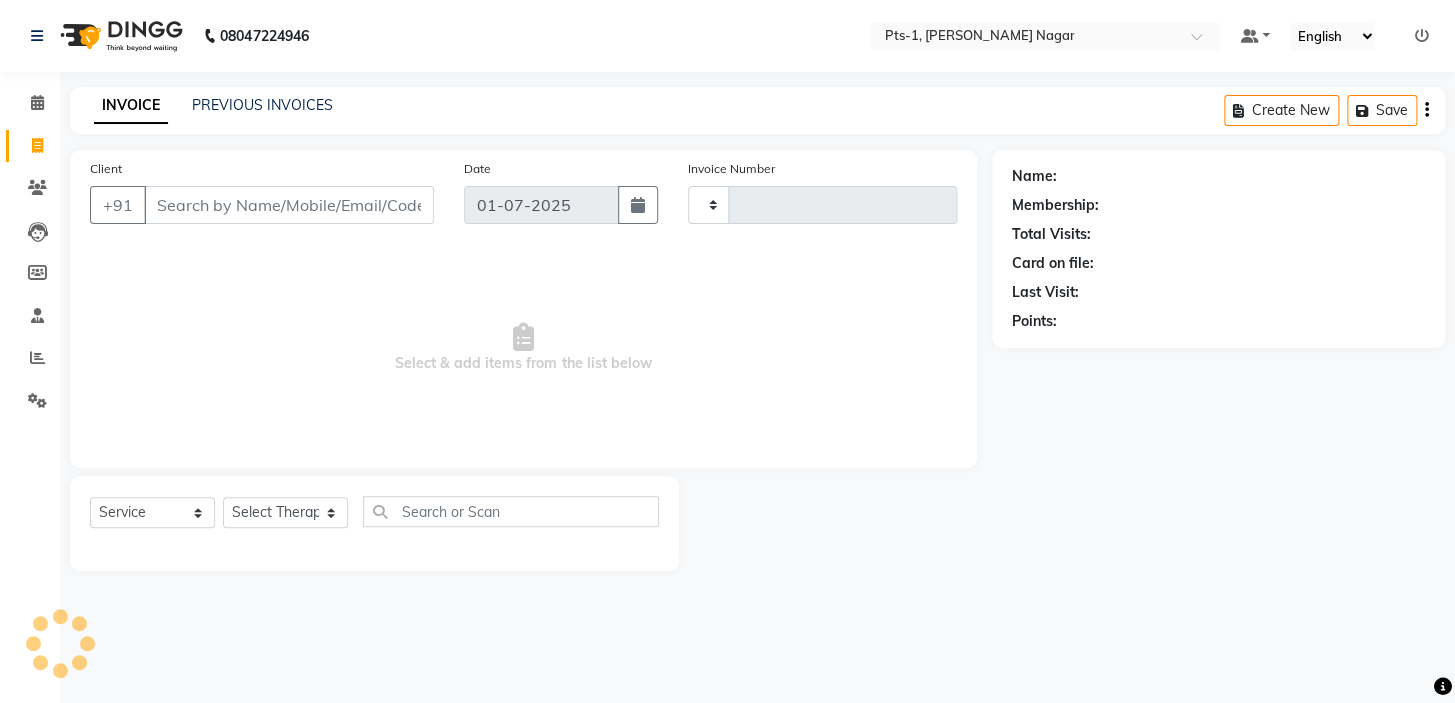 type on "1685" 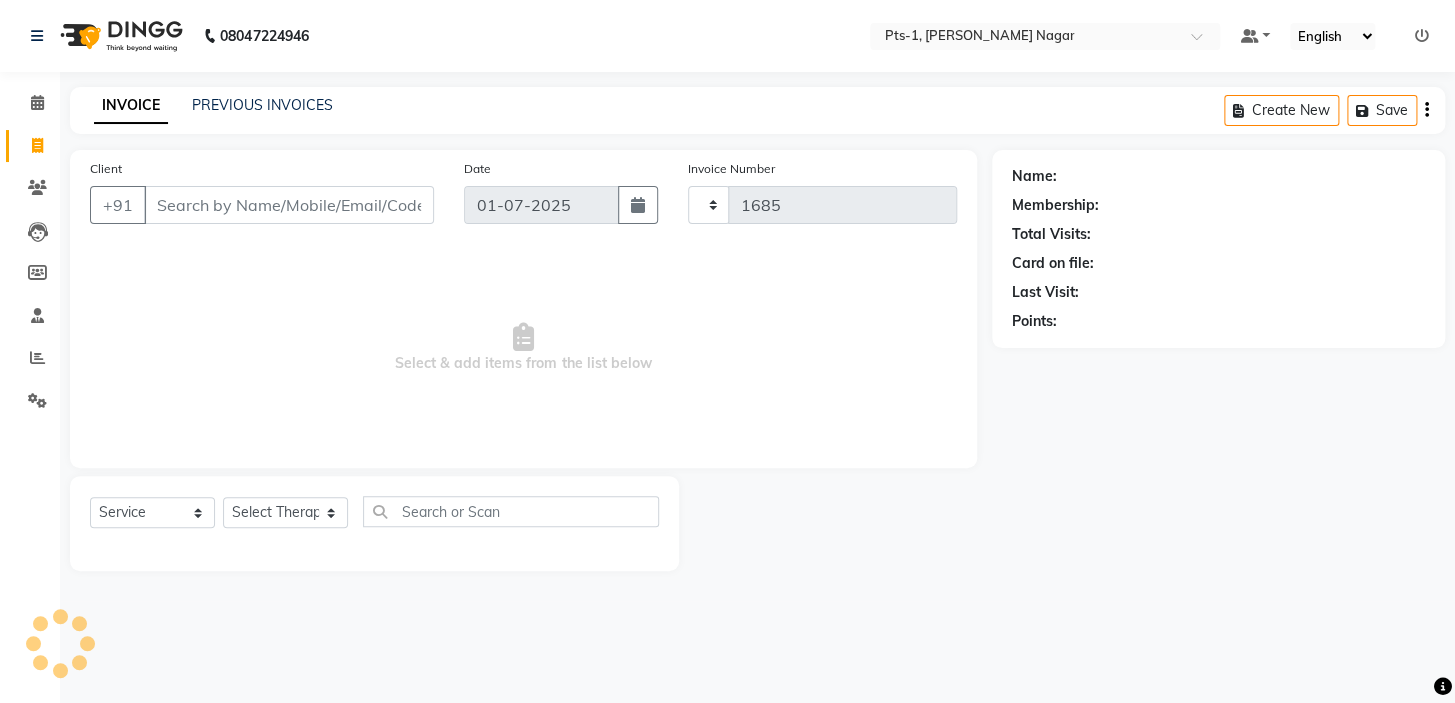select on "5296" 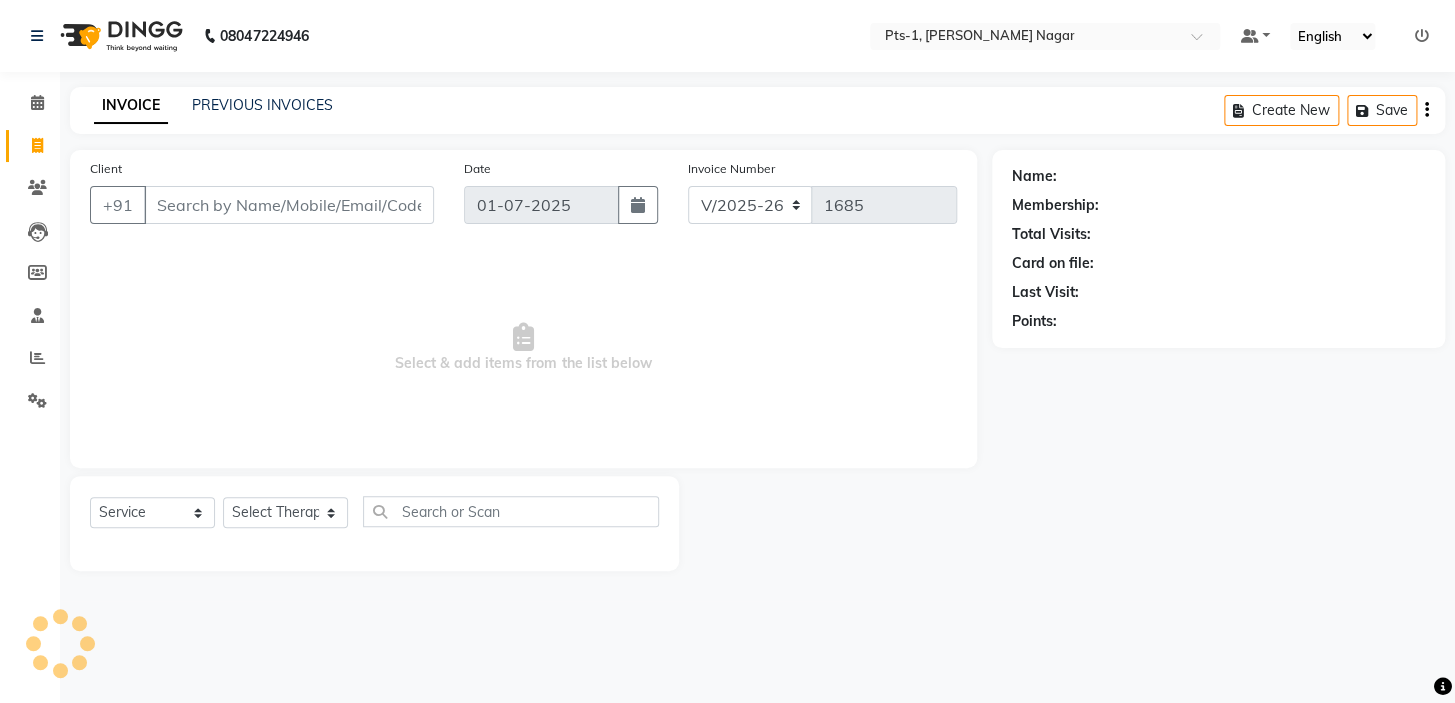 click on "Client" at bounding box center [289, 205] 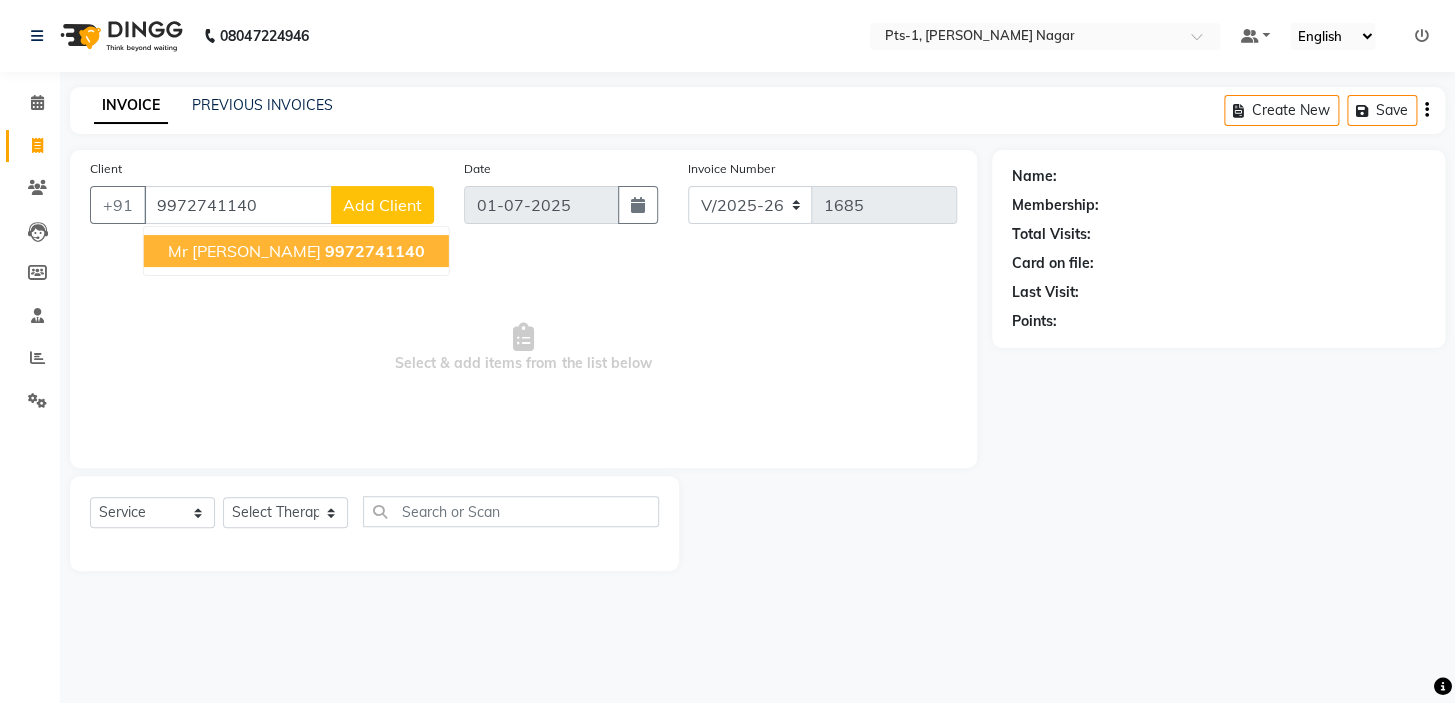 click on "9972741140" 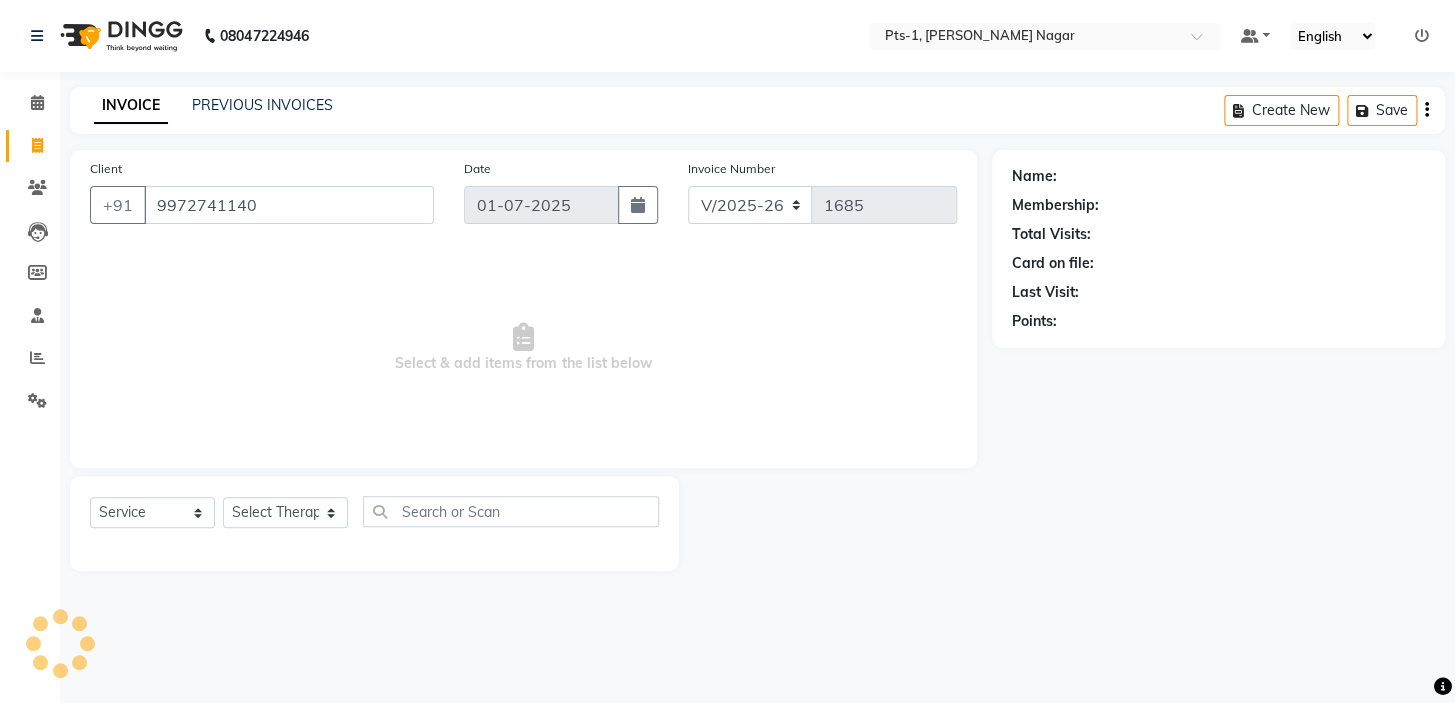 type on "9972741140" 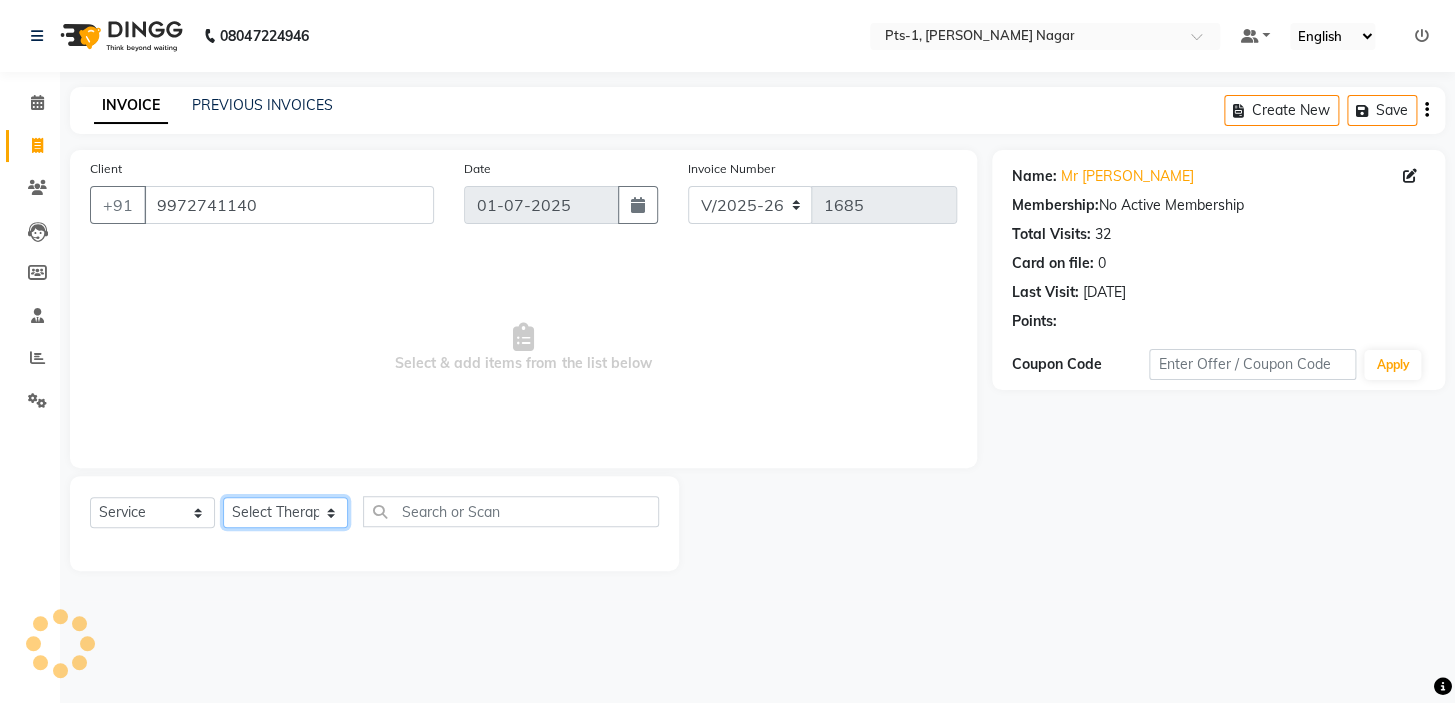 drag, startPoint x: 305, startPoint y: 509, endPoint x: 304, endPoint y: 499, distance: 10.049875 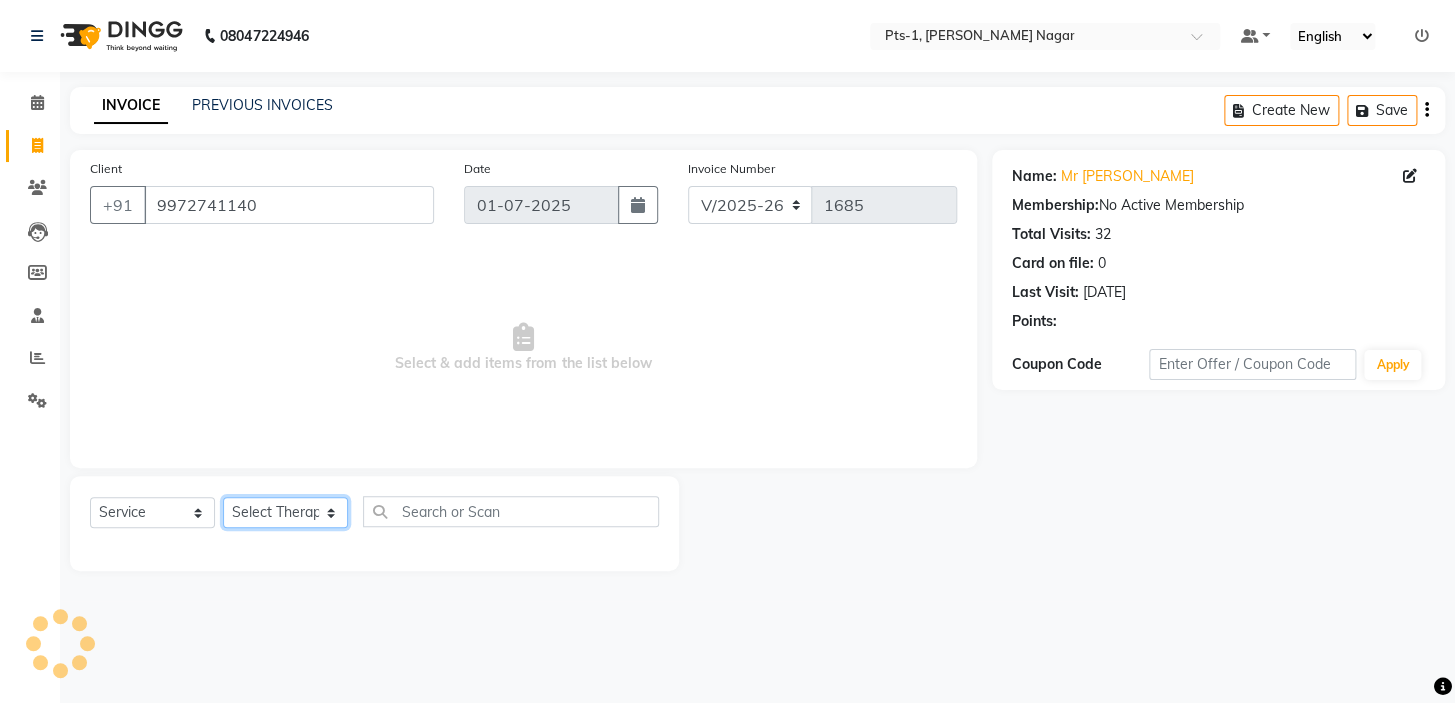 click on "Select Therapist Alle [PERSON_NAME] anyone [PERSON_NAME] [PERSON_NAME] Gia Jeje [PERSON_NAME] [PERSON_NAME] [PERSON_NAME] Sun [PERSON_NAME] [PERSON_NAME]" 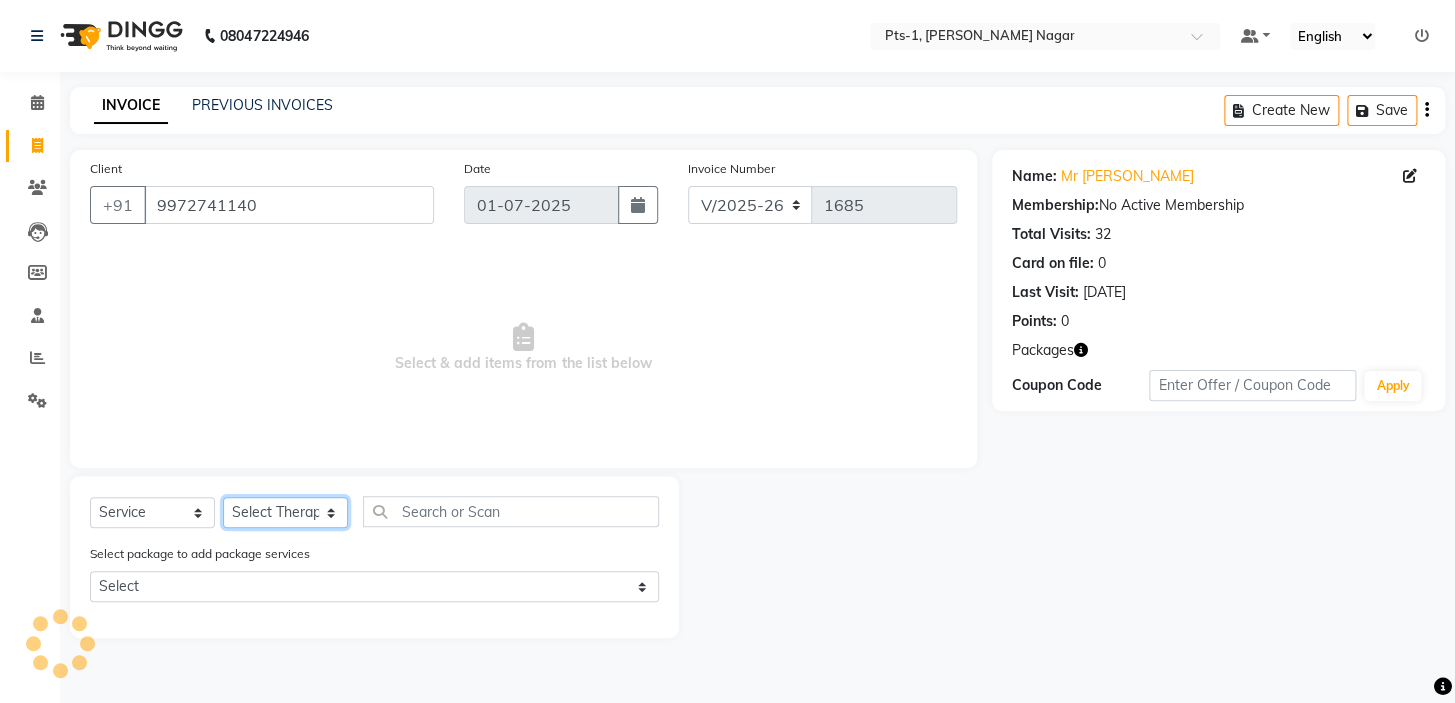 select on "82819" 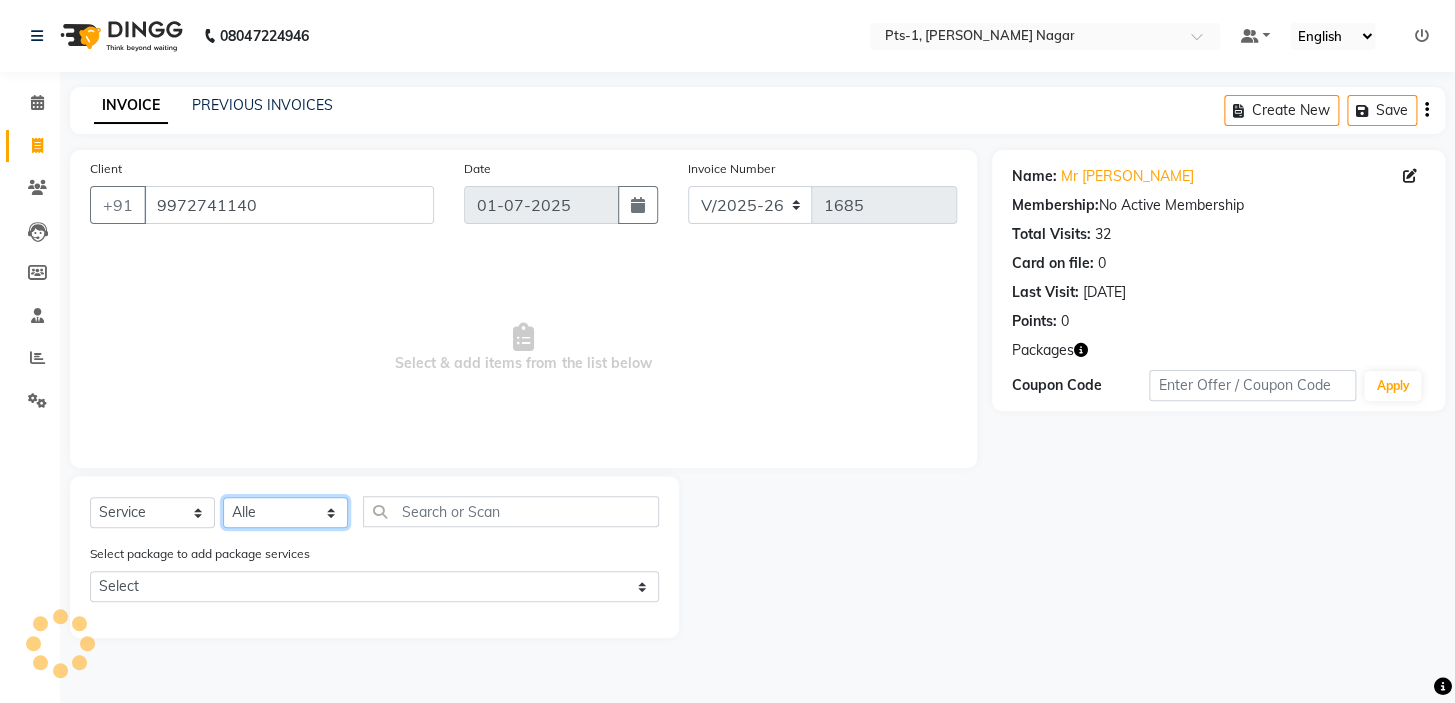 click on "Select Therapist Alle [PERSON_NAME] anyone [PERSON_NAME] [PERSON_NAME] Gia Jeje [PERSON_NAME] [PERSON_NAME] [PERSON_NAME] Sun [PERSON_NAME] [PERSON_NAME]" 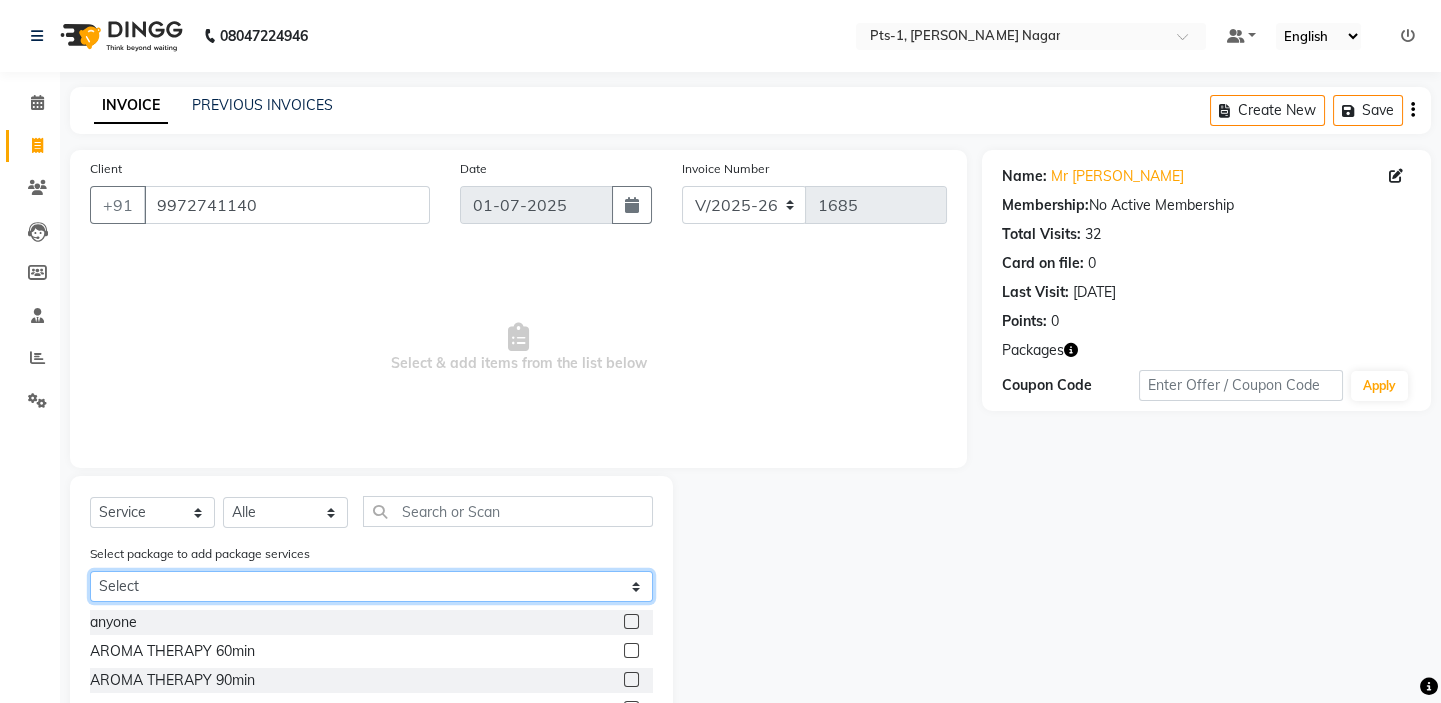 drag, startPoint x: 295, startPoint y: 576, endPoint x: 299, endPoint y: 588, distance: 12.649111 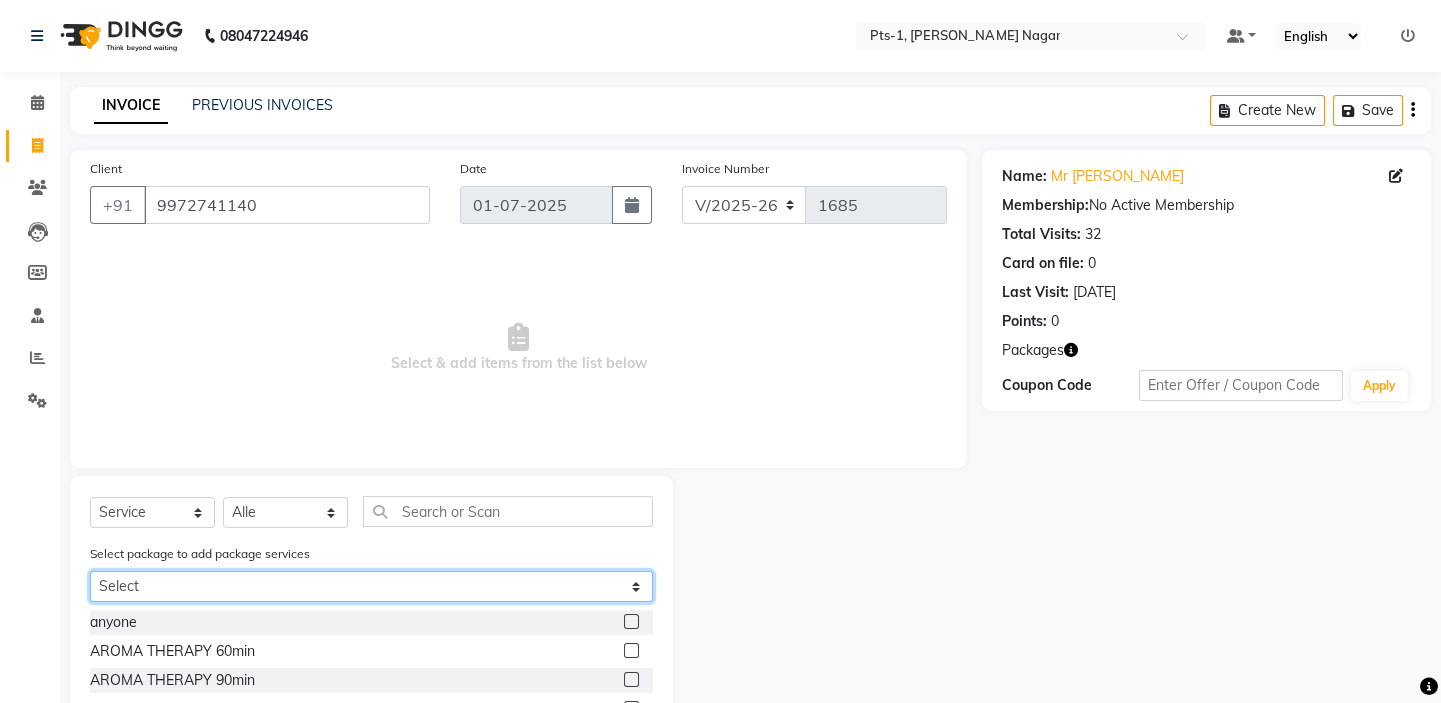 click on "Select PTS PACKAGE (10K) 10 SERVICES" 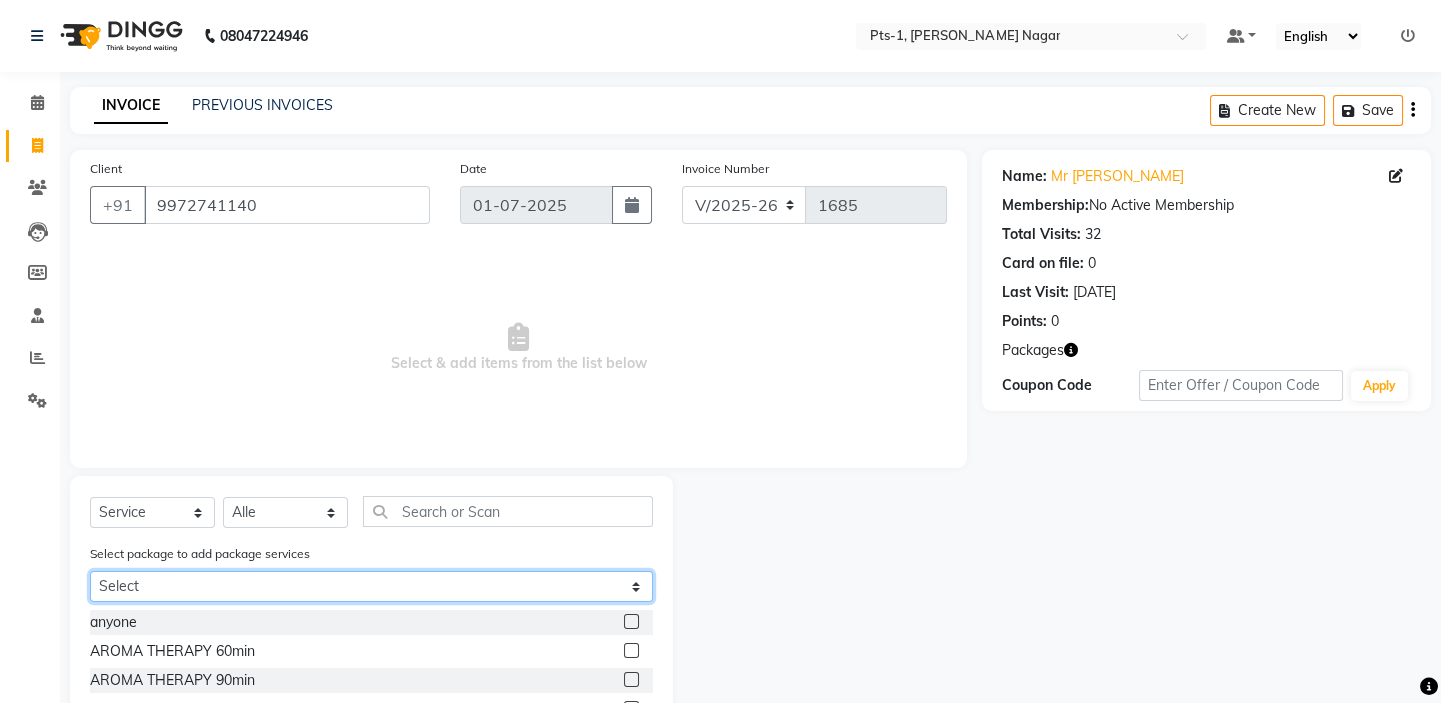 select on "1: Object" 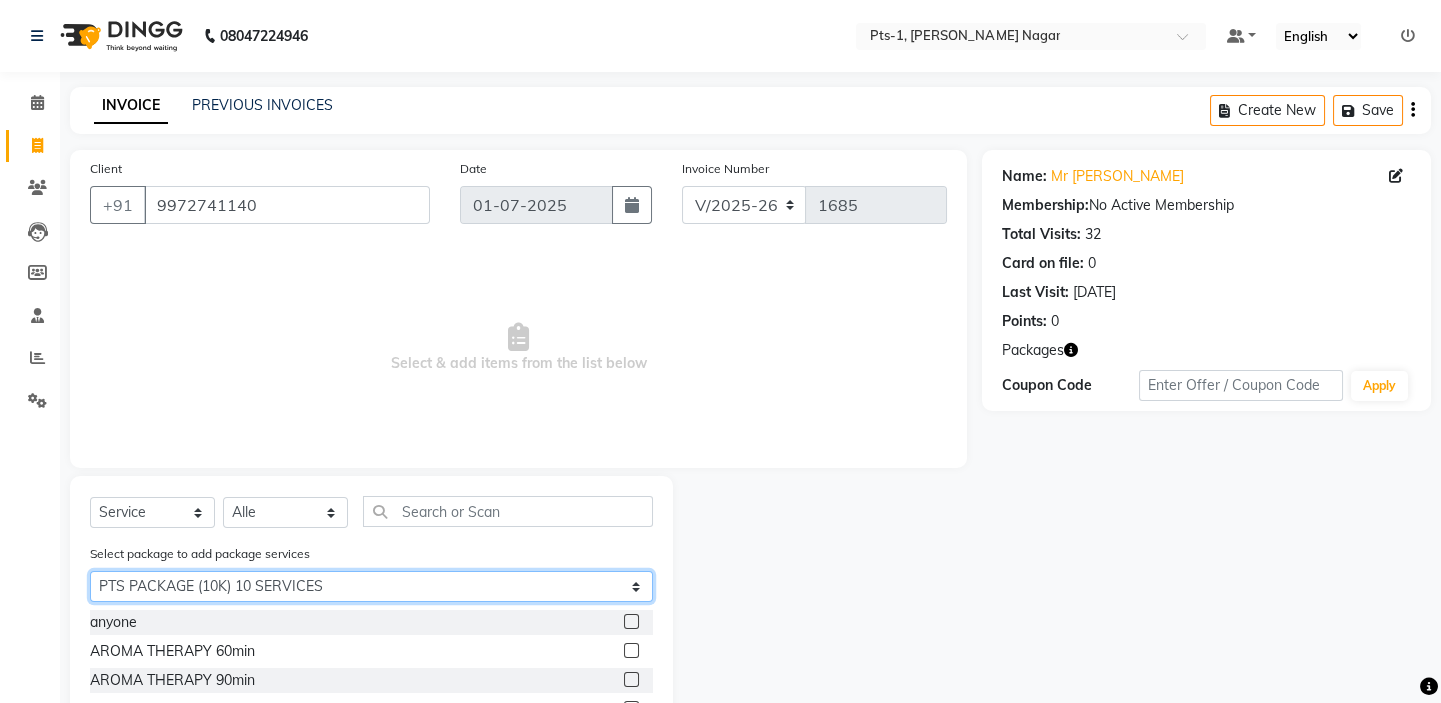click on "Select PTS PACKAGE (10K) 10 SERVICES" 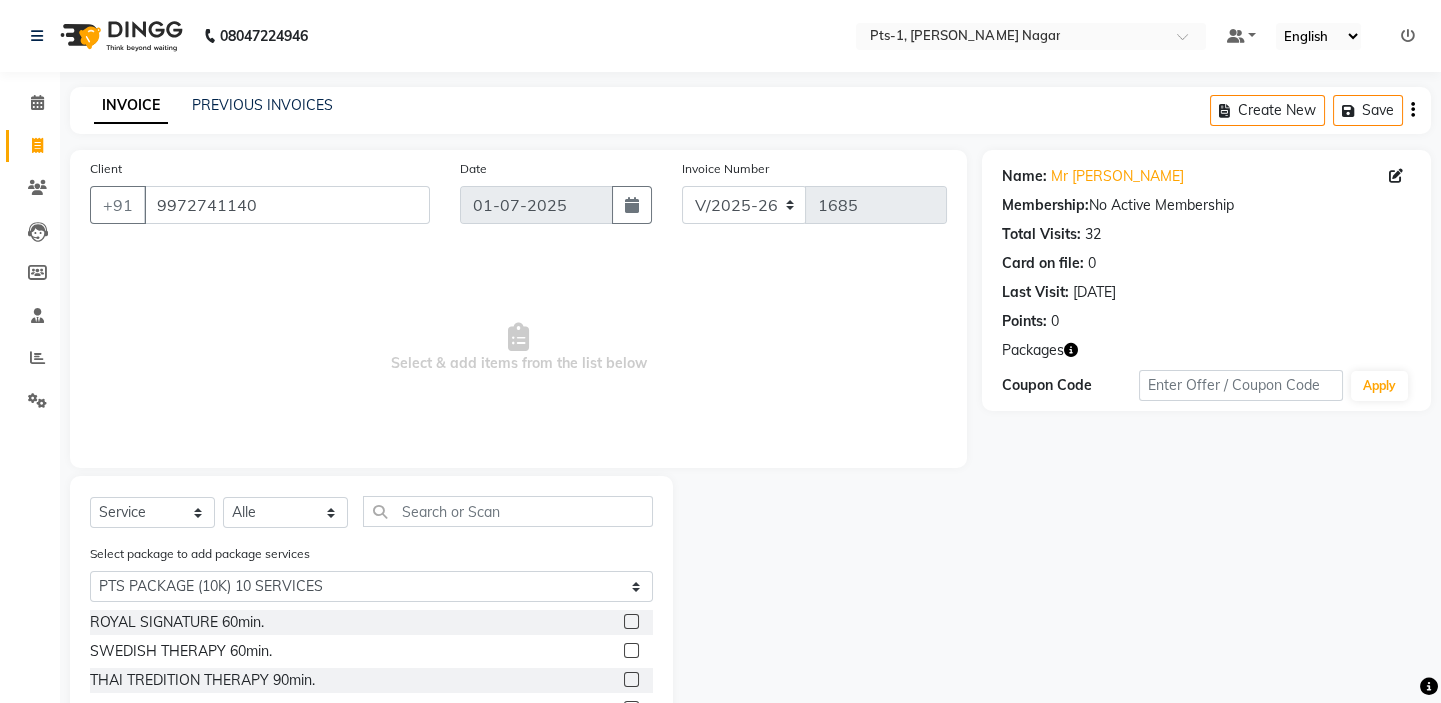 click 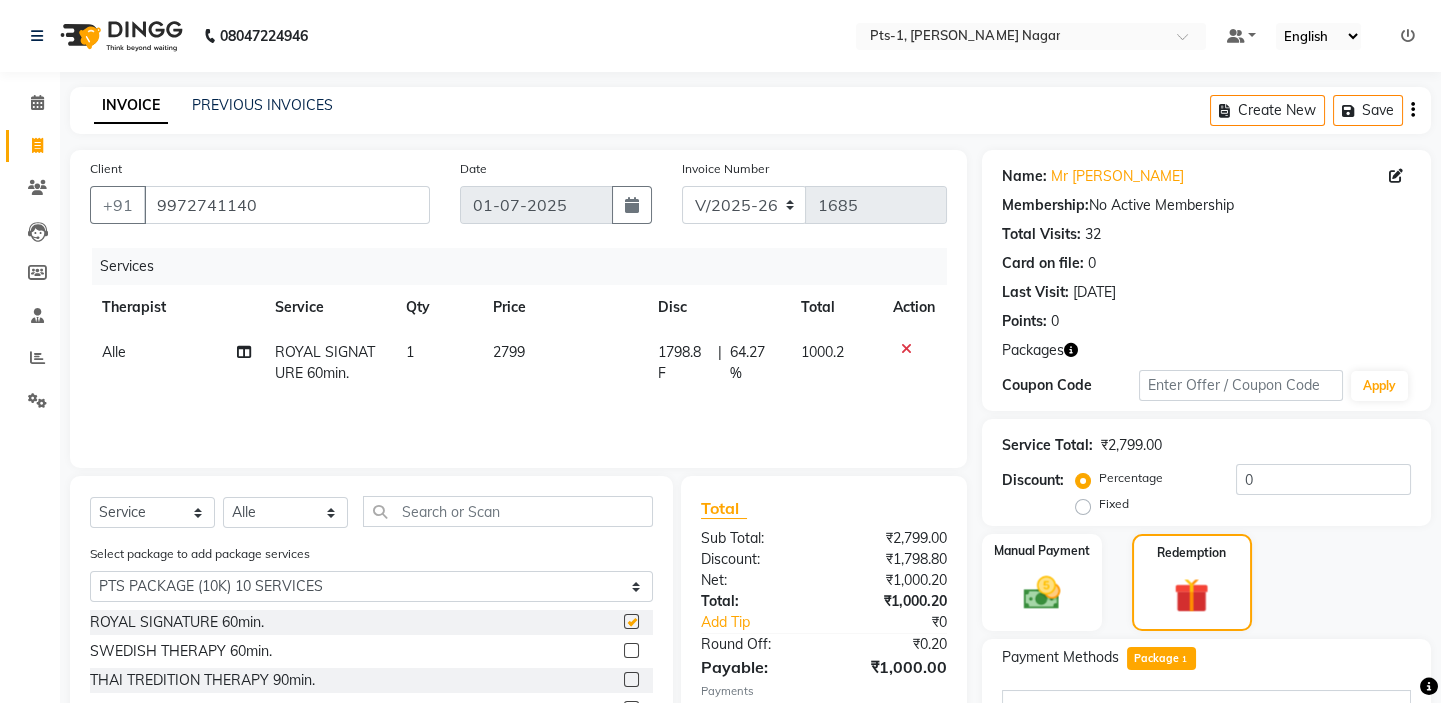 scroll, scrollTop: 0, scrollLeft: 0, axis: both 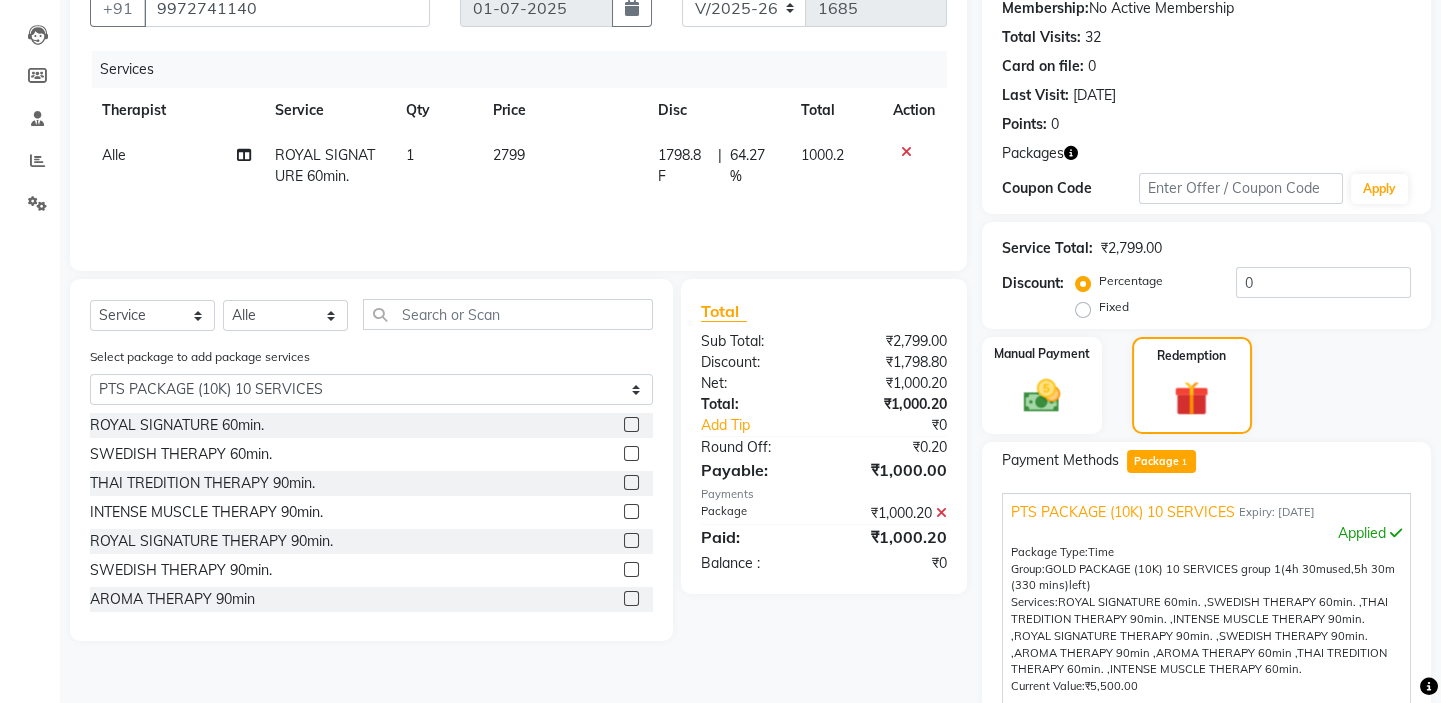 checkbox on "false" 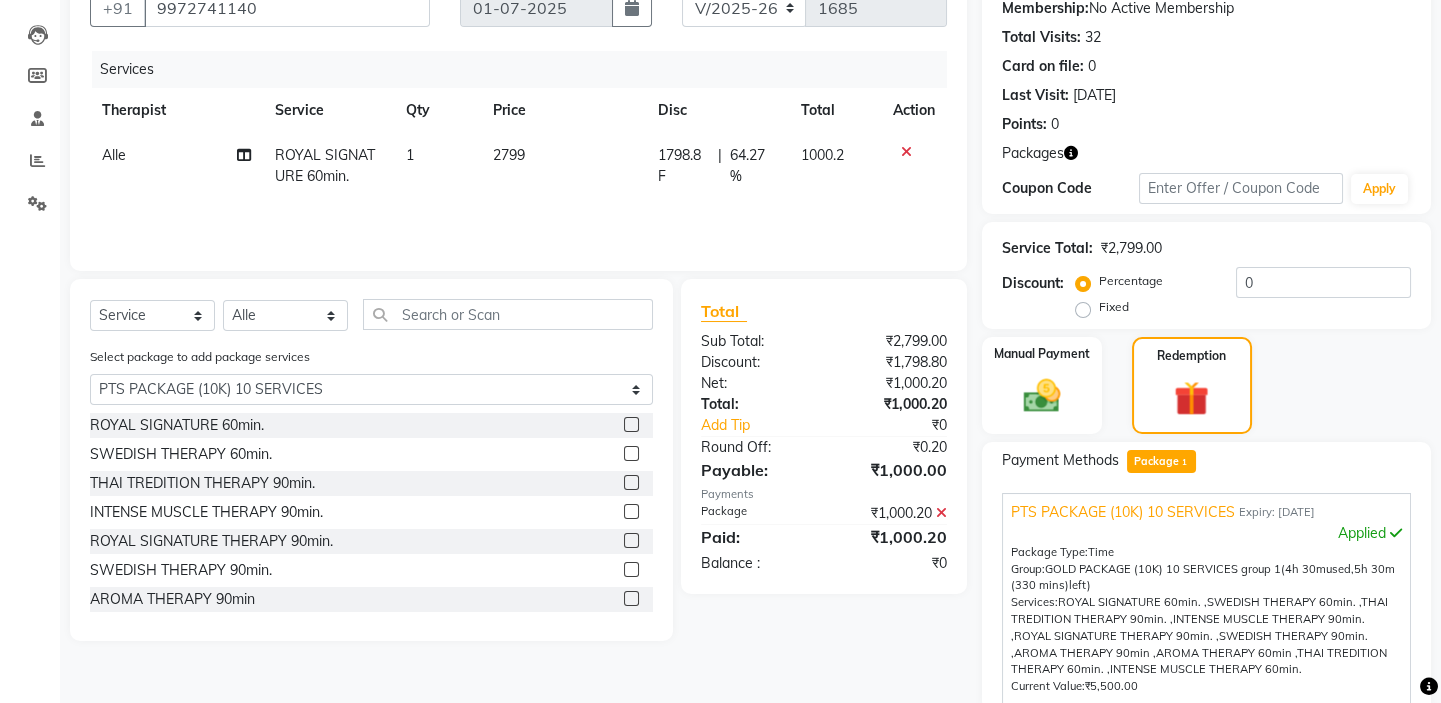 scroll, scrollTop: 389, scrollLeft: 0, axis: vertical 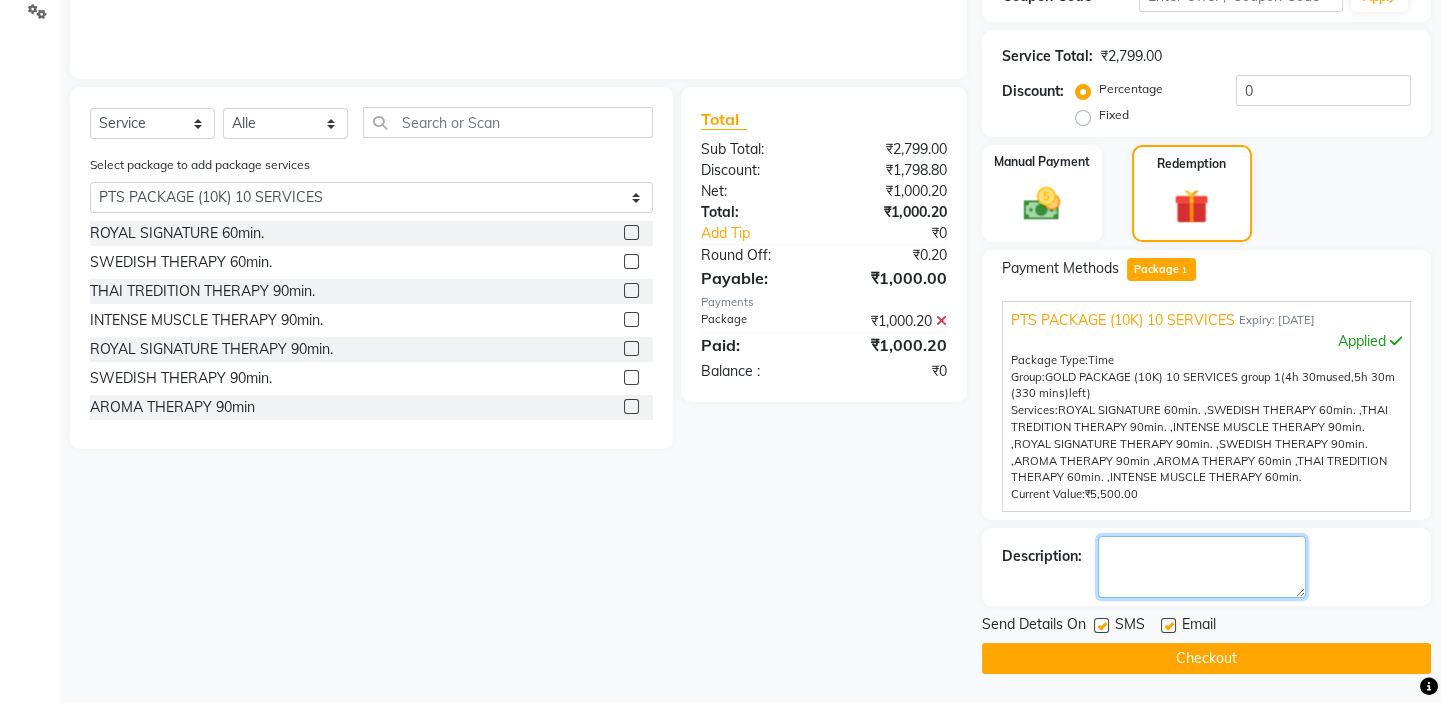 click 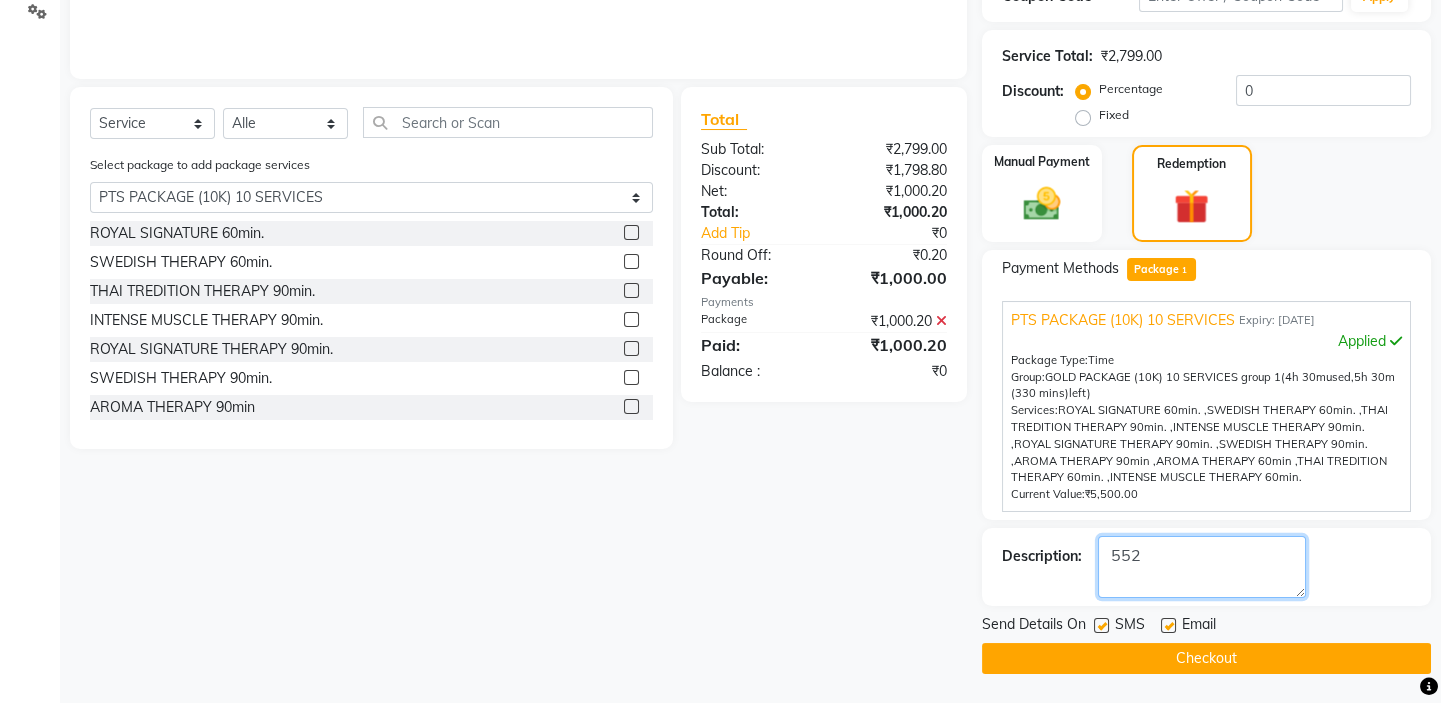 type on "552" 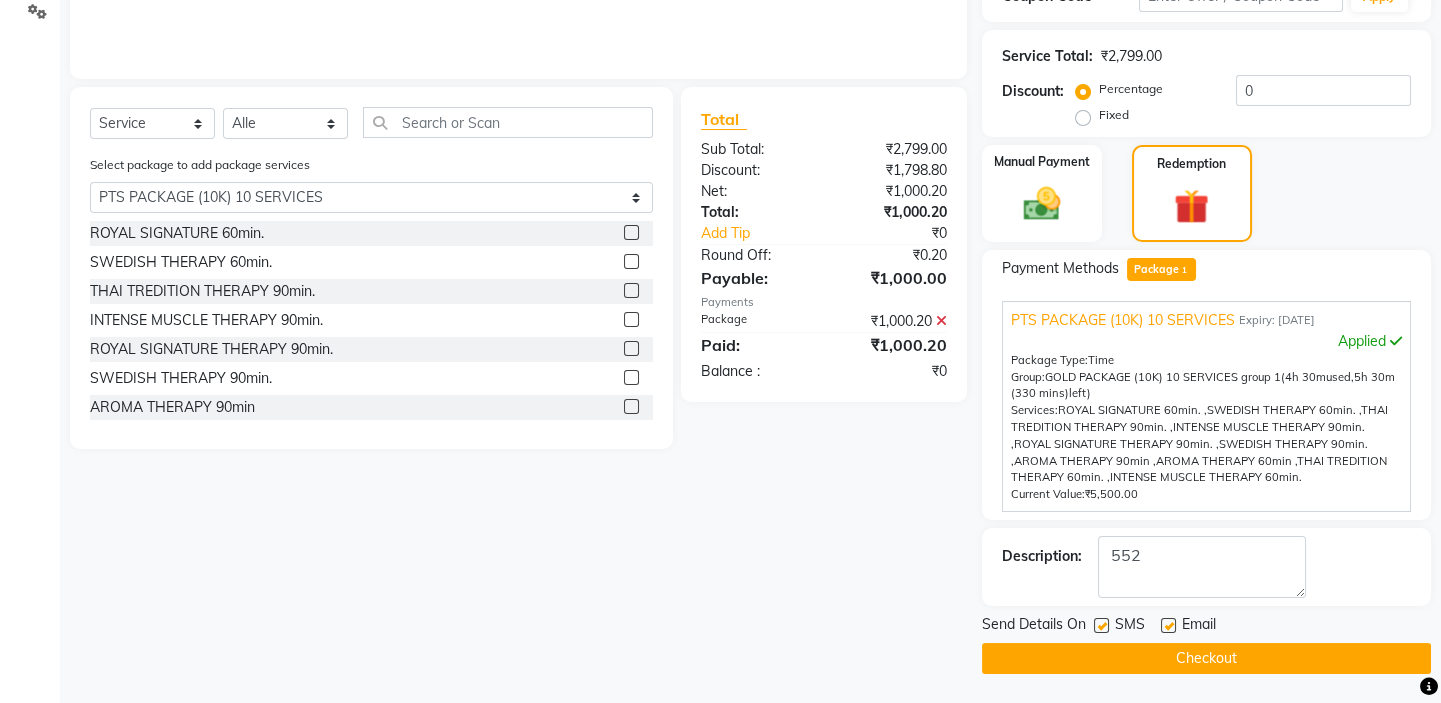 click on "Checkout" 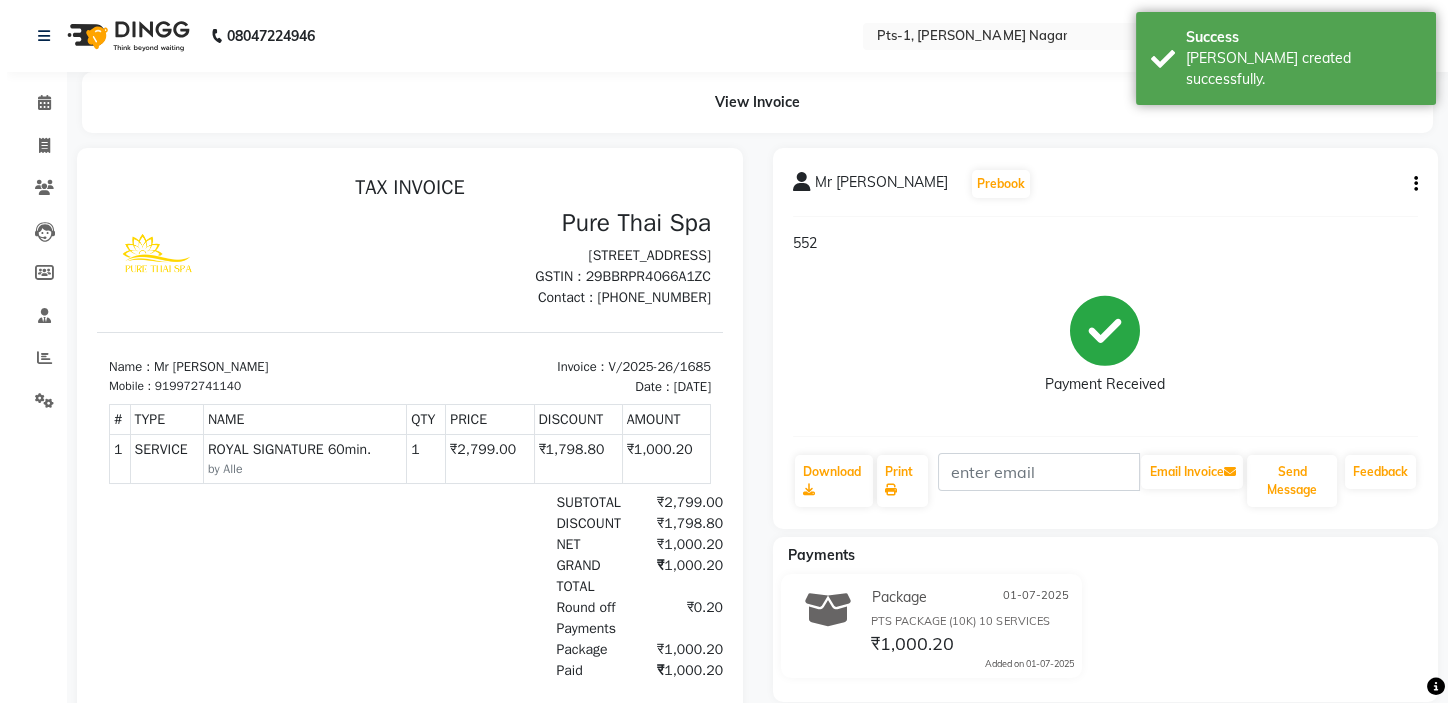 scroll, scrollTop: 0, scrollLeft: 0, axis: both 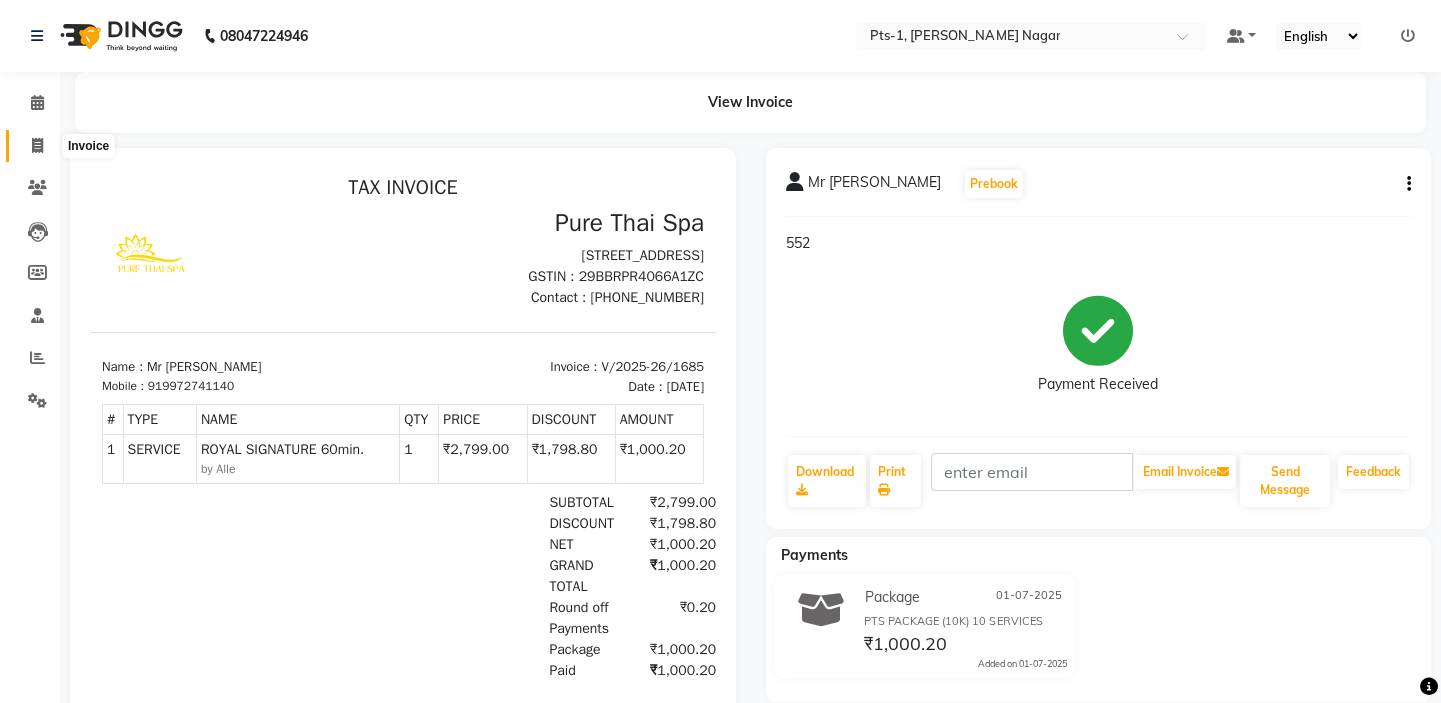 click 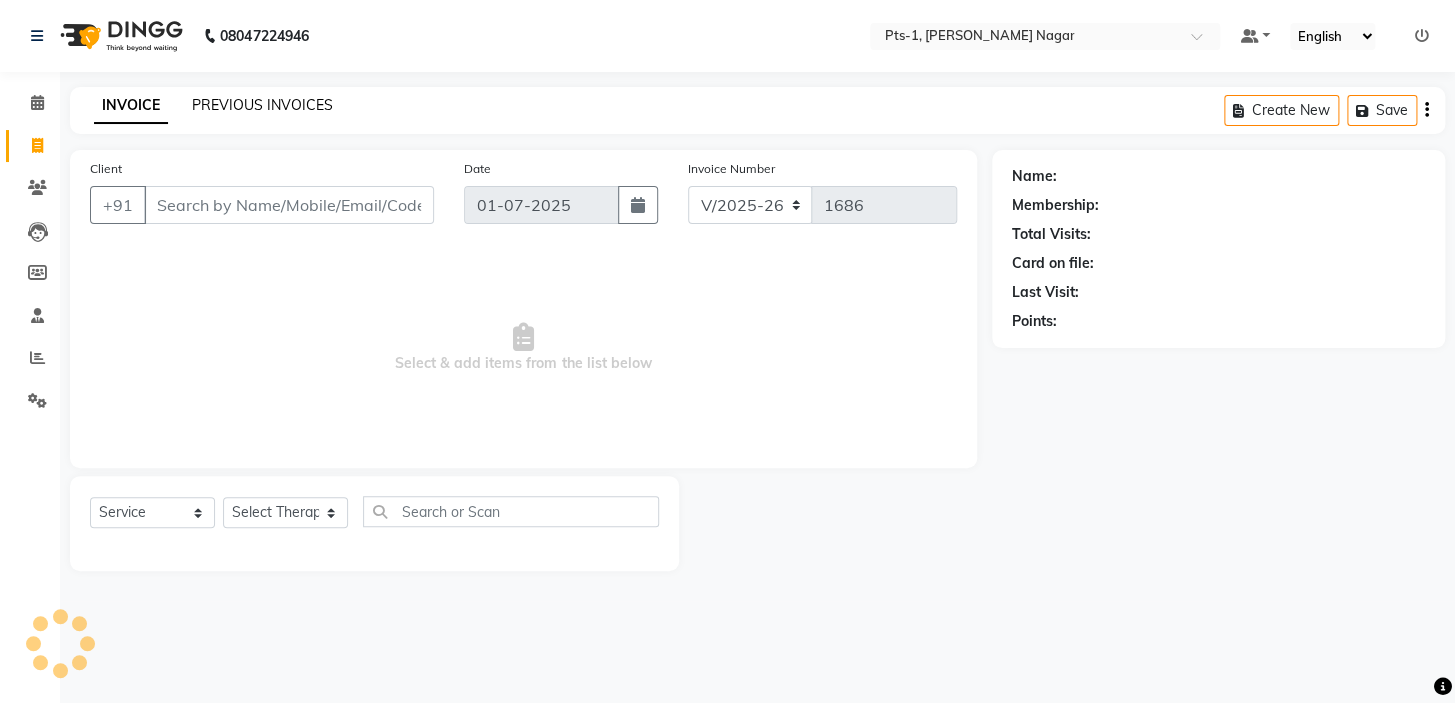 click on "PREVIOUS INVOICES" 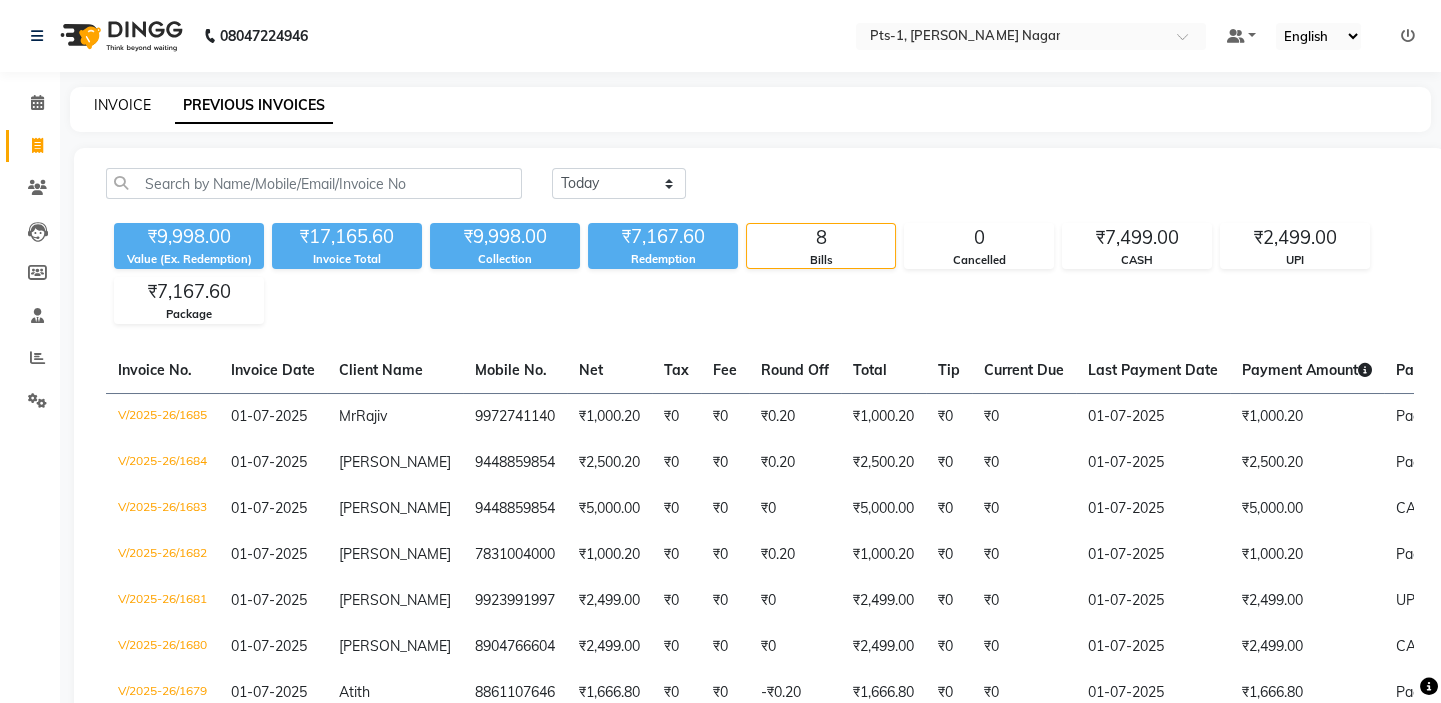 click on "INVOICE" 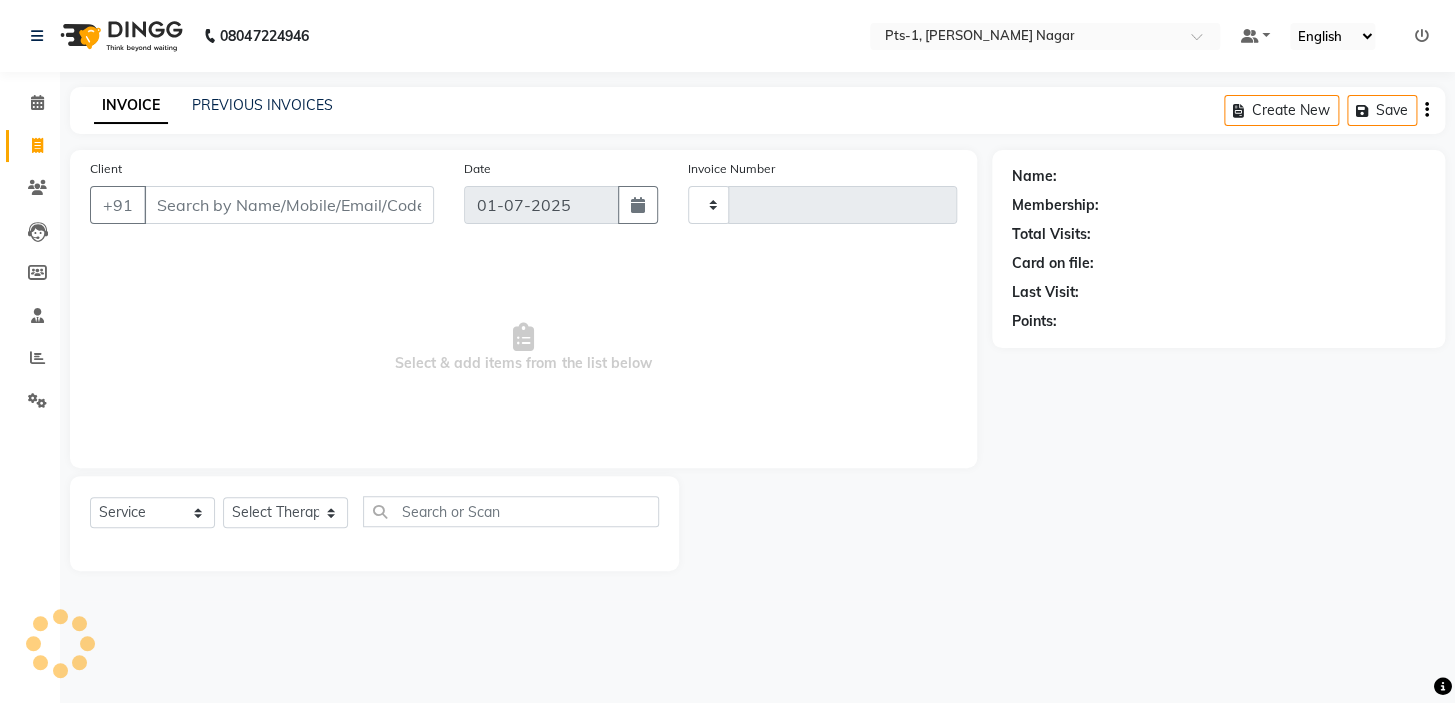 type on "1686" 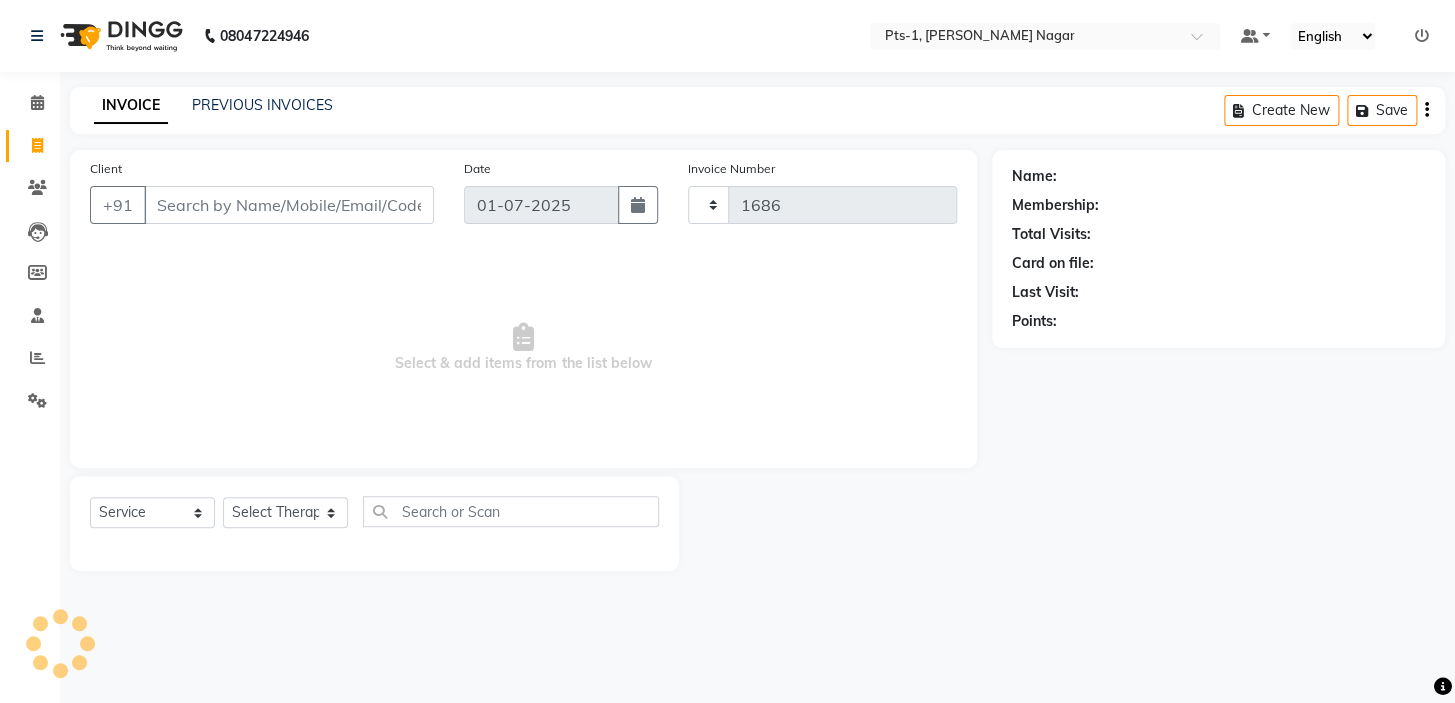 select on "5296" 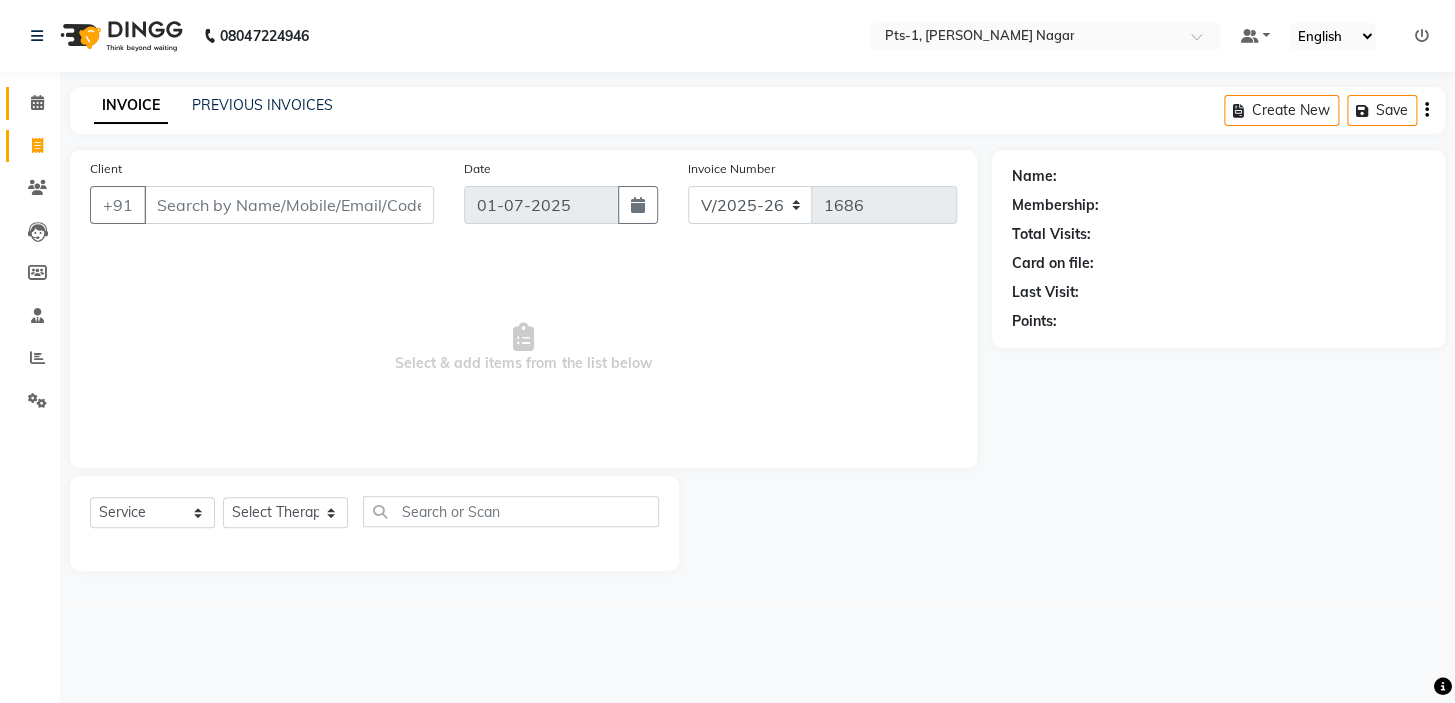 click 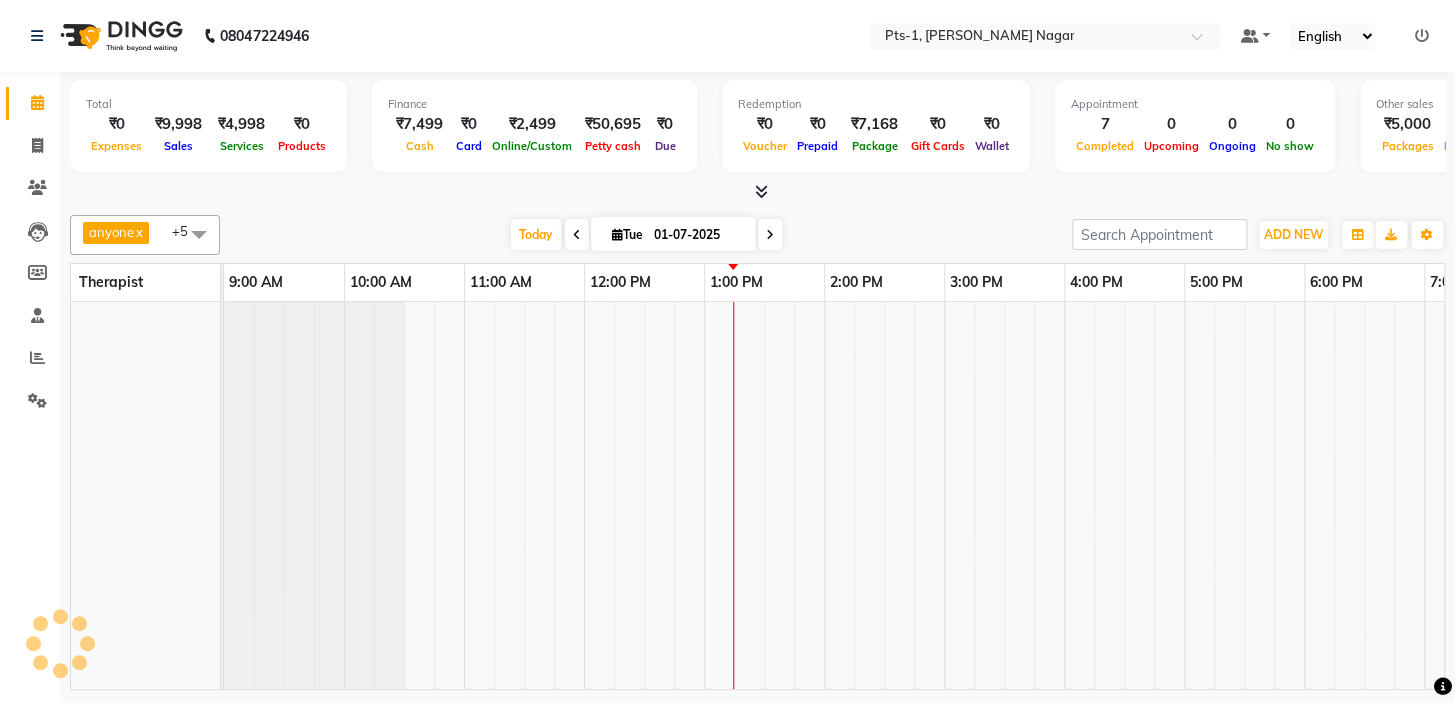 scroll, scrollTop: 0, scrollLeft: 340, axis: horizontal 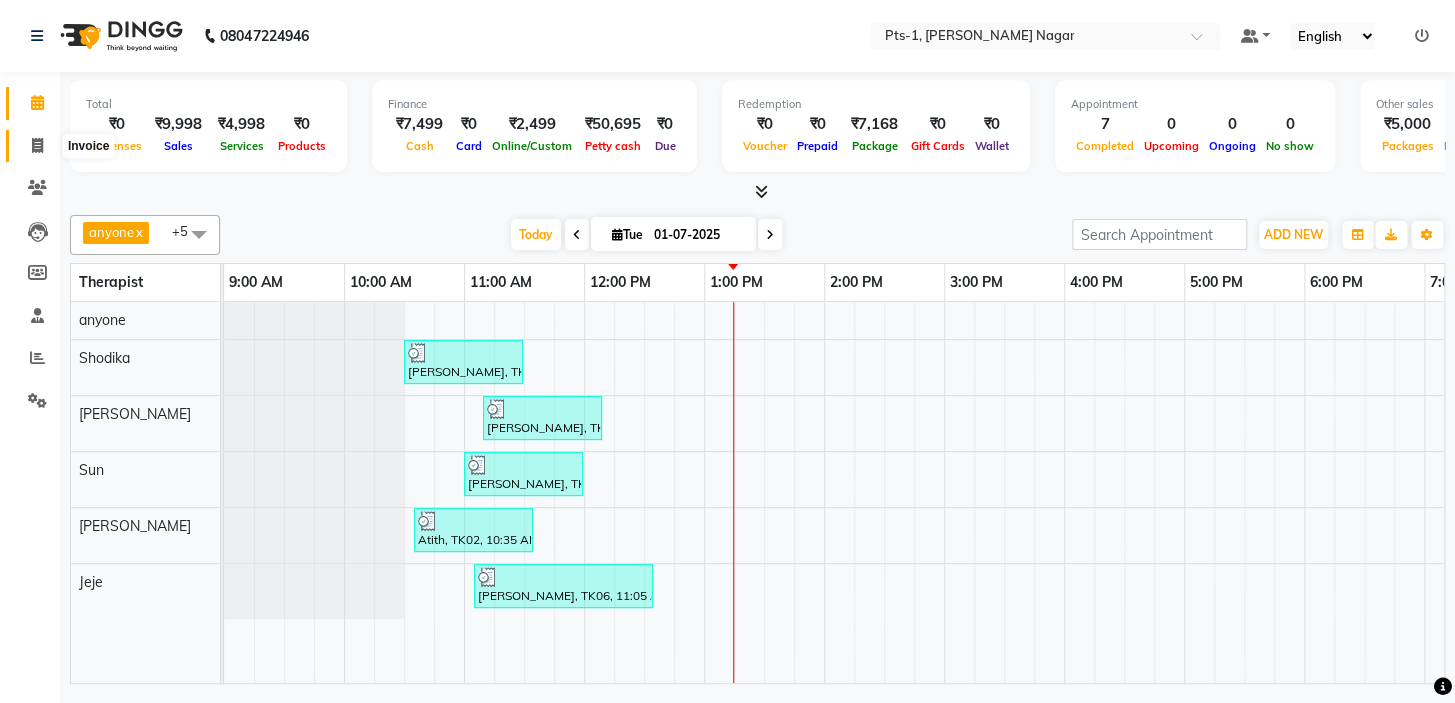click 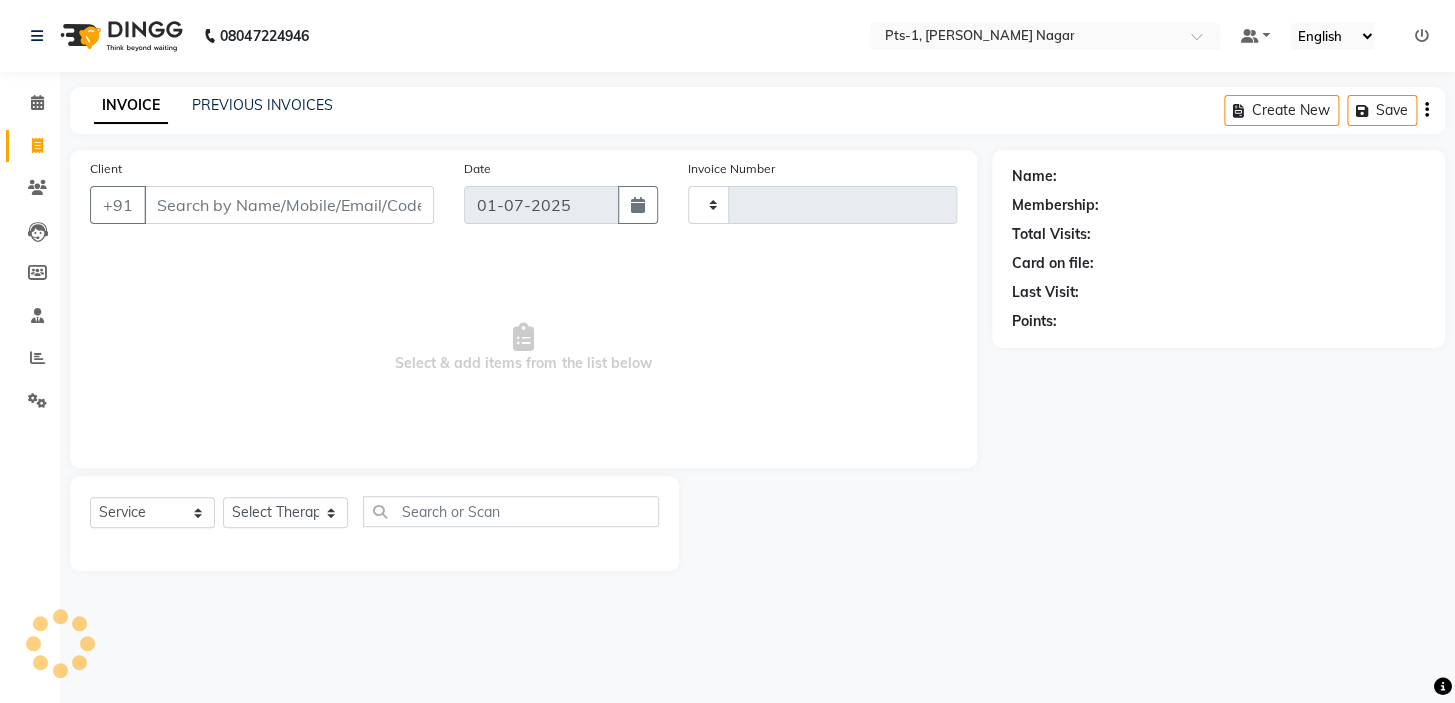 type on "1686" 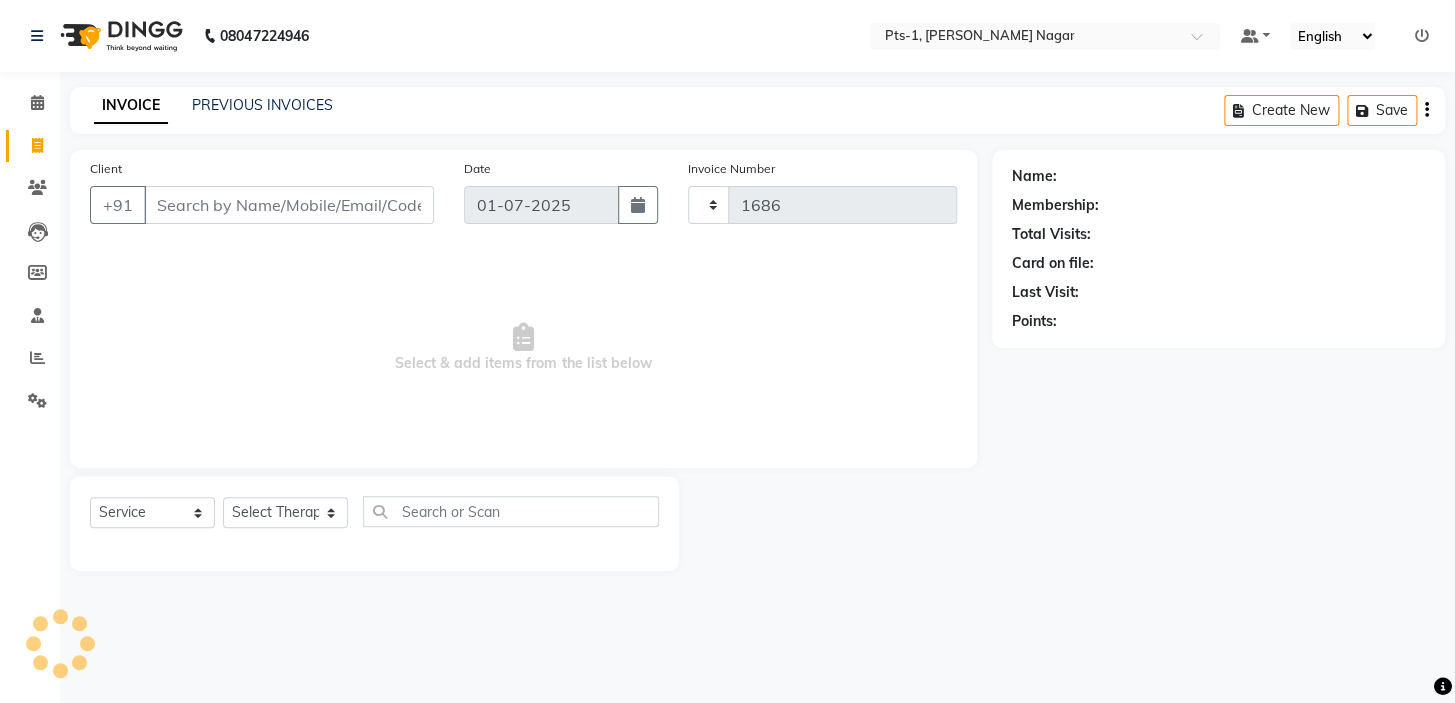 select on "5296" 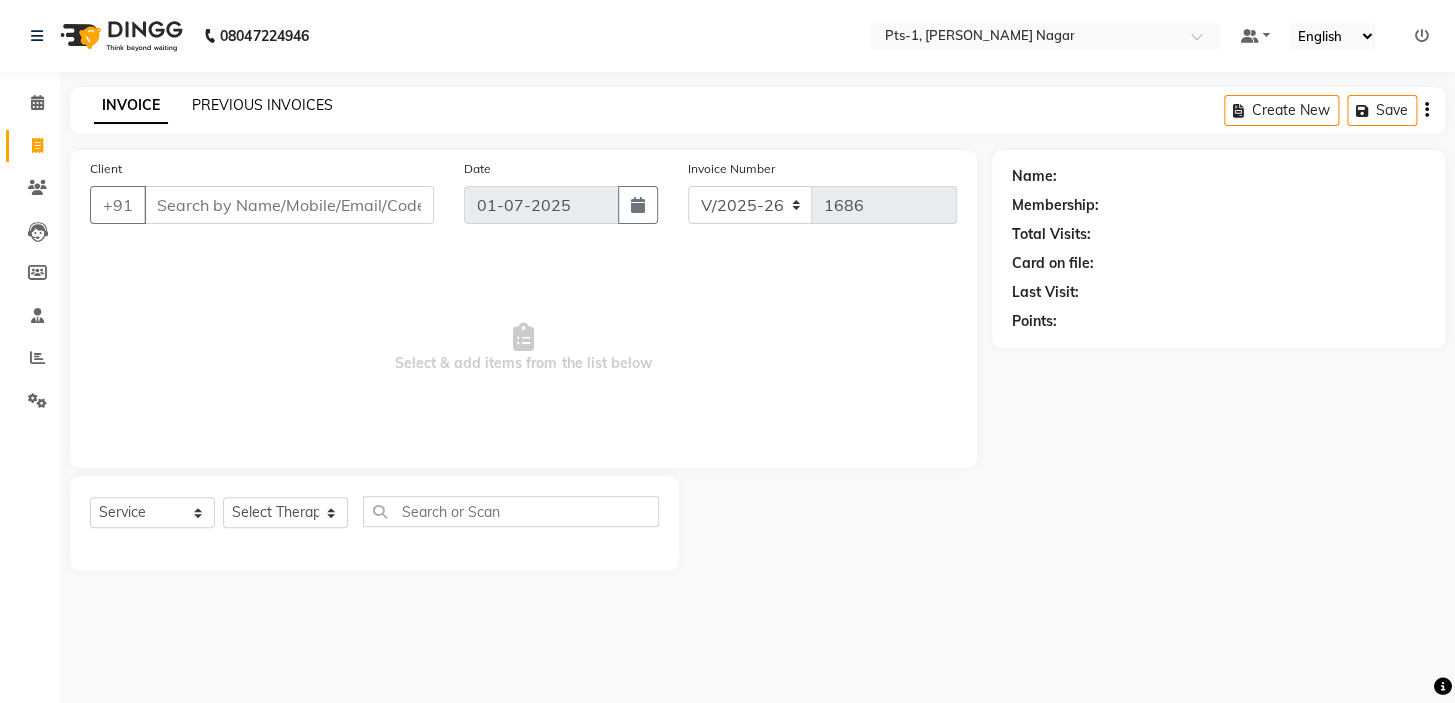 click on "PREVIOUS INVOICES" 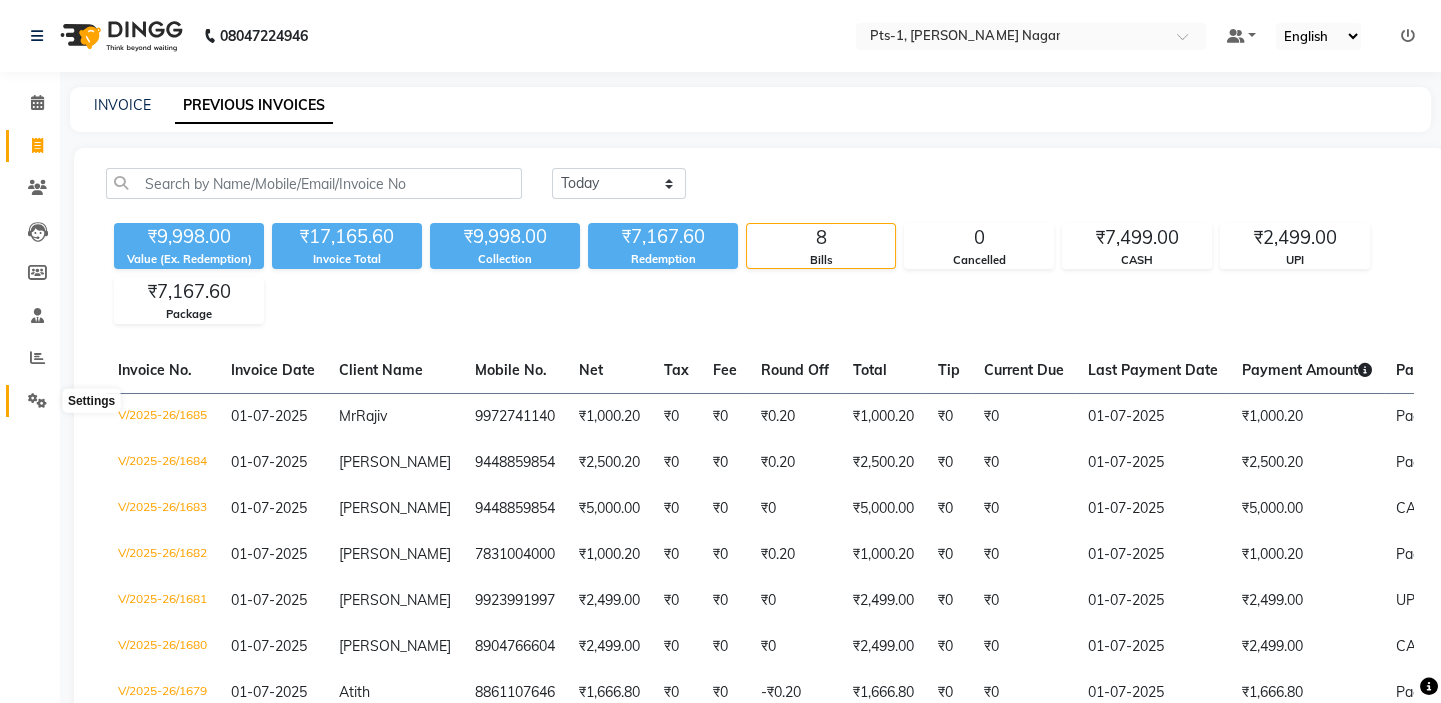 click 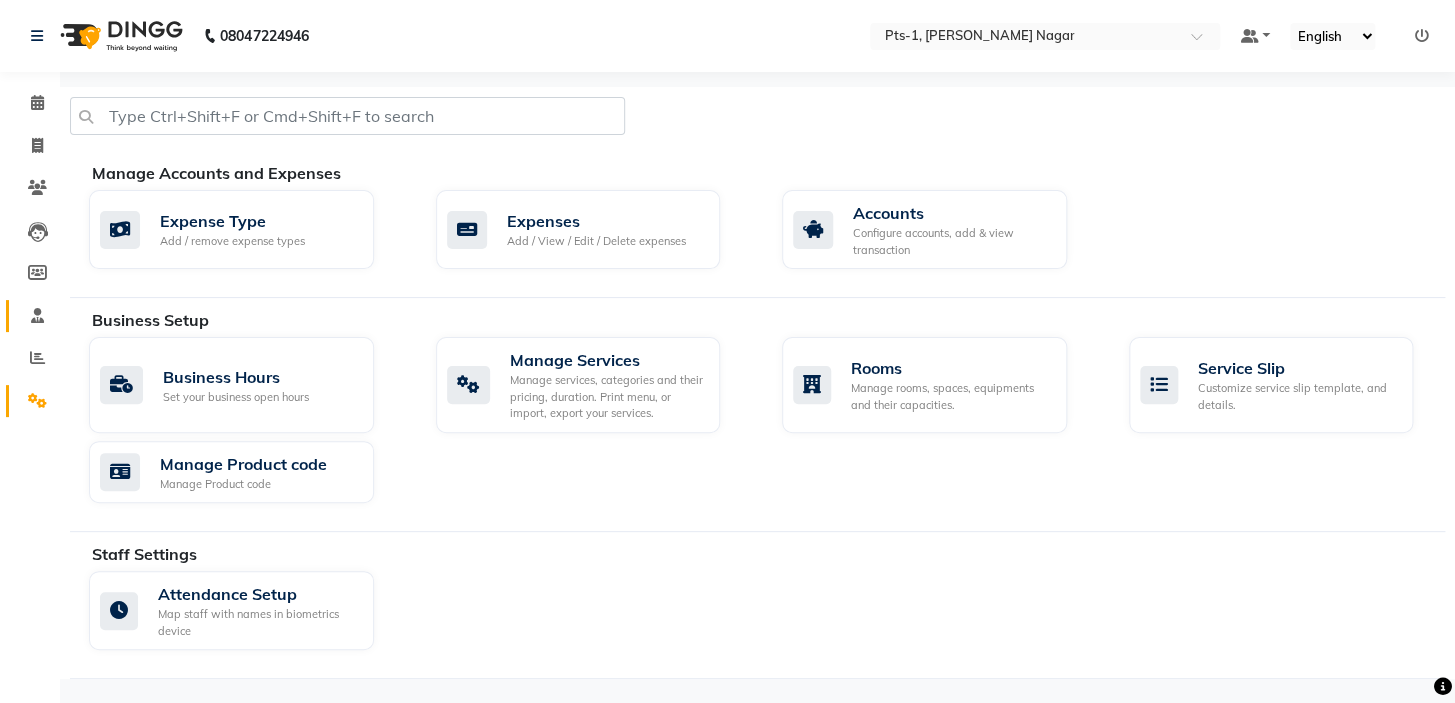 click on "Staff" 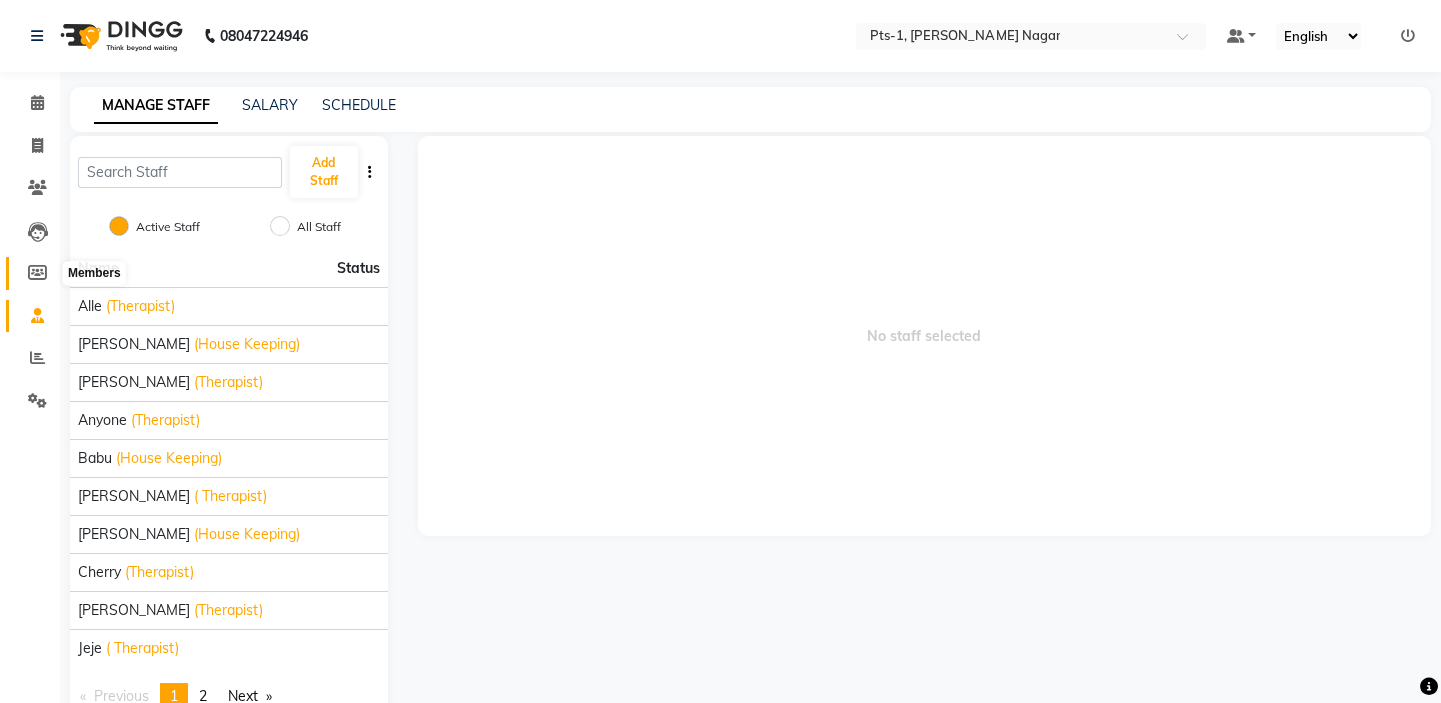 click 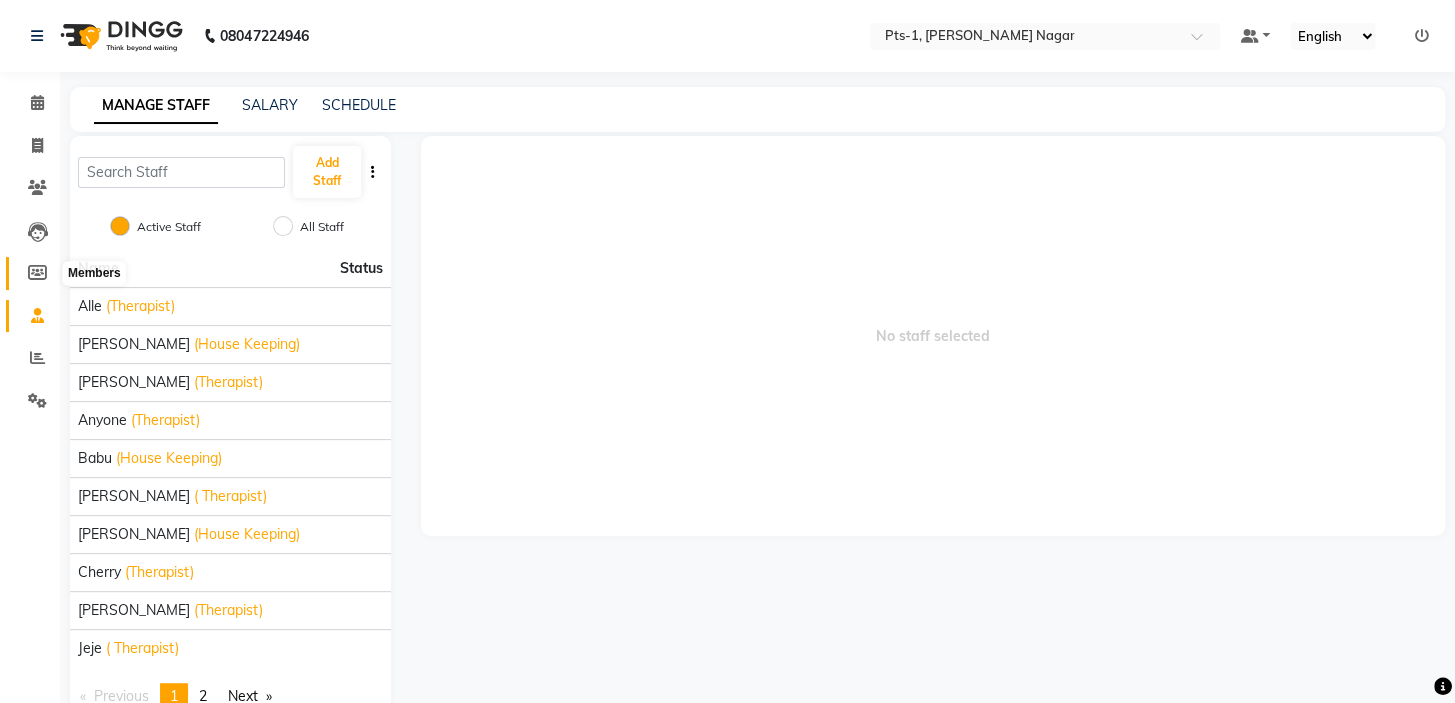 select 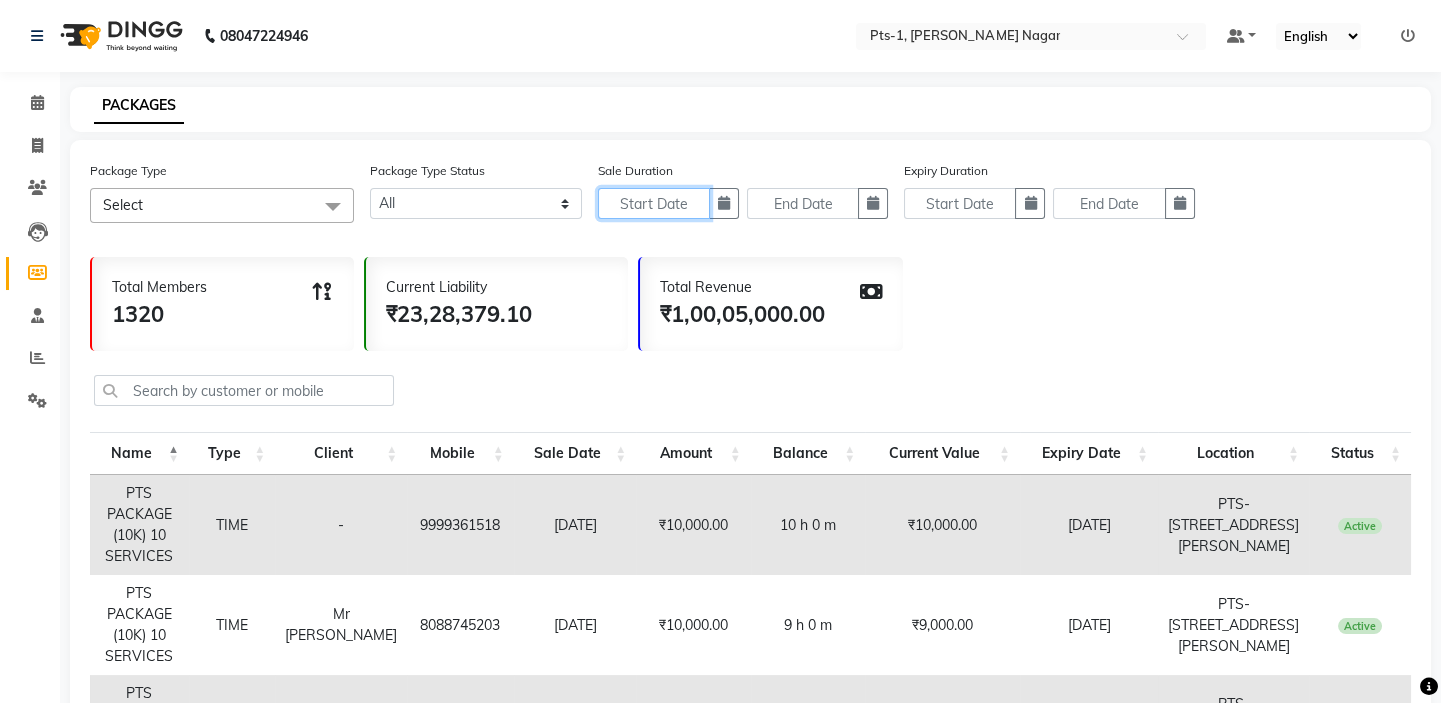 click 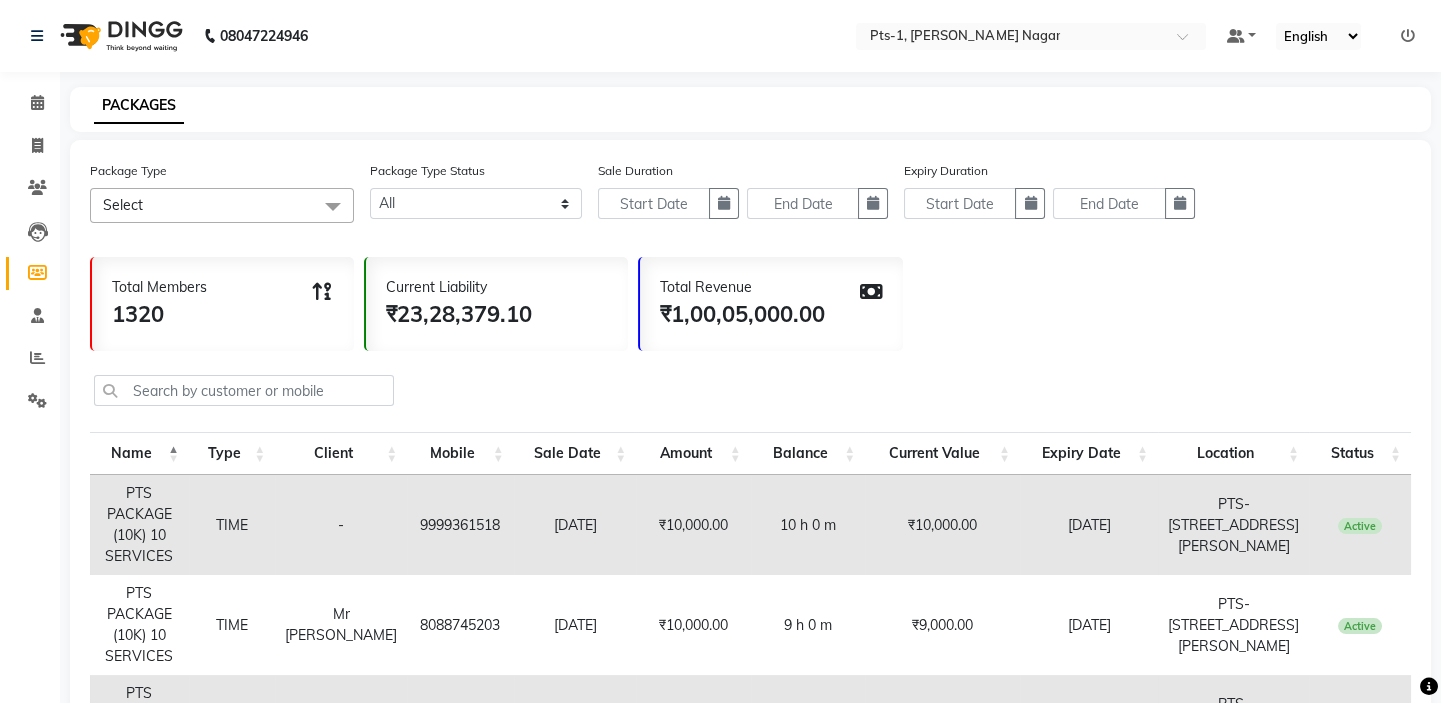 select on "7" 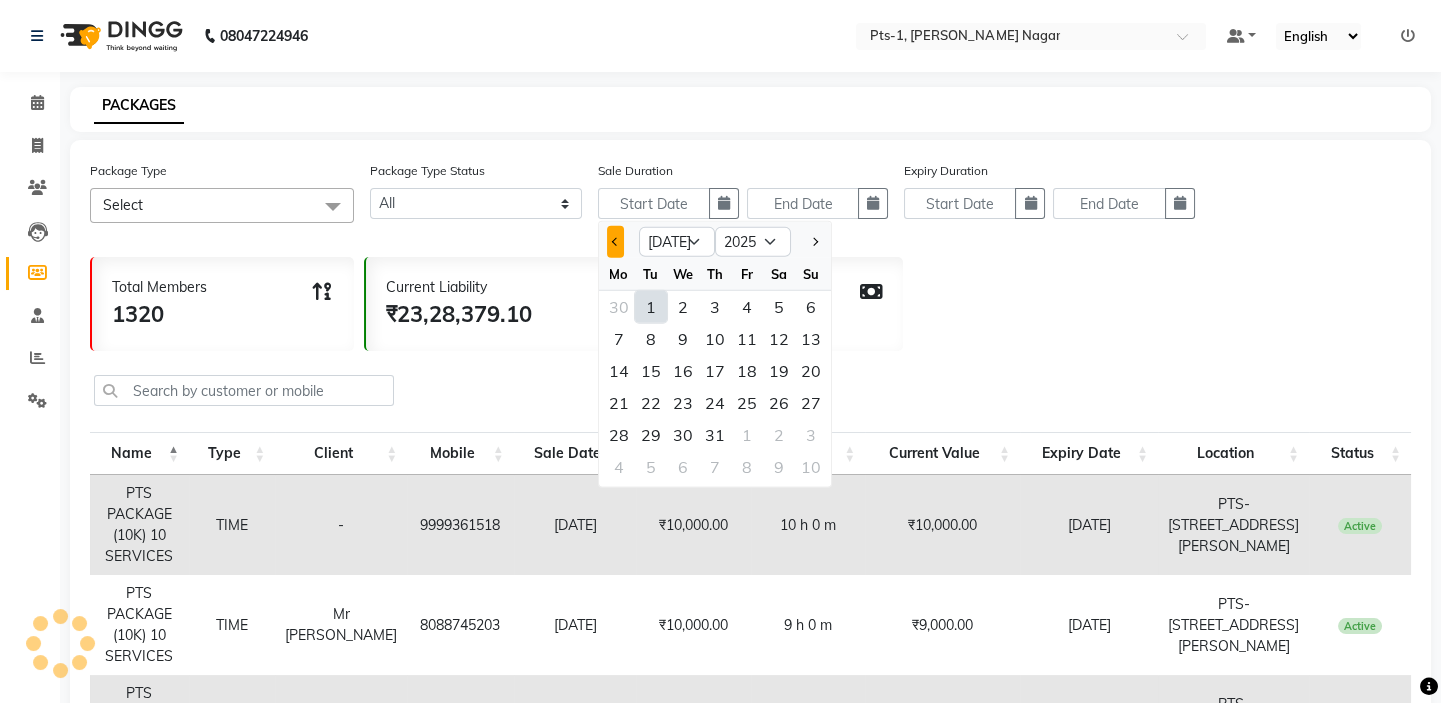 click 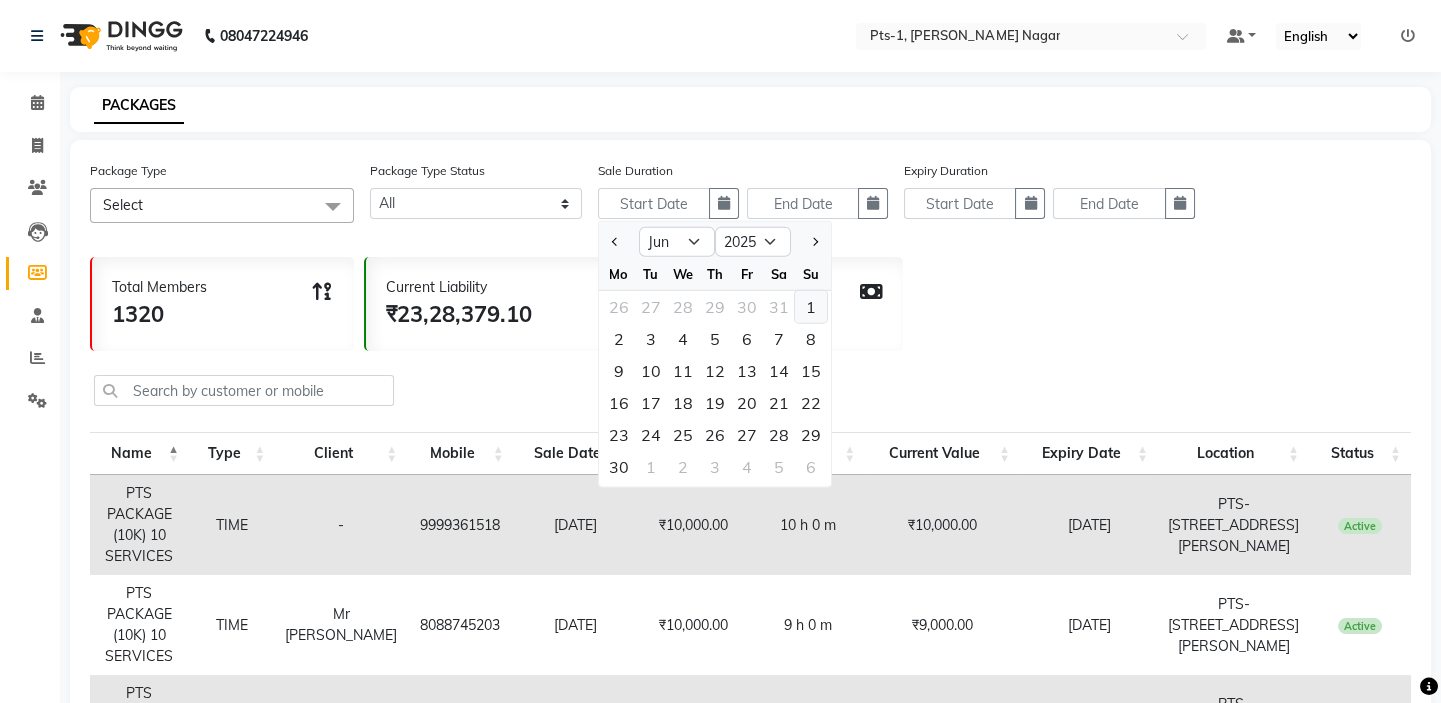 click on "1" 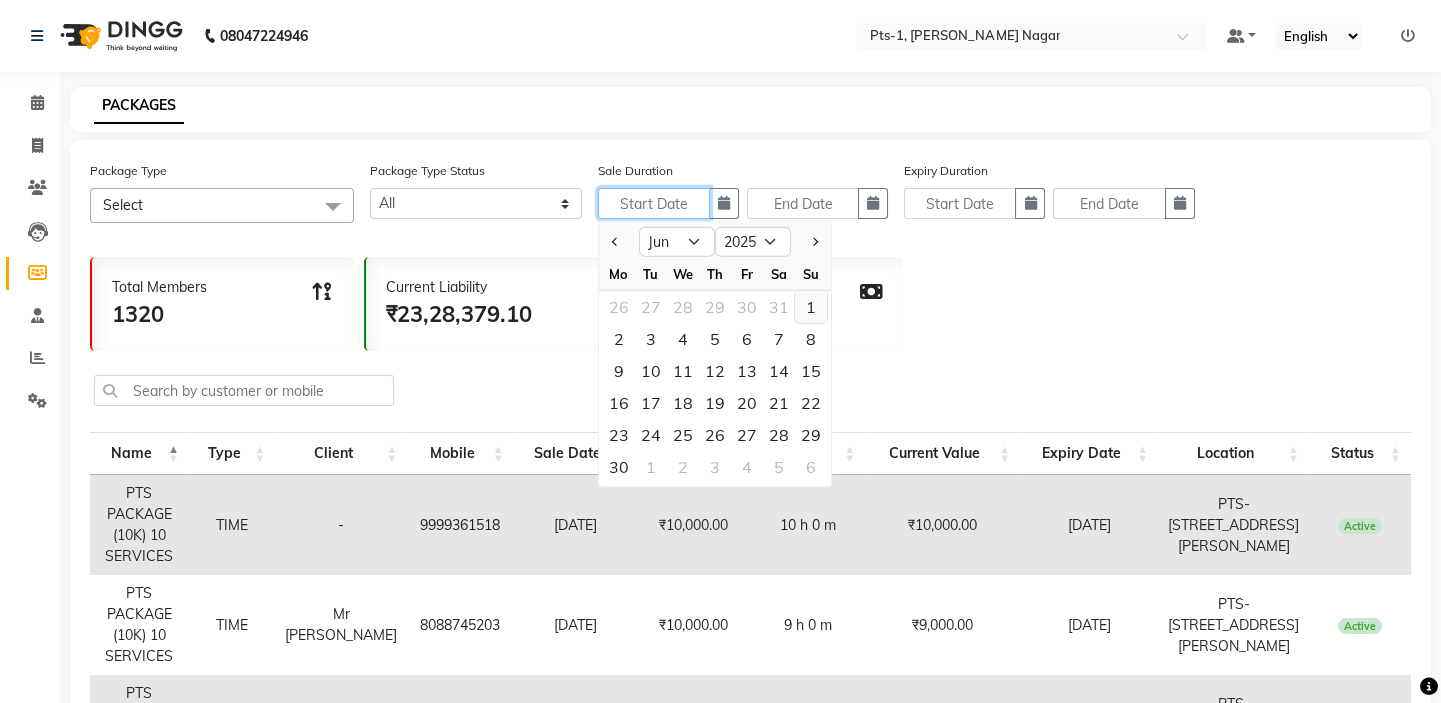 type on "[DATE]" 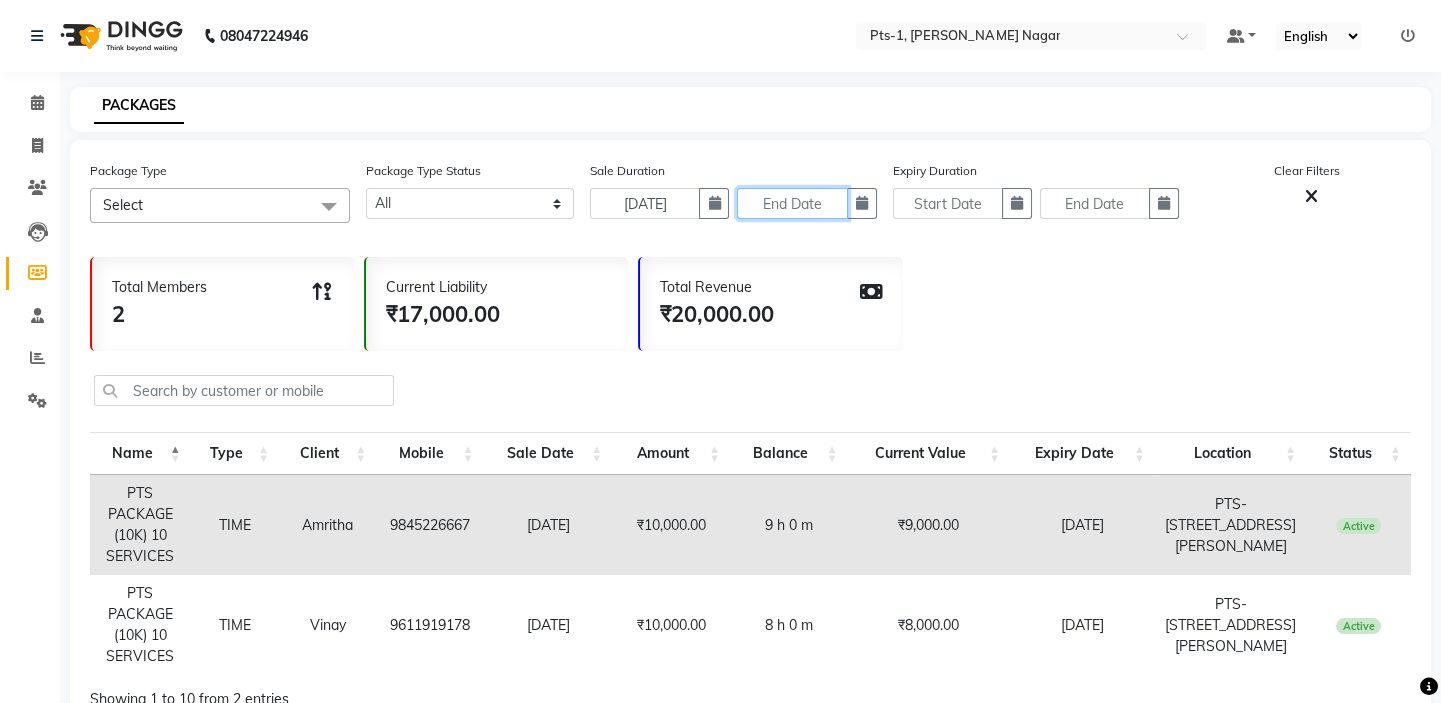 click 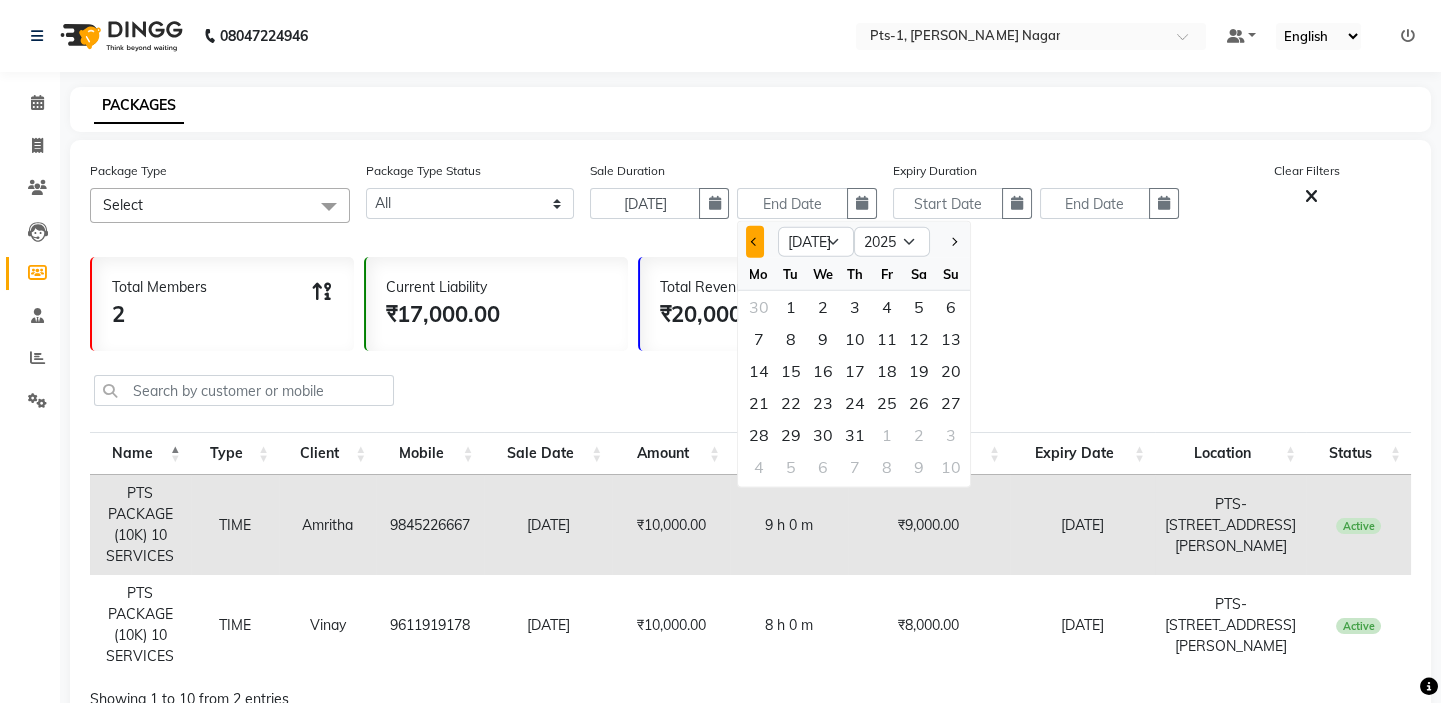 click 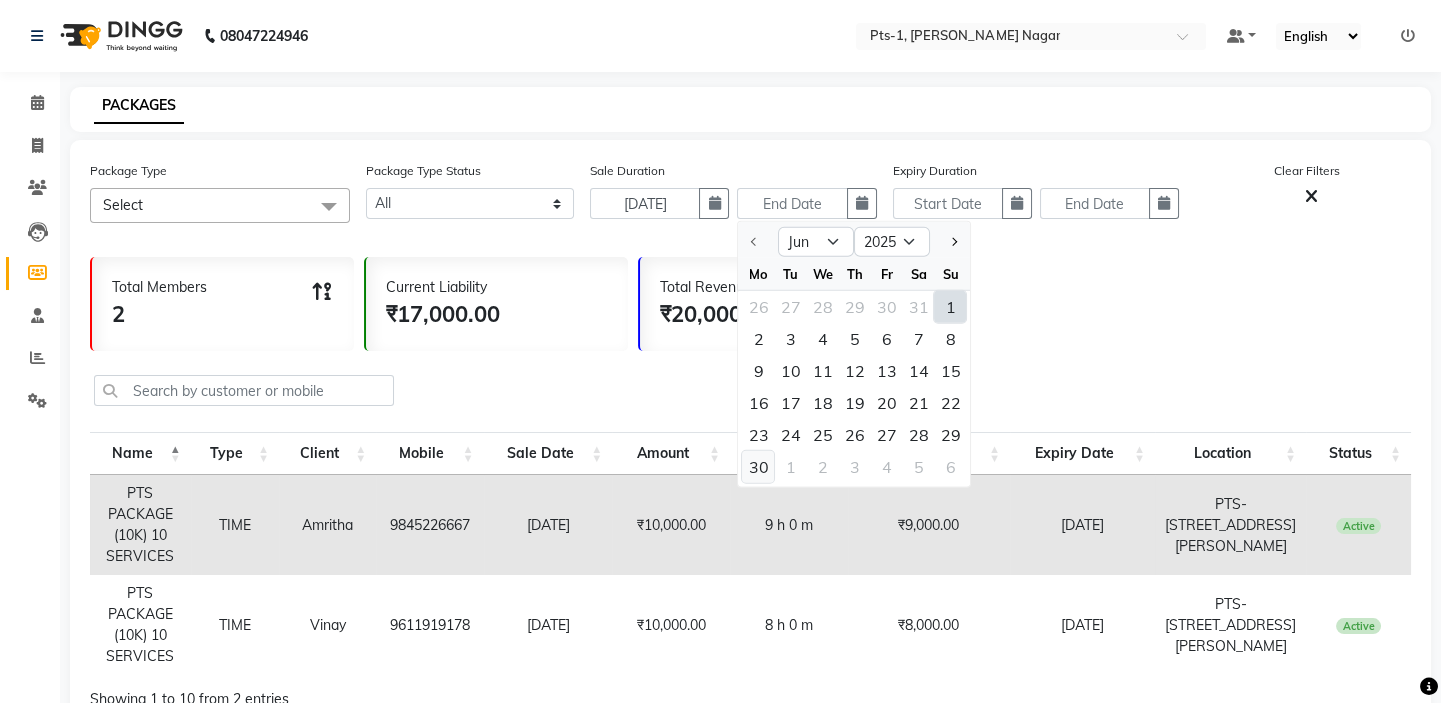 click on "30" 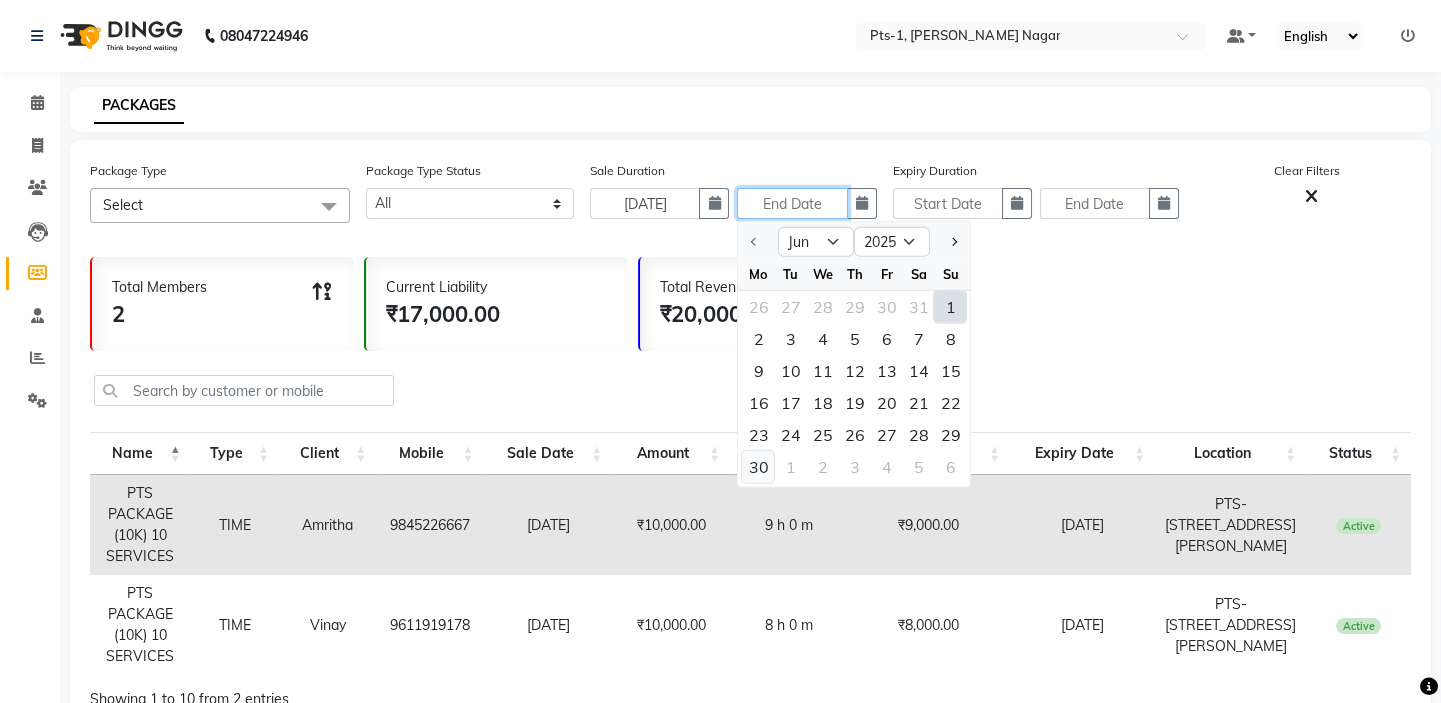 type on "[DATE]" 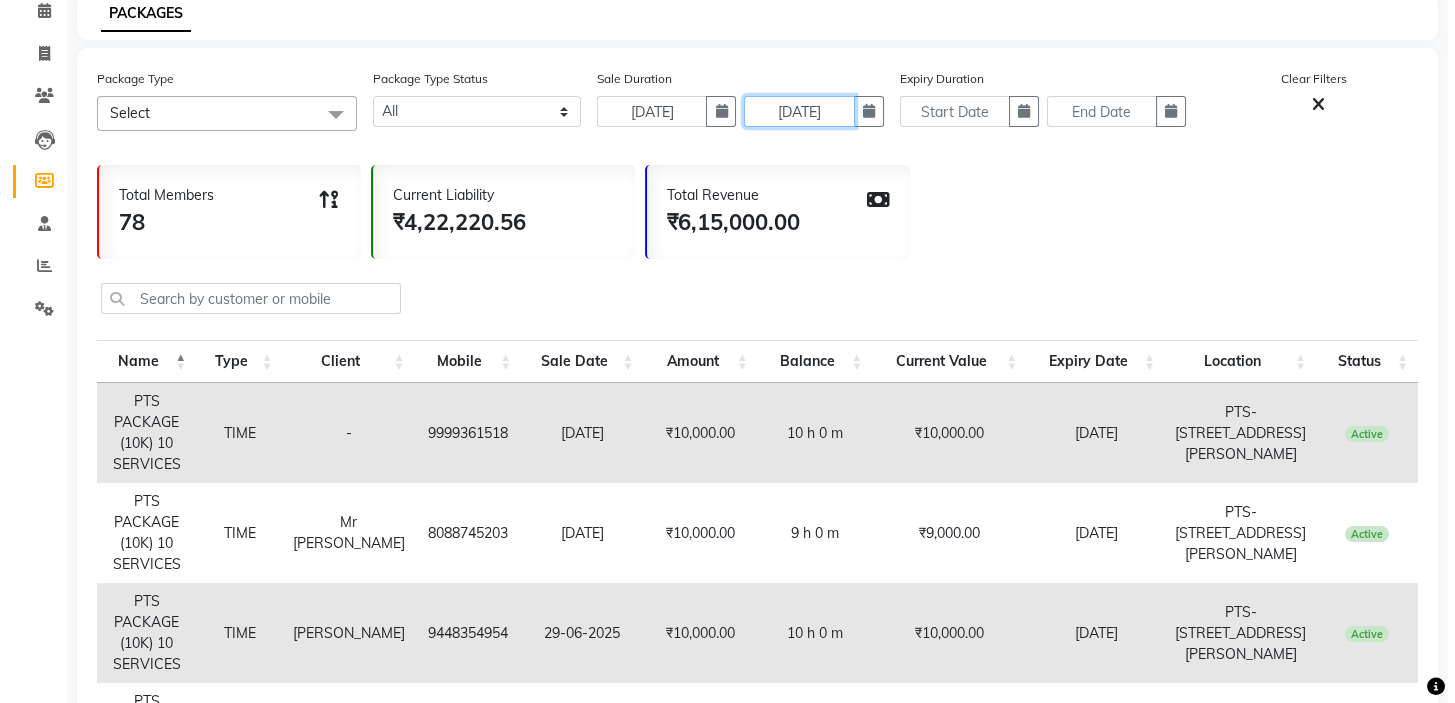 scroll, scrollTop: 0, scrollLeft: 0, axis: both 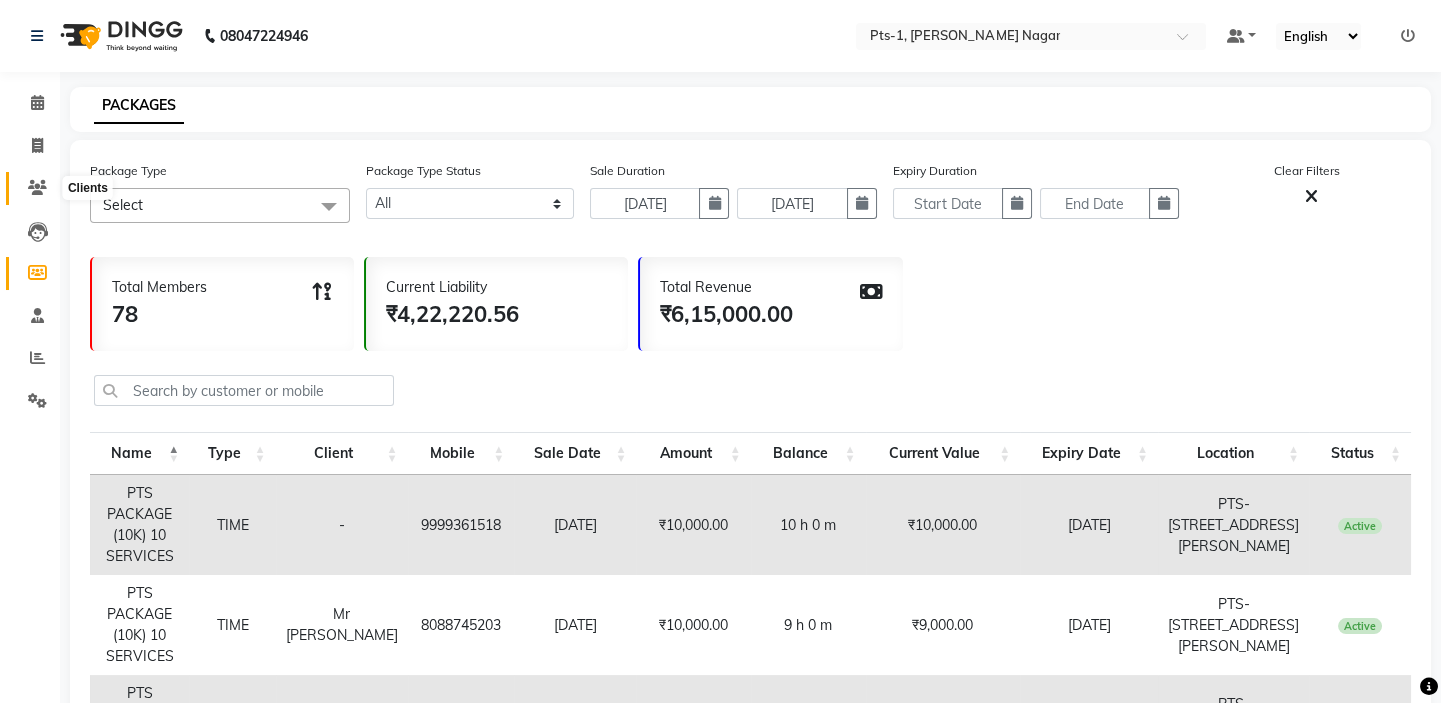 click 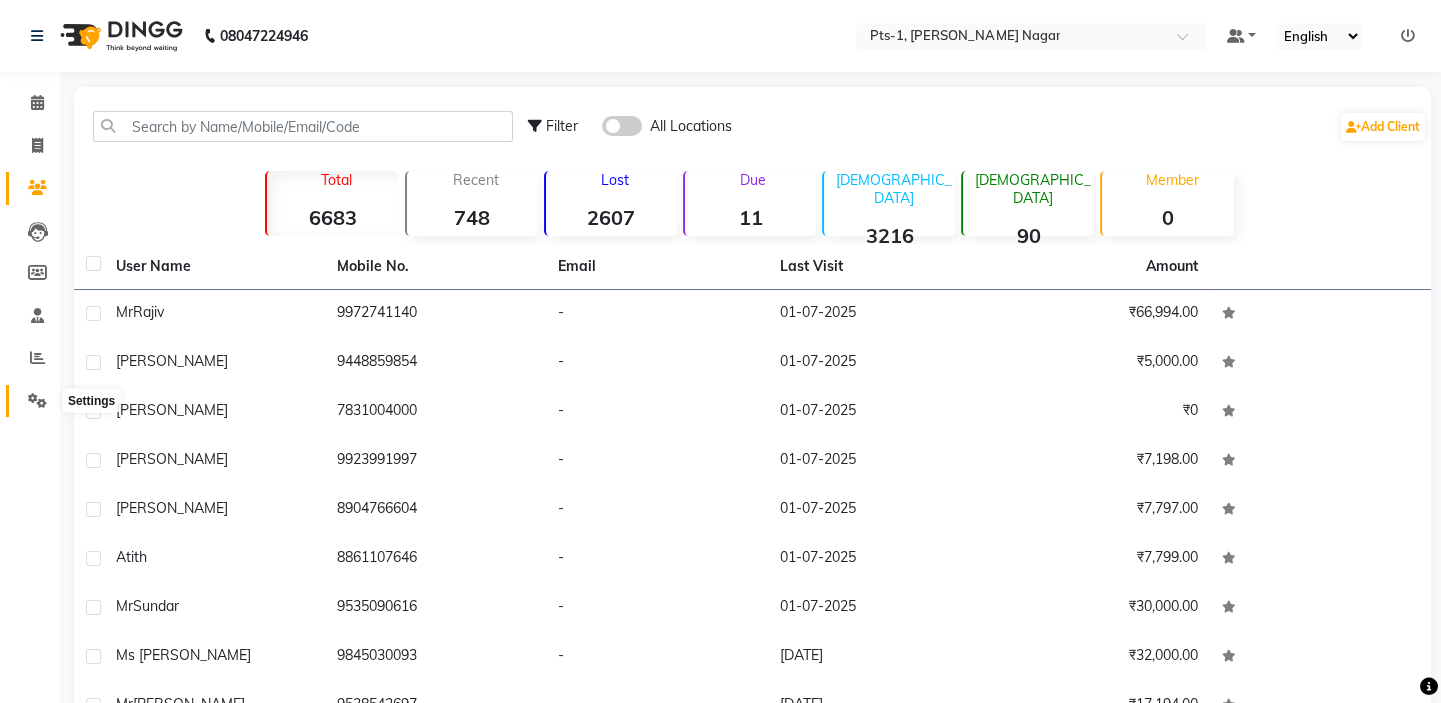 click 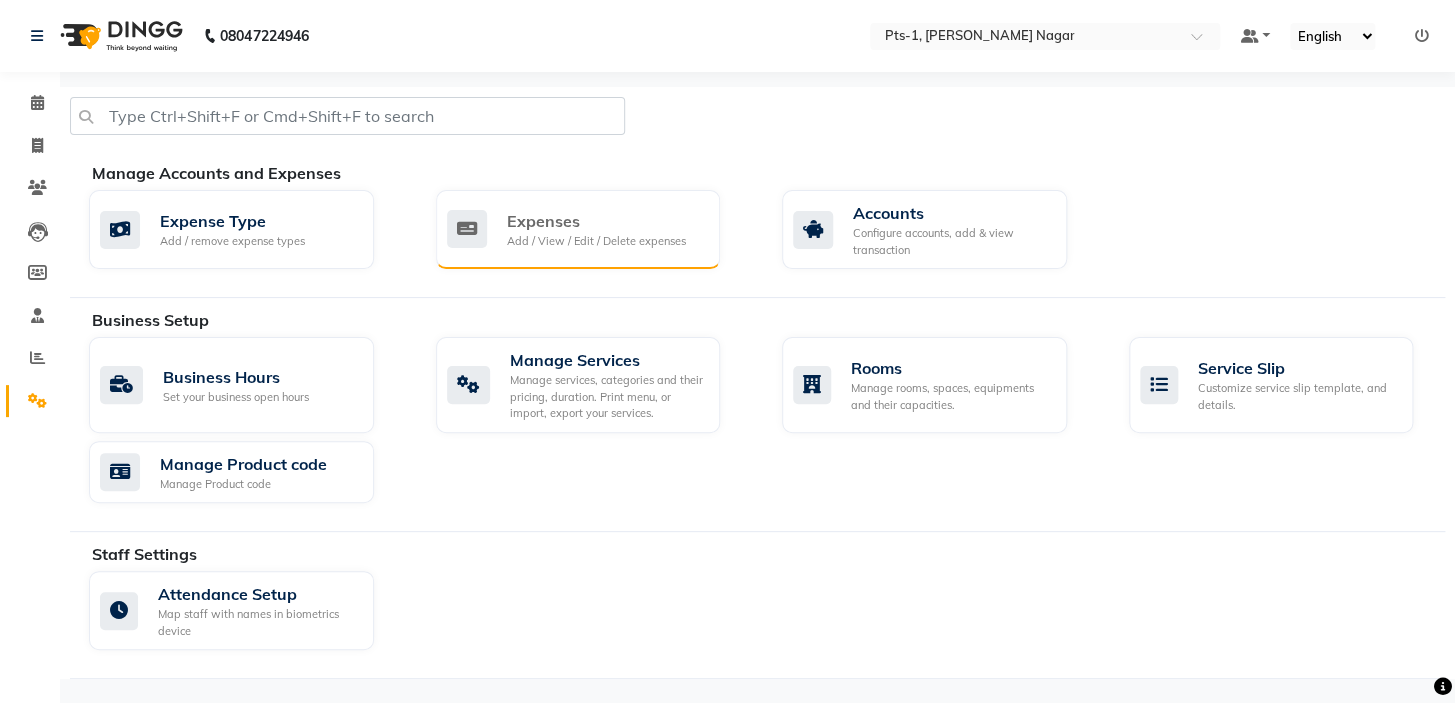 click on "Add / View / Edit / Delete expenses" 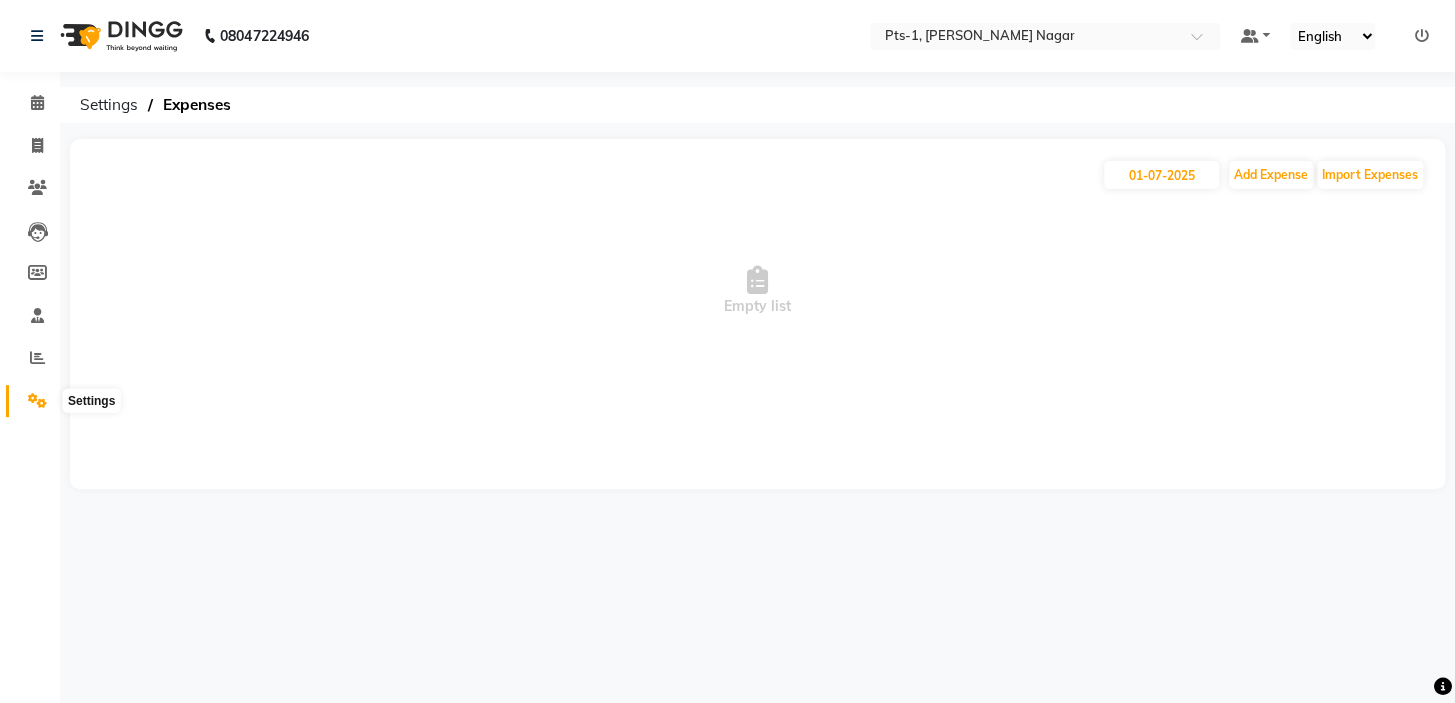 click 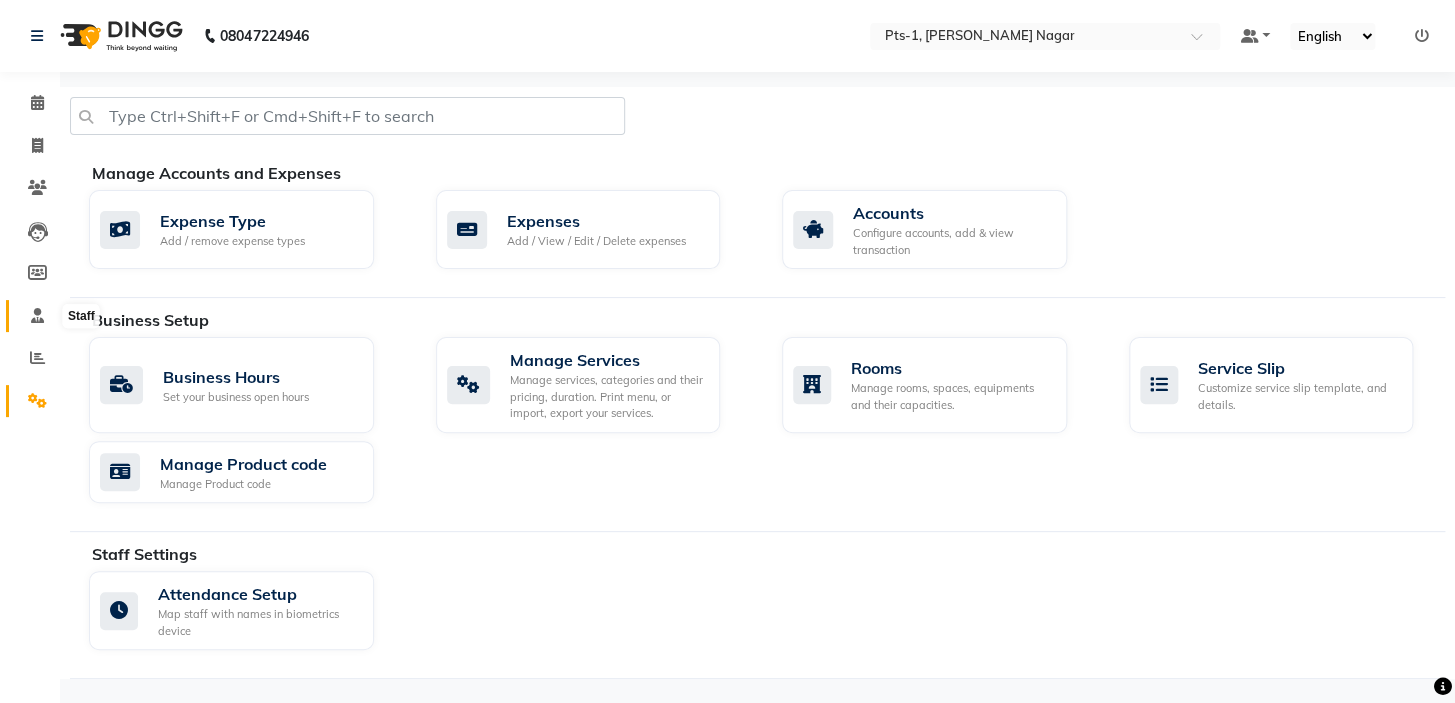 click 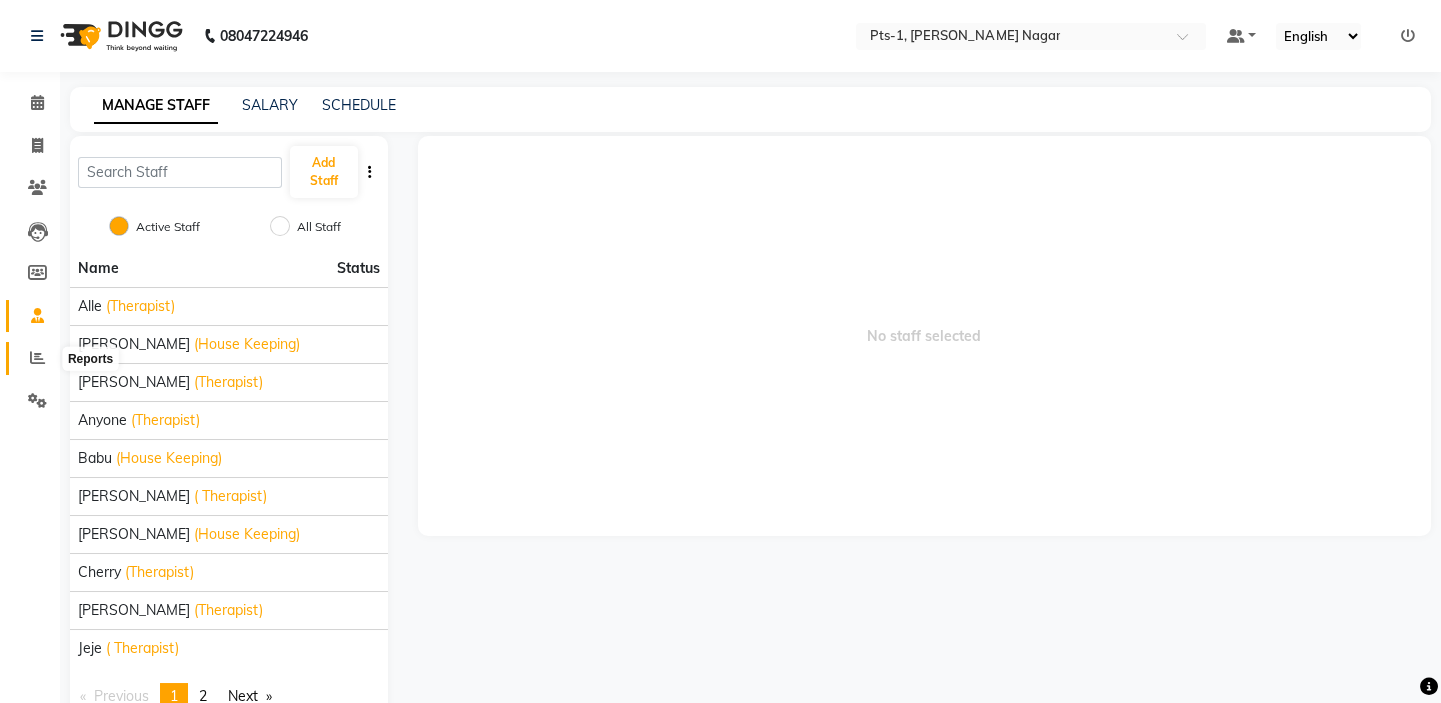 click 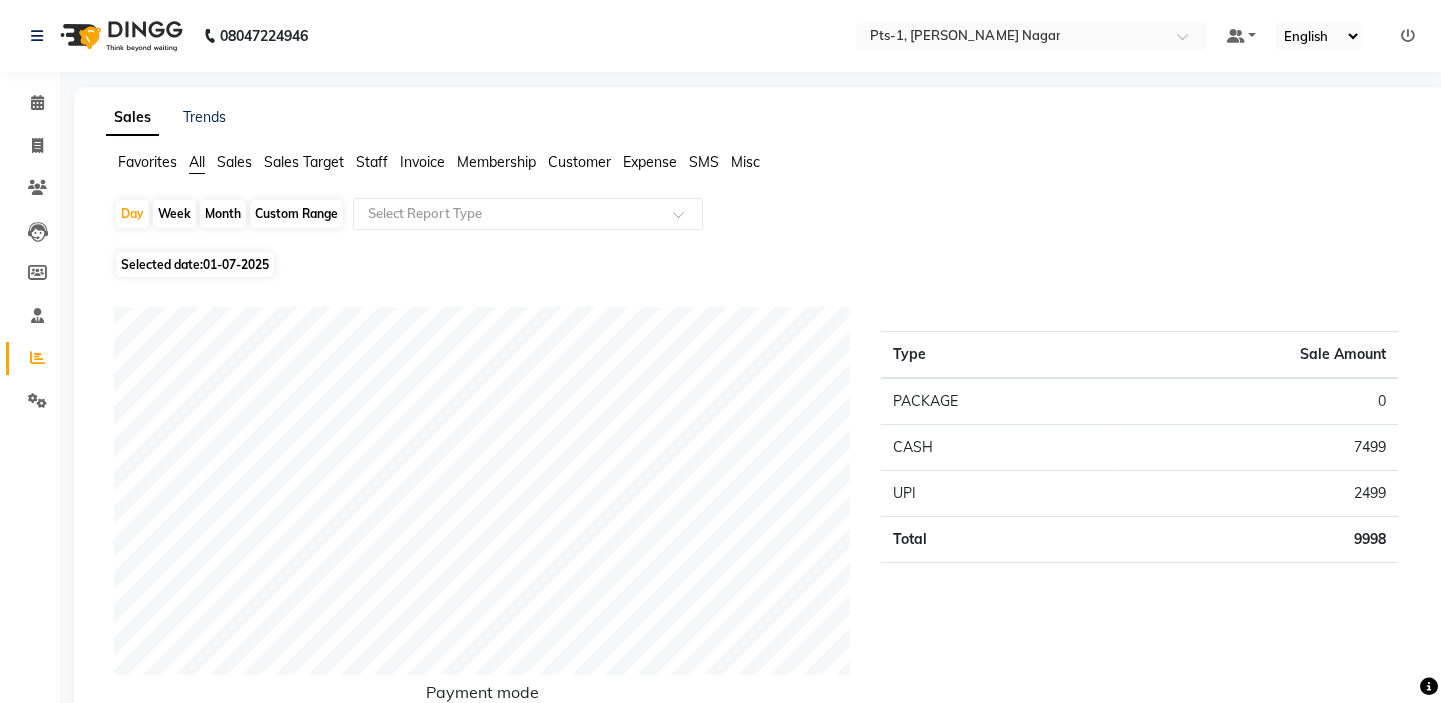 click on "Expense" 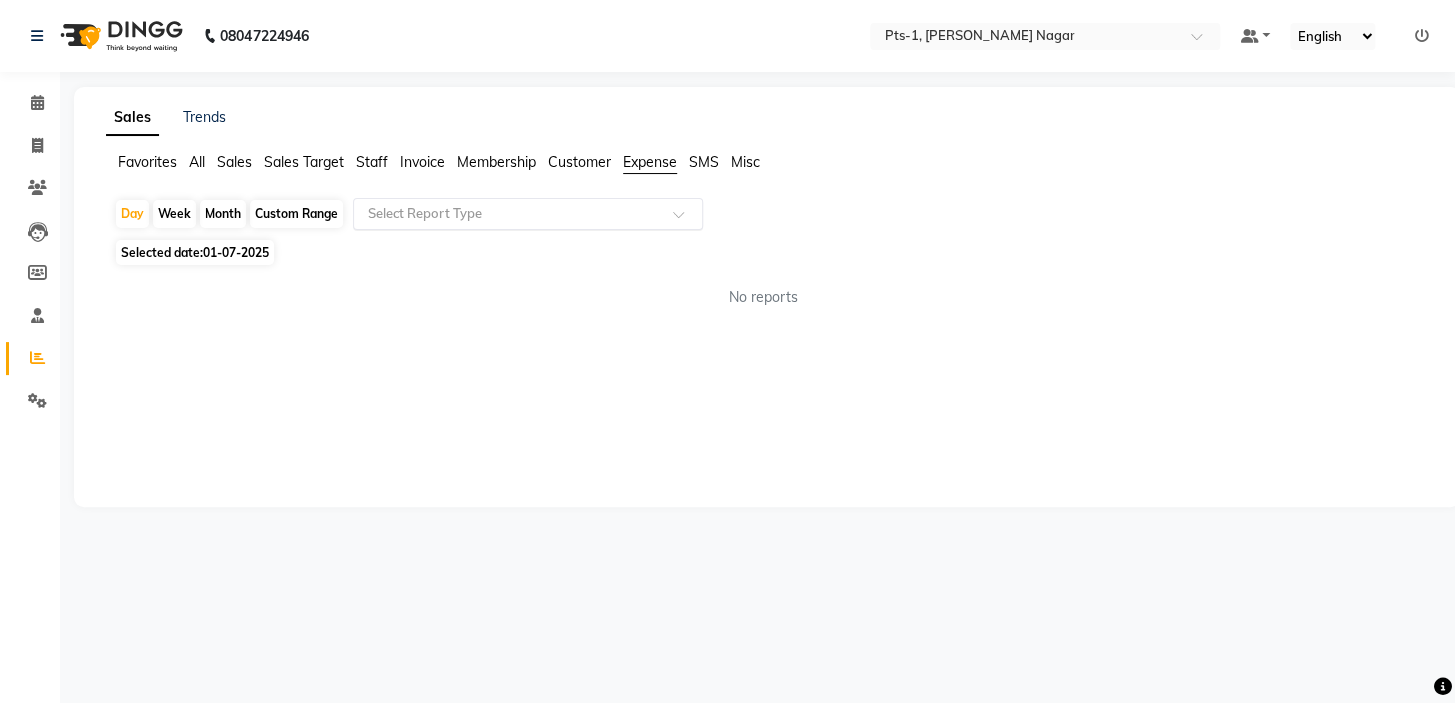 click 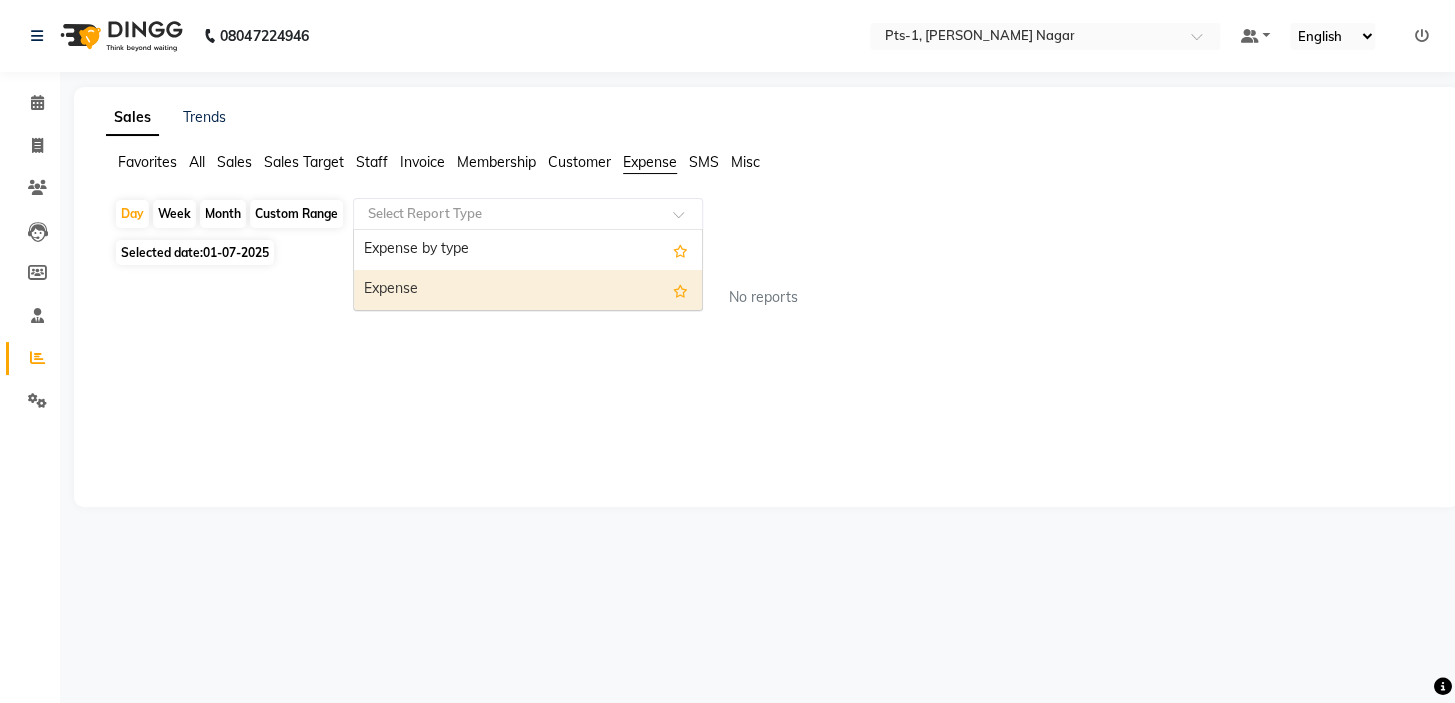 click on "Expense" at bounding box center (528, 290) 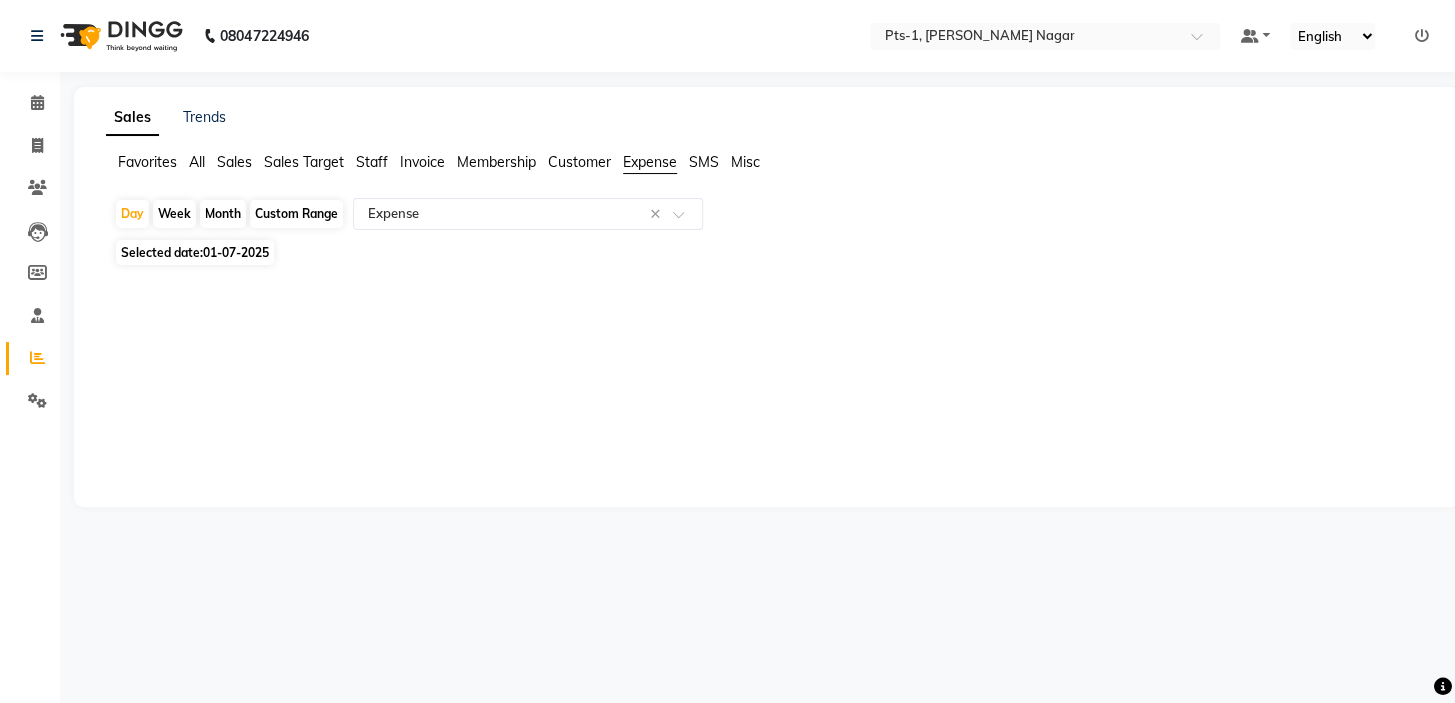 click on "Custom Range" 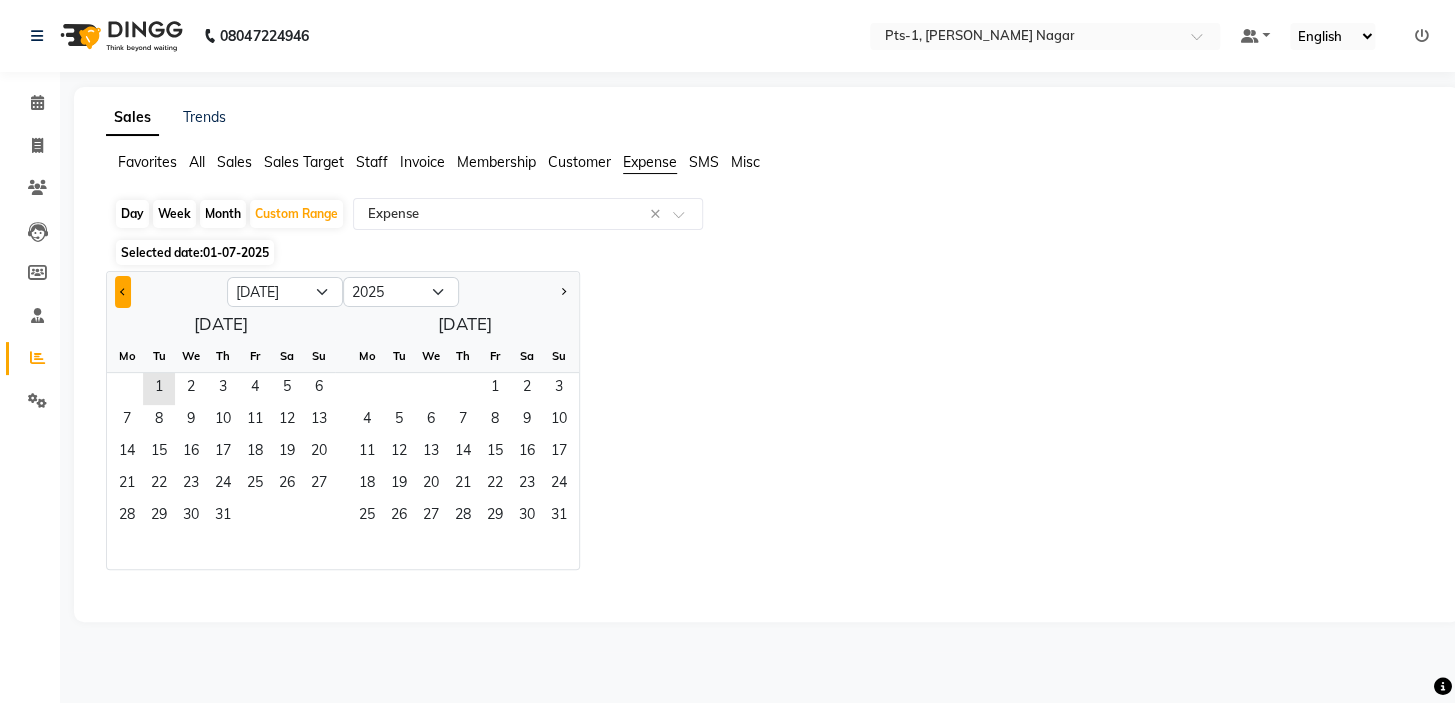 click 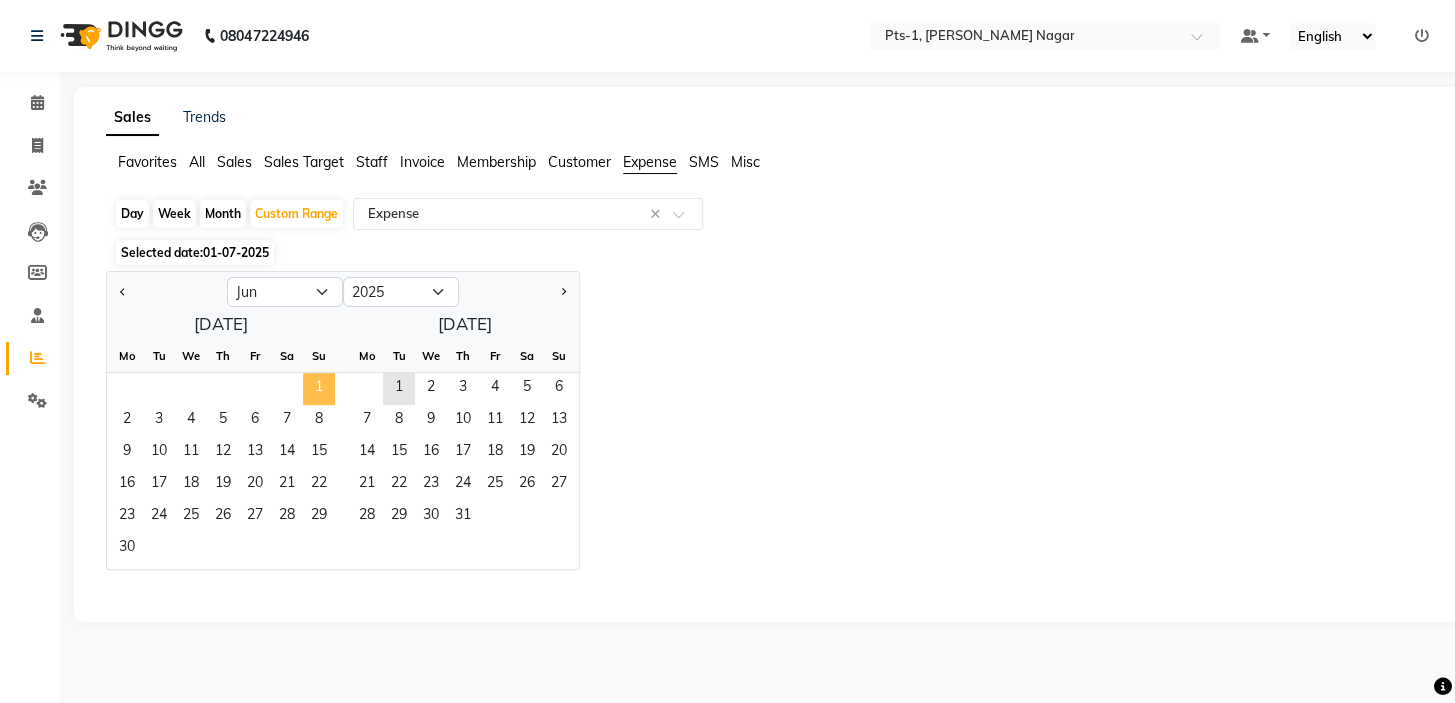 click on "1" 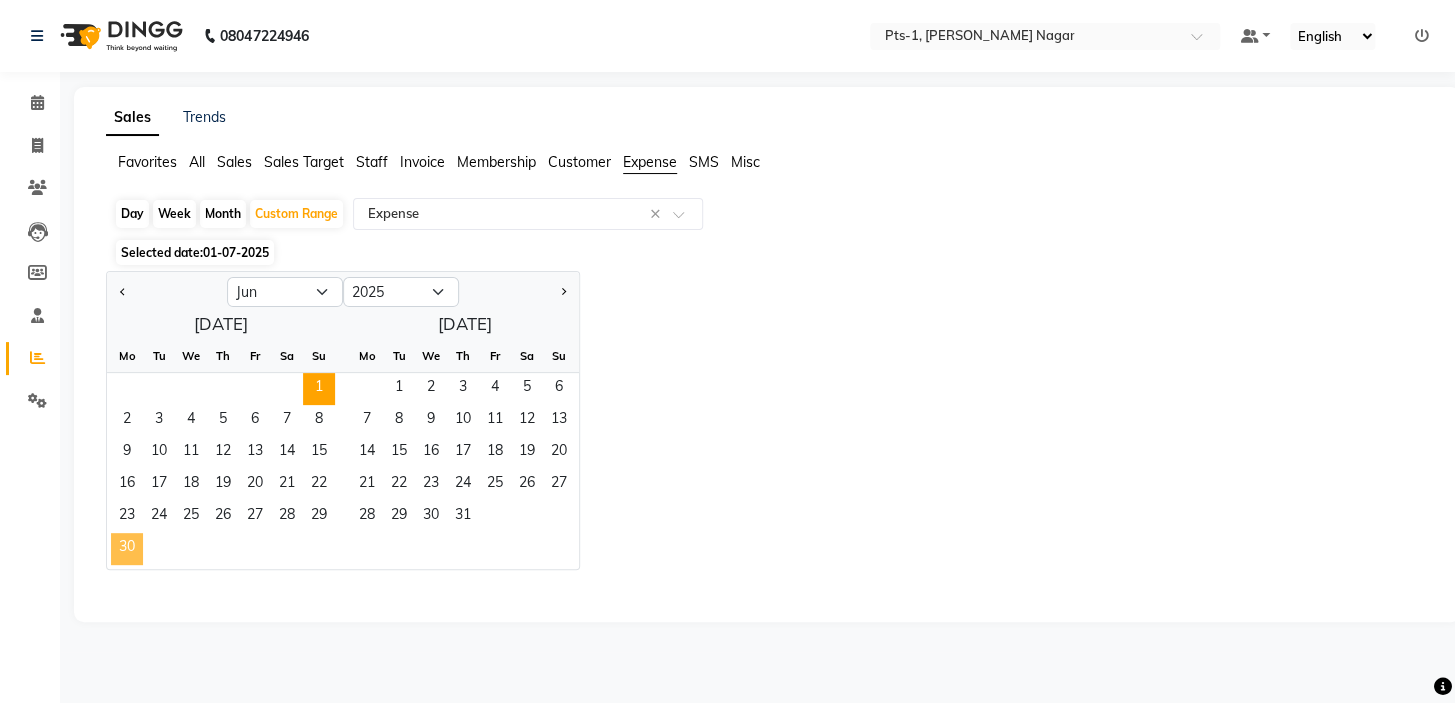 click on "30" 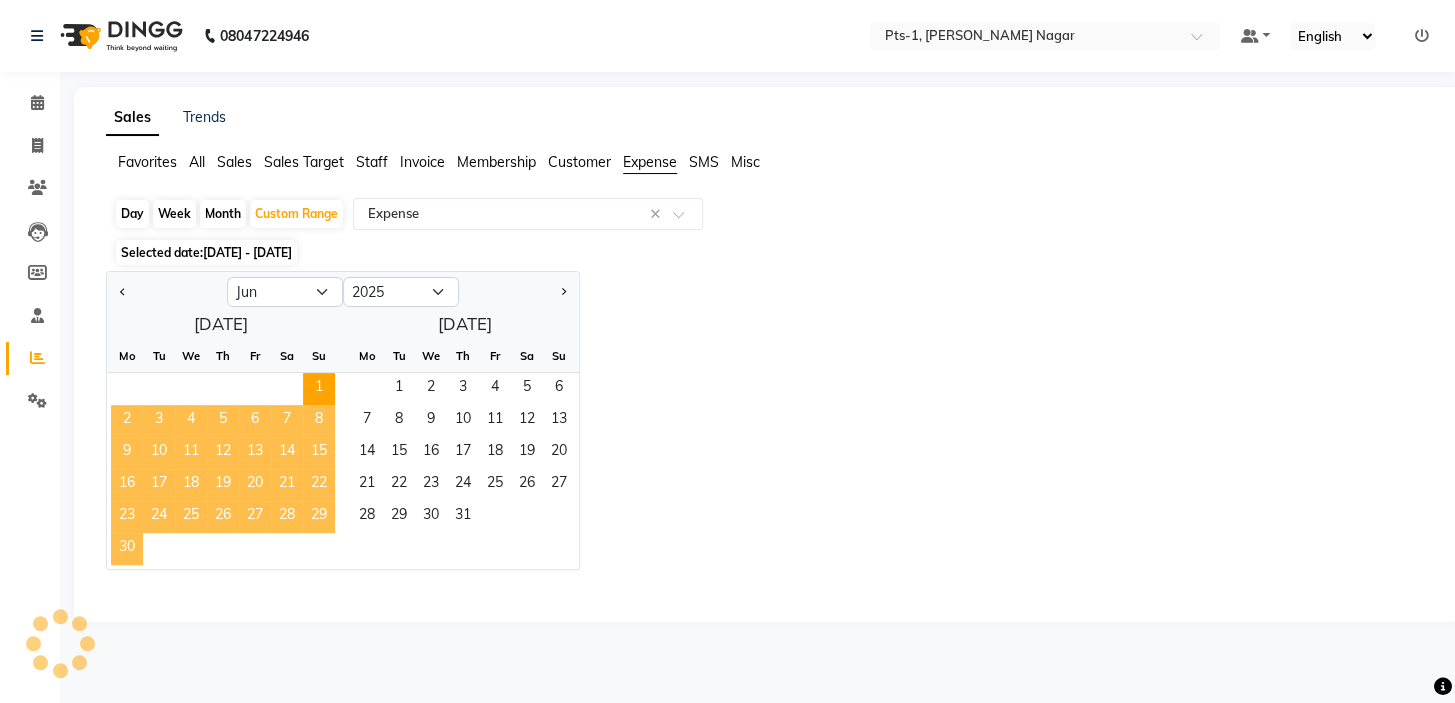 select on "csv" 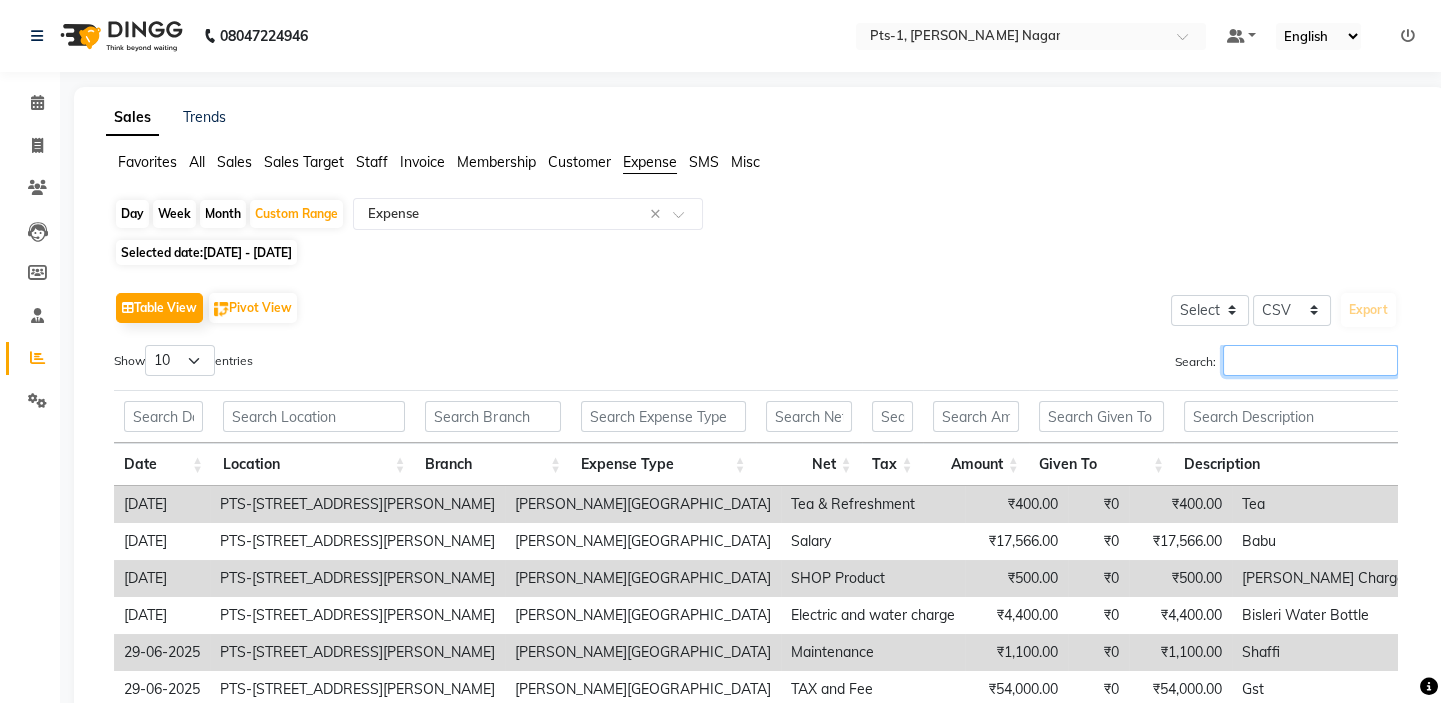 click on "Search:" at bounding box center [1310, 360] 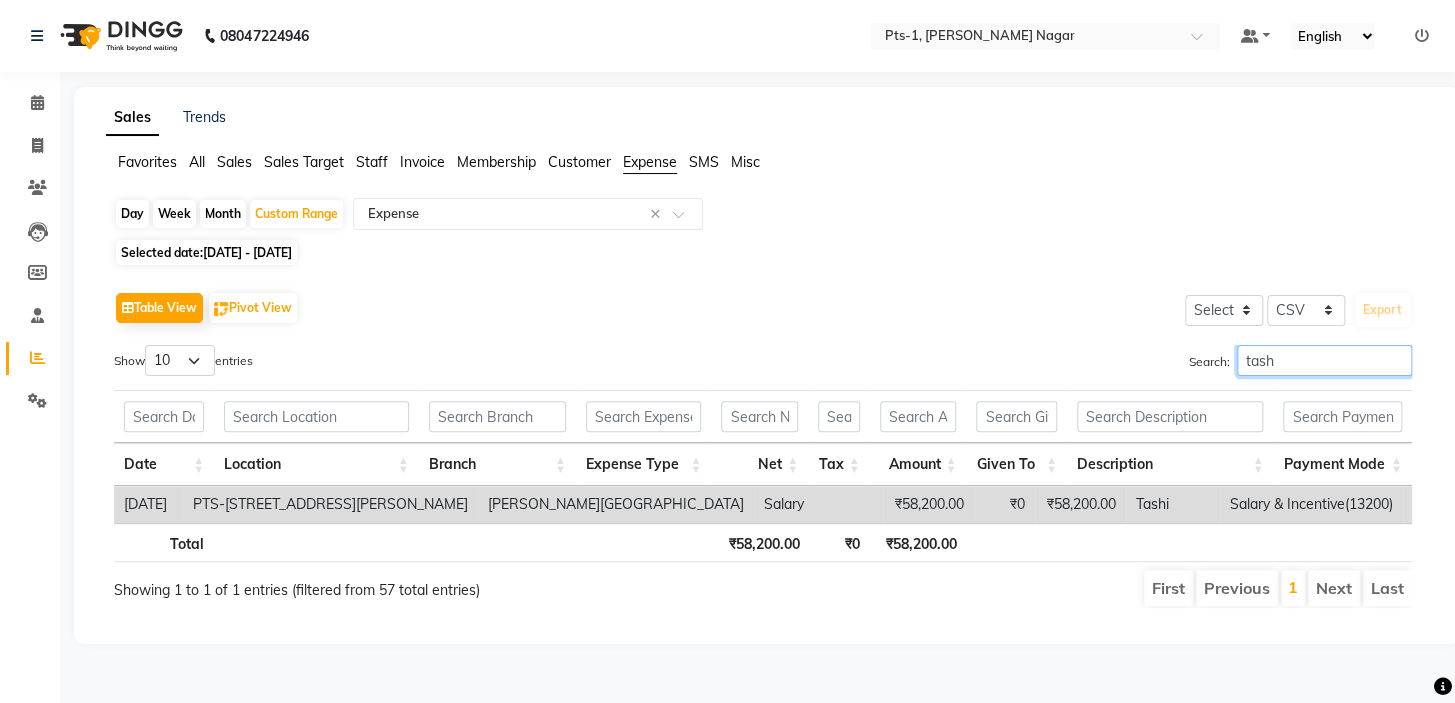 type on "tashi" 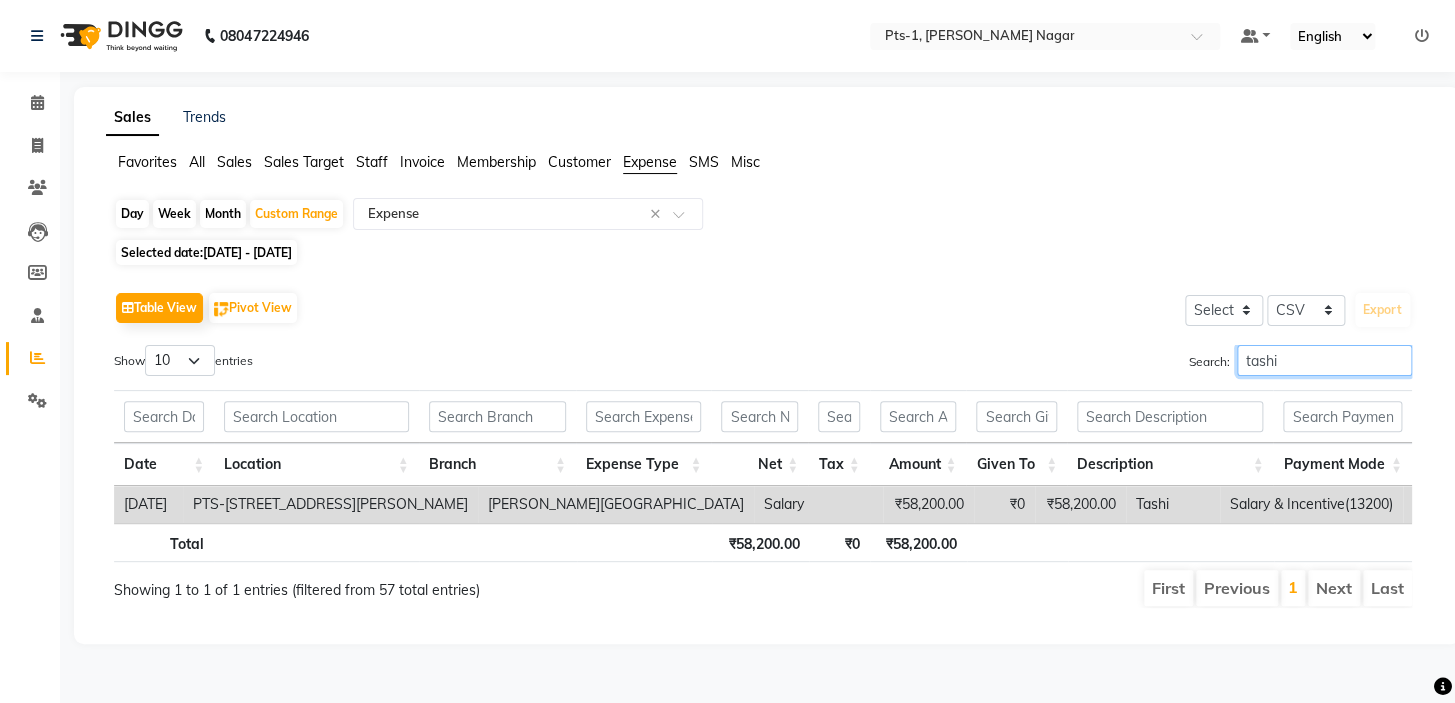click on "tashi" at bounding box center (1324, 360) 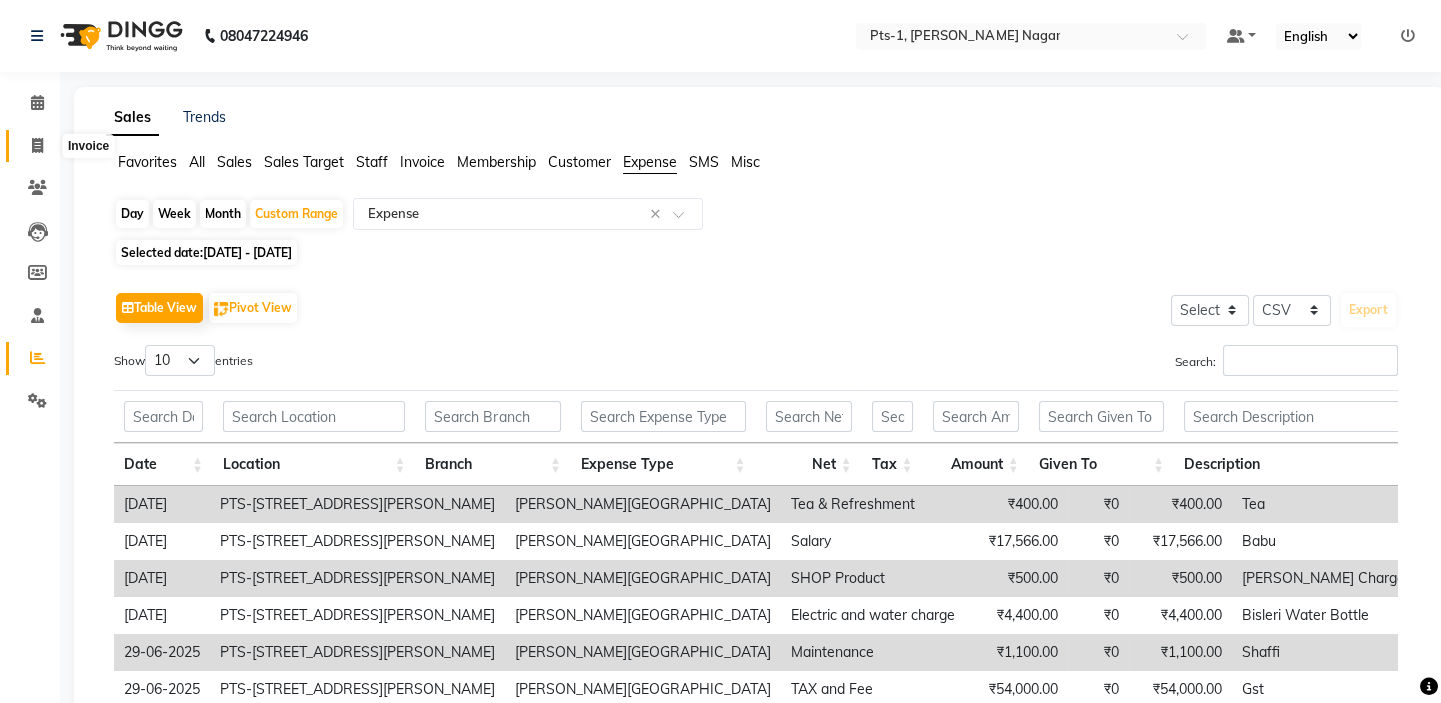 click 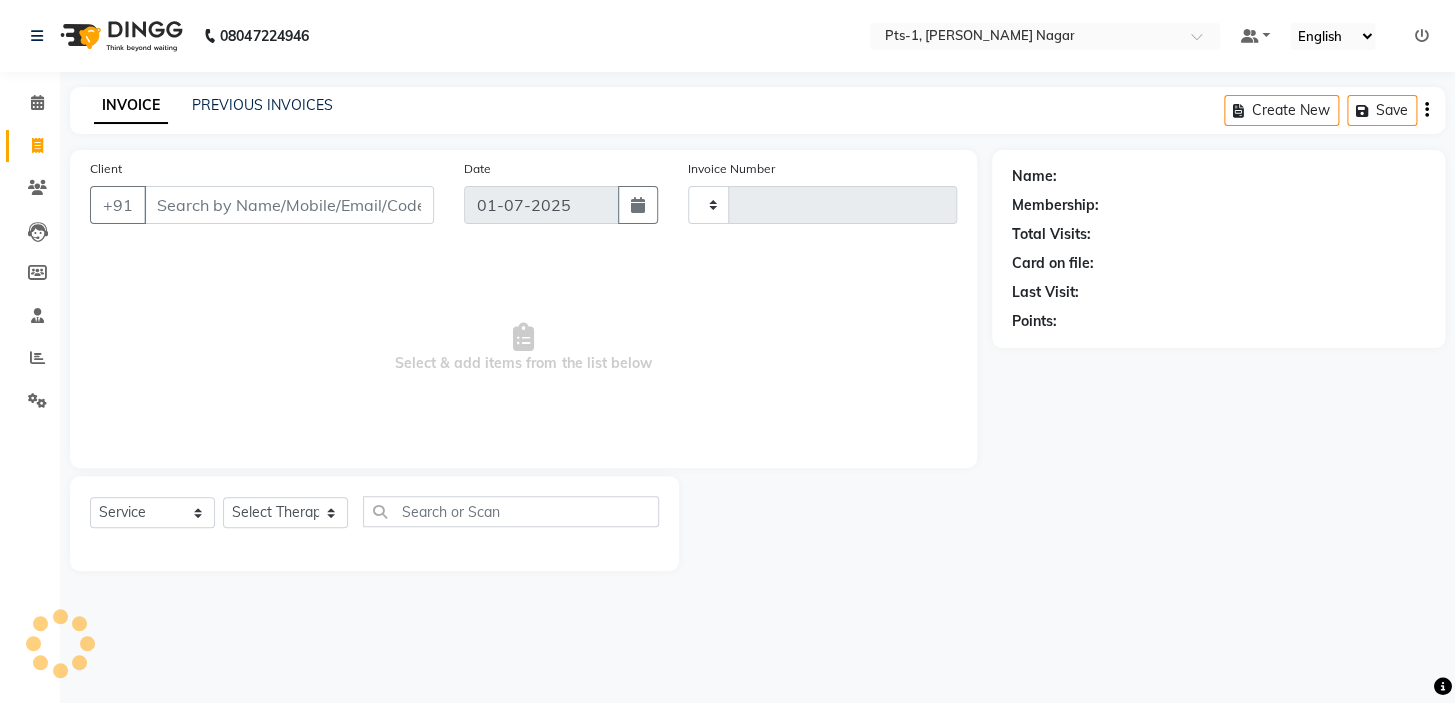type on "1686" 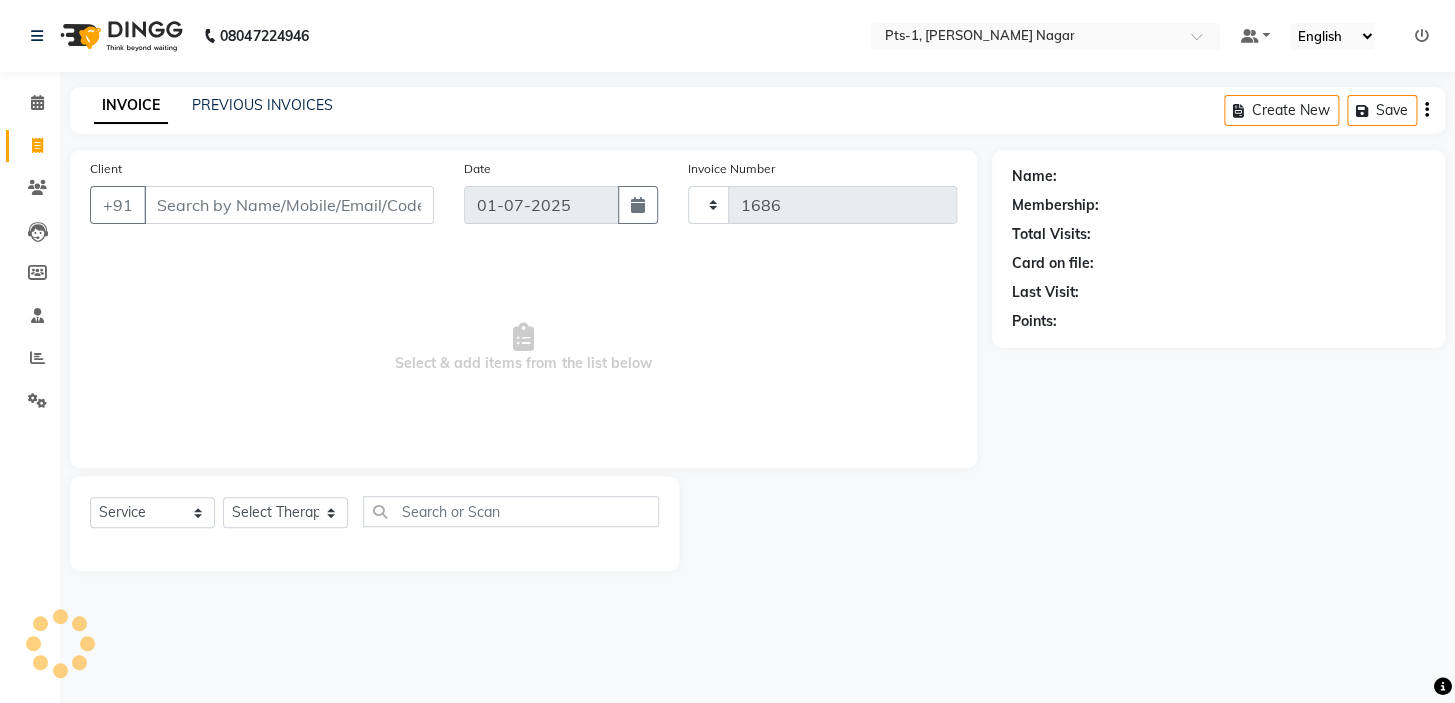 select on "5296" 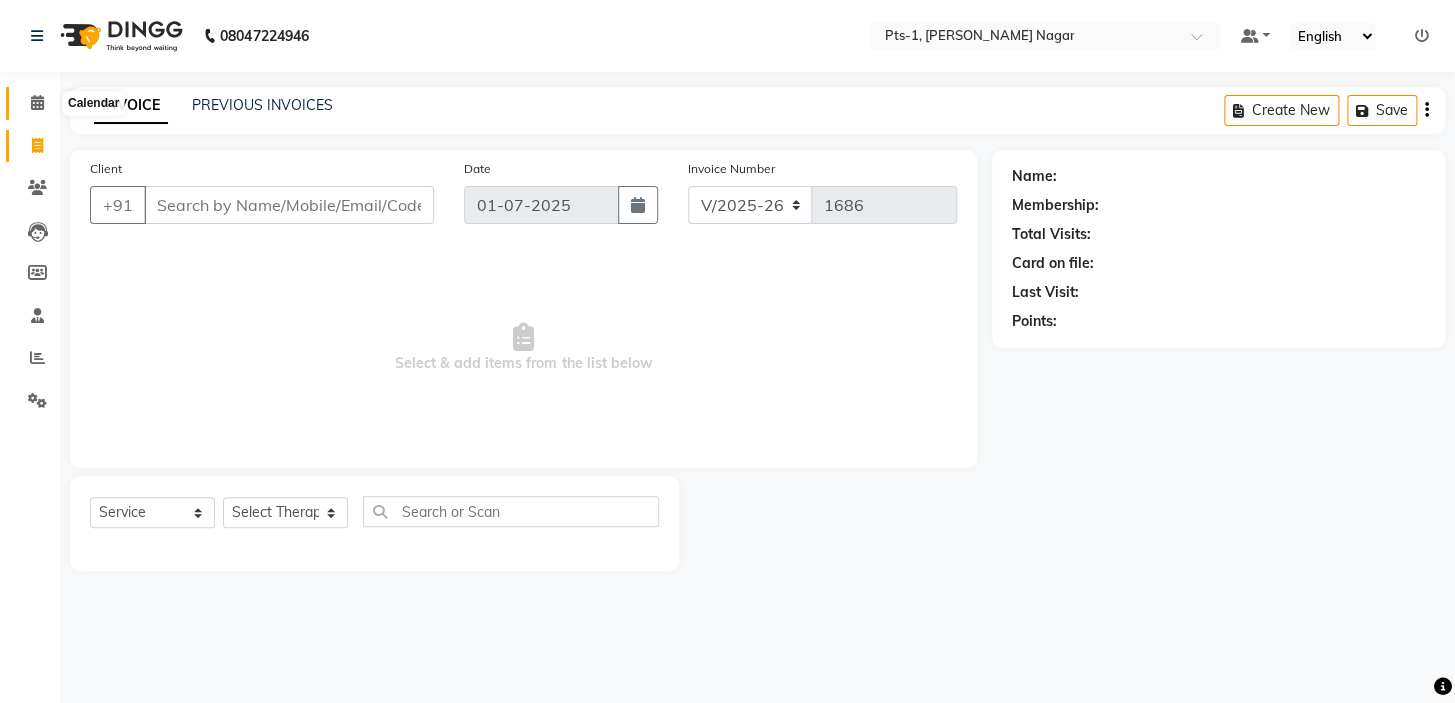 click 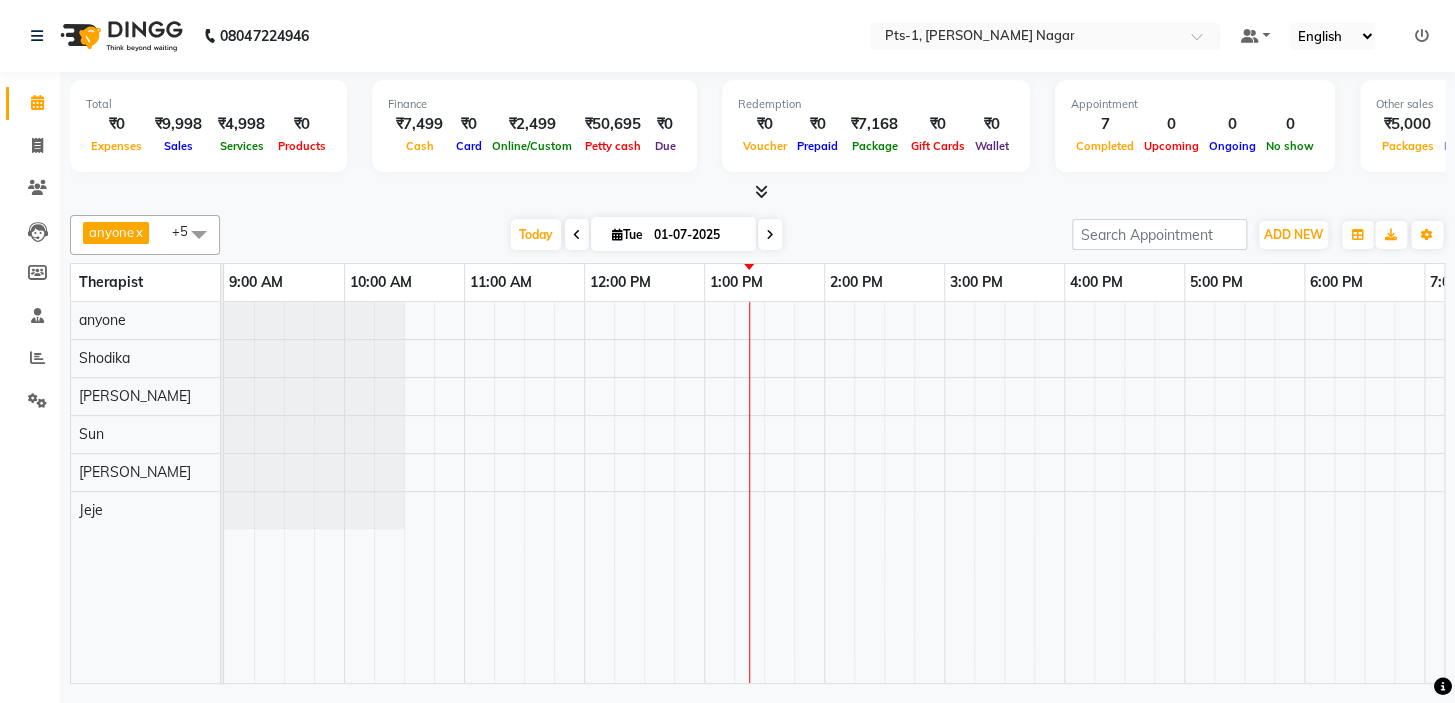 scroll, scrollTop: 0, scrollLeft: 340, axis: horizontal 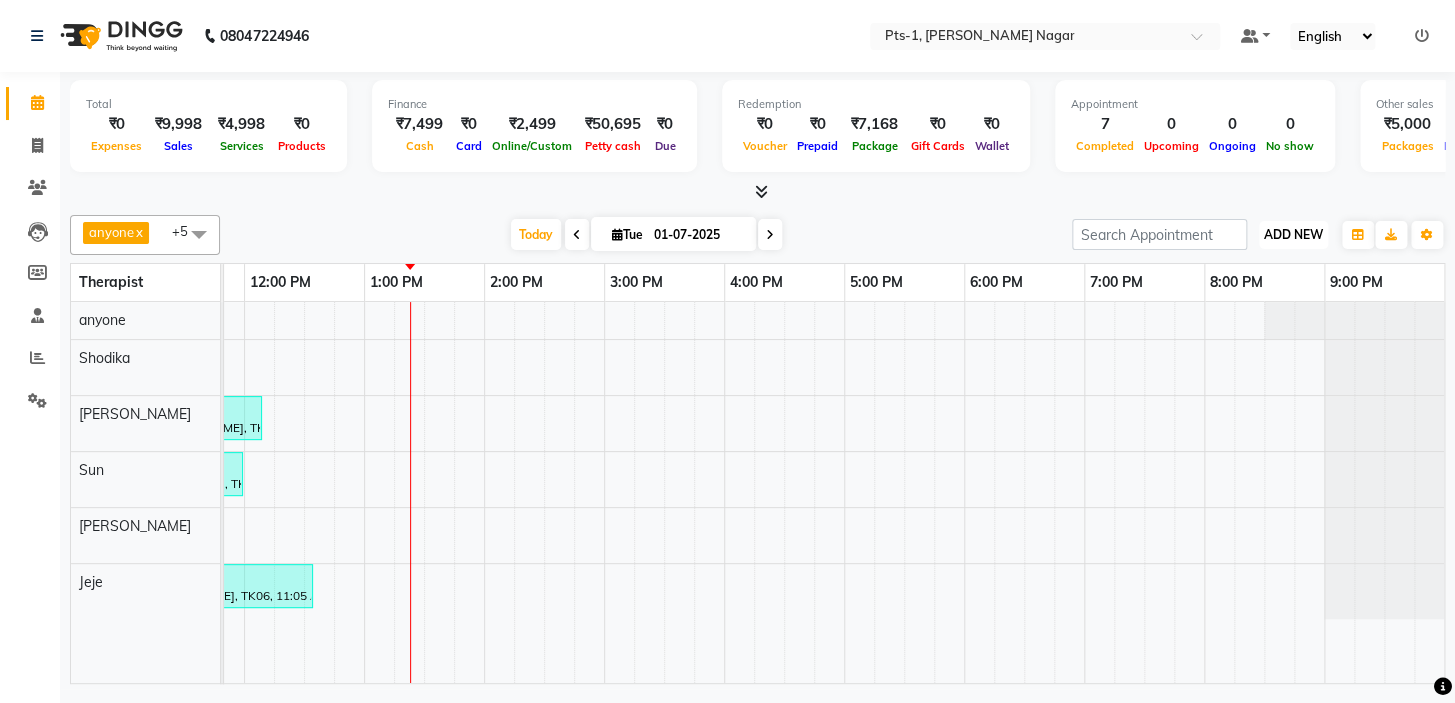 click on "ADD NEW" at bounding box center [1293, 234] 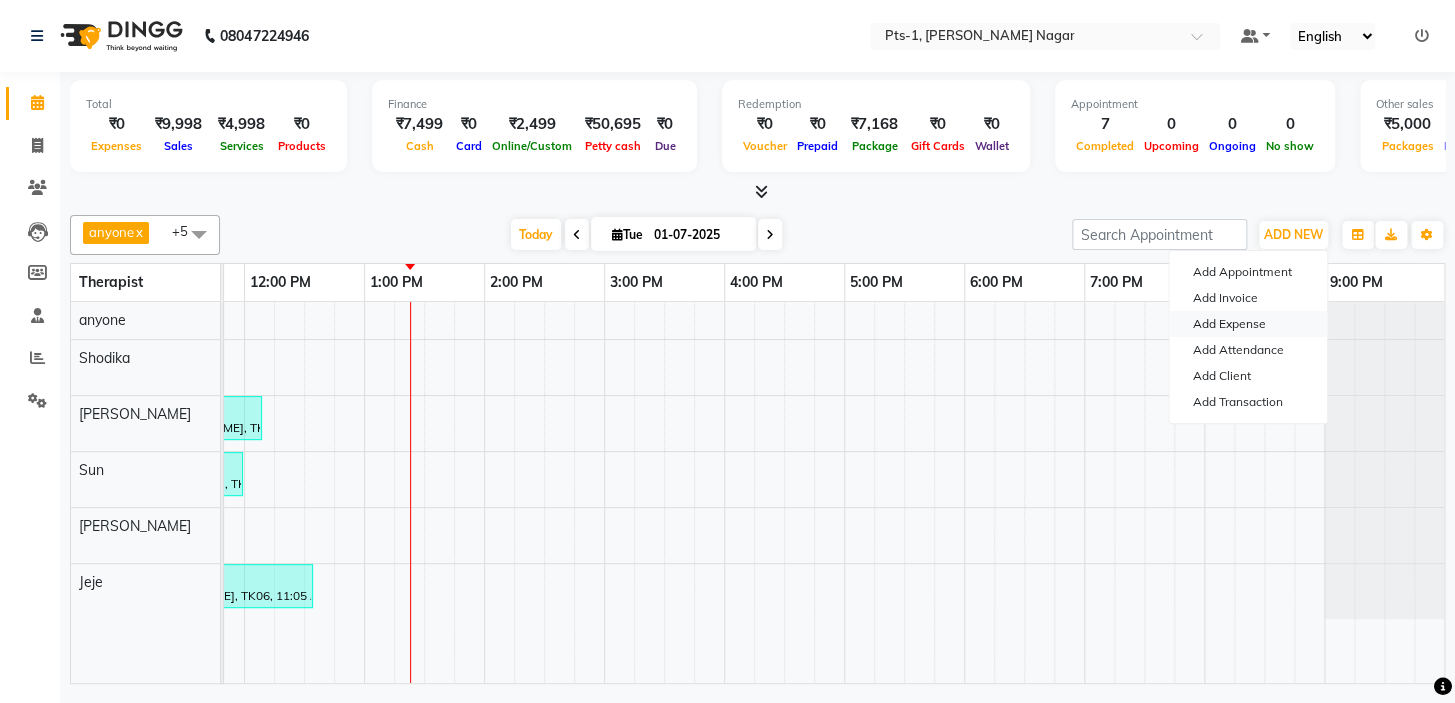 click on "Add Expense" at bounding box center [1248, 324] 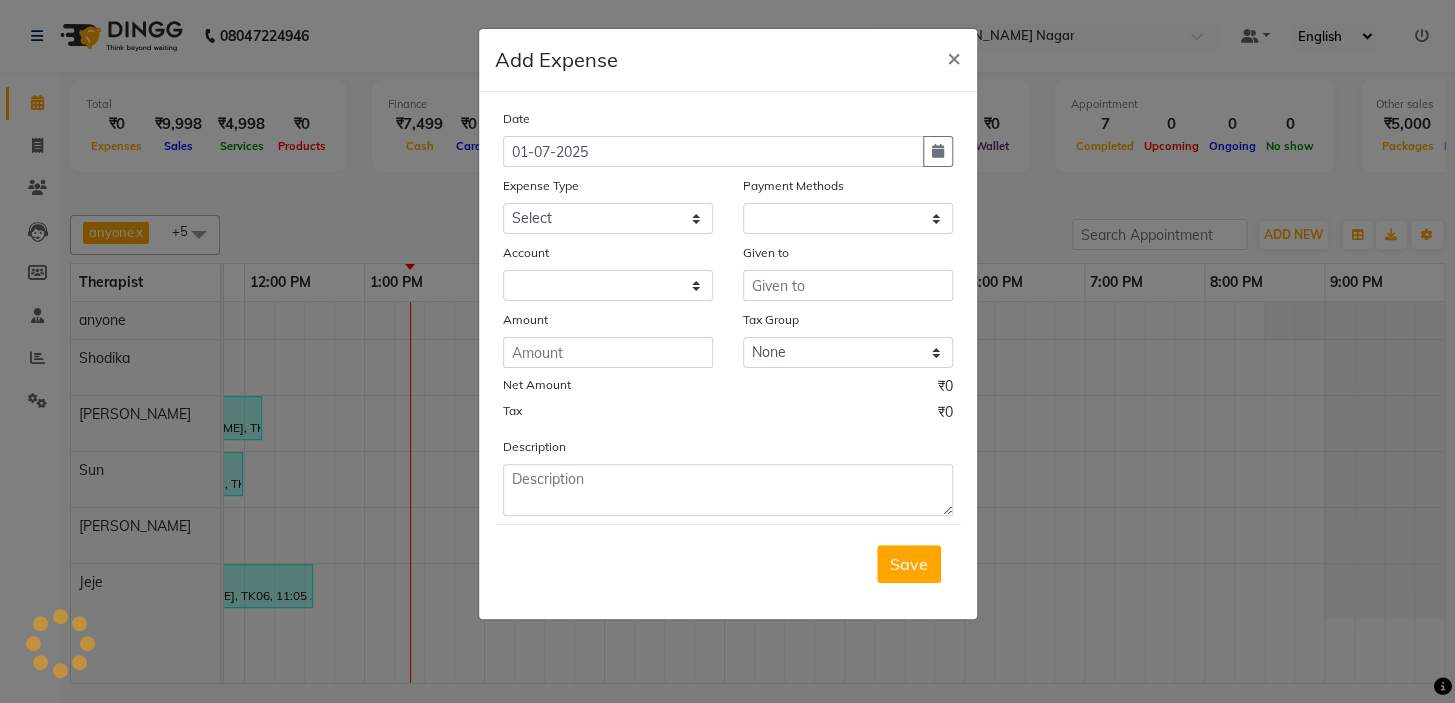 select on "1" 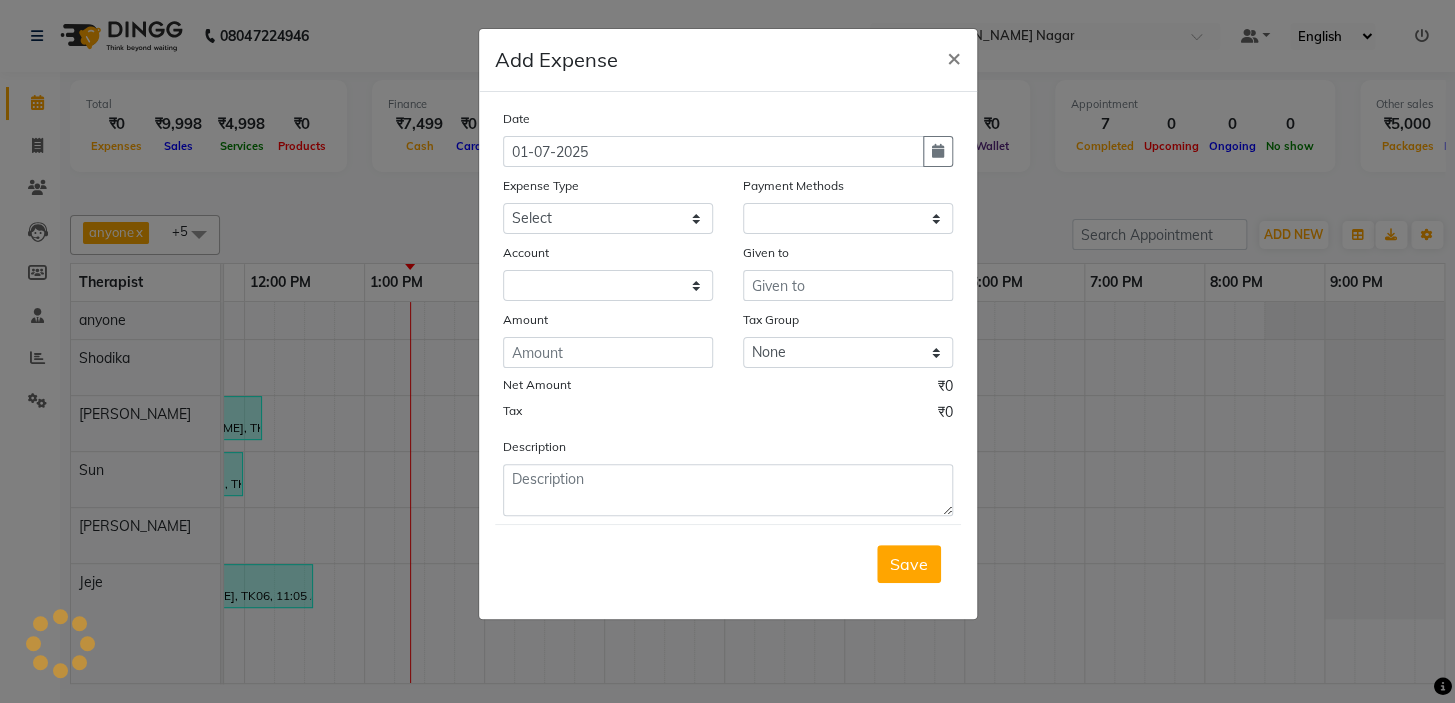 select on "4209" 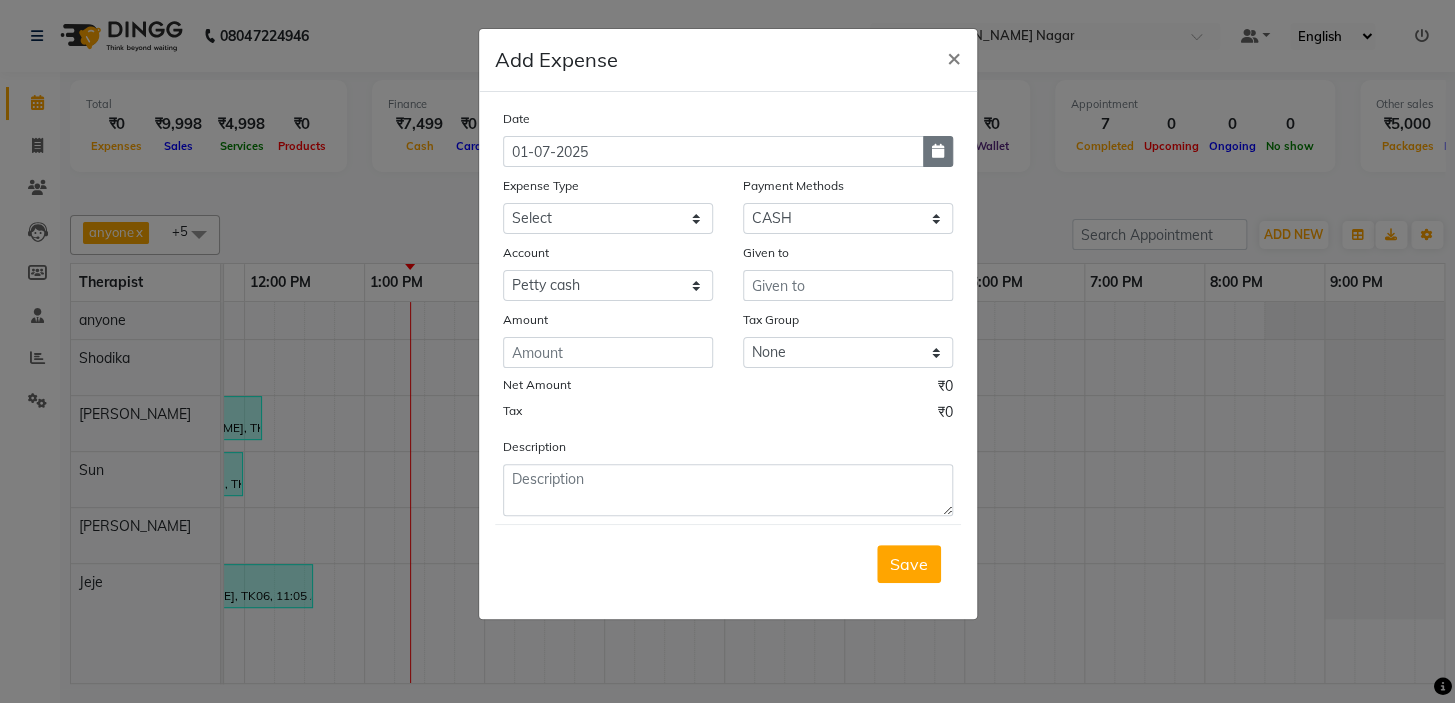 click 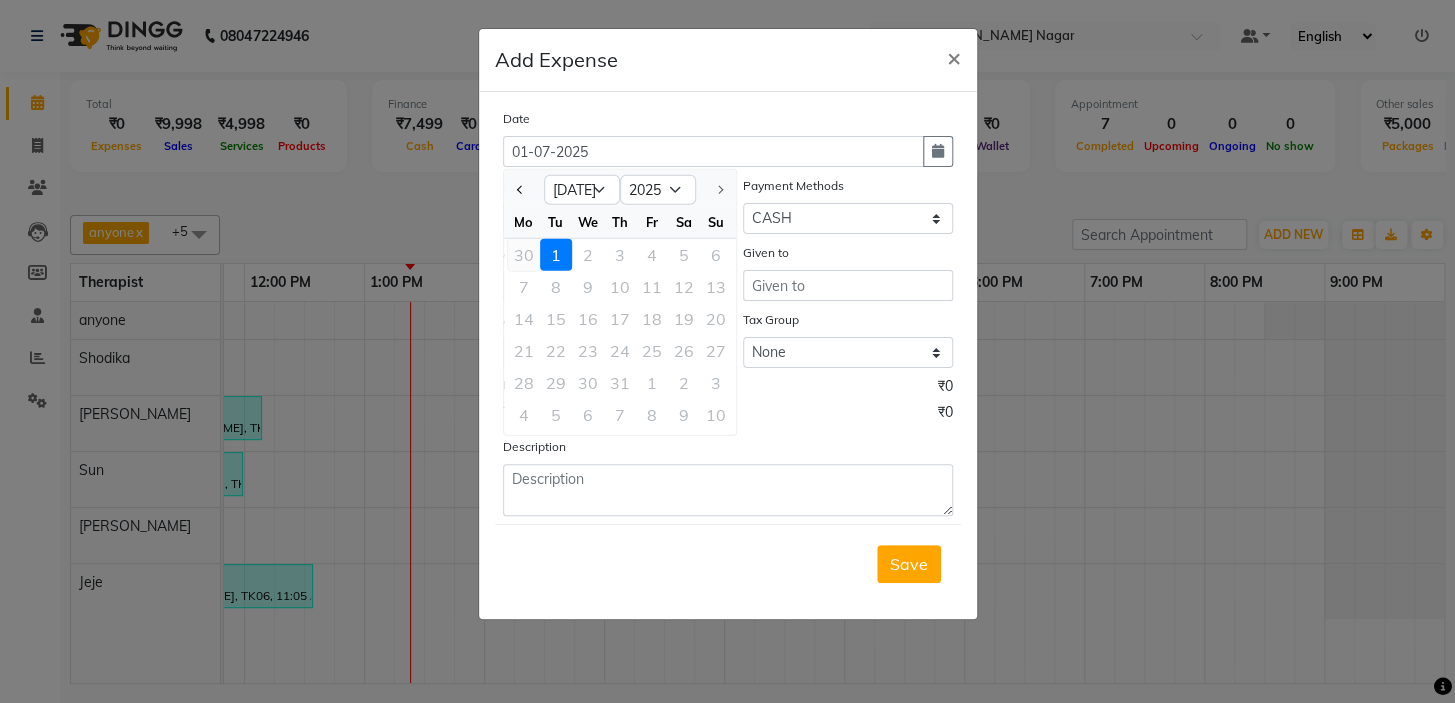 click on "30" 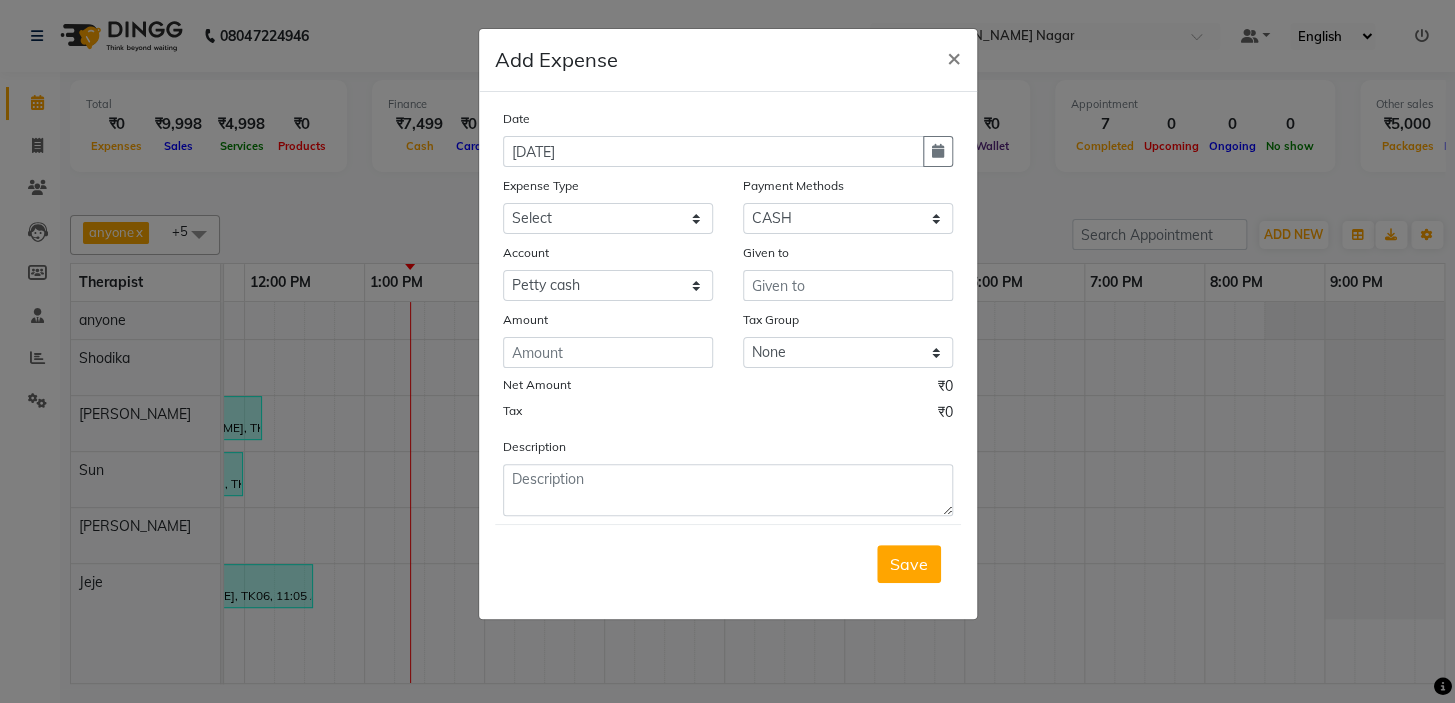 click on "Expense Type" 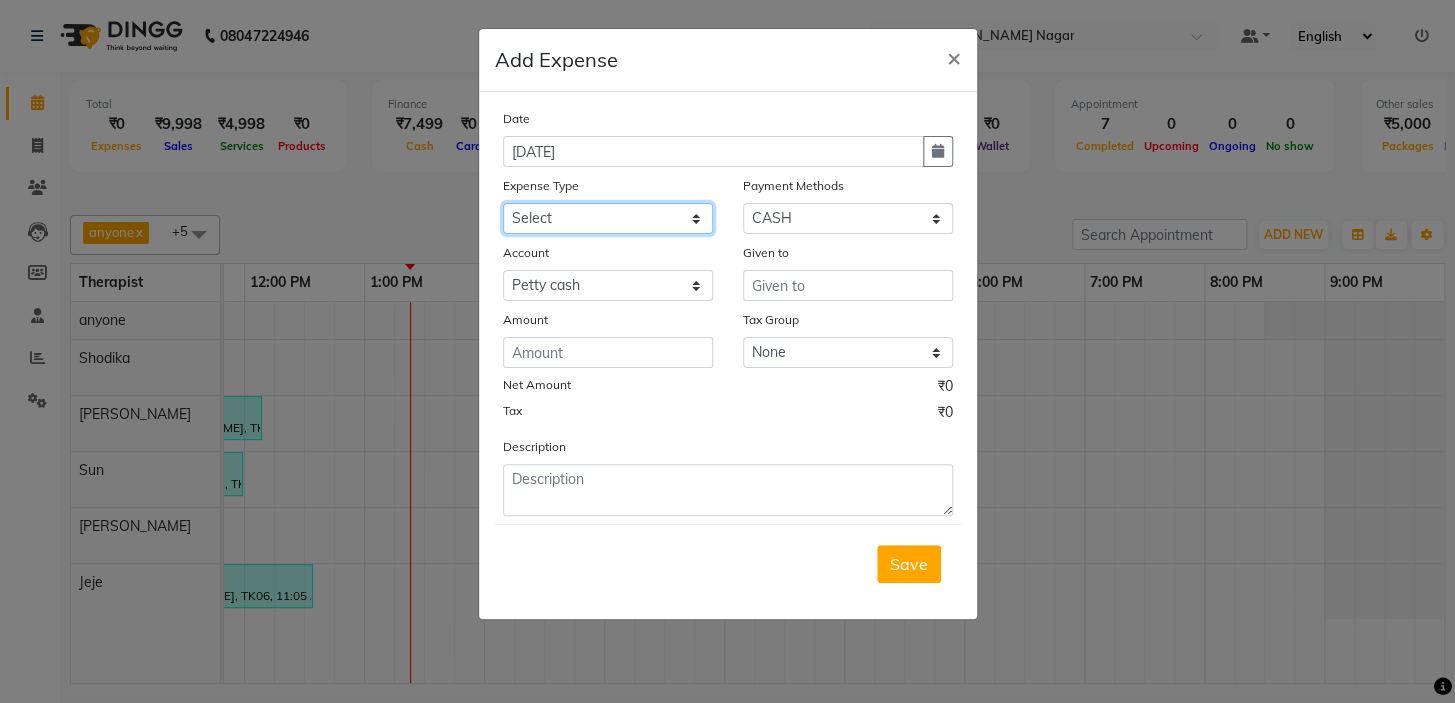 click on "Select Bank charges Cleaning and products Donation Electric and water charge Incentive Laundry Maintenance MAMU FEES Marketing Other P and L Recharge Salary SHOP Product Shop Puja Shop Rent Staff Rent Staff Room Rent and Exp TAX and Fee Tea & Refreshment" 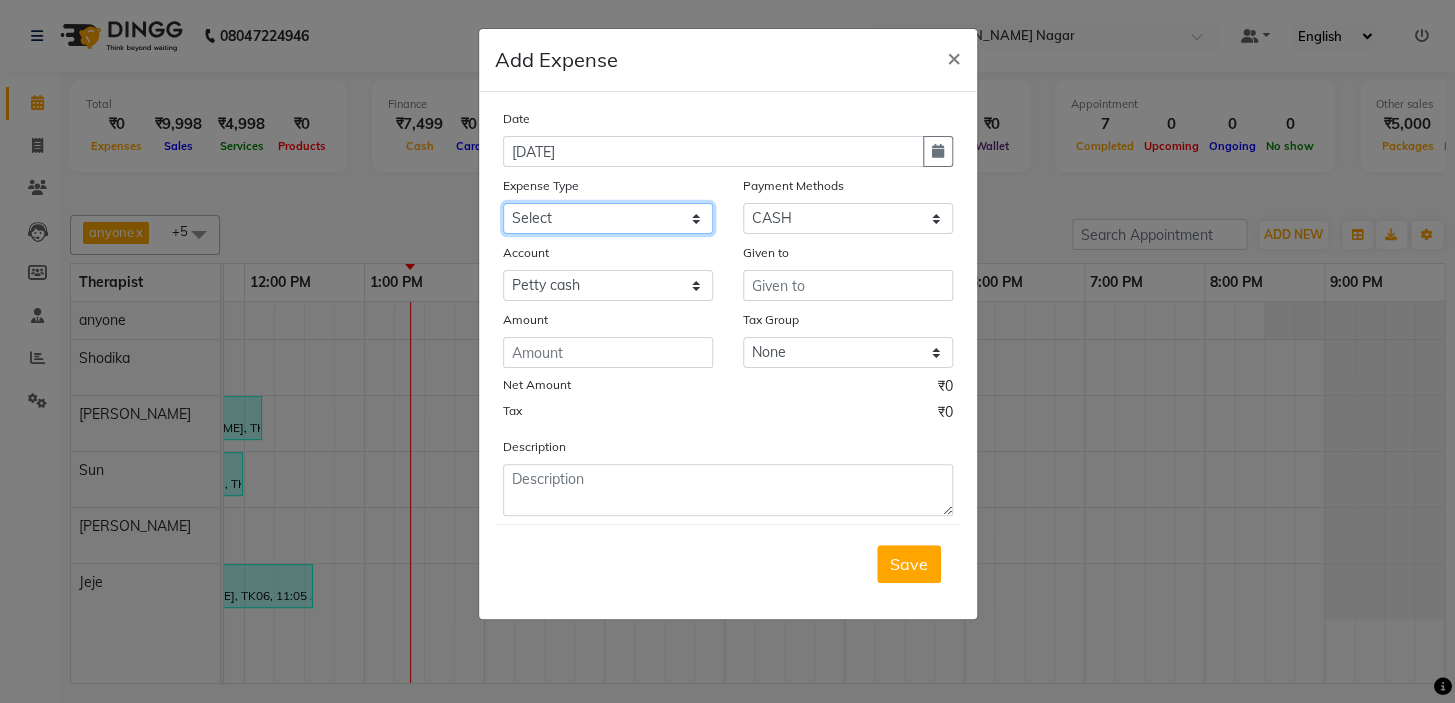 select on "10821" 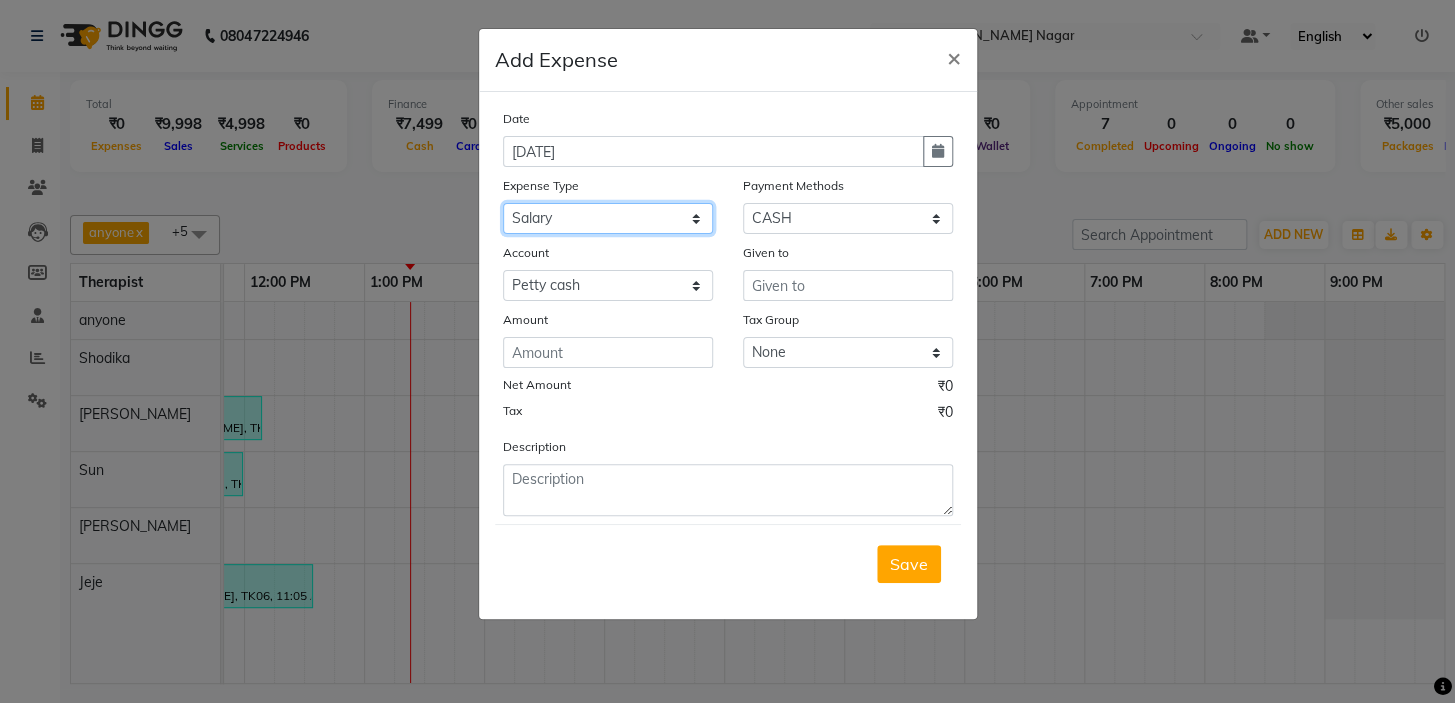 click on "Select Bank charges Cleaning and products Donation Electric and water charge Incentive Laundry Maintenance MAMU FEES Marketing Other P and L Recharge Salary SHOP Product Shop Puja Shop Rent Staff Rent Staff Room Rent and Exp TAX and Fee Tea & Refreshment" 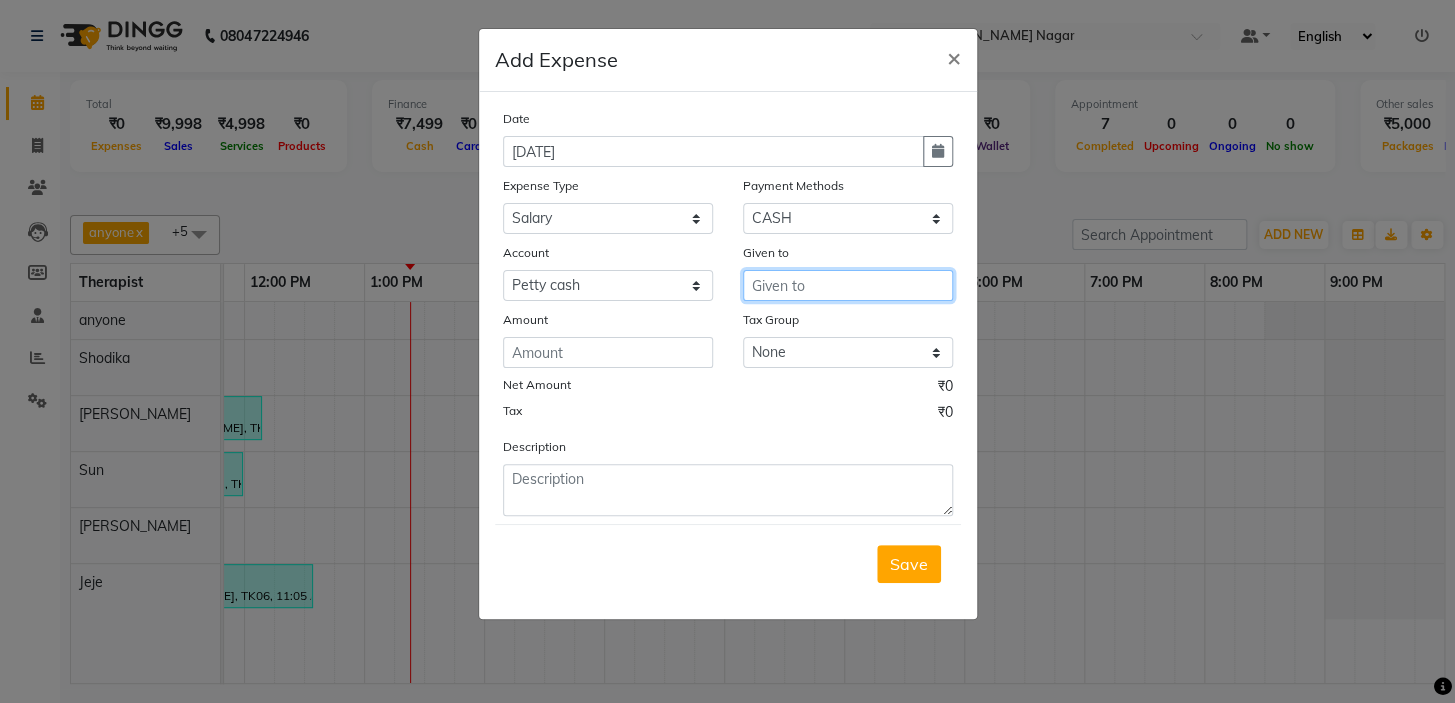 click at bounding box center (848, 285) 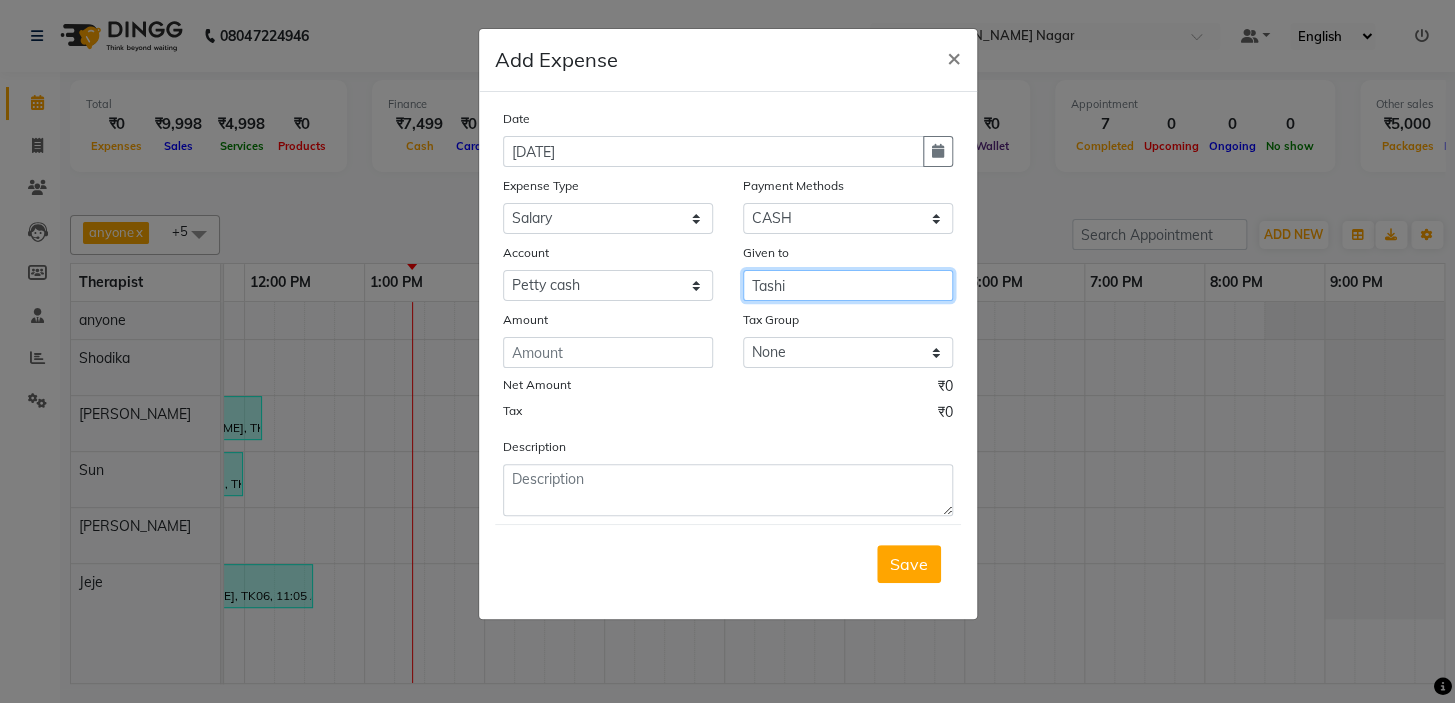 type on "Tashi" 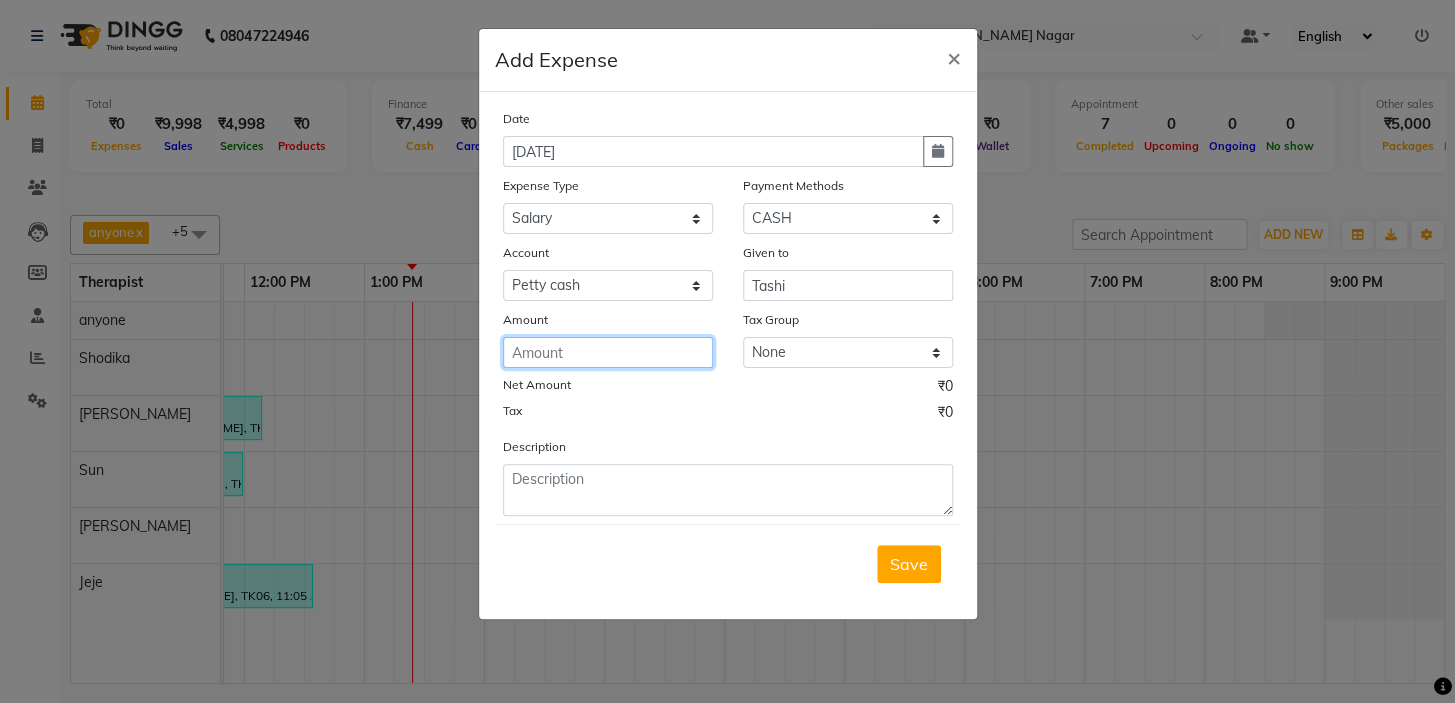 click 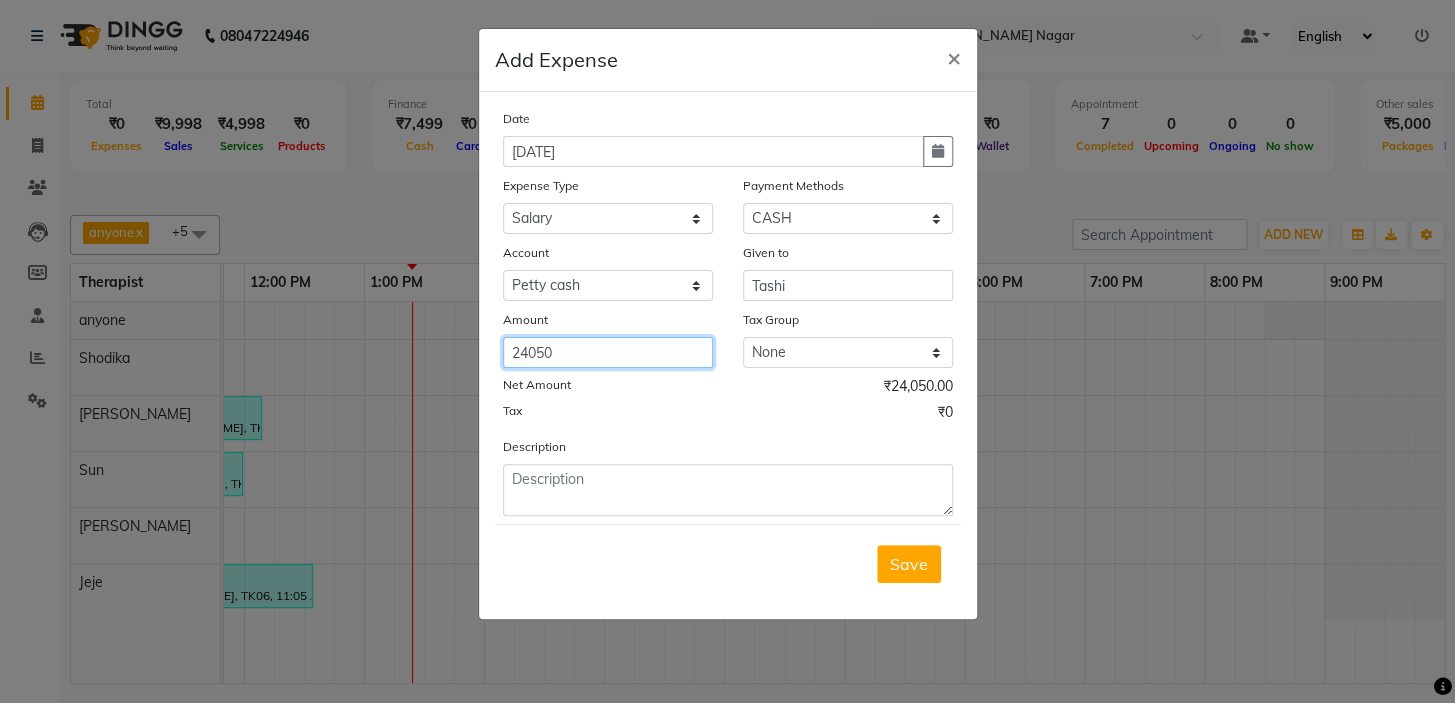 type on "24050" 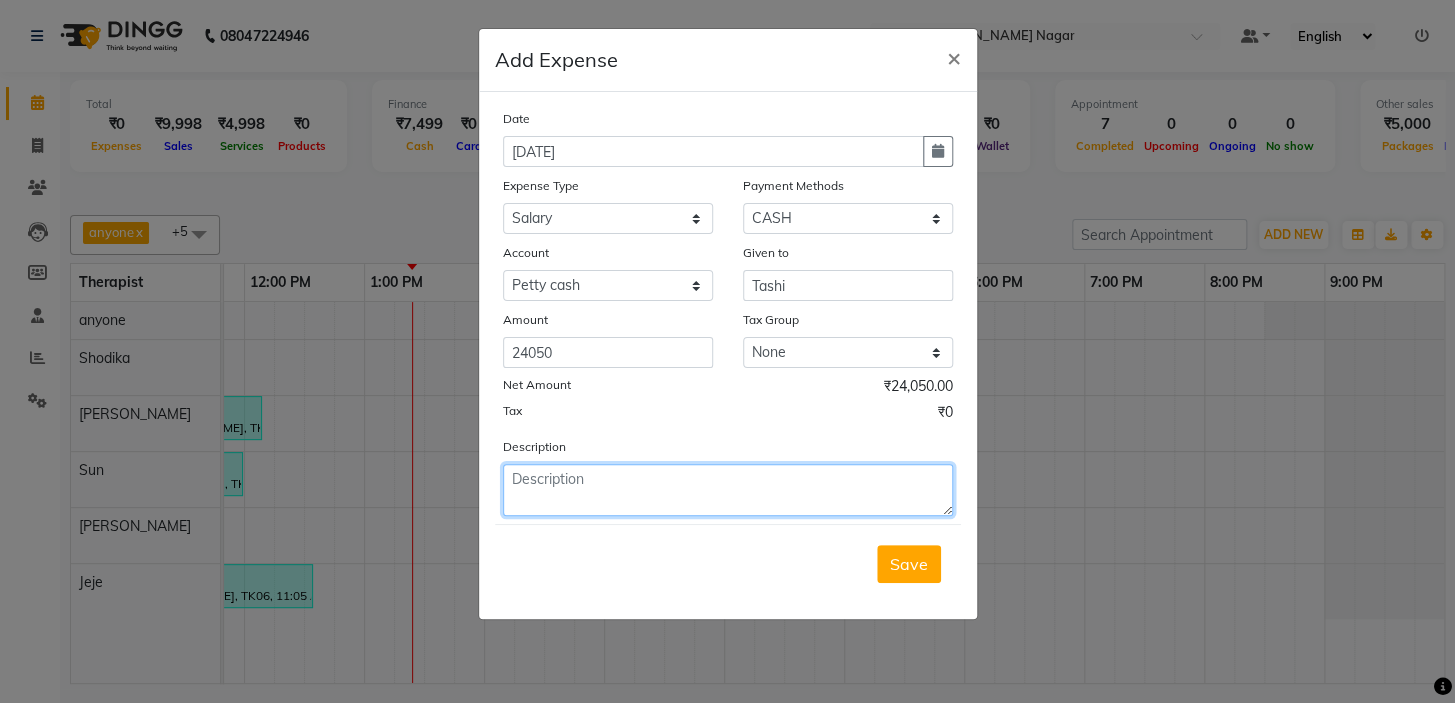 click 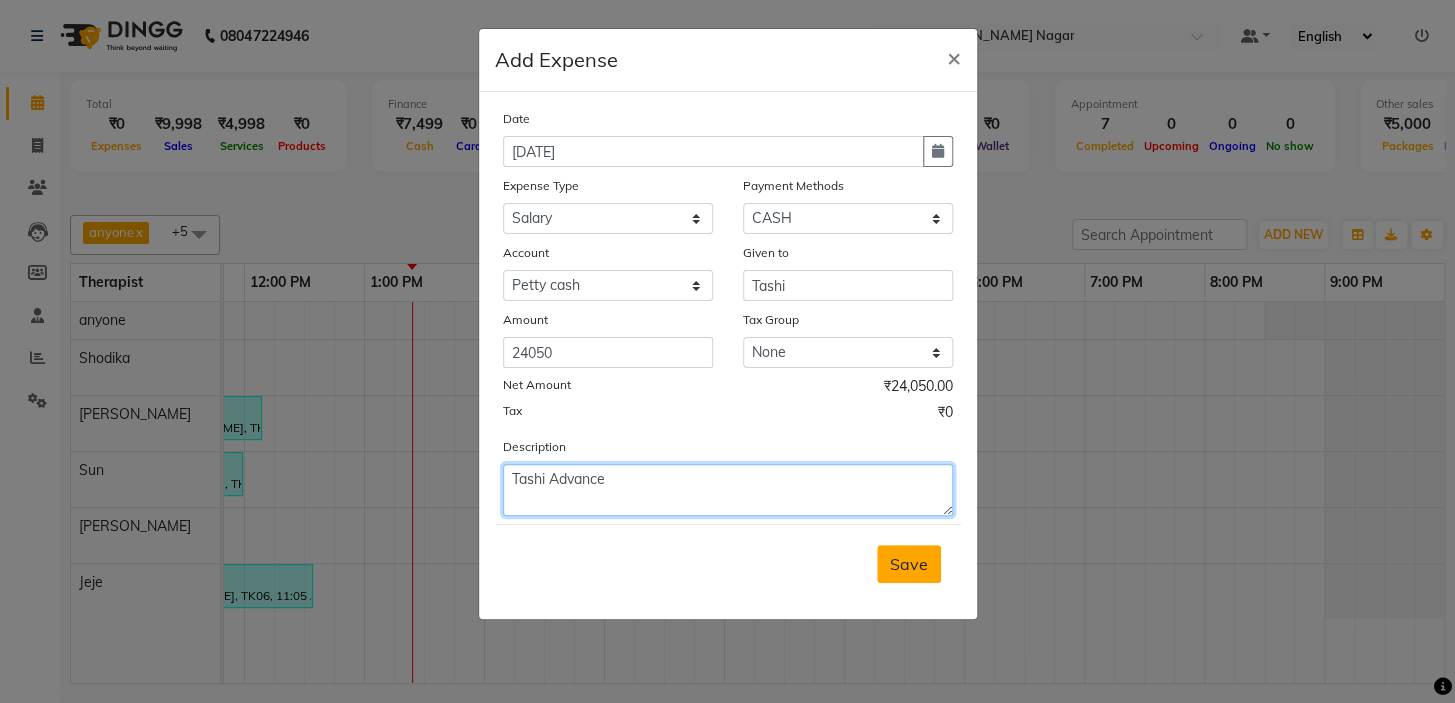 type on "Tashi Advance" 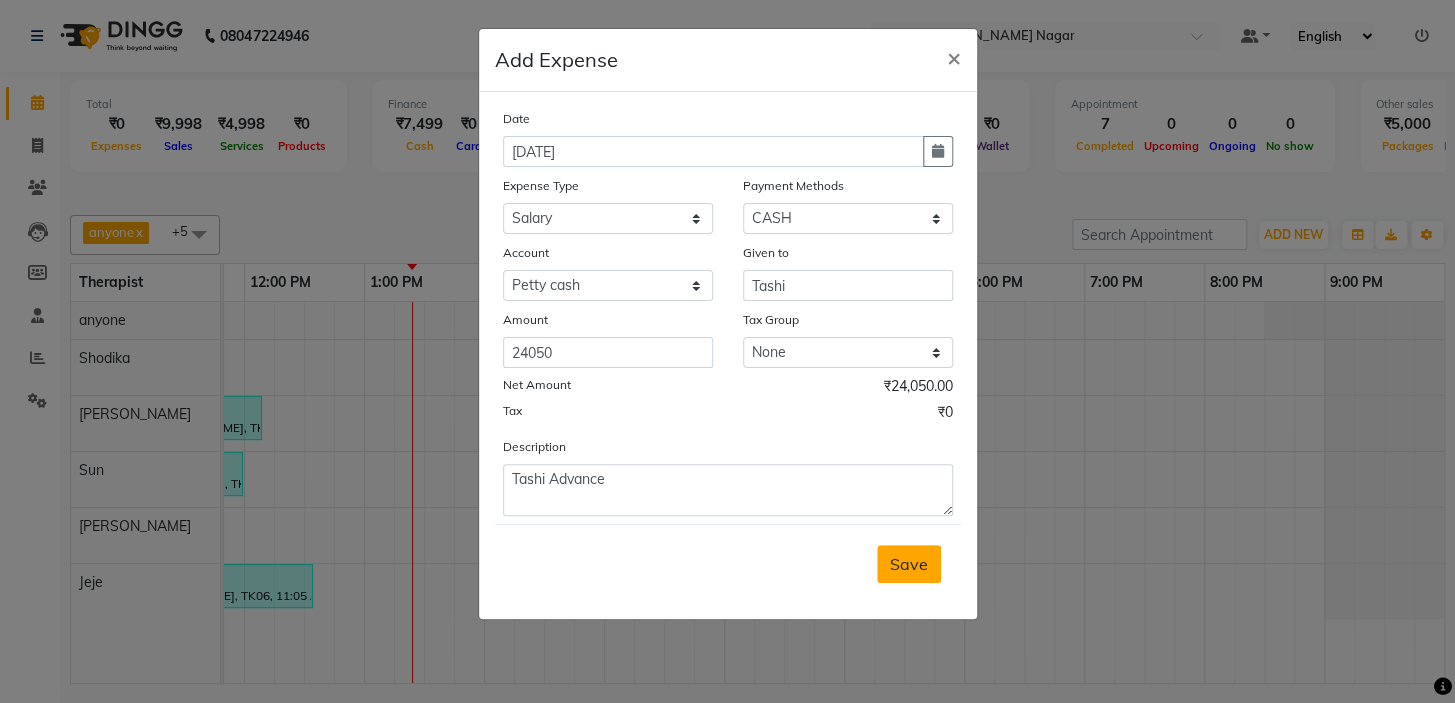 click on "Save" at bounding box center [909, 564] 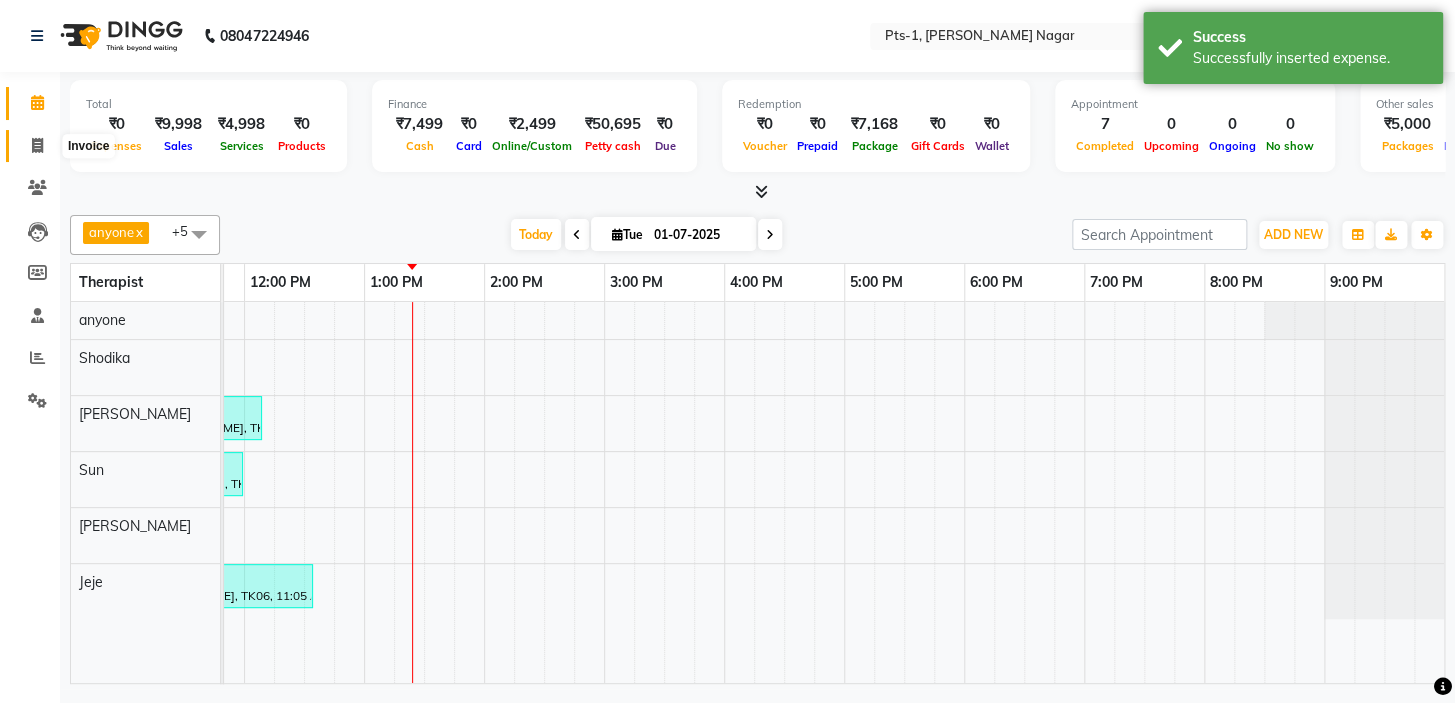click 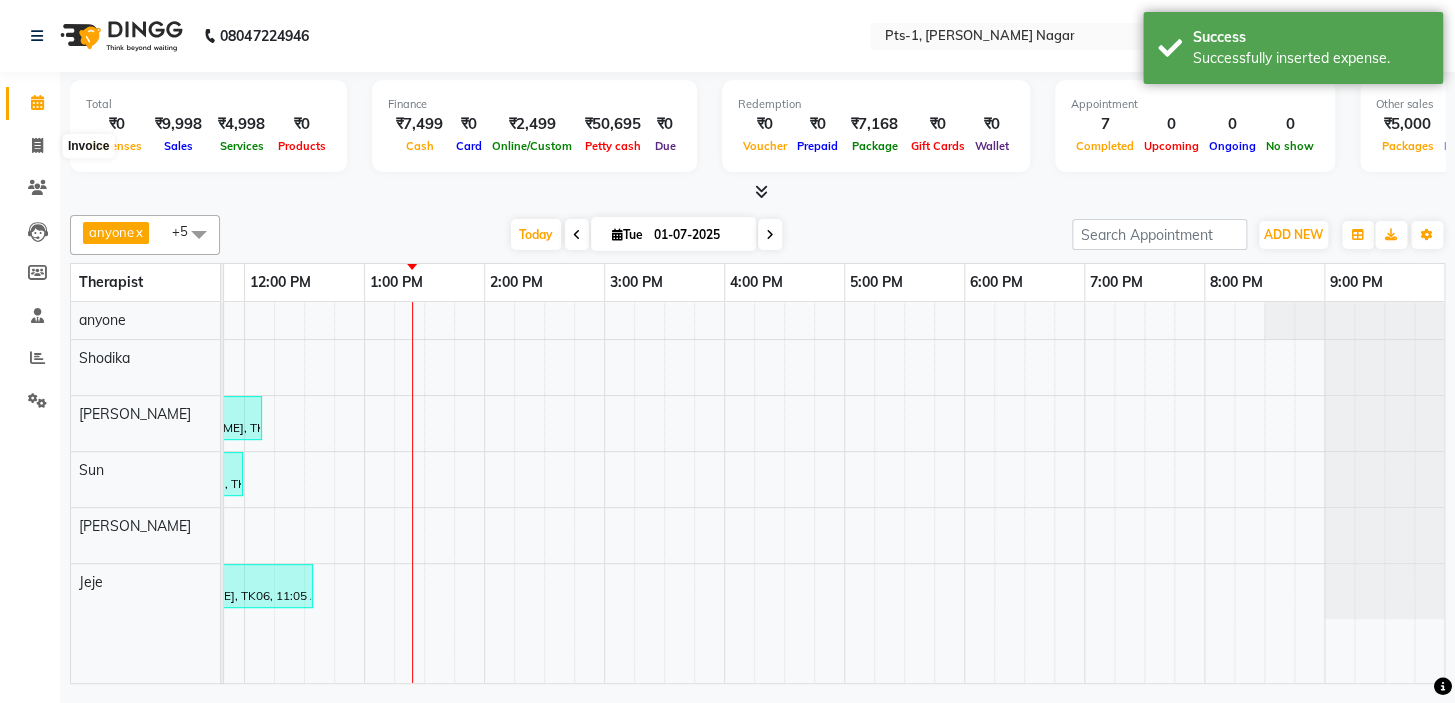 select on "service" 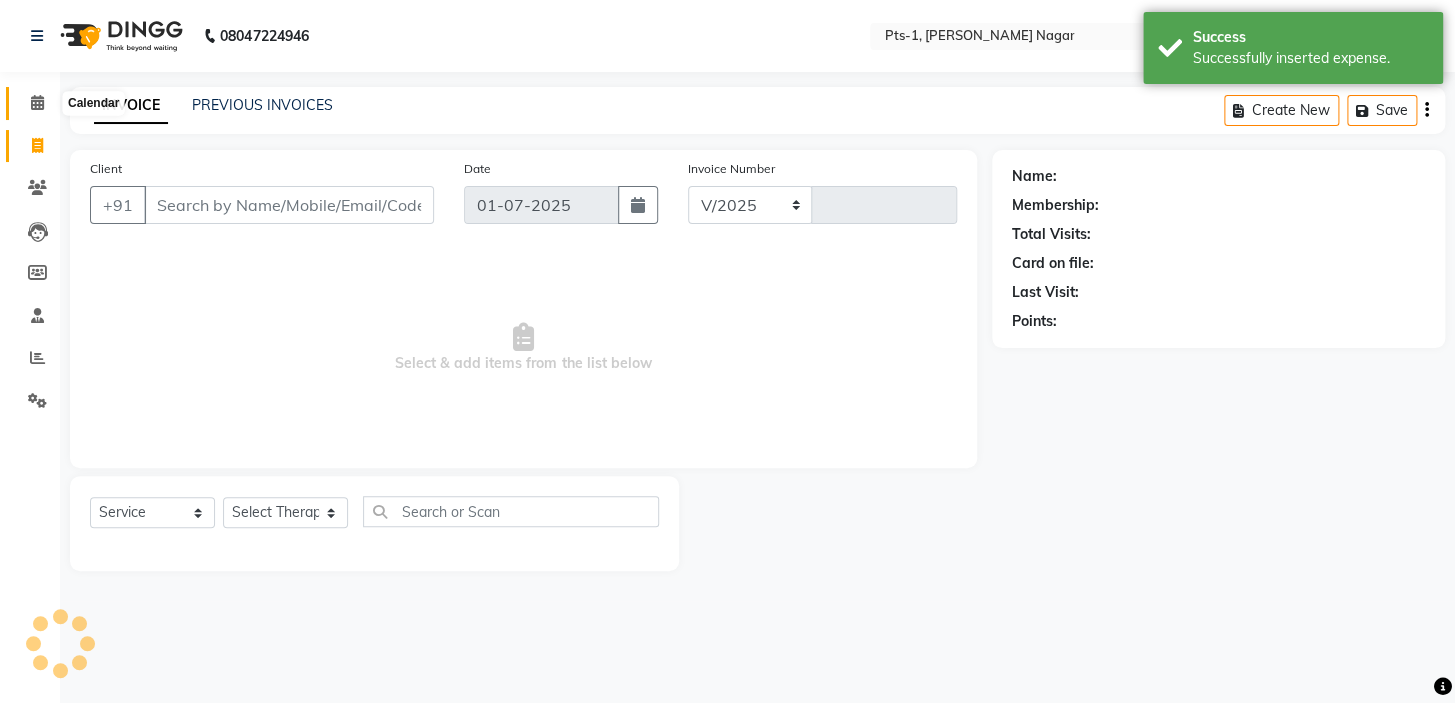 select on "5296" 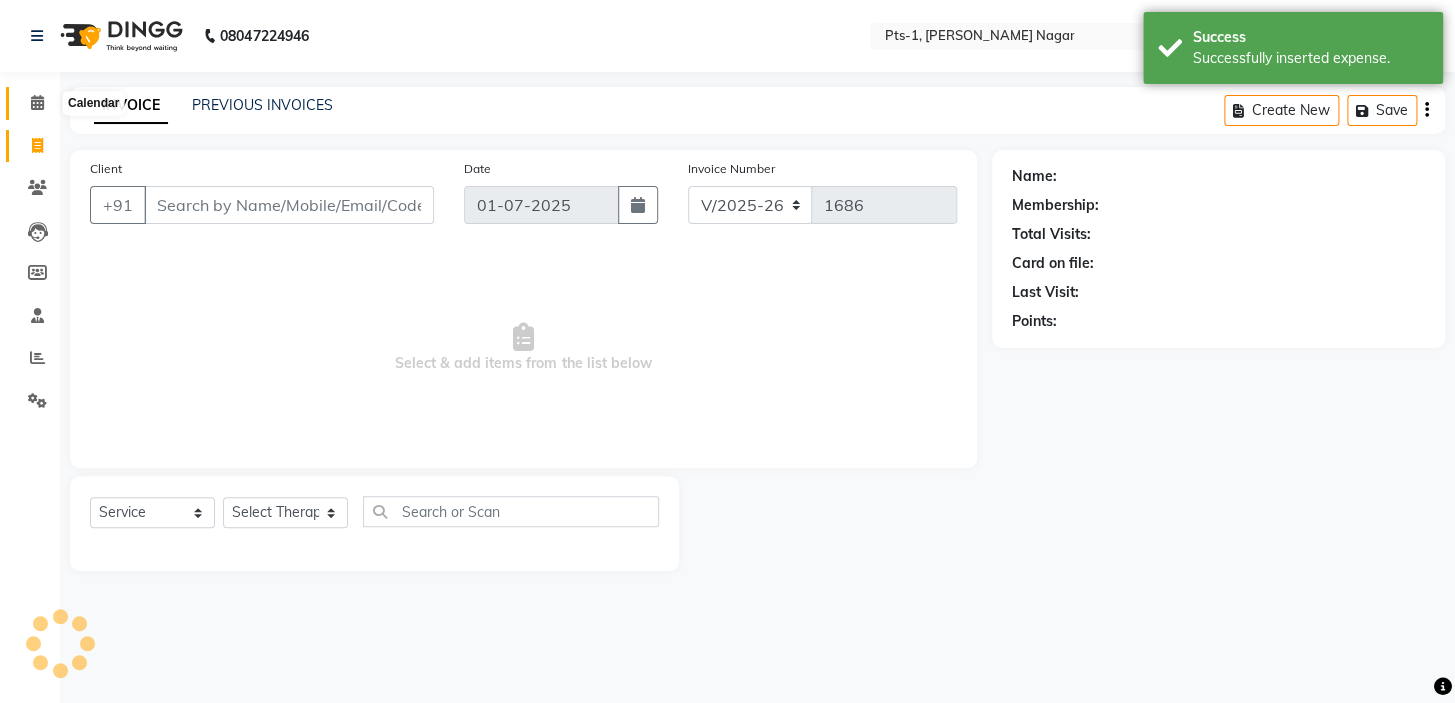 click 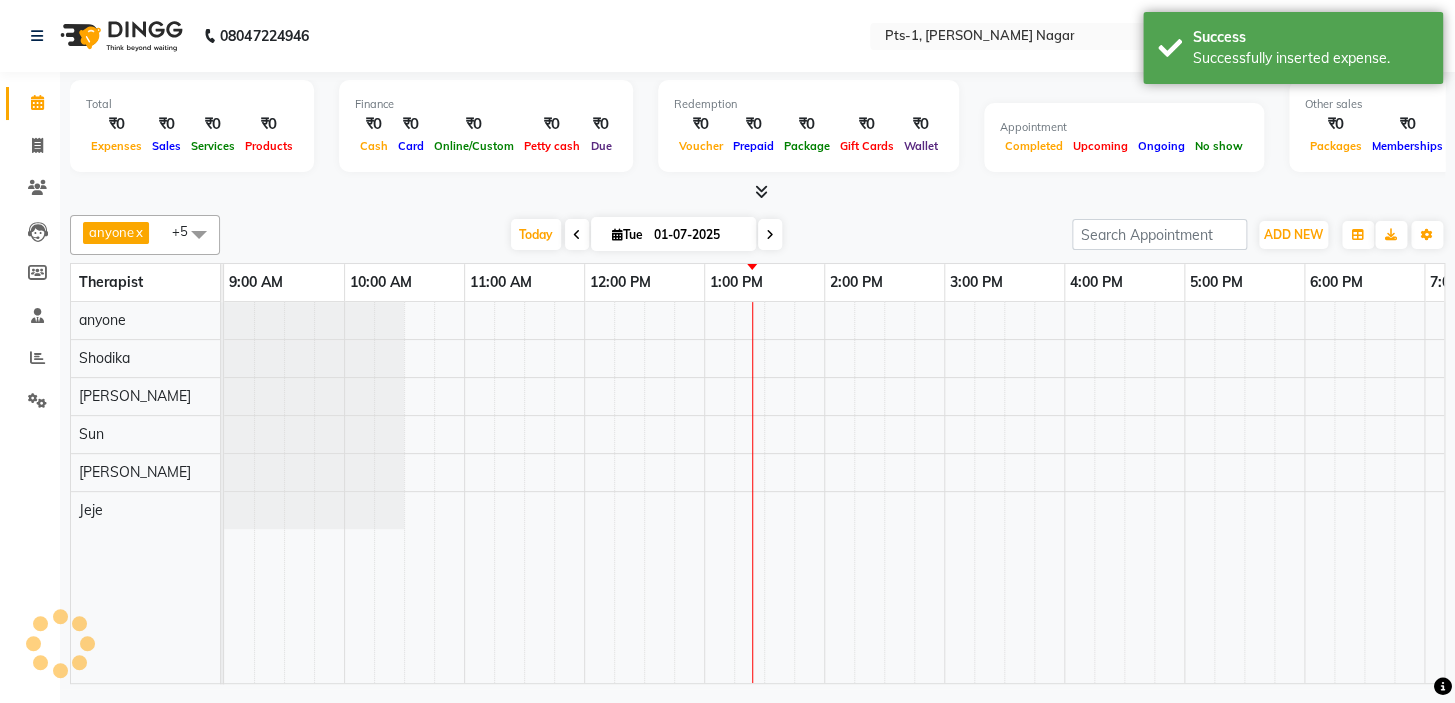 scroll, scrollTop: 0, scrollLeft: 0, axis: both 